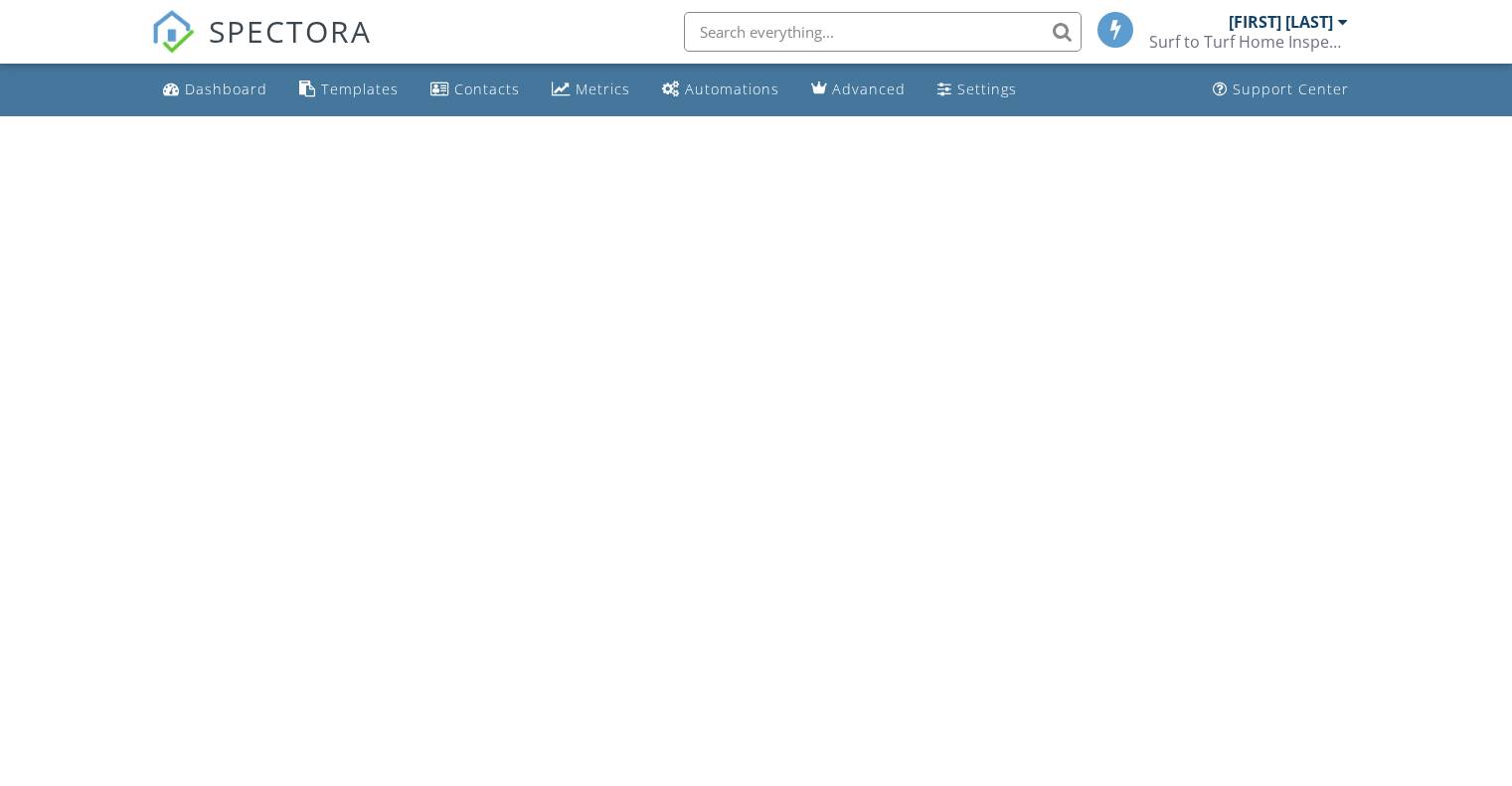 scroll, scrollTop: 0, scrollLeft: 0, axis: both 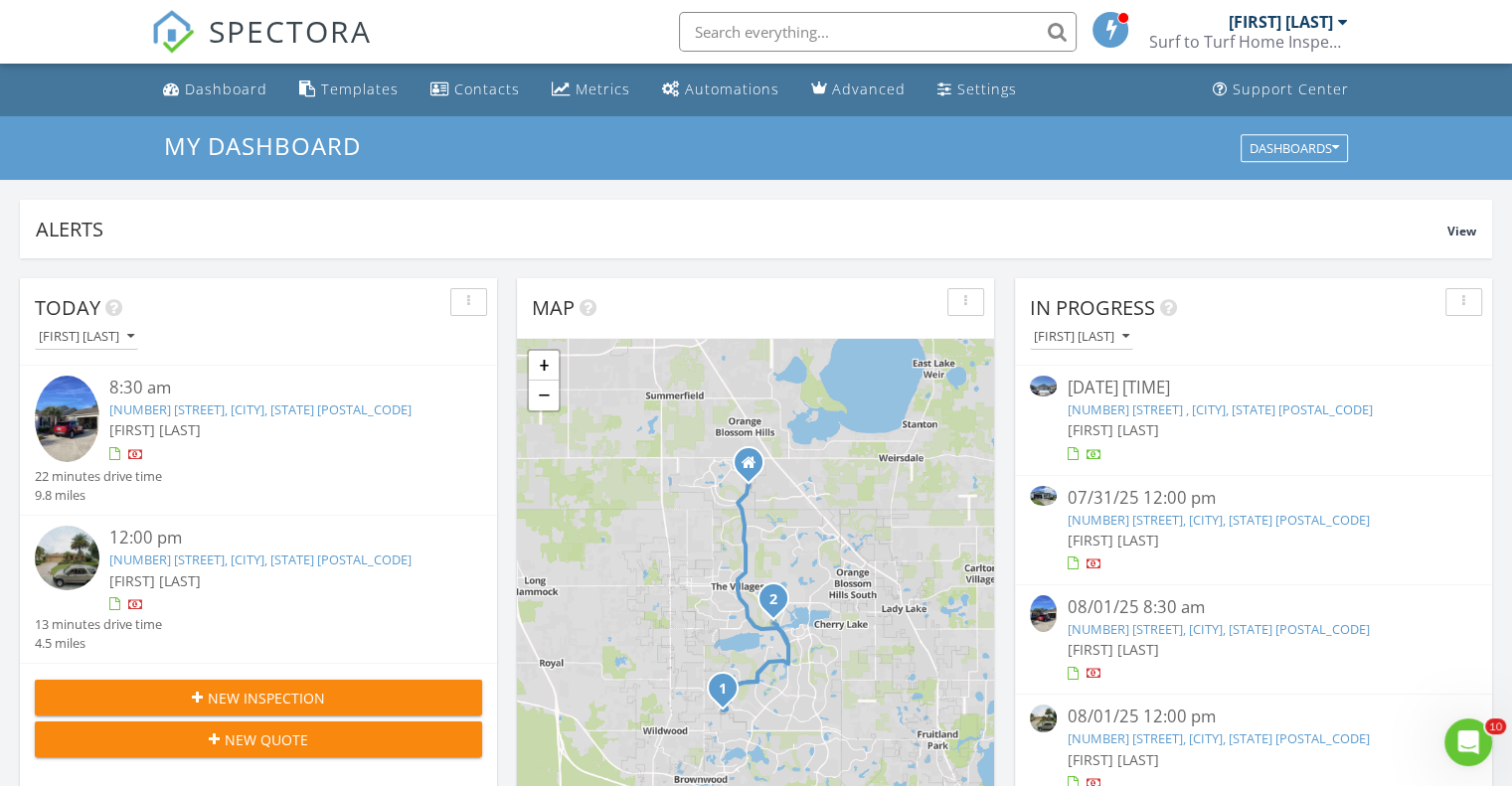 click at bounding box center (1343, 22) 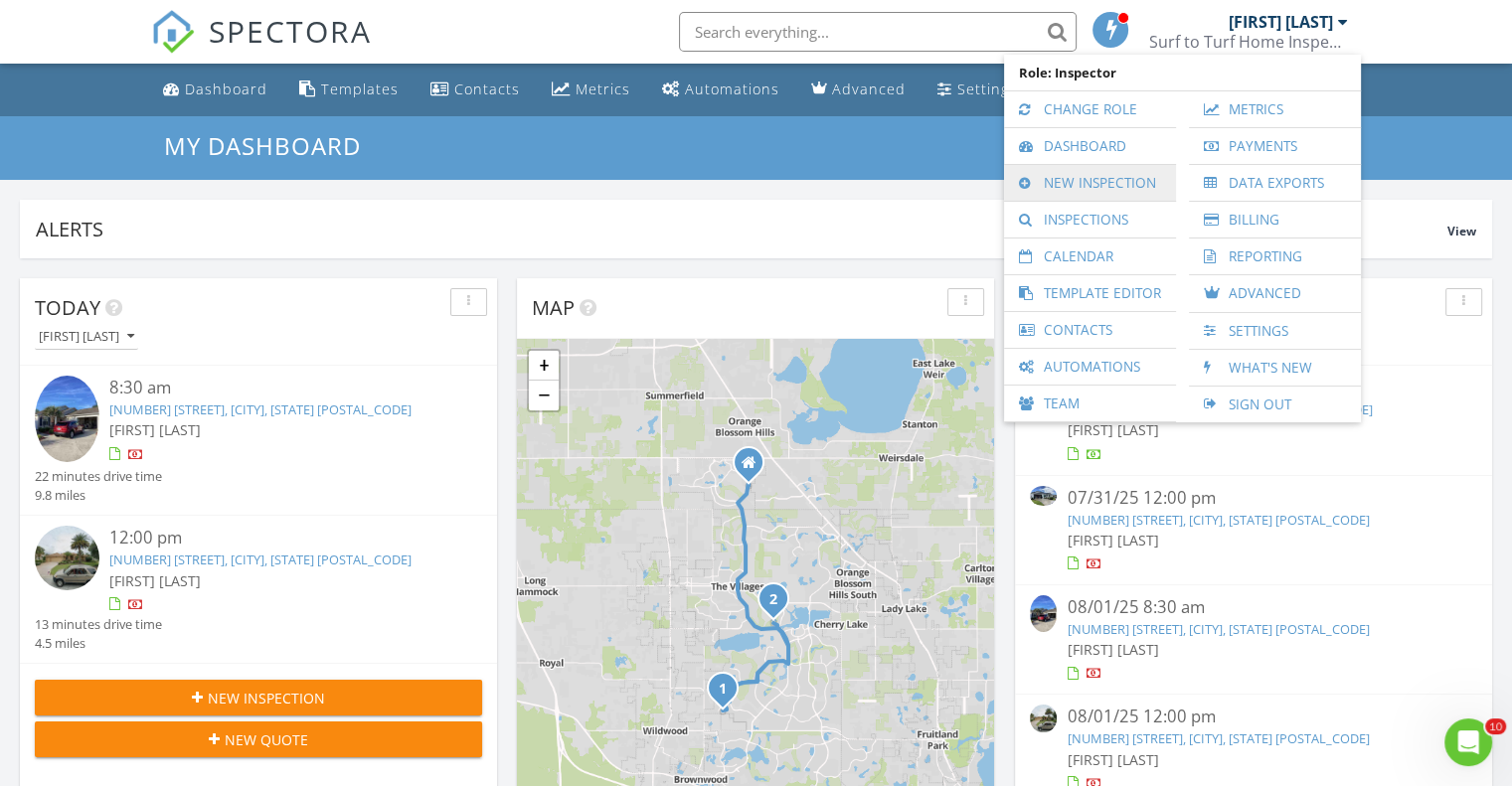 click on "New Inspection" at bounding box center (1090, 183) 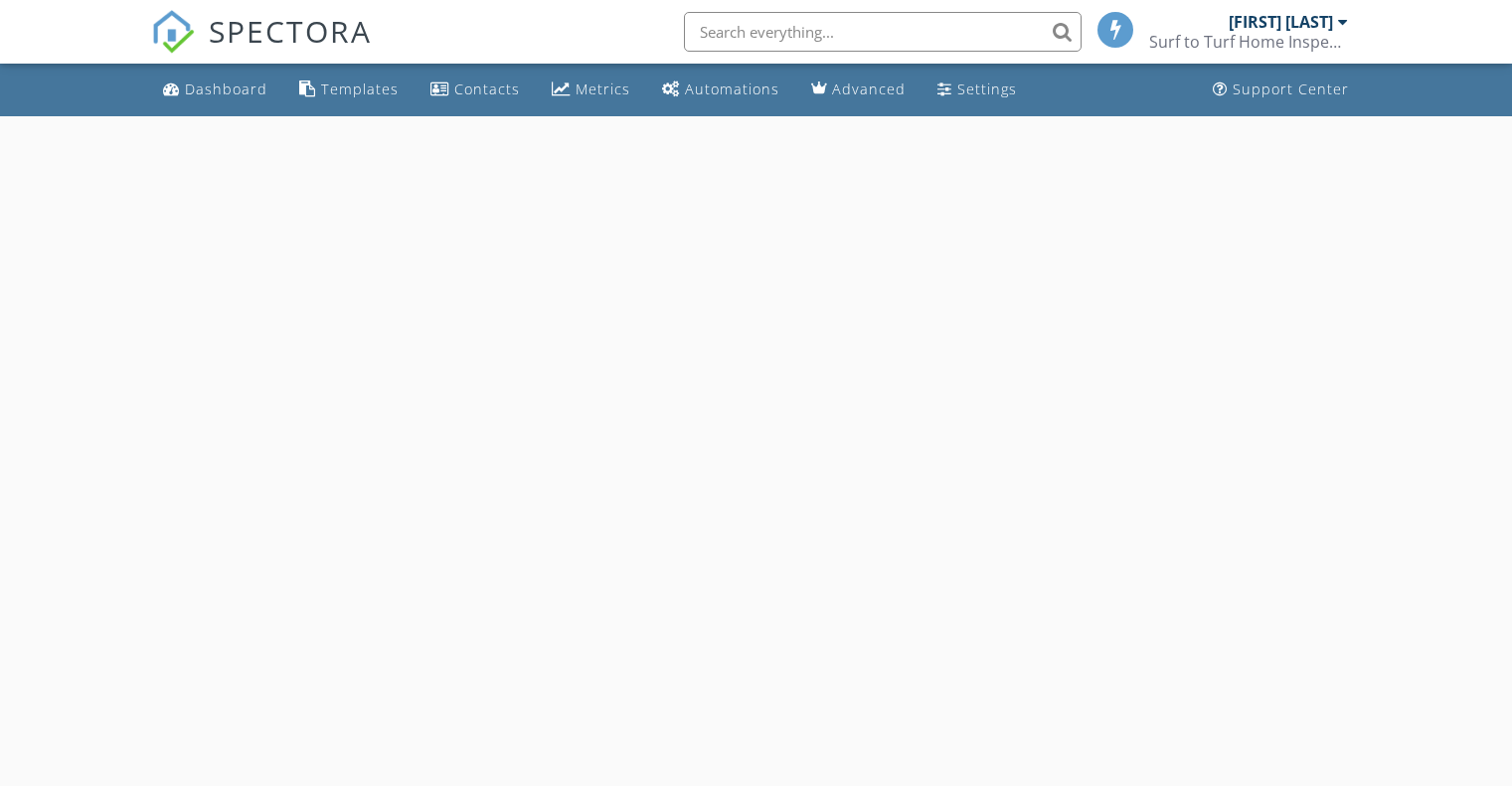 scroll, scrollTop: 0, scrollLeft: 0, axis: both 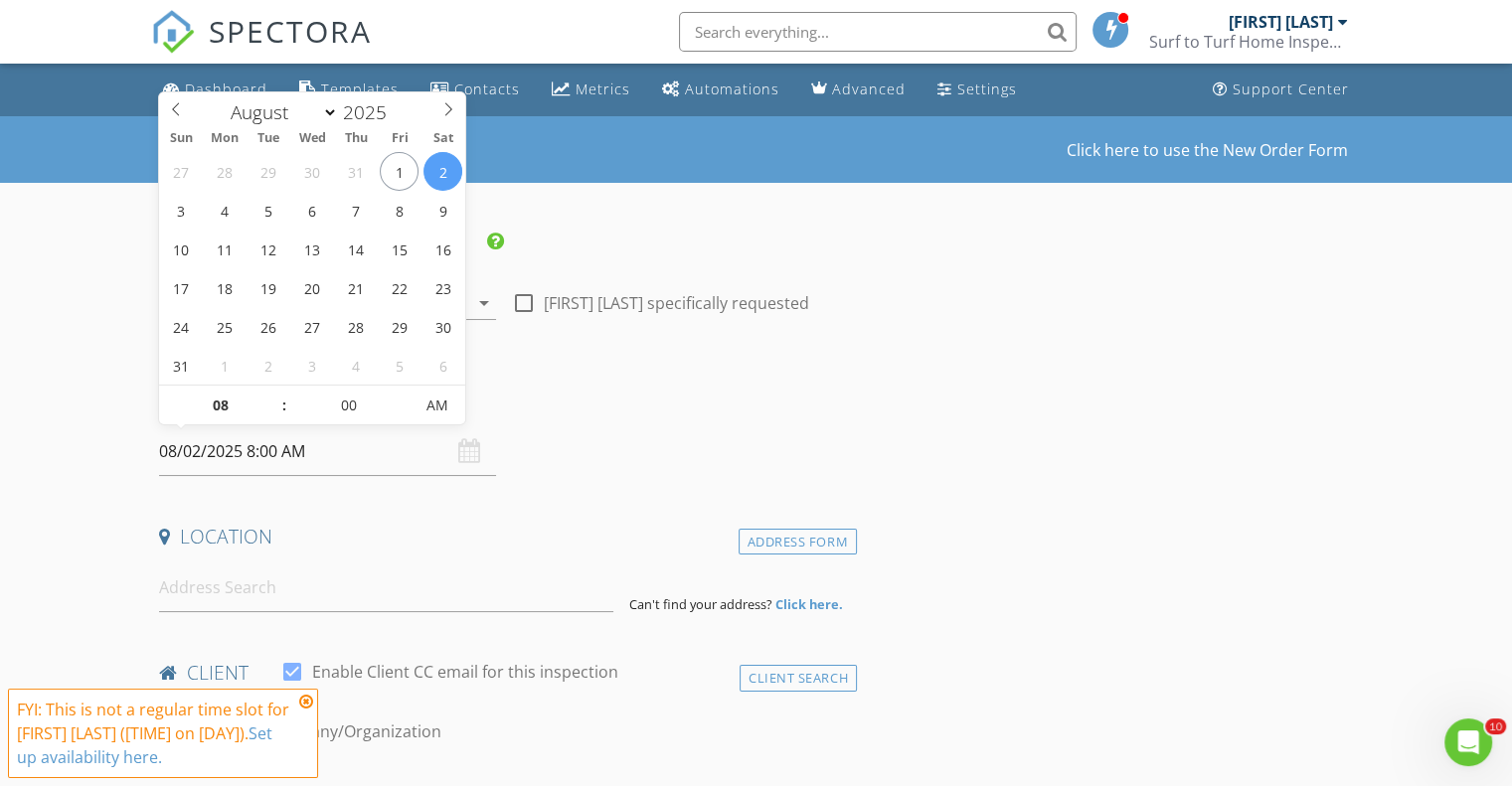 click on "08/02/2025 8:00 AM" at bounding box center [327, 451] 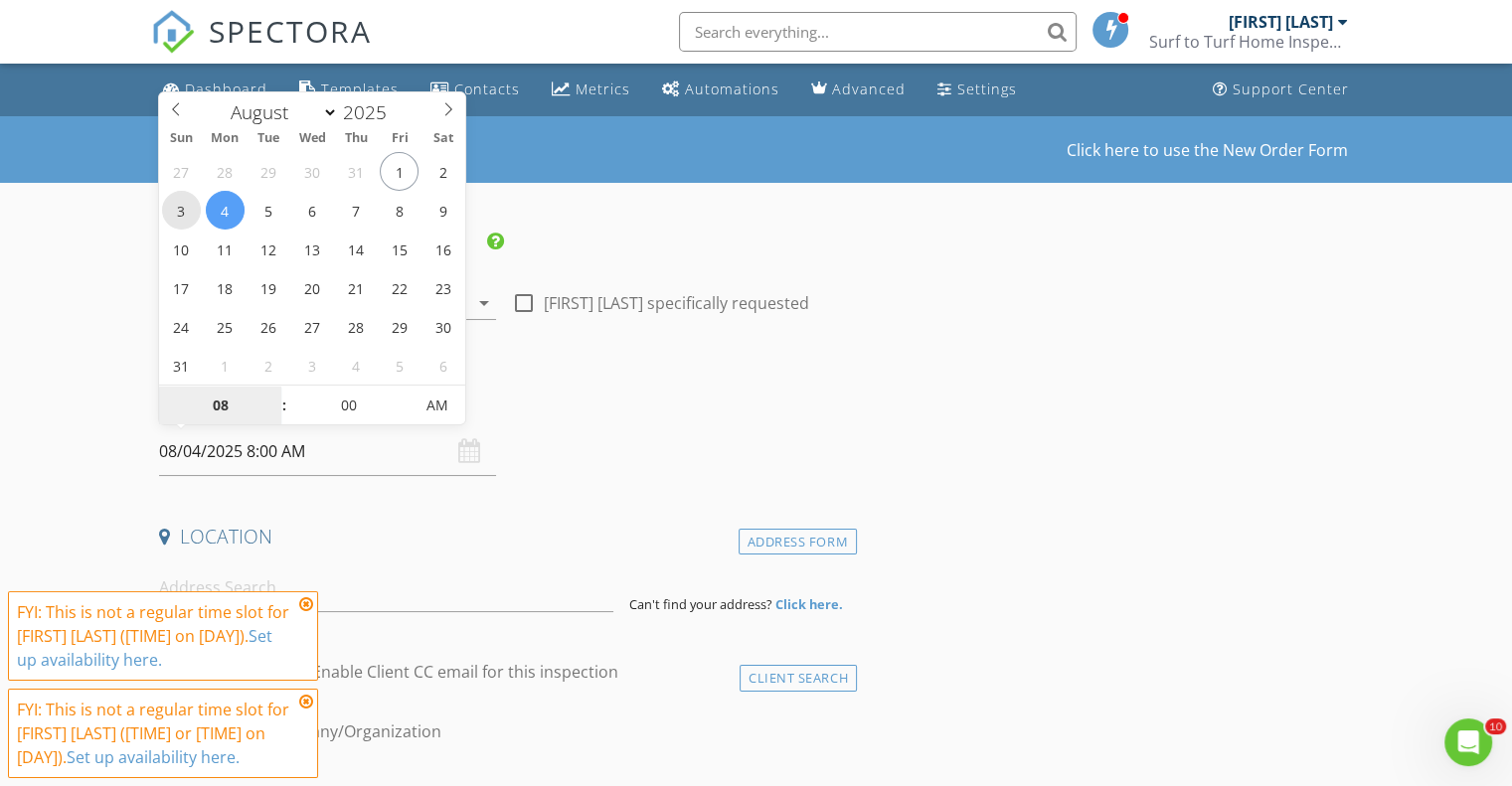 type on "08/03/2025 8:00 AM" 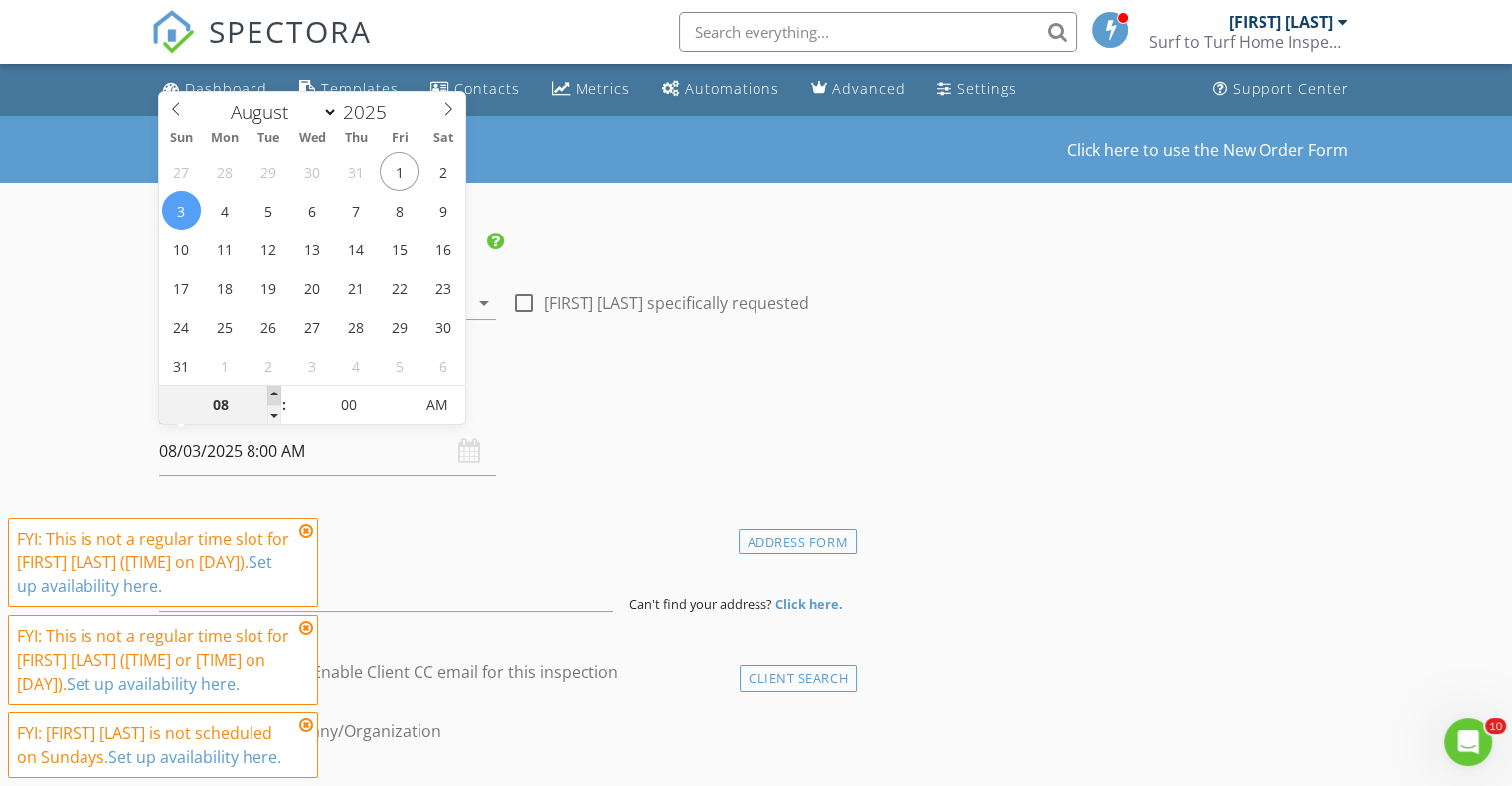 type on "09" 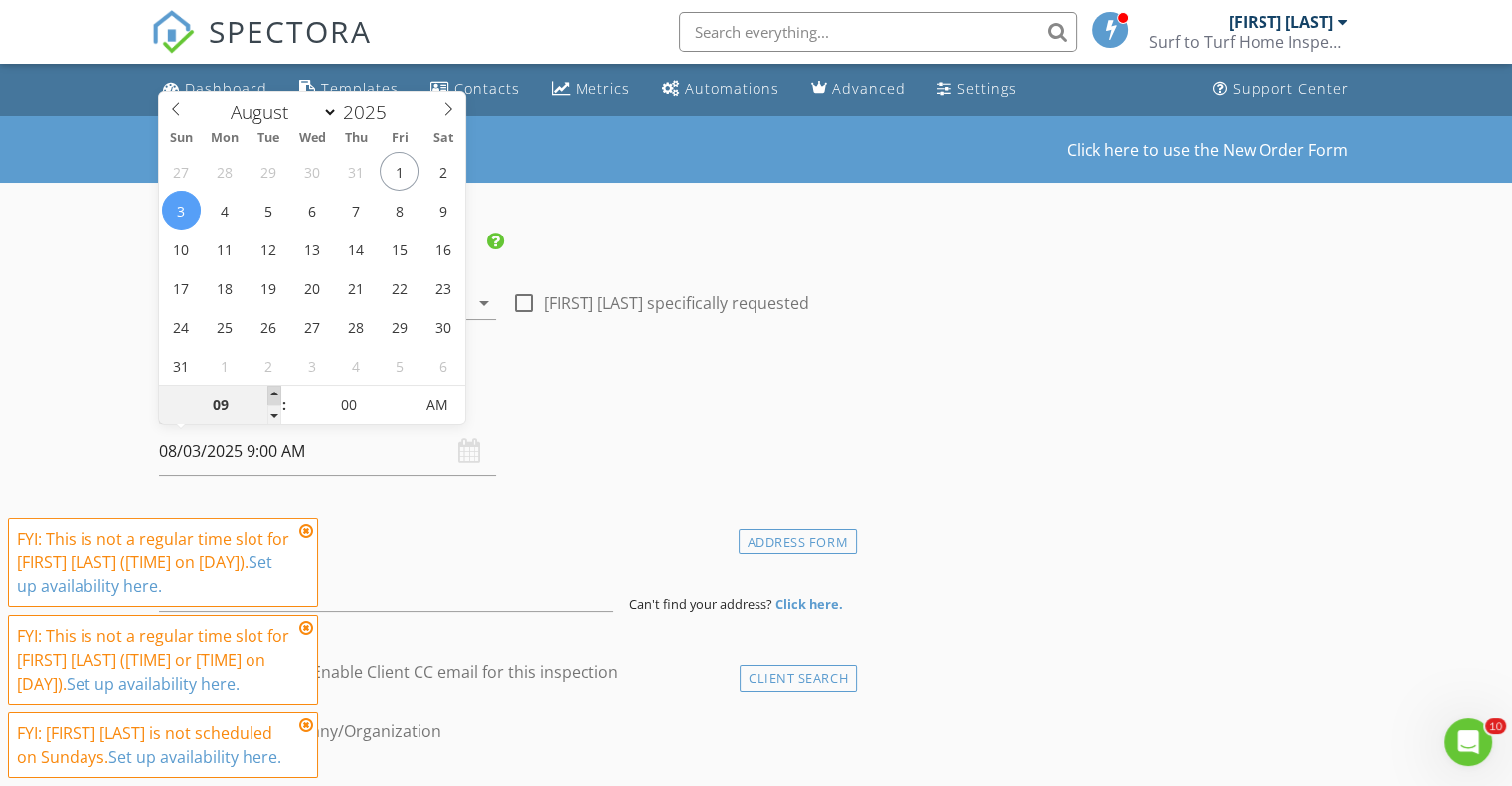 click at bounding box center [274, 395] 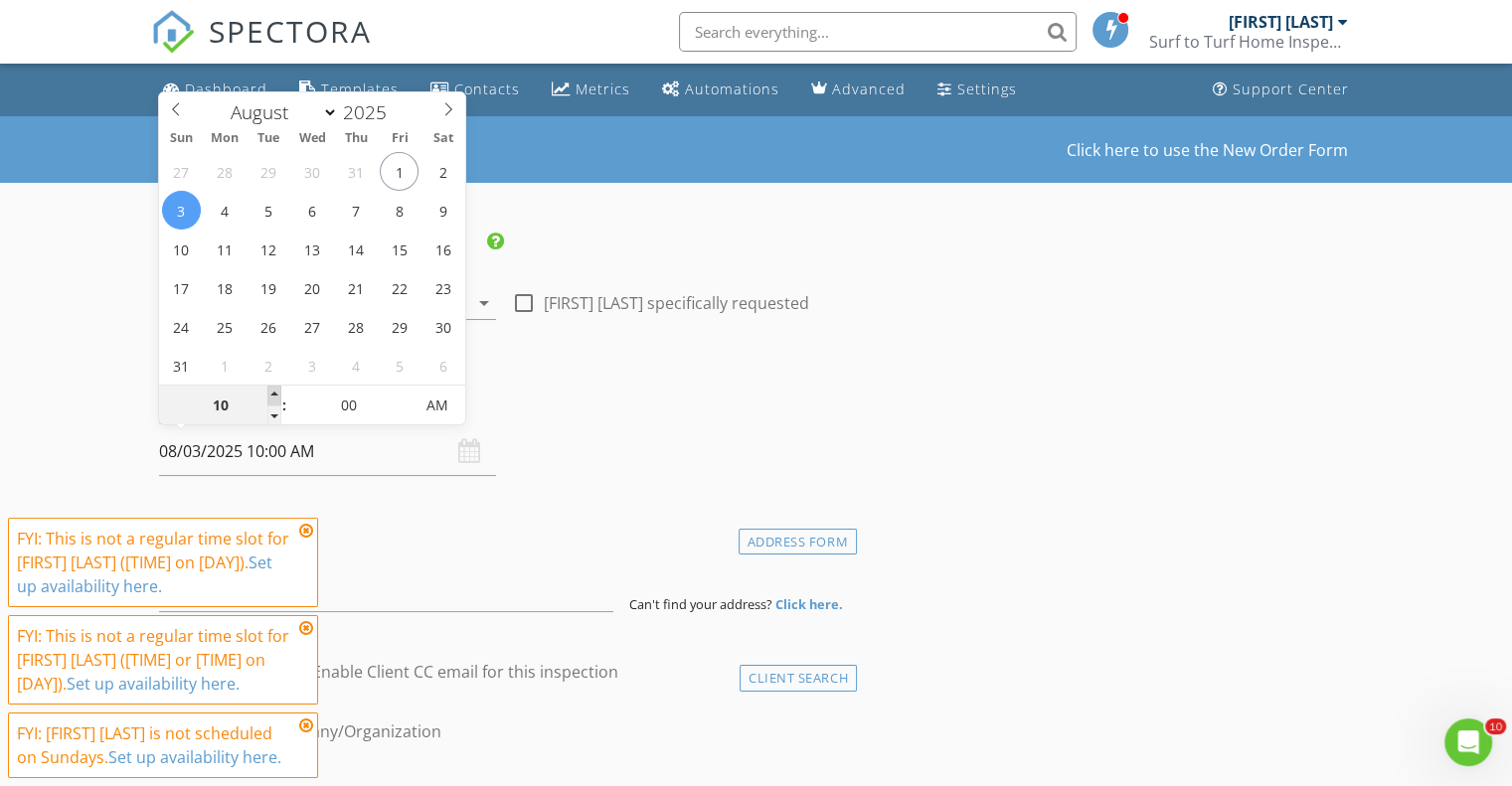 click at bounding box center (274, 395) 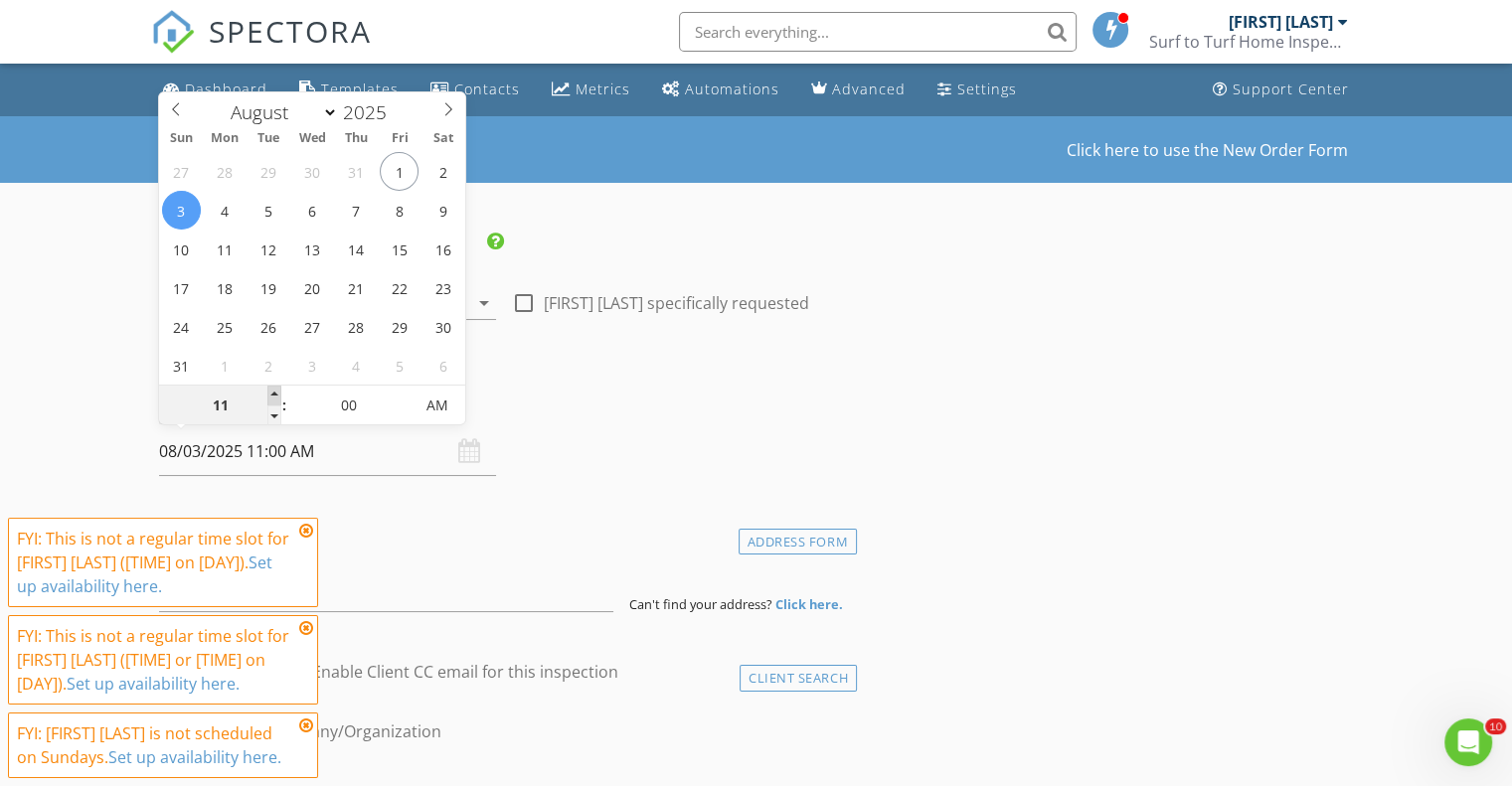 click at bounding box center (274, 395) 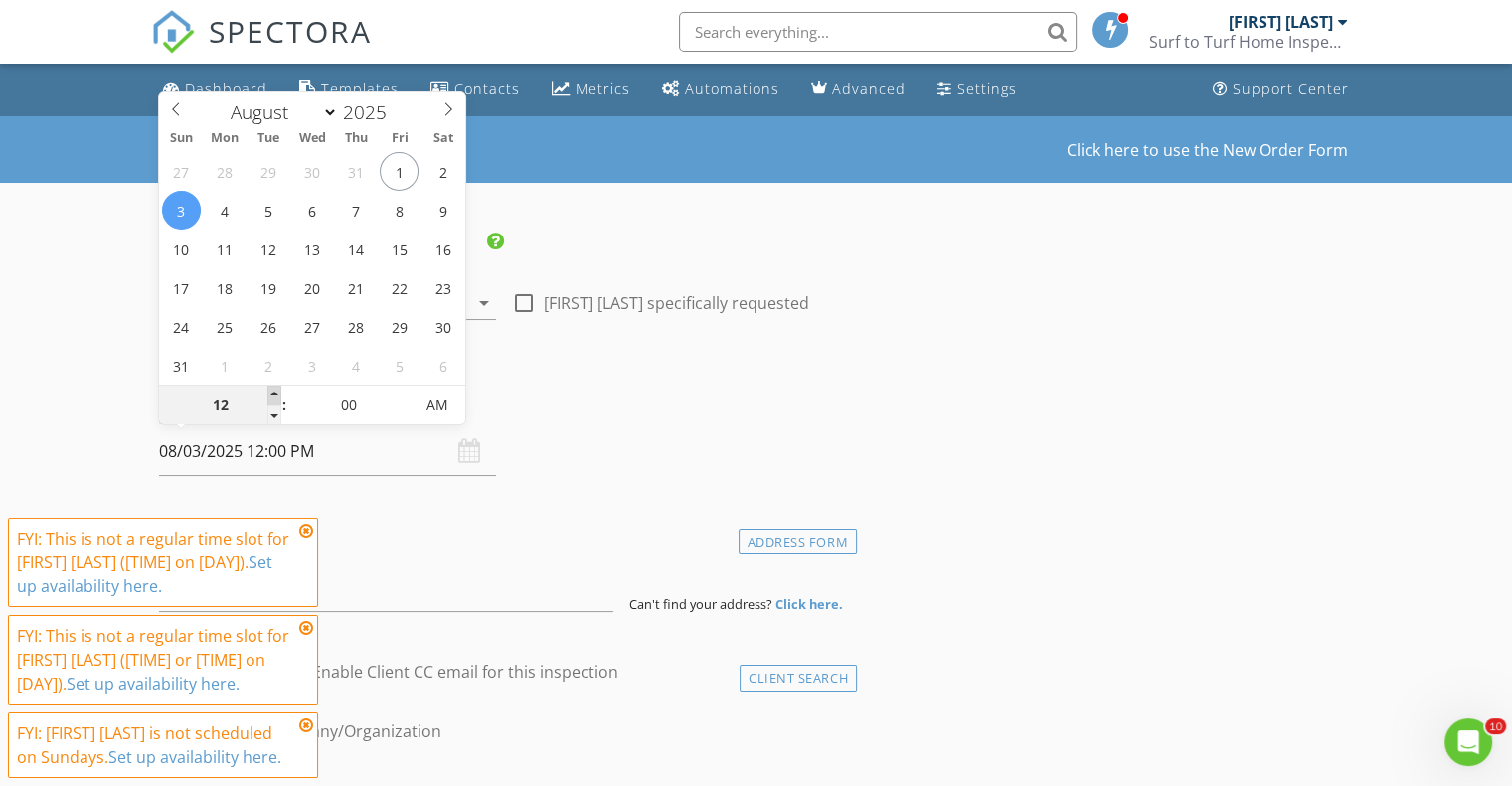 click at bounding box center (274, 395) 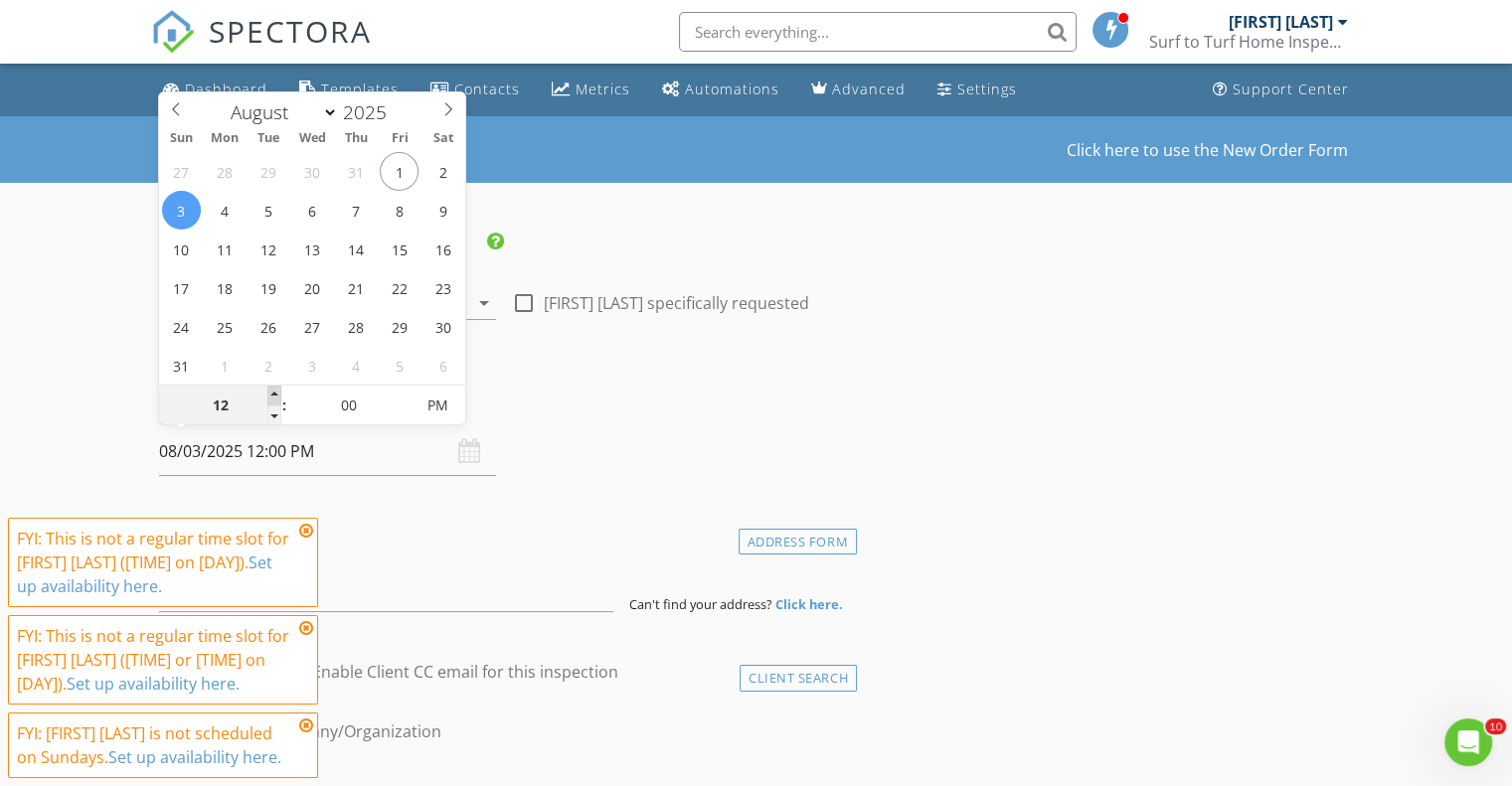 type on "01" 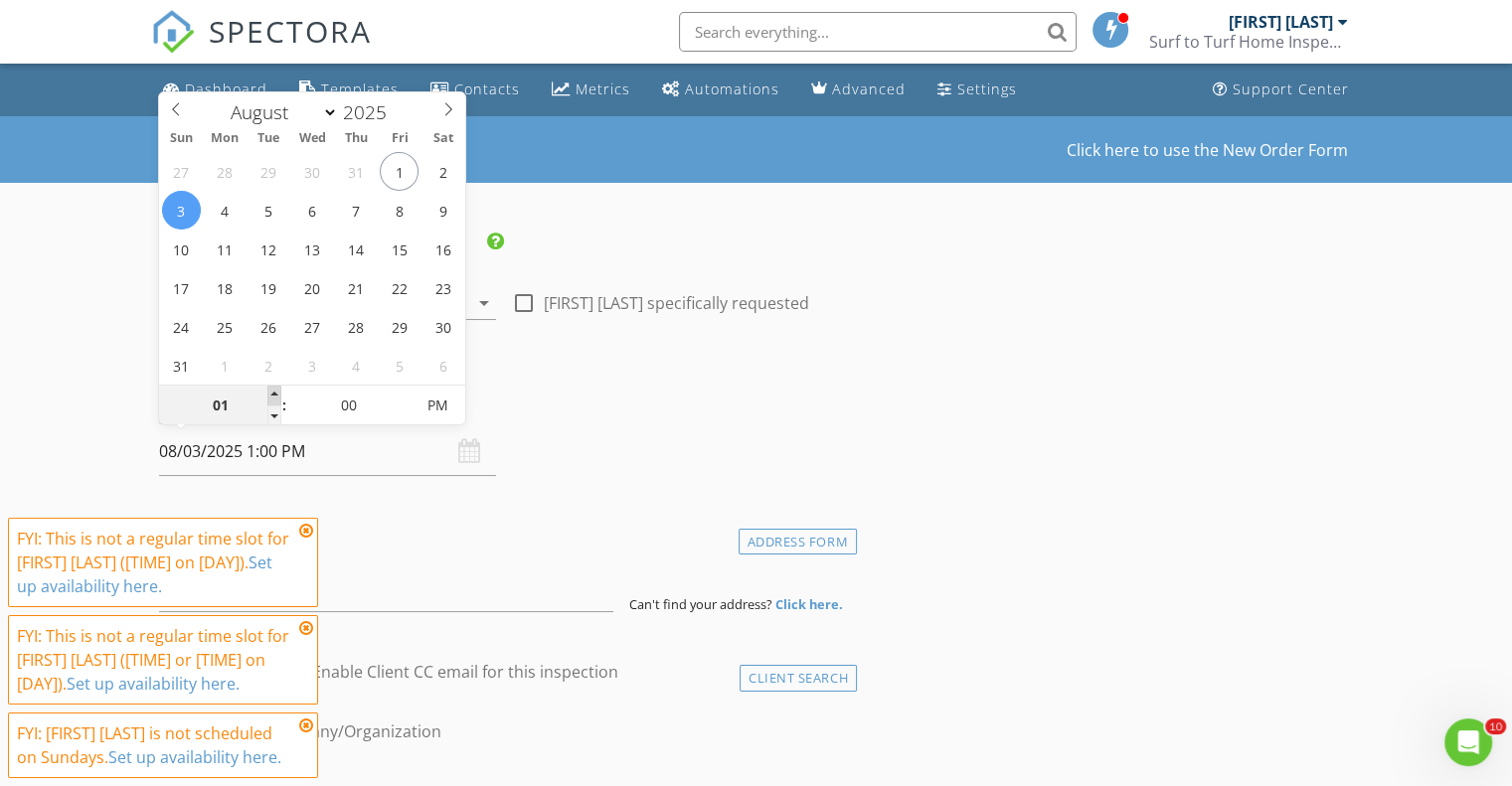 click at bounding box center (274, 395) 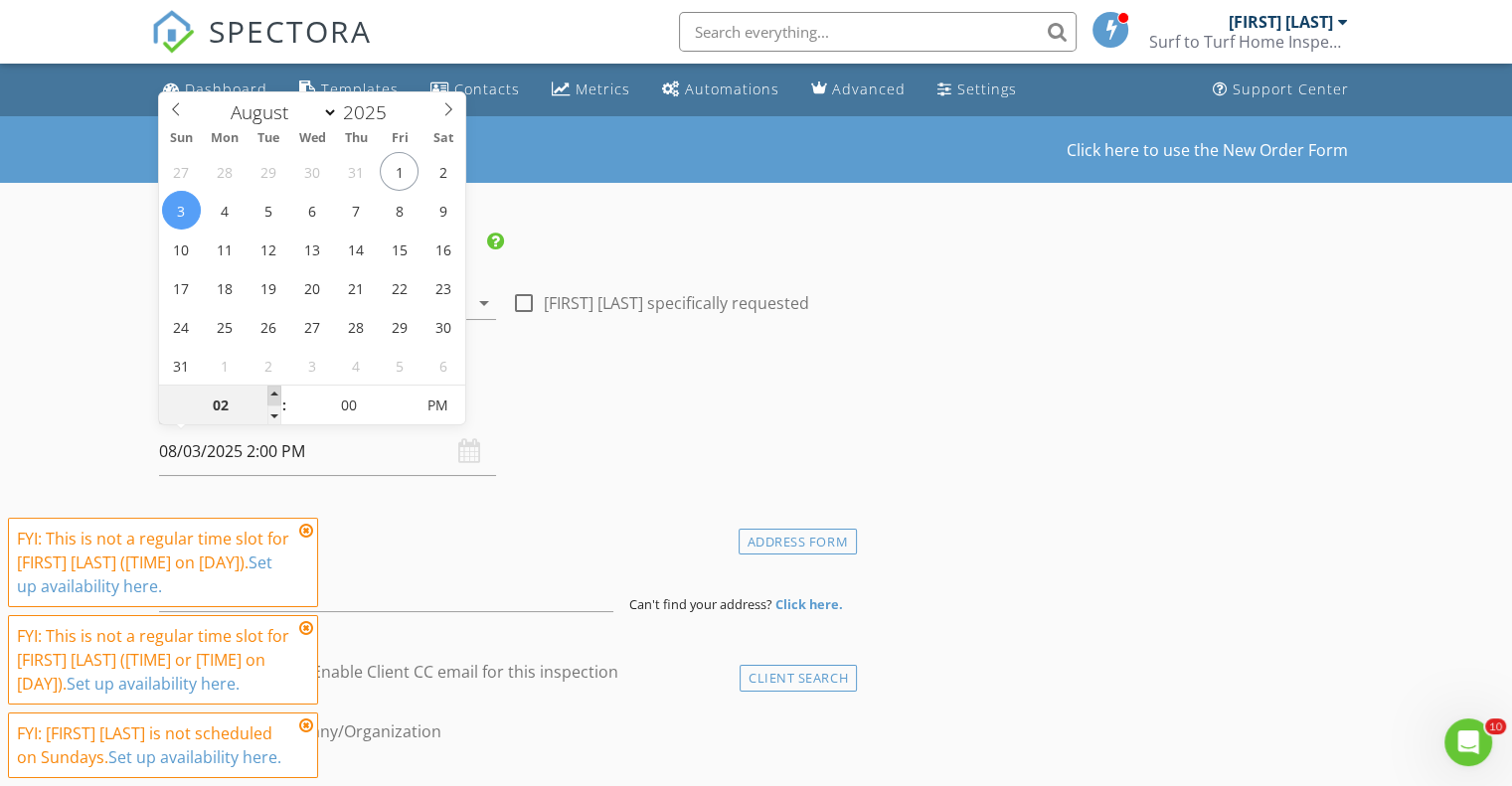 click at bounding box center (274, 395) 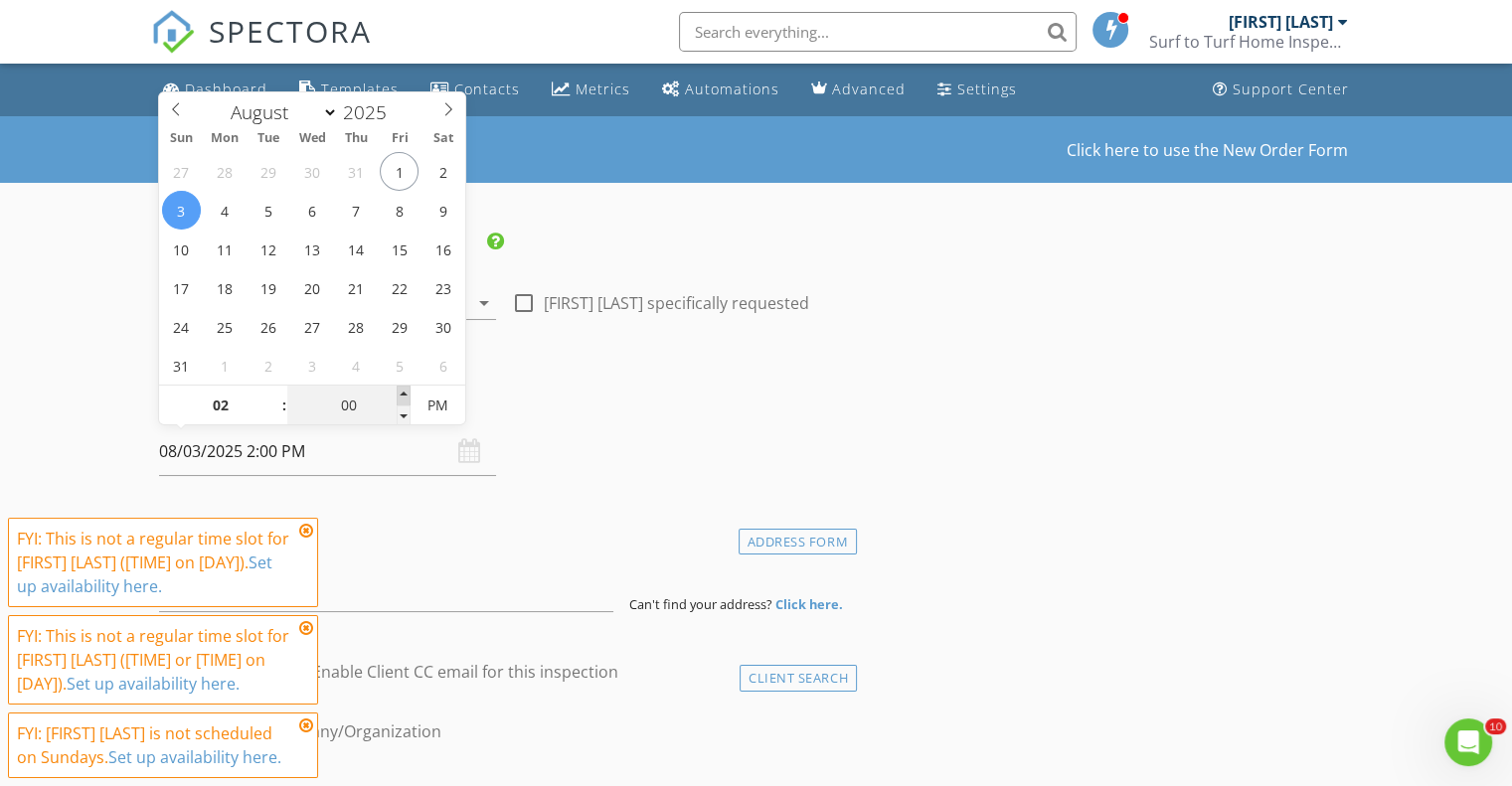 type on "05" 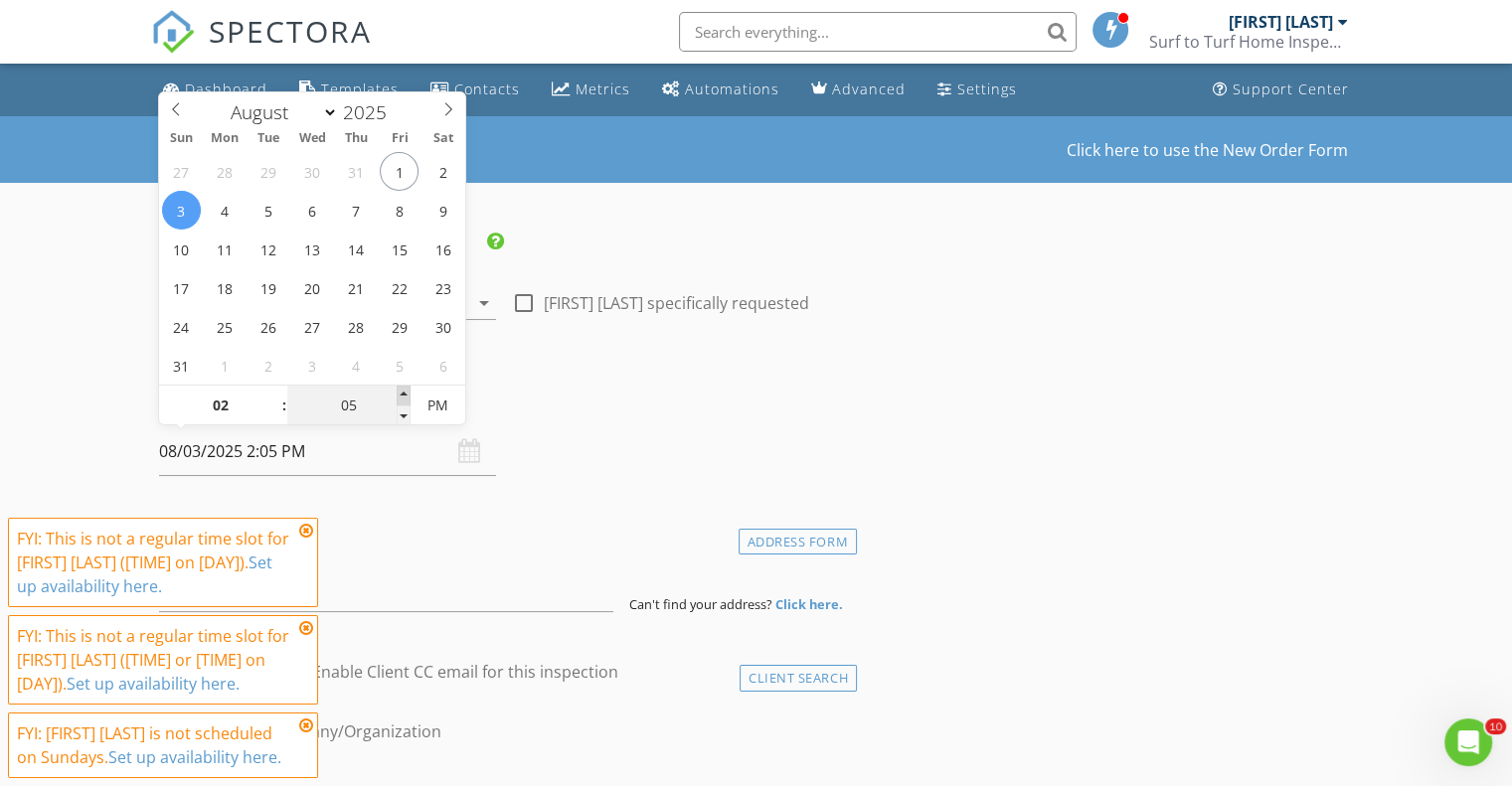 click at bounding box center (404, 395) 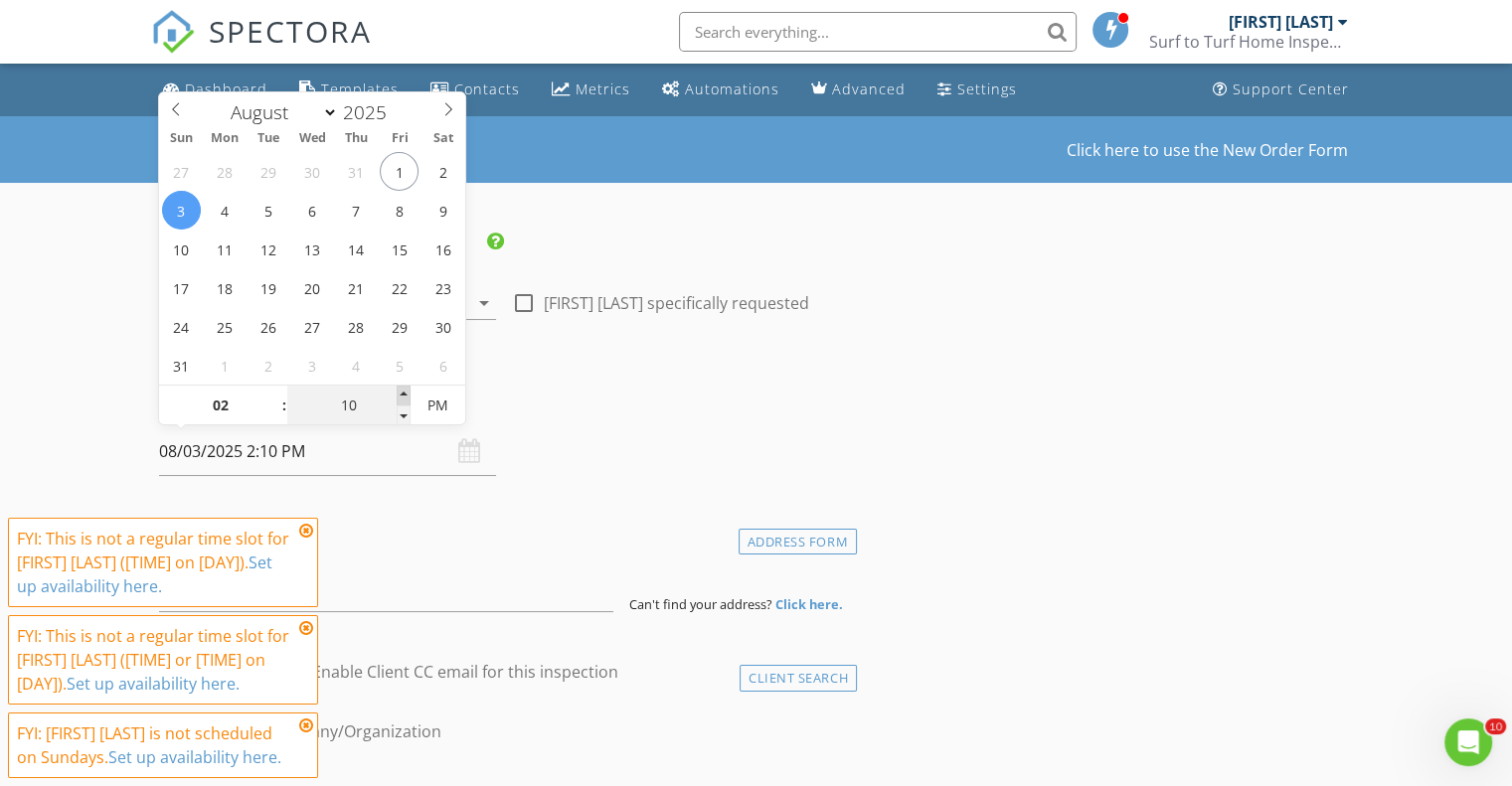 click at bounding box center (404, 395) 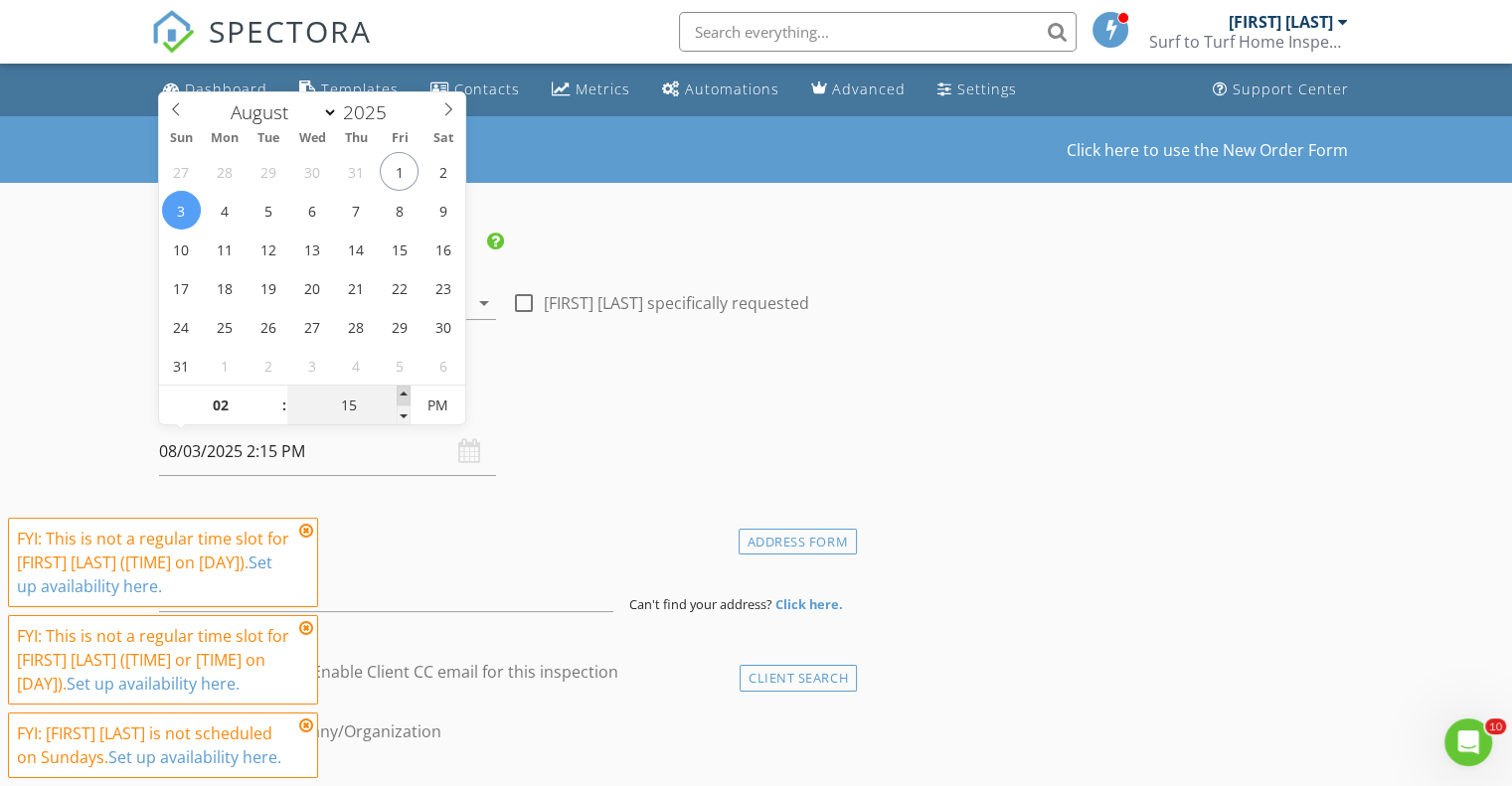 click at bounding box center [404, 395] 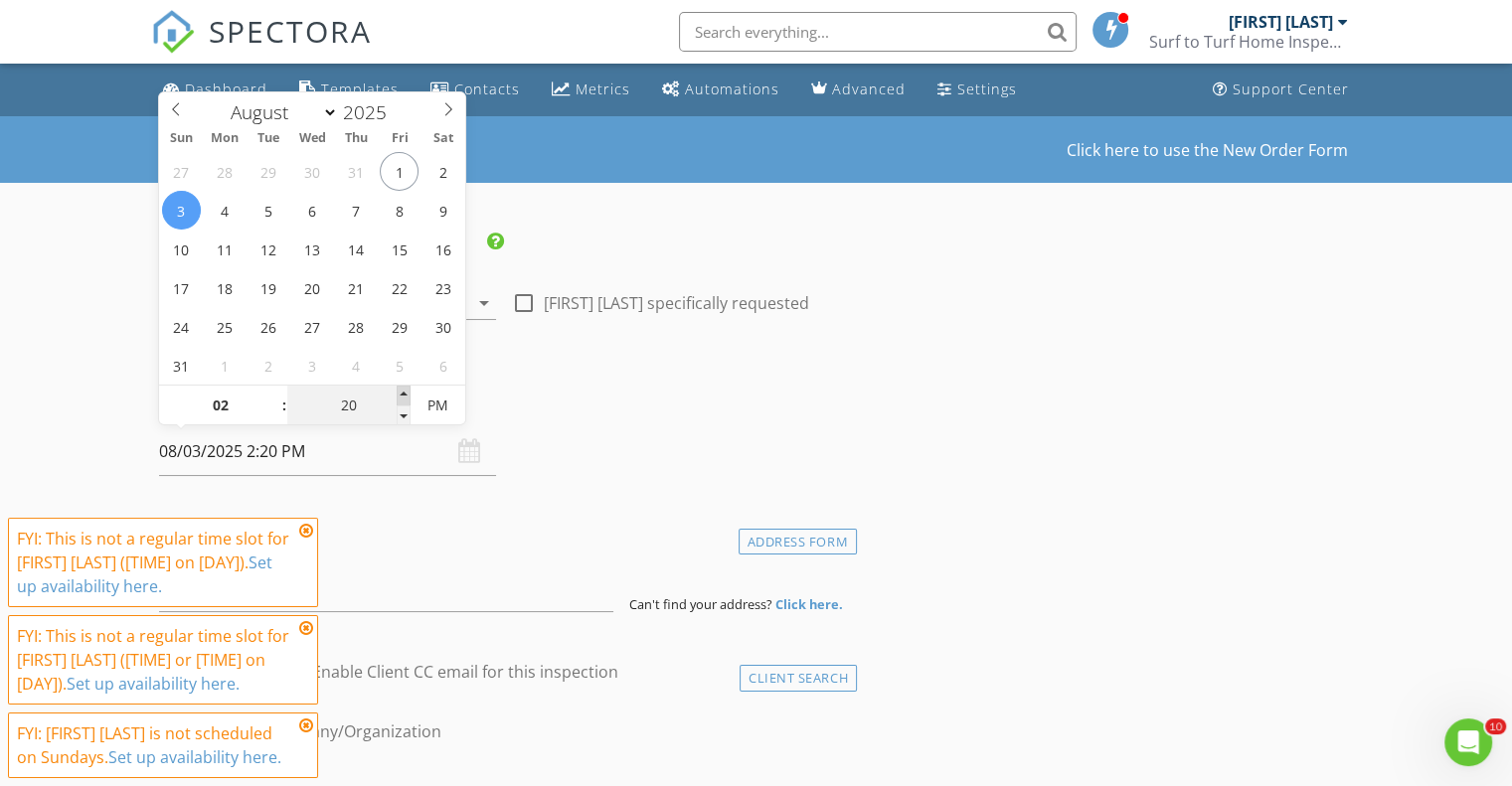 click at bounding box center [404, 395] 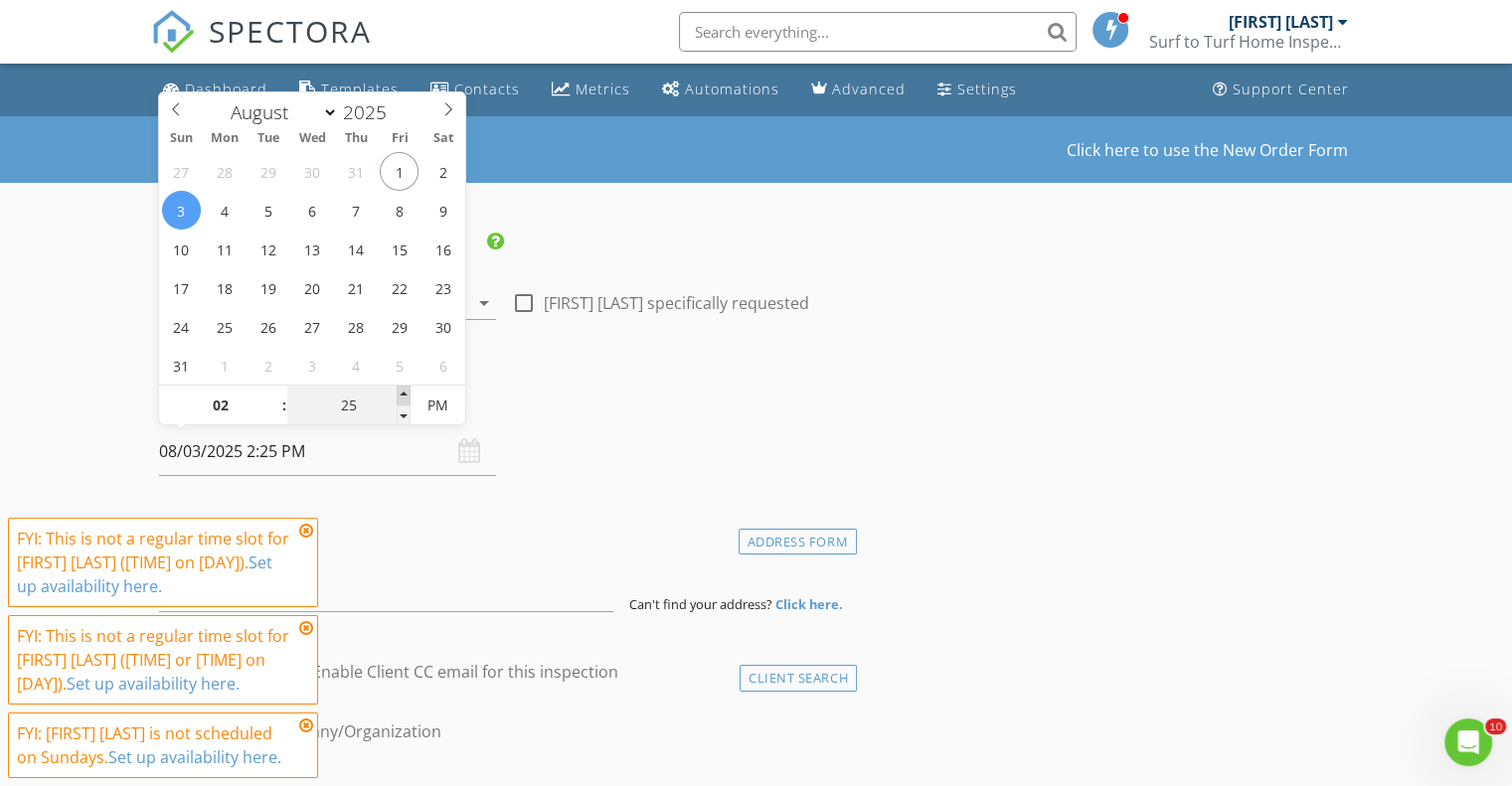 click at bounding box center [404, 395] 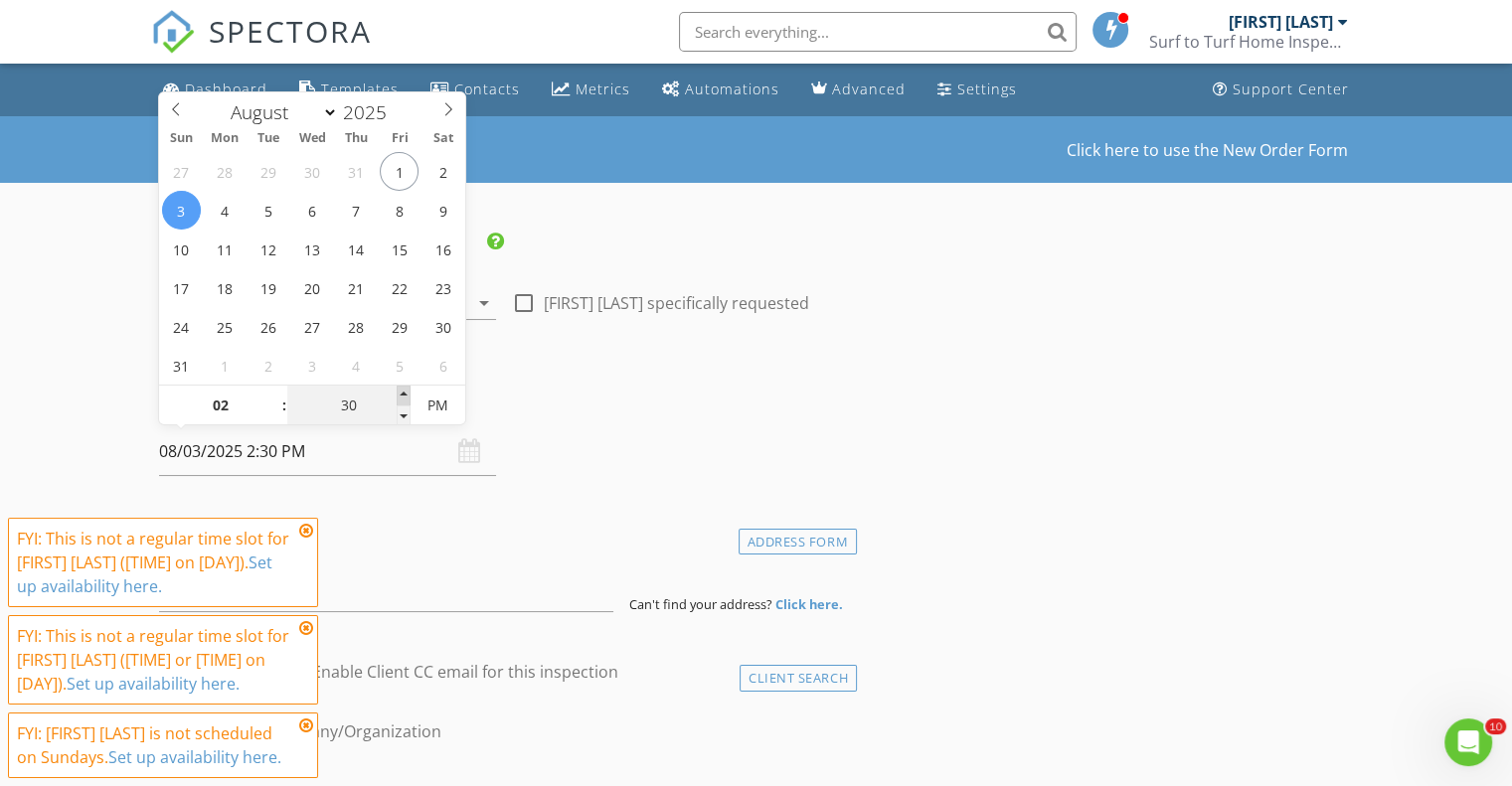 click at bounding box center [404, 395] 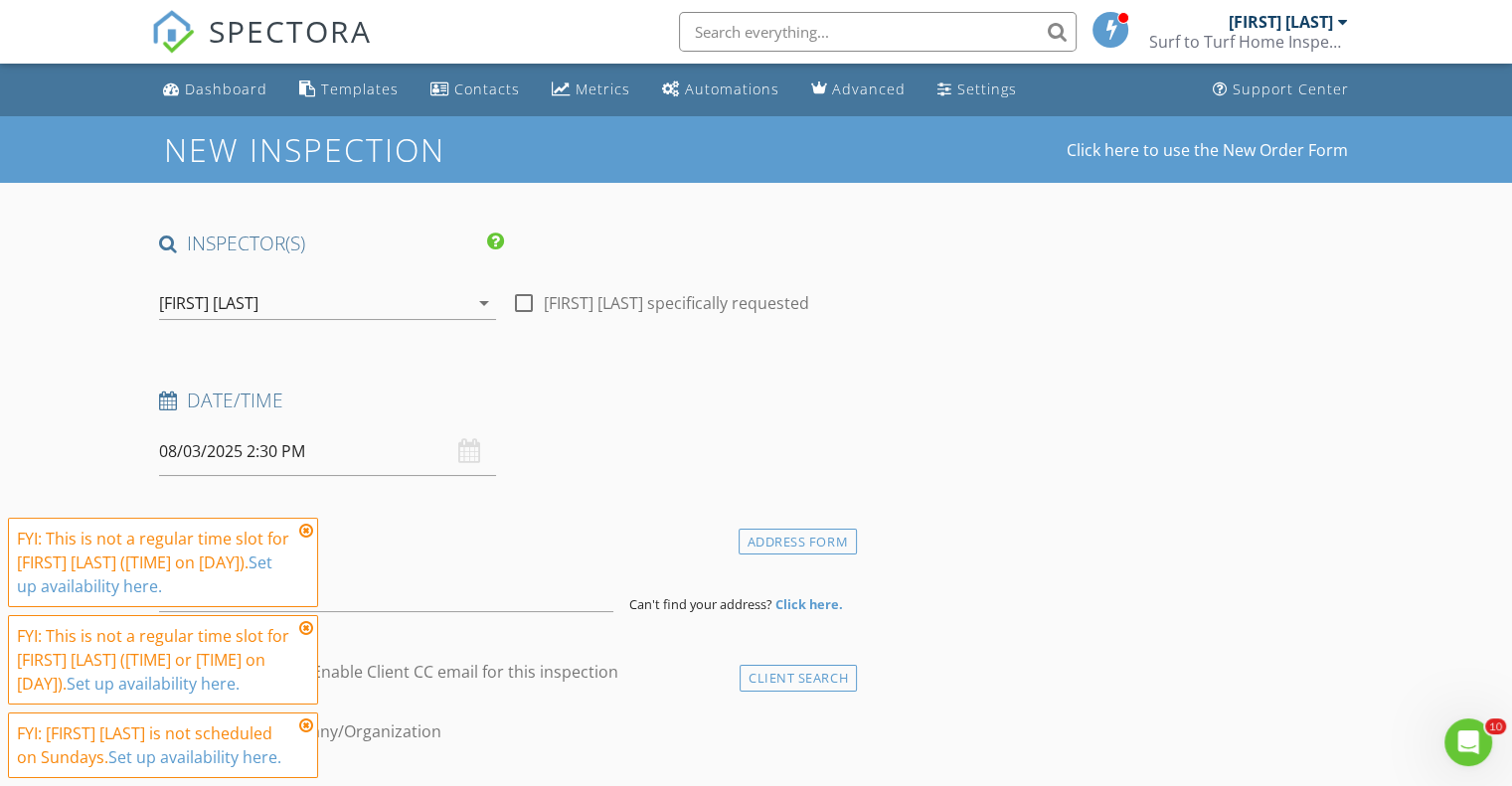 click at bounding box center [306, 531] 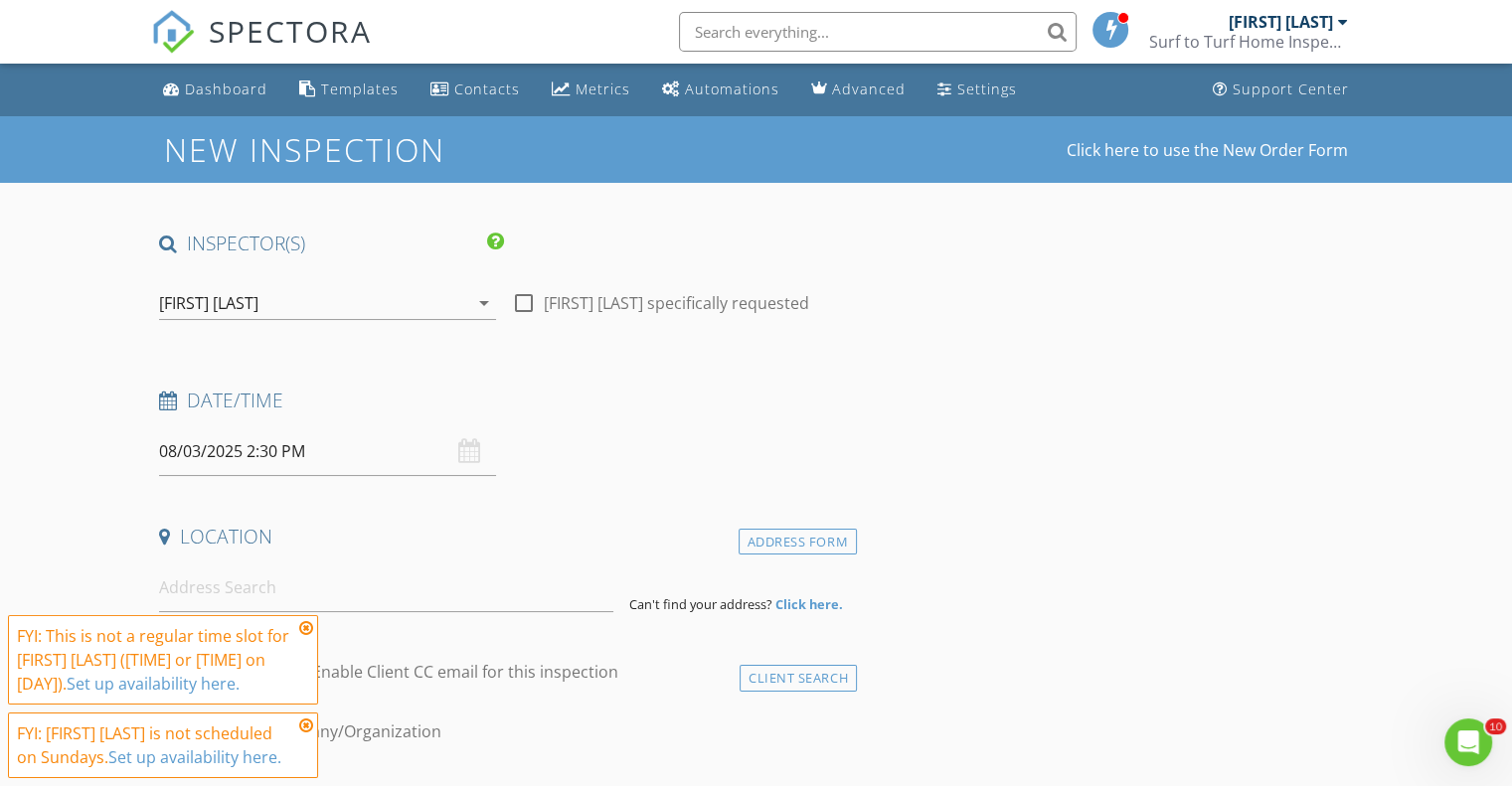 click at bounding box center [306, 628] 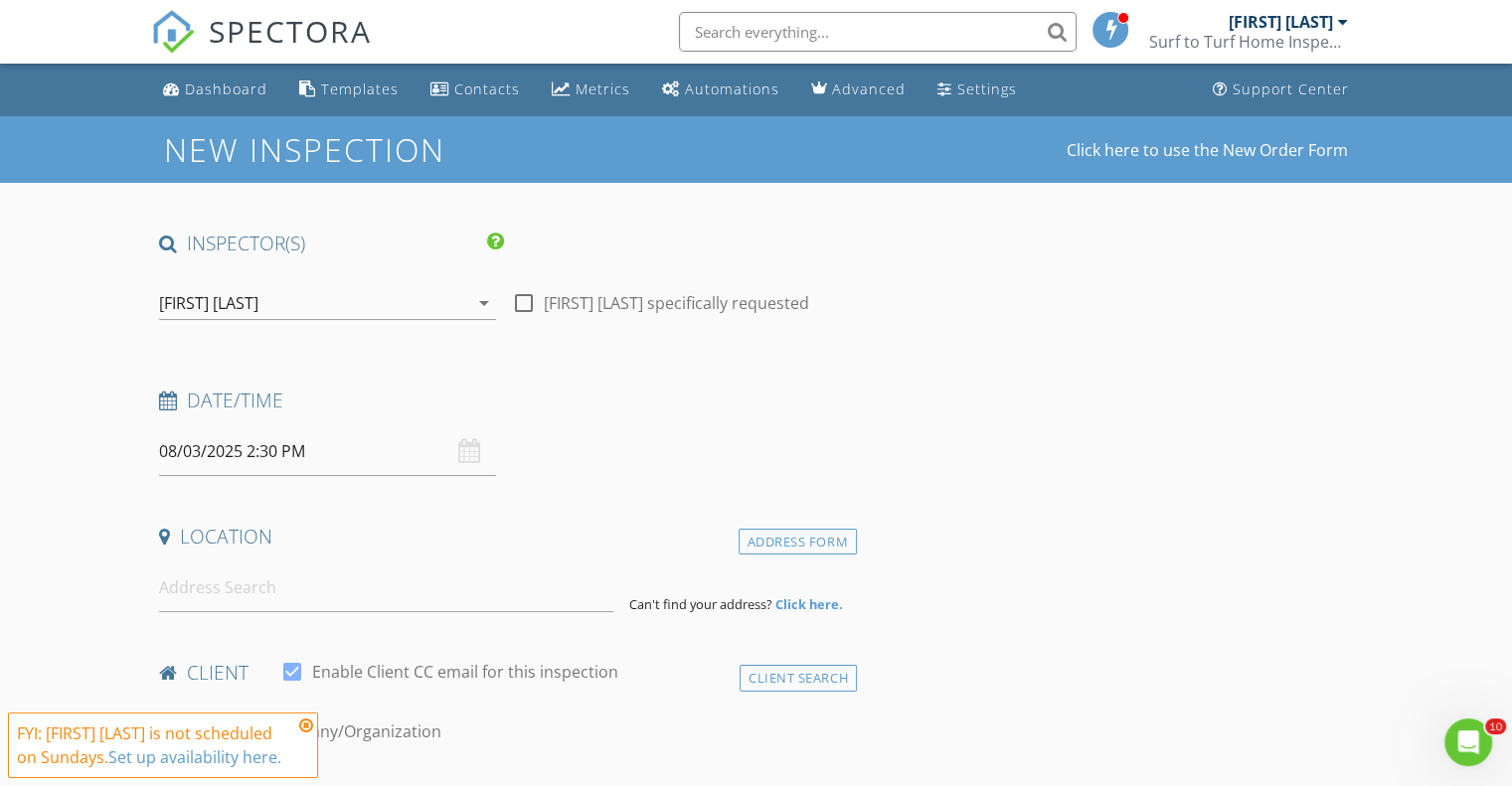 click at bounding box center (306, 725) 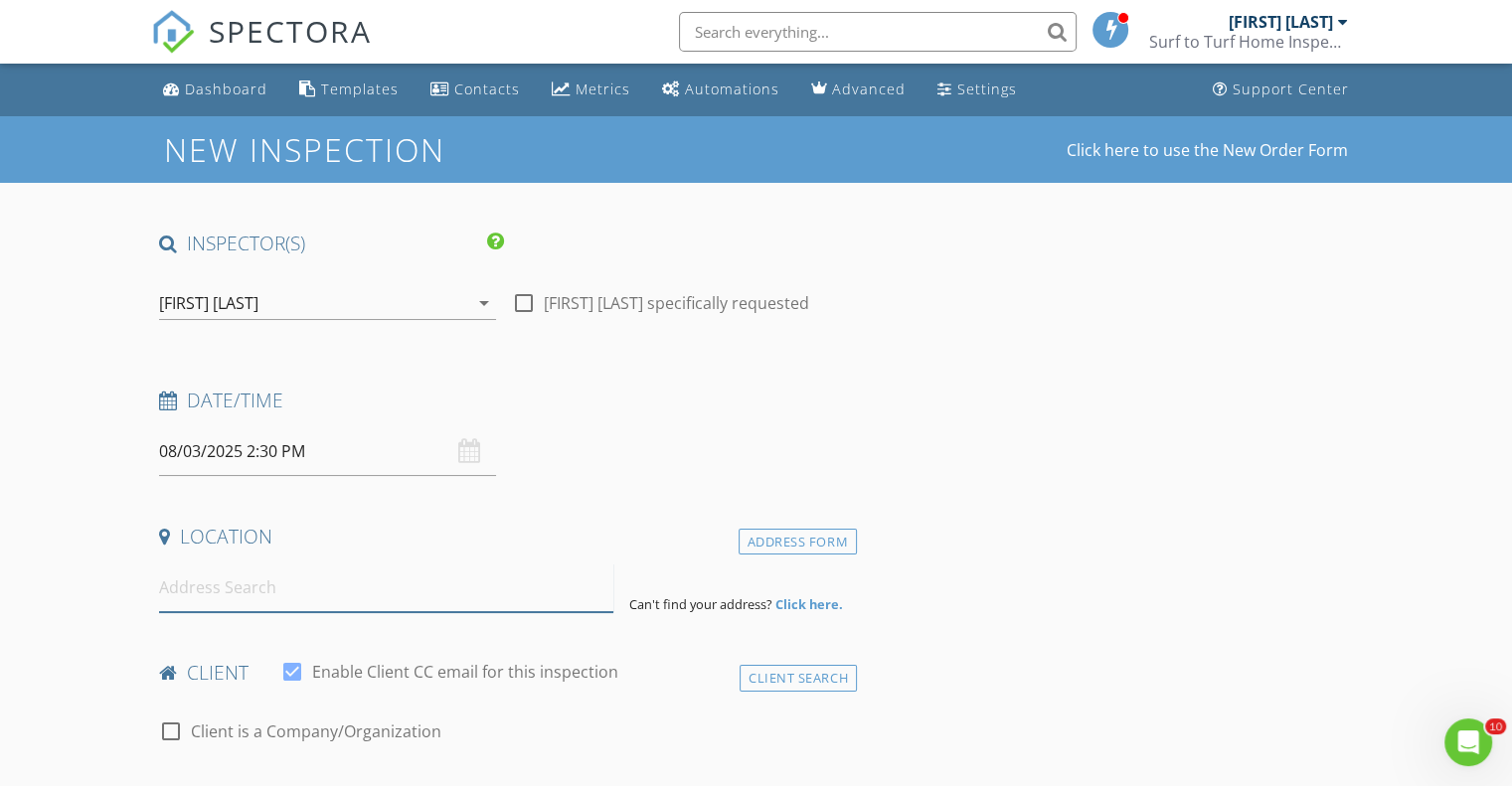 click at bounding box center [386, 587] 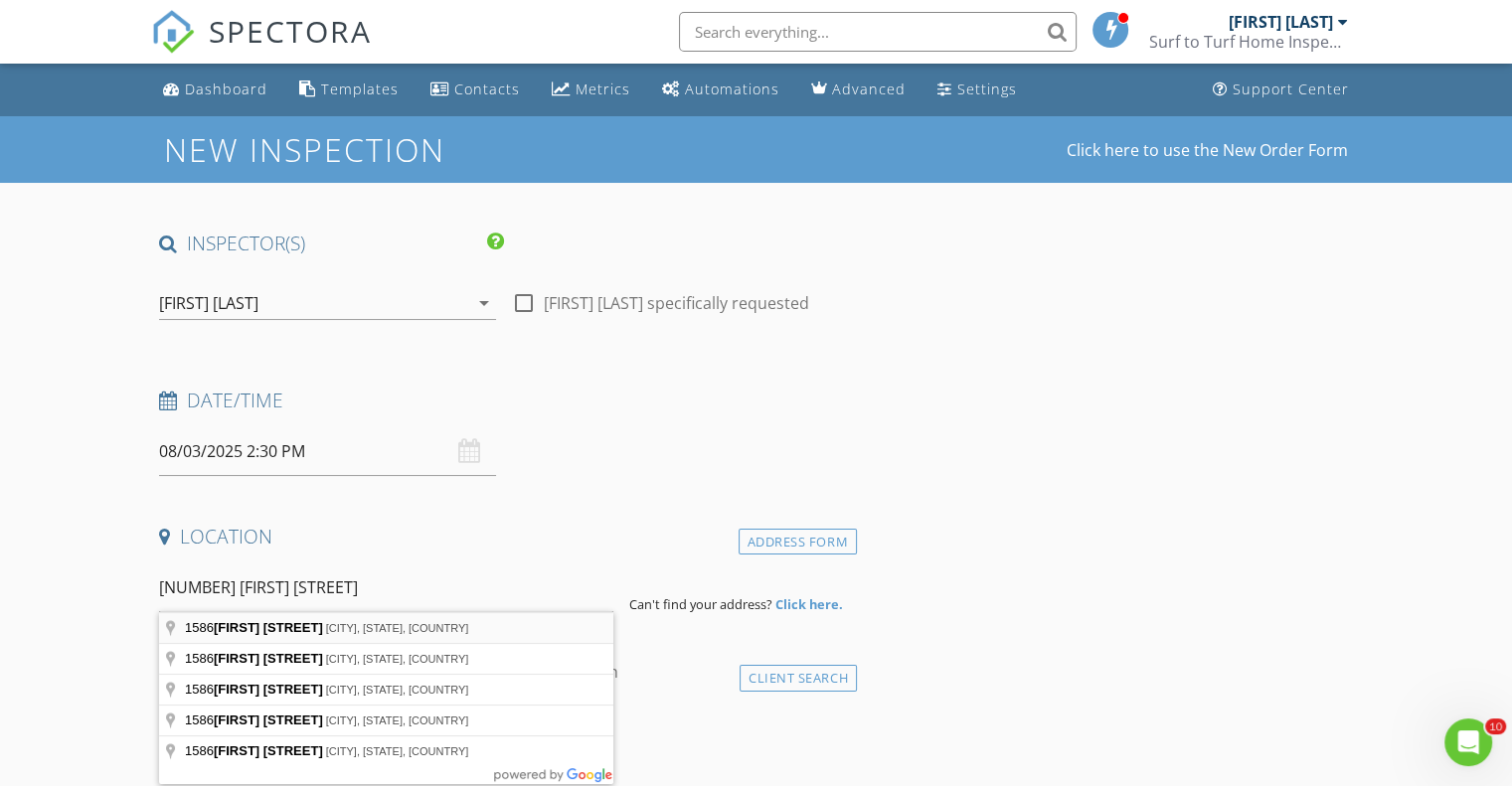 type on "1586 Kody Way, Sumterville, FL, USA" 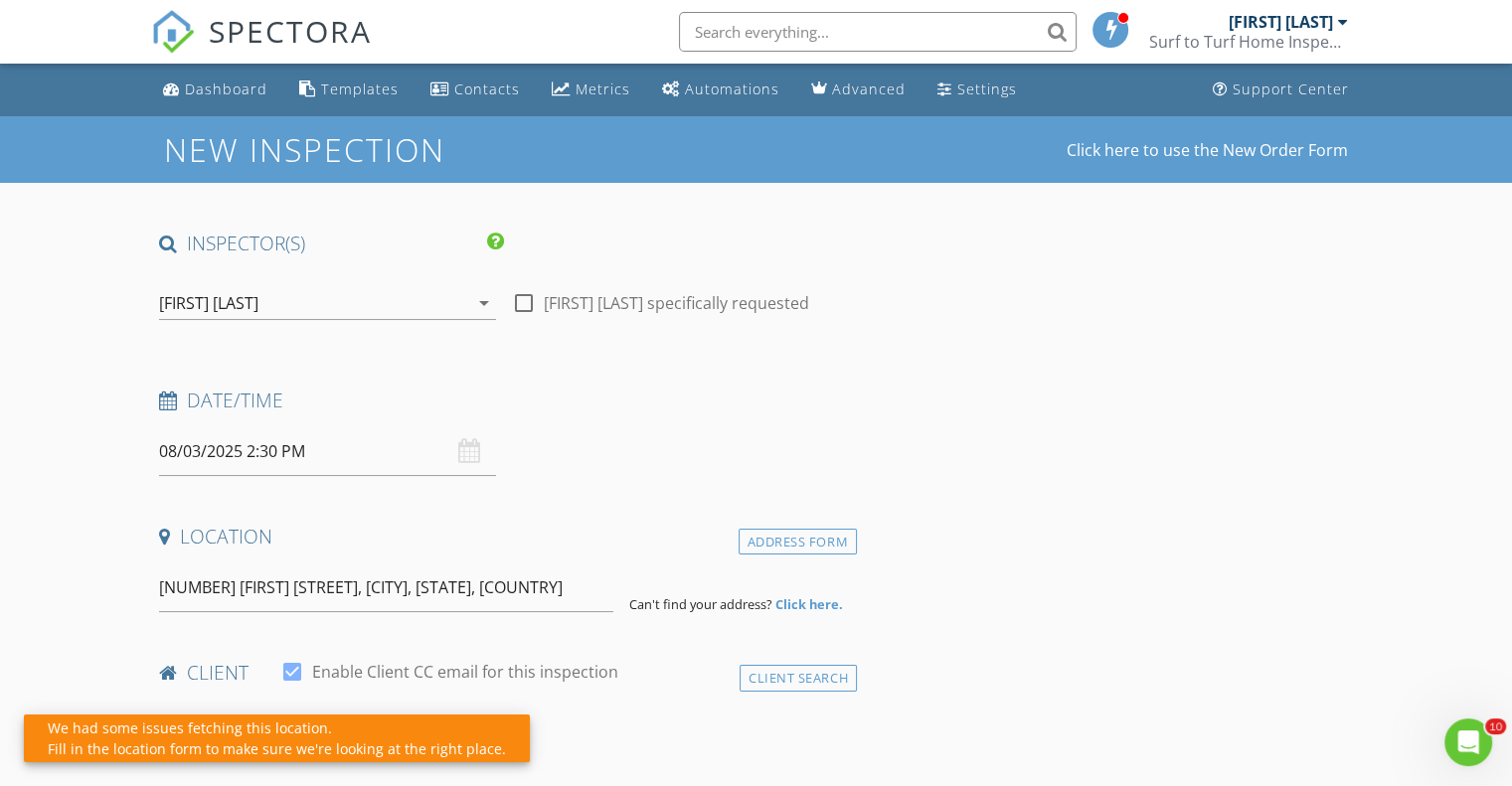 click on "Click here." at bounding box center (809, 604) 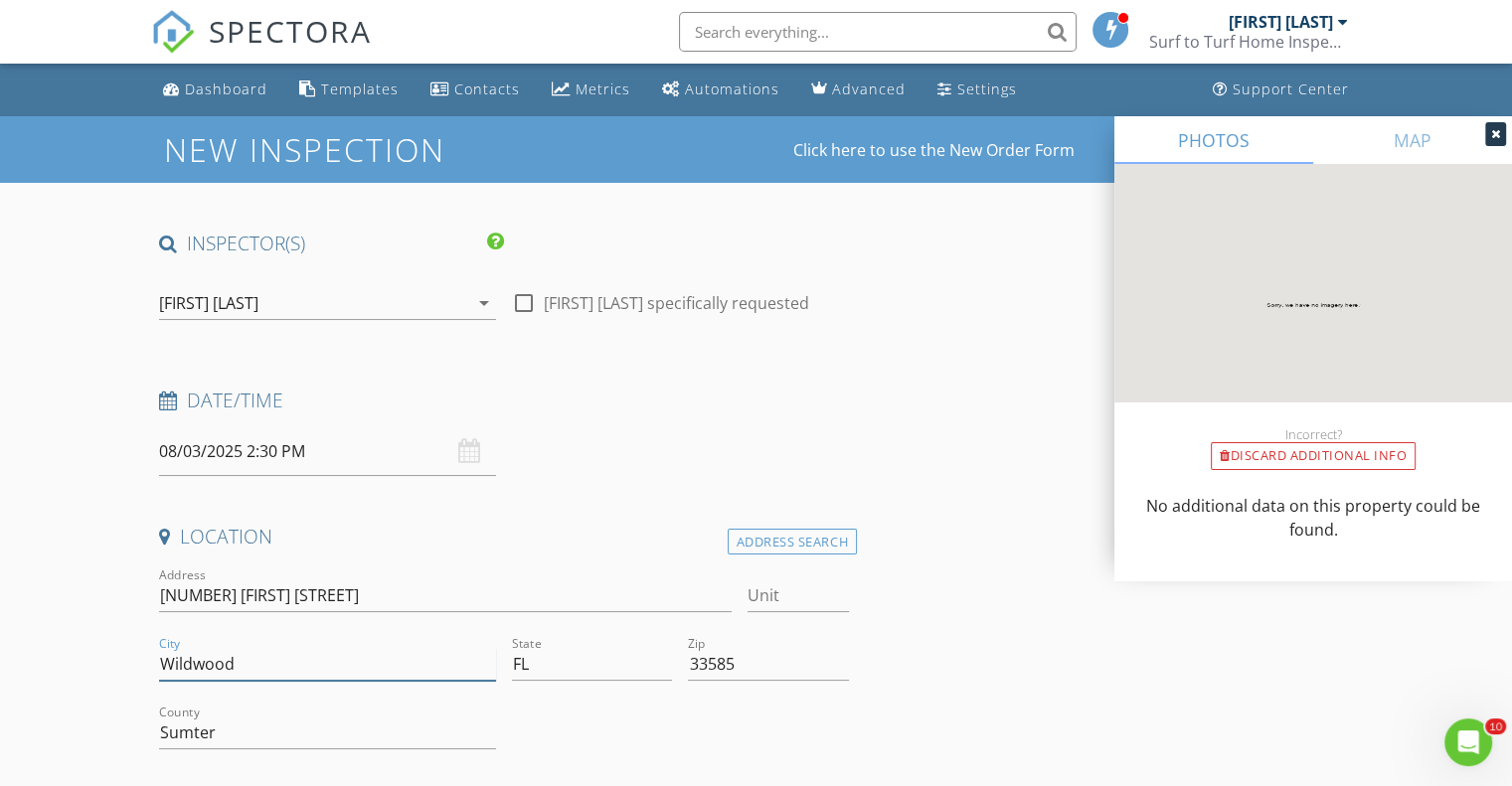 click on "Wildwood" at bounding box center (327, 664) 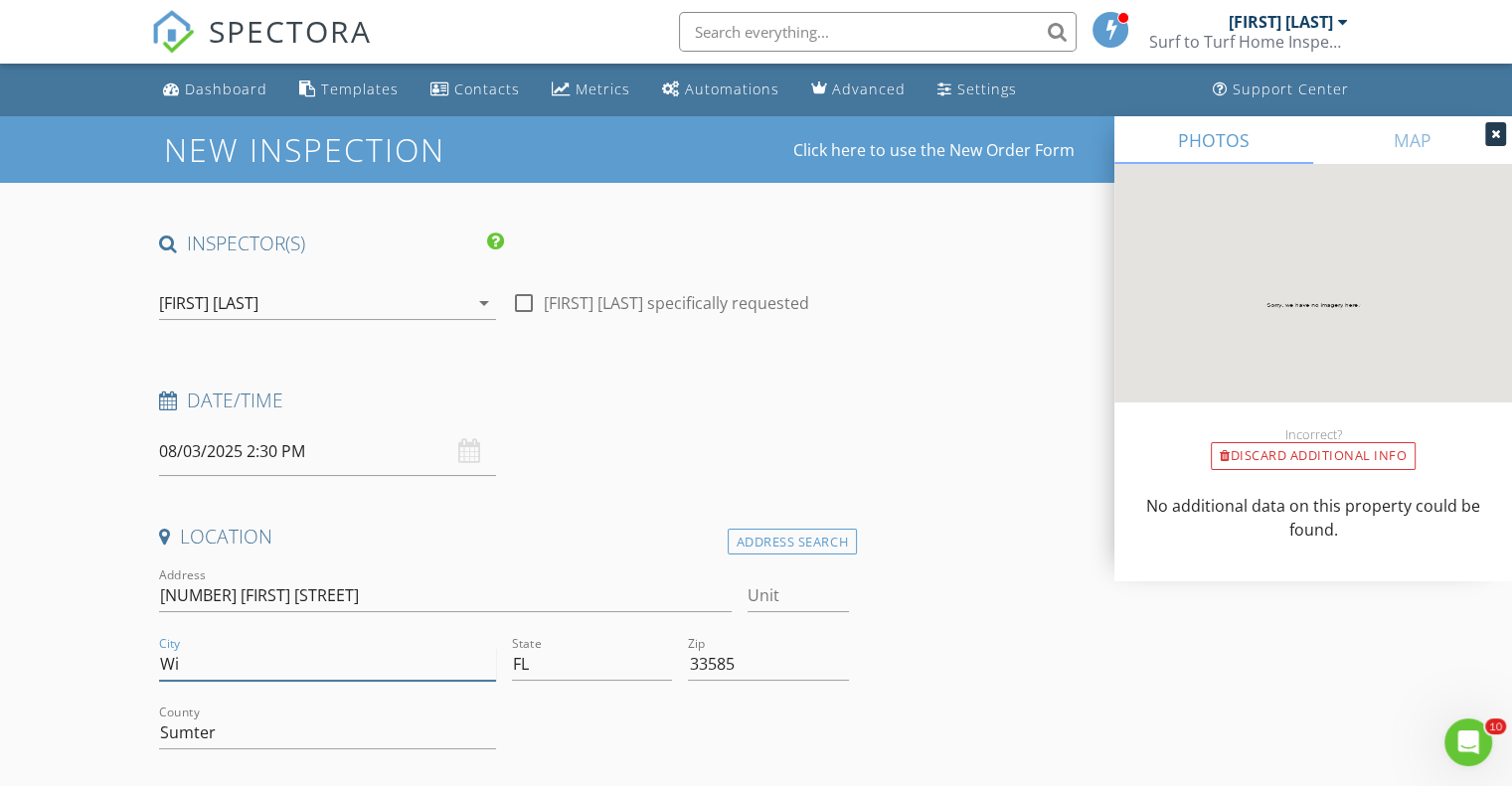 type on "W" 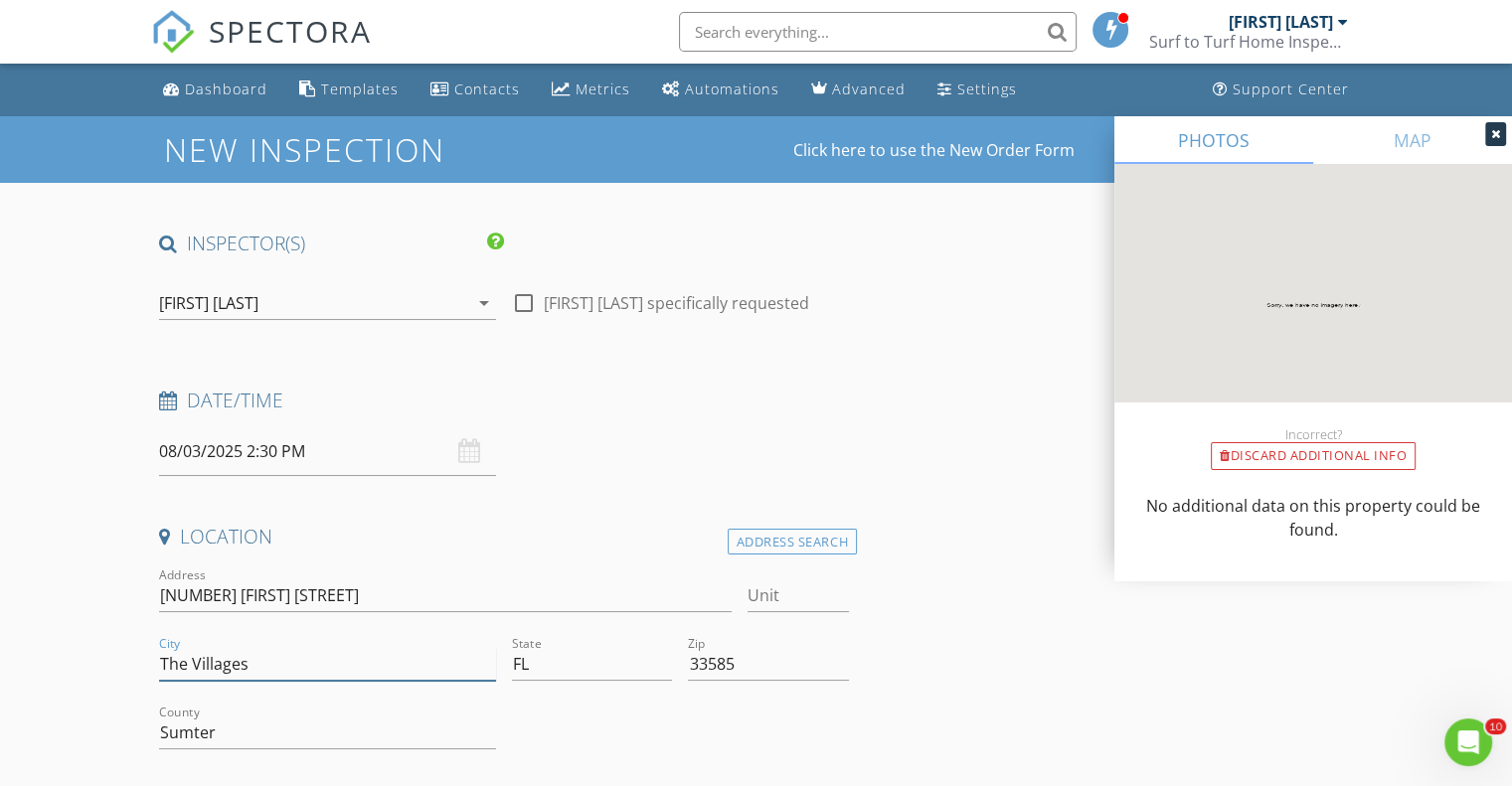 type on "The Villages" 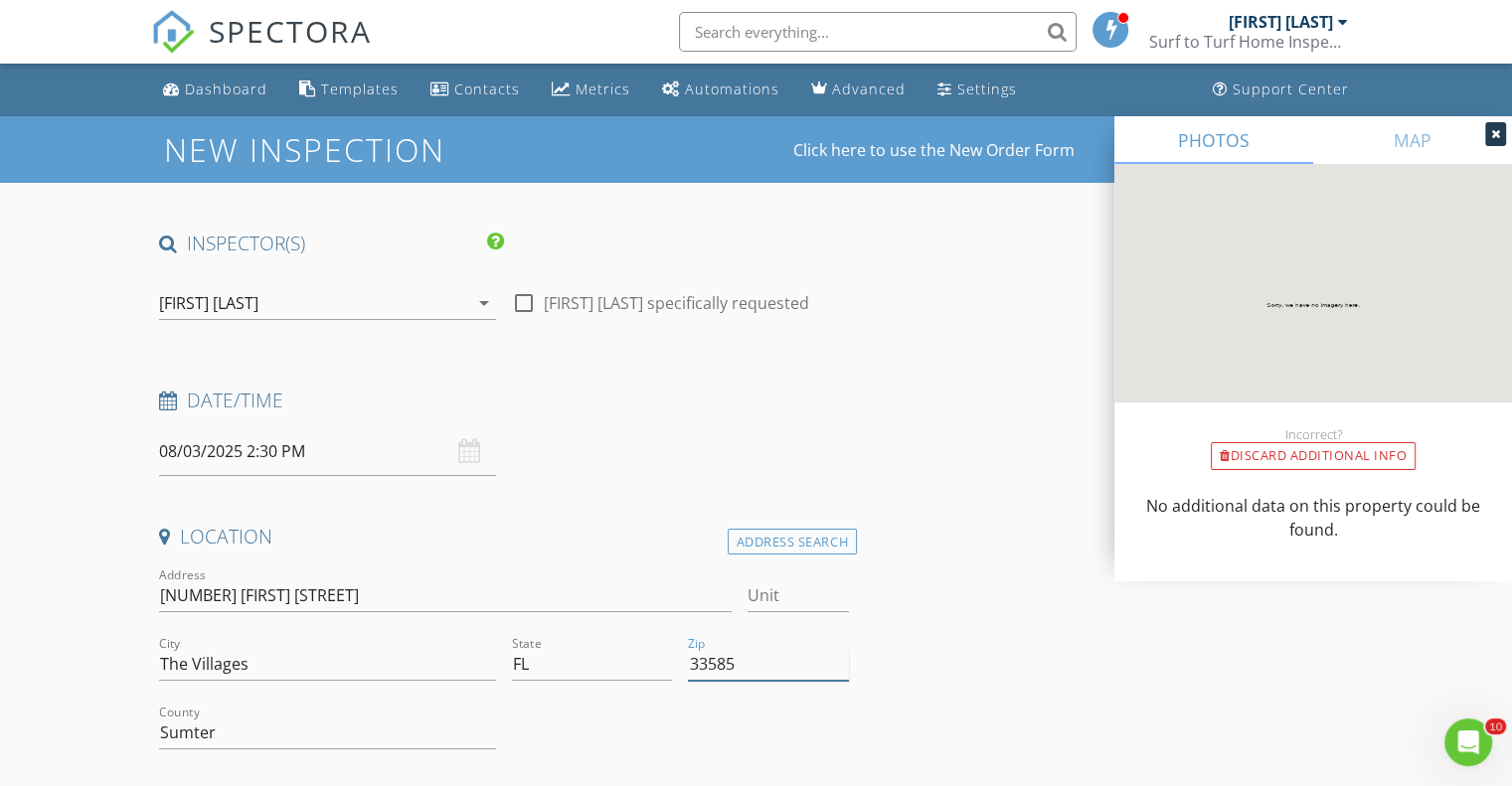 click on "33585" at bounding box center [767, 664] 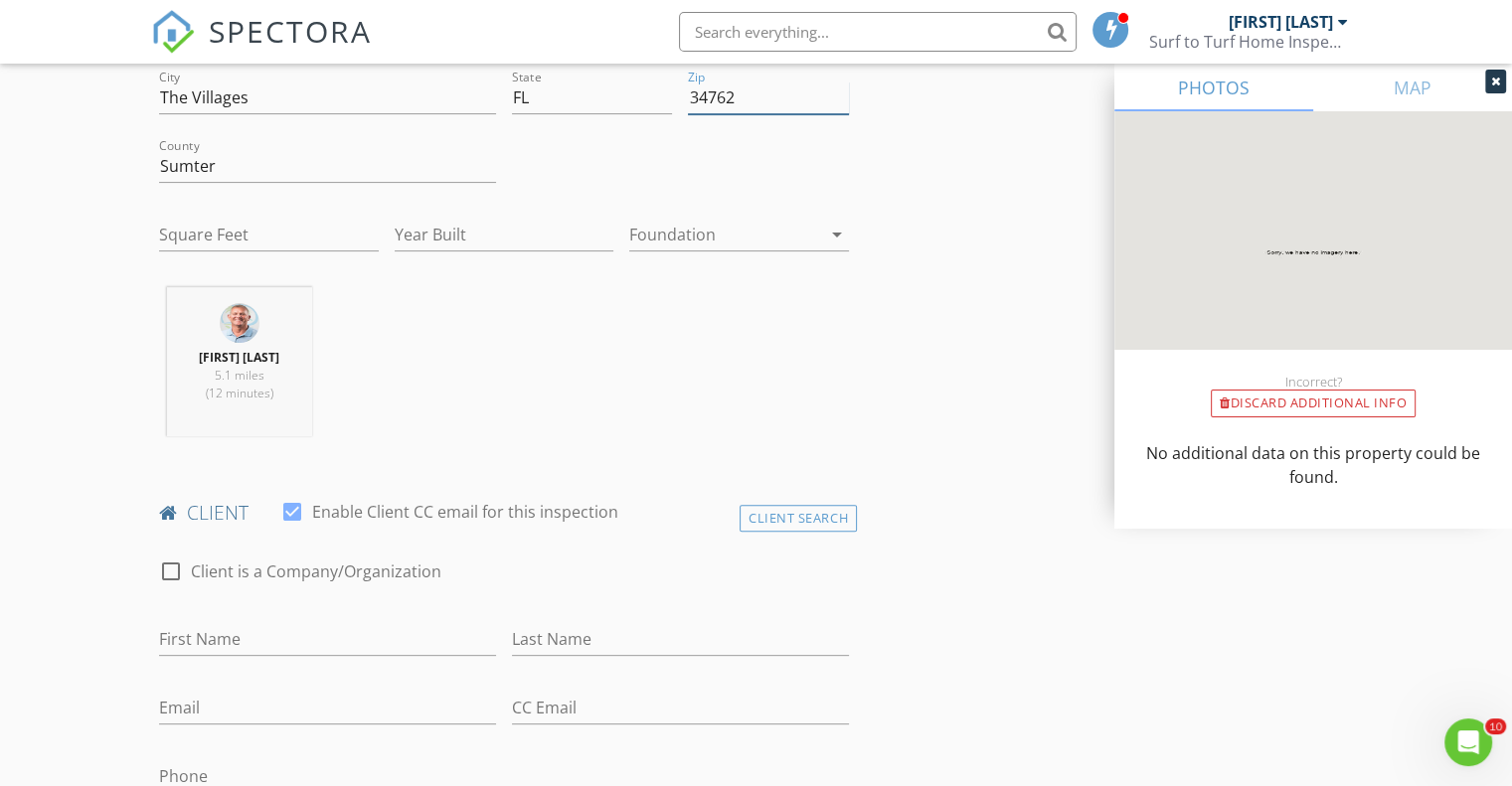 scroll, scrollTop: 604, scrollLeft: 0, axis: vertical 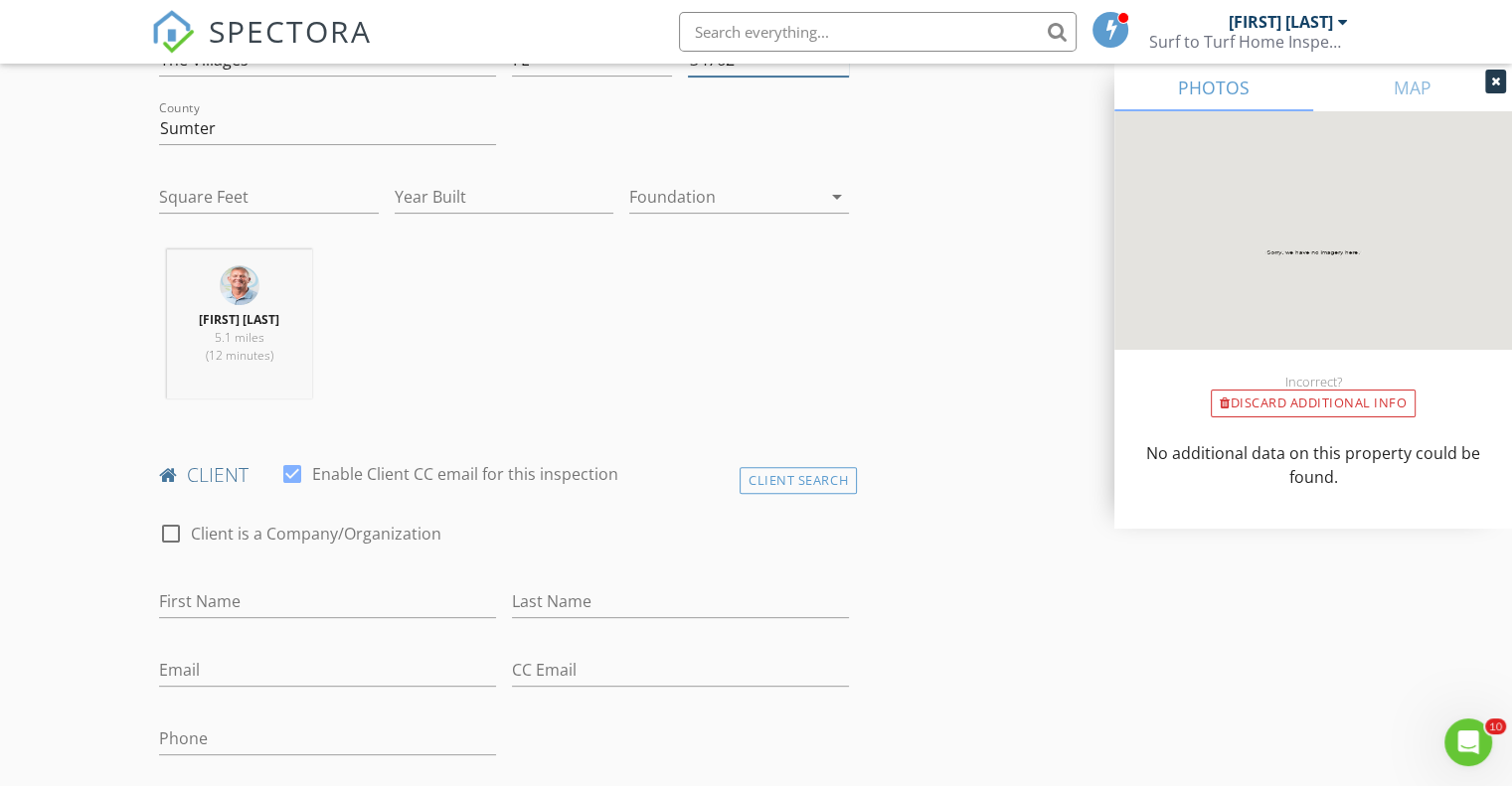 type on "34762" 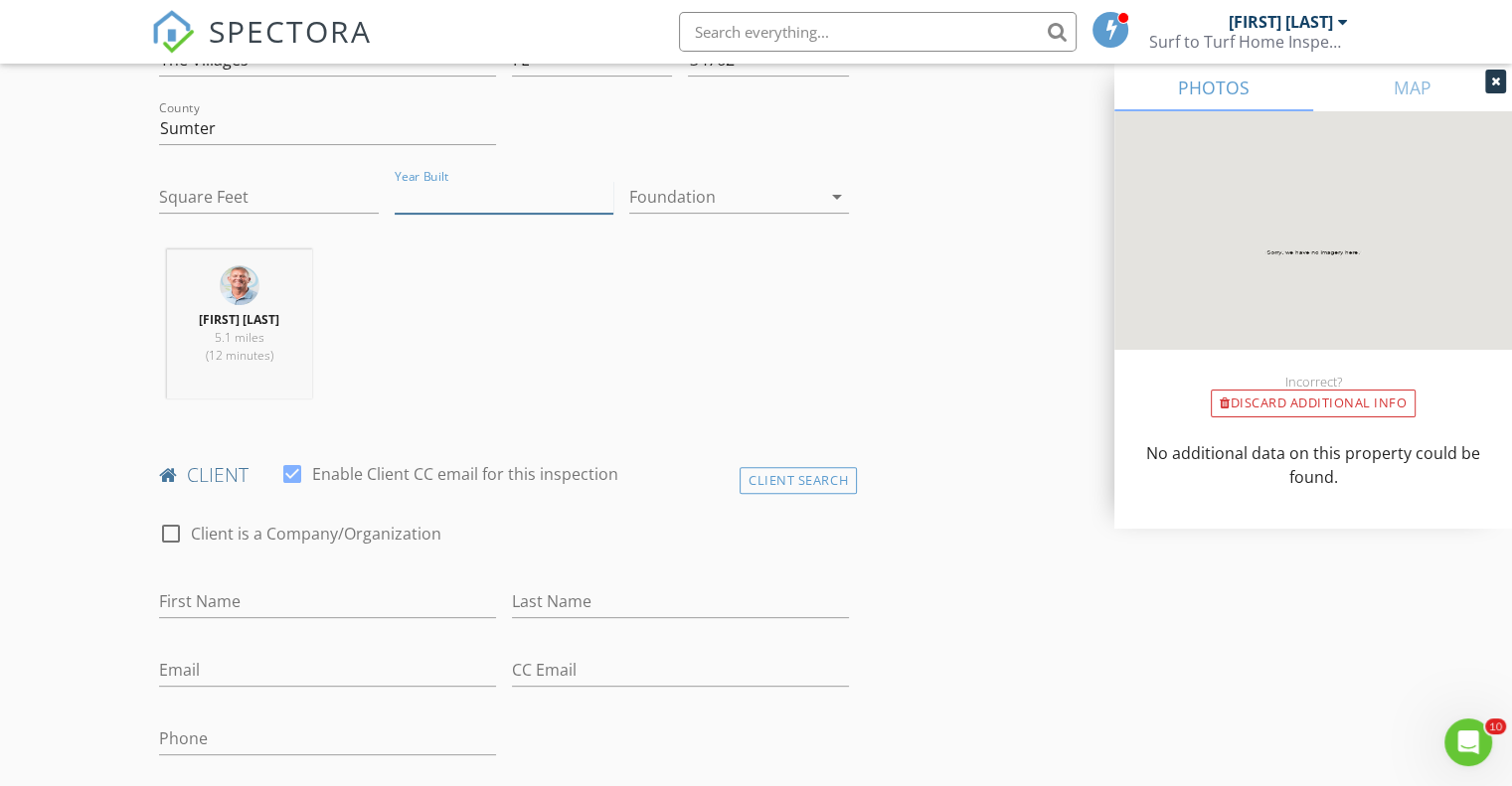 click on "Year Built" at bounding box center [504, 197] 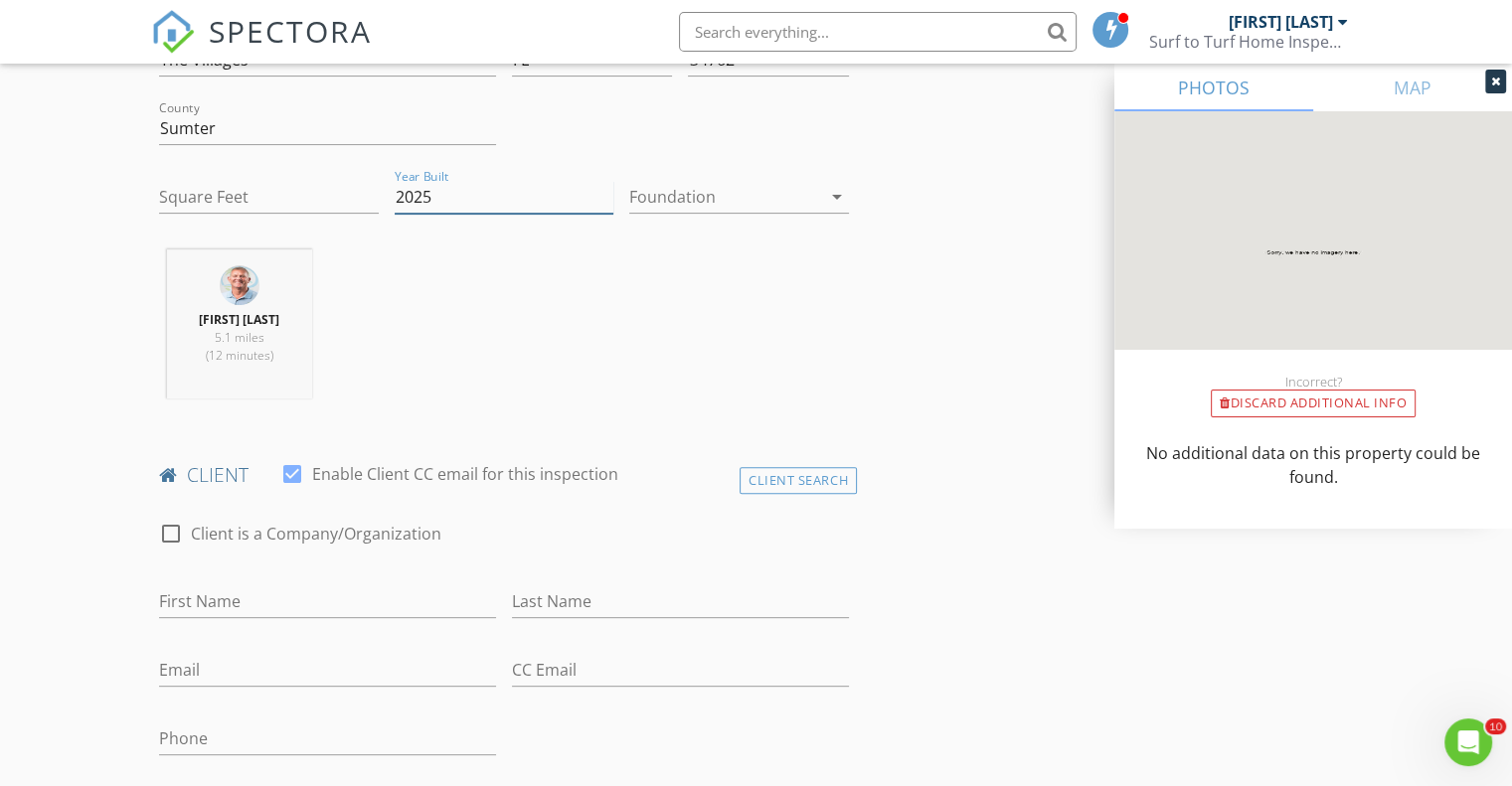 type on "2025" 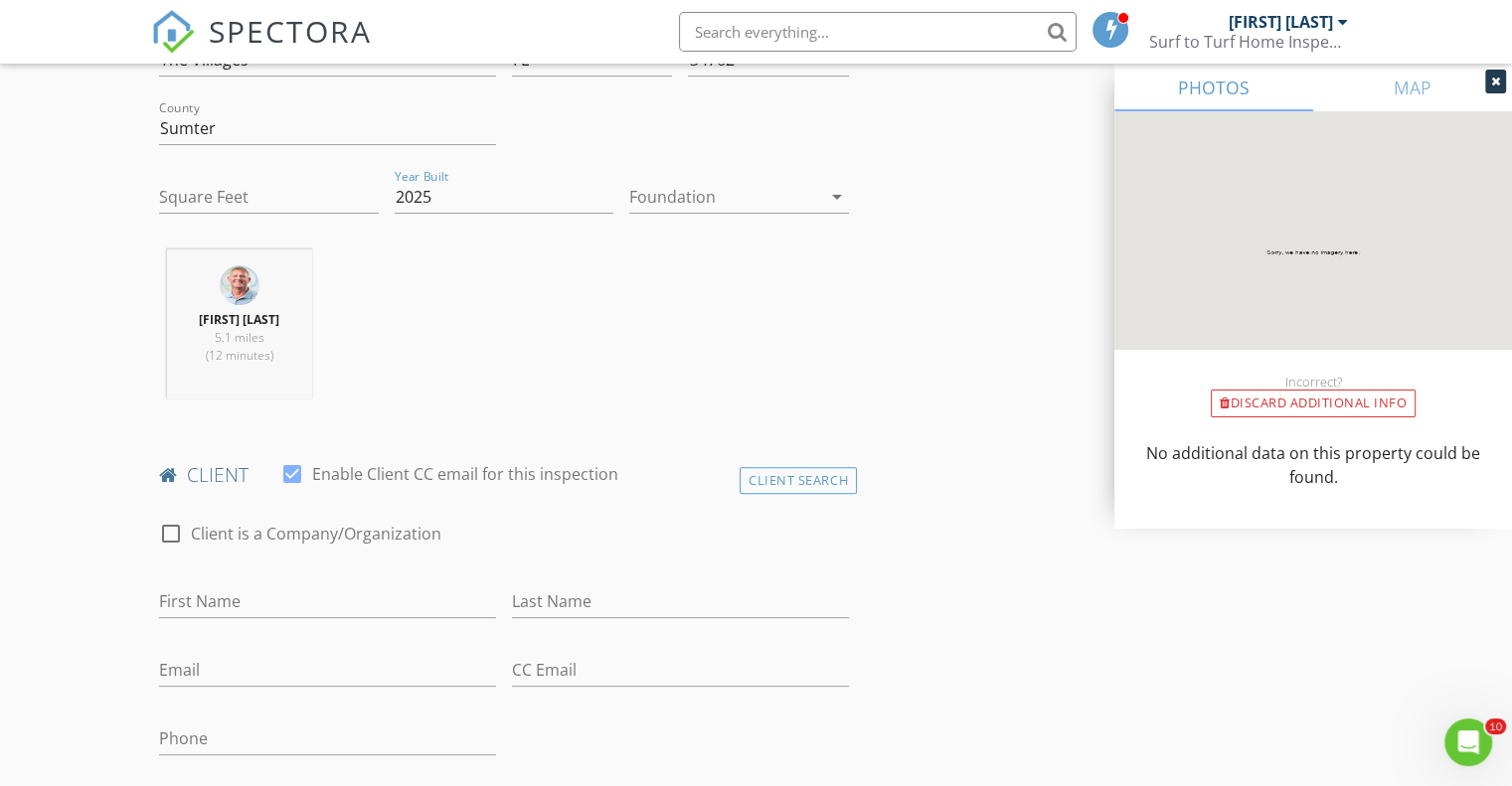 click on "arrow_drop_down" at bounding box center (837, 197) 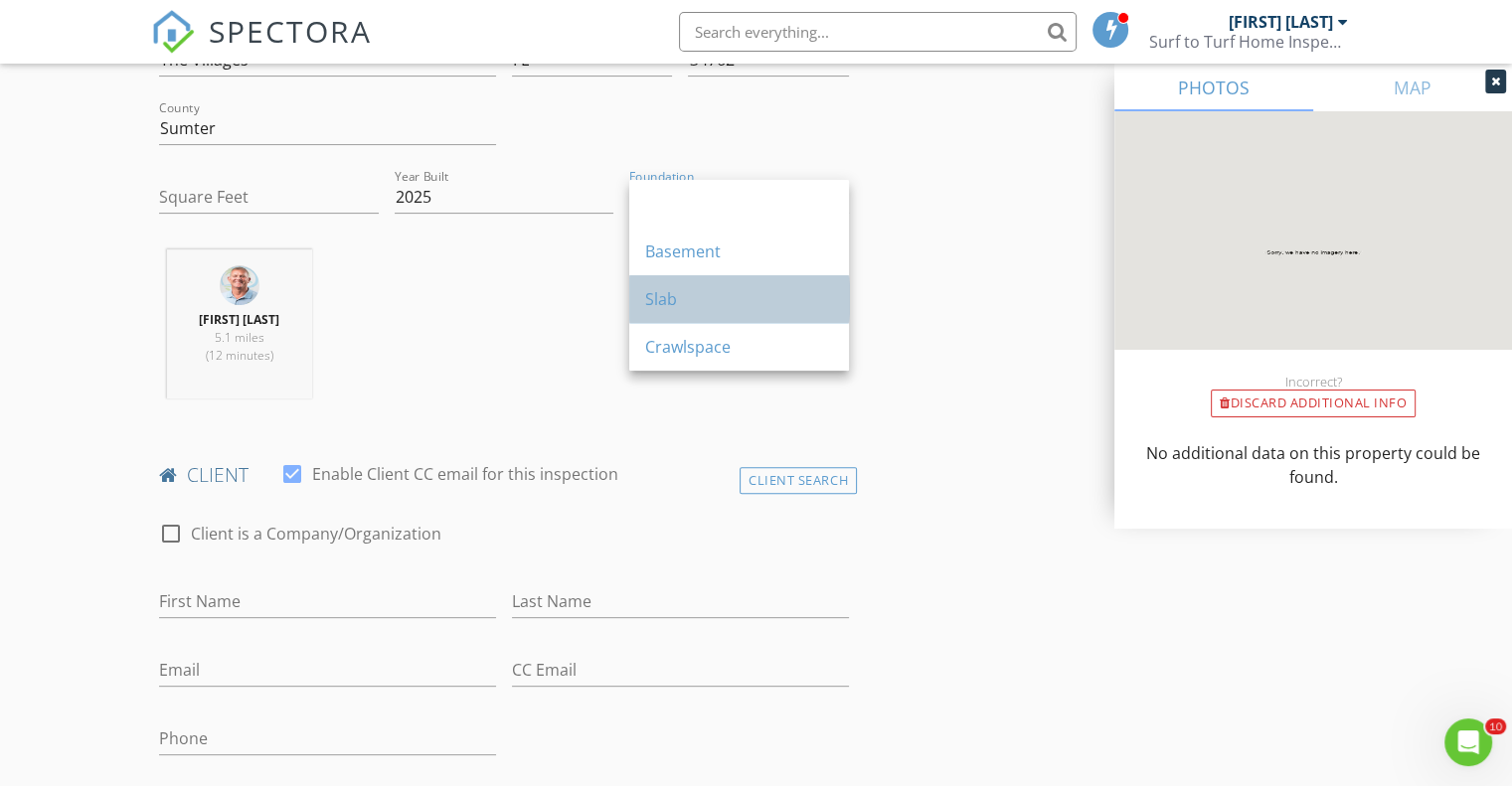 click on "Slab" at bounding box center (739, 299) 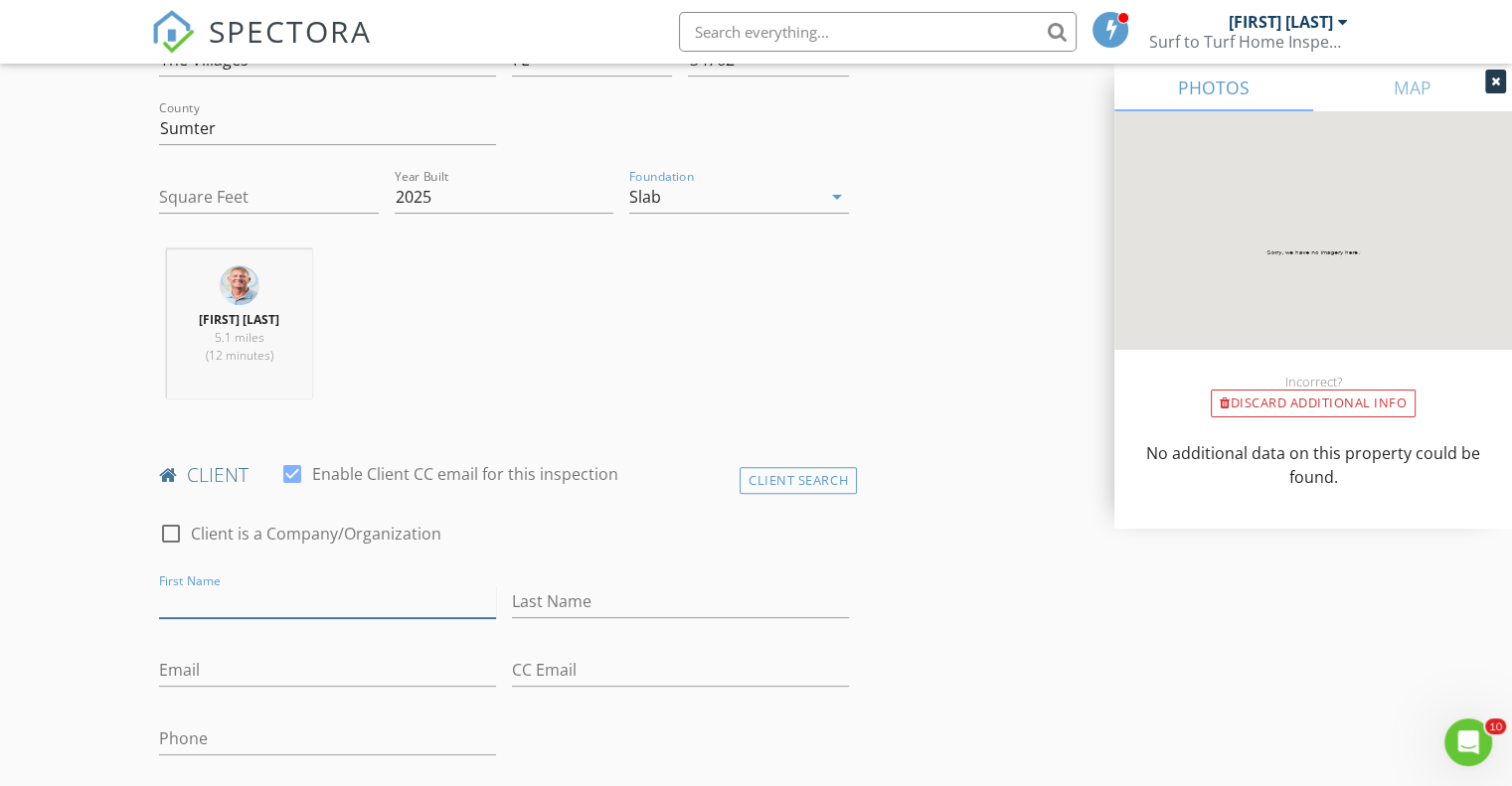click on "First Name" at bounding box center [327, 601] 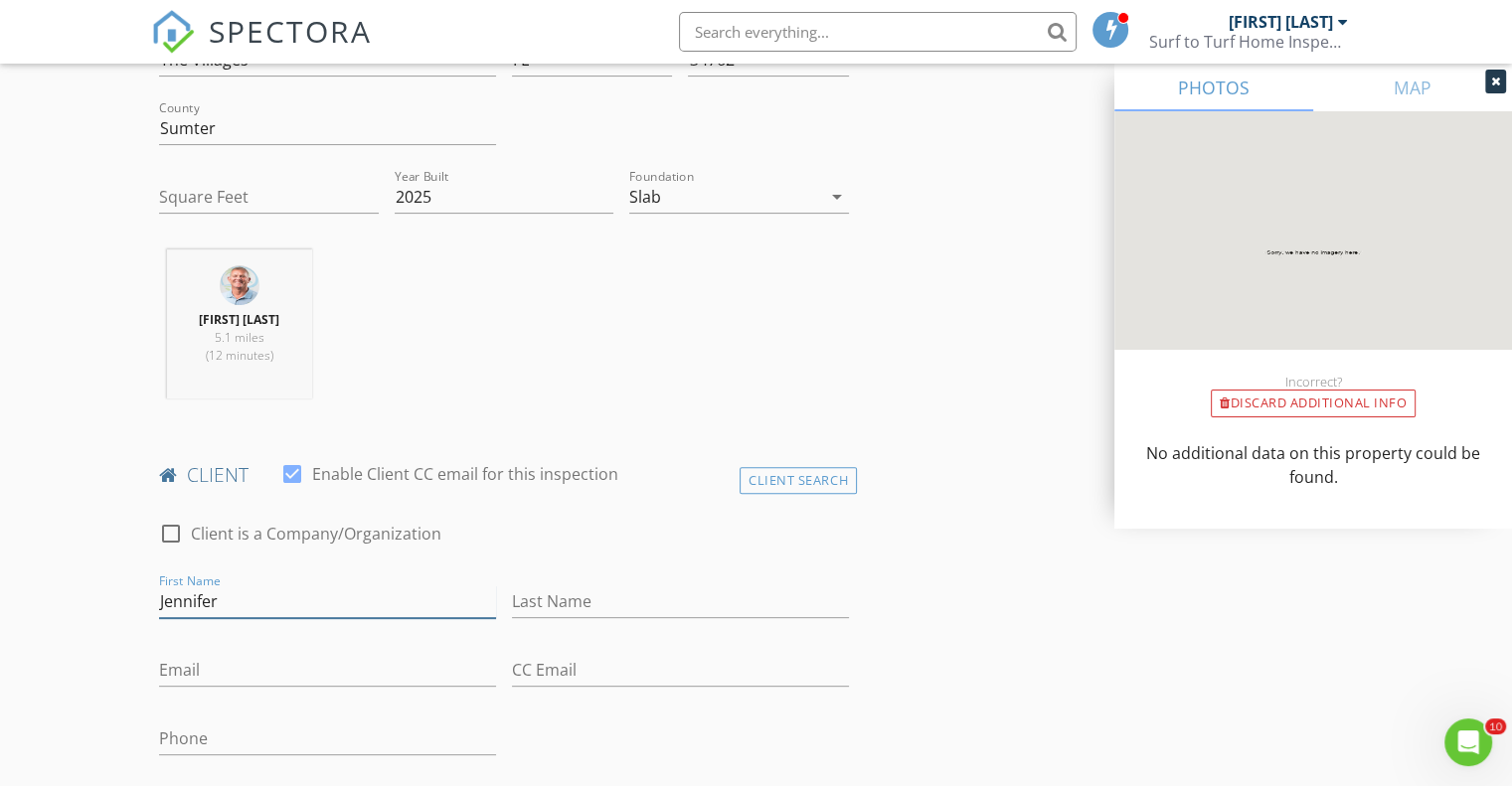 type on "Jennifer" 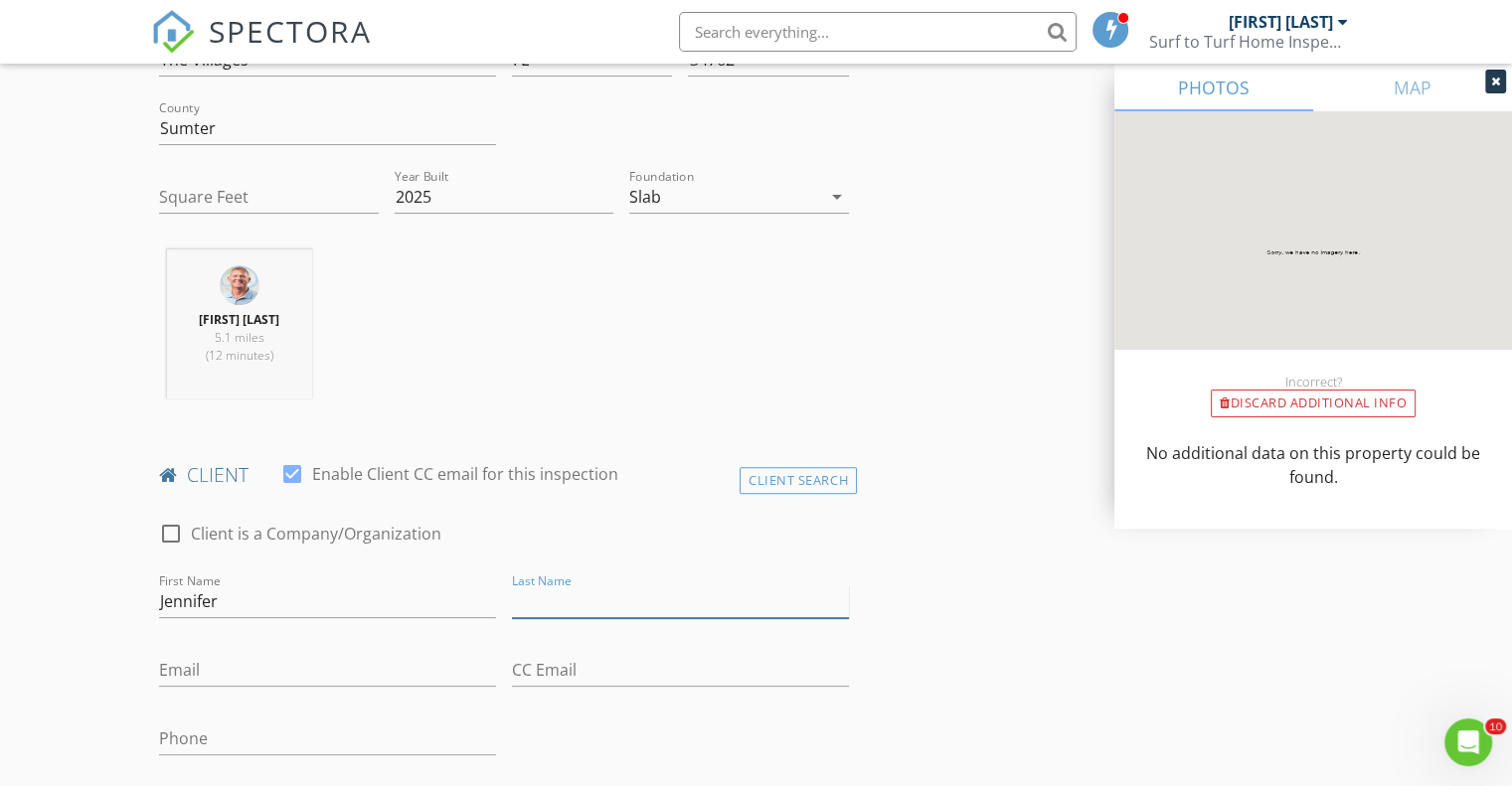 click on "Last Name" at bounding box center [680, 601] 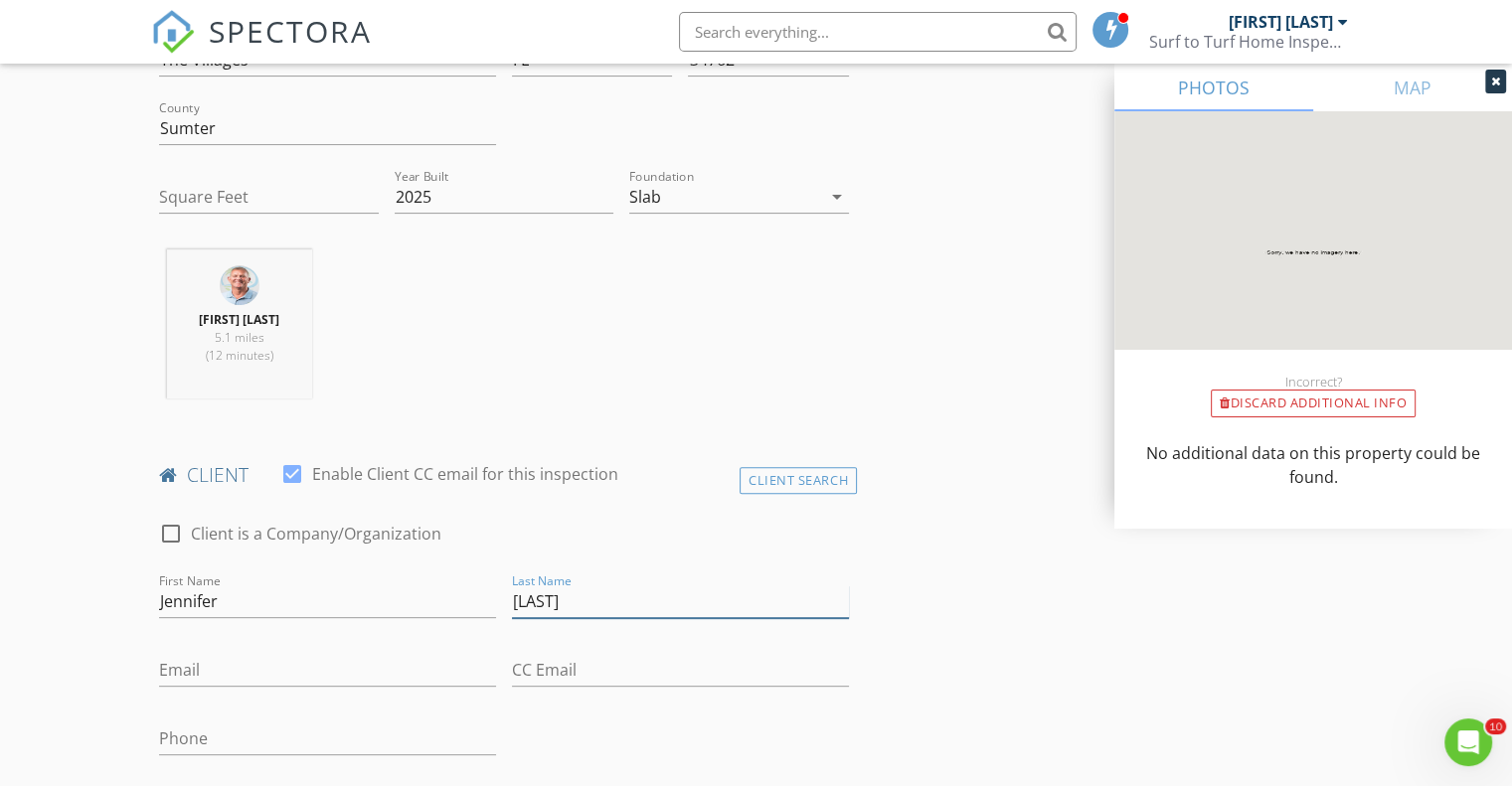 type on "McCalicher" 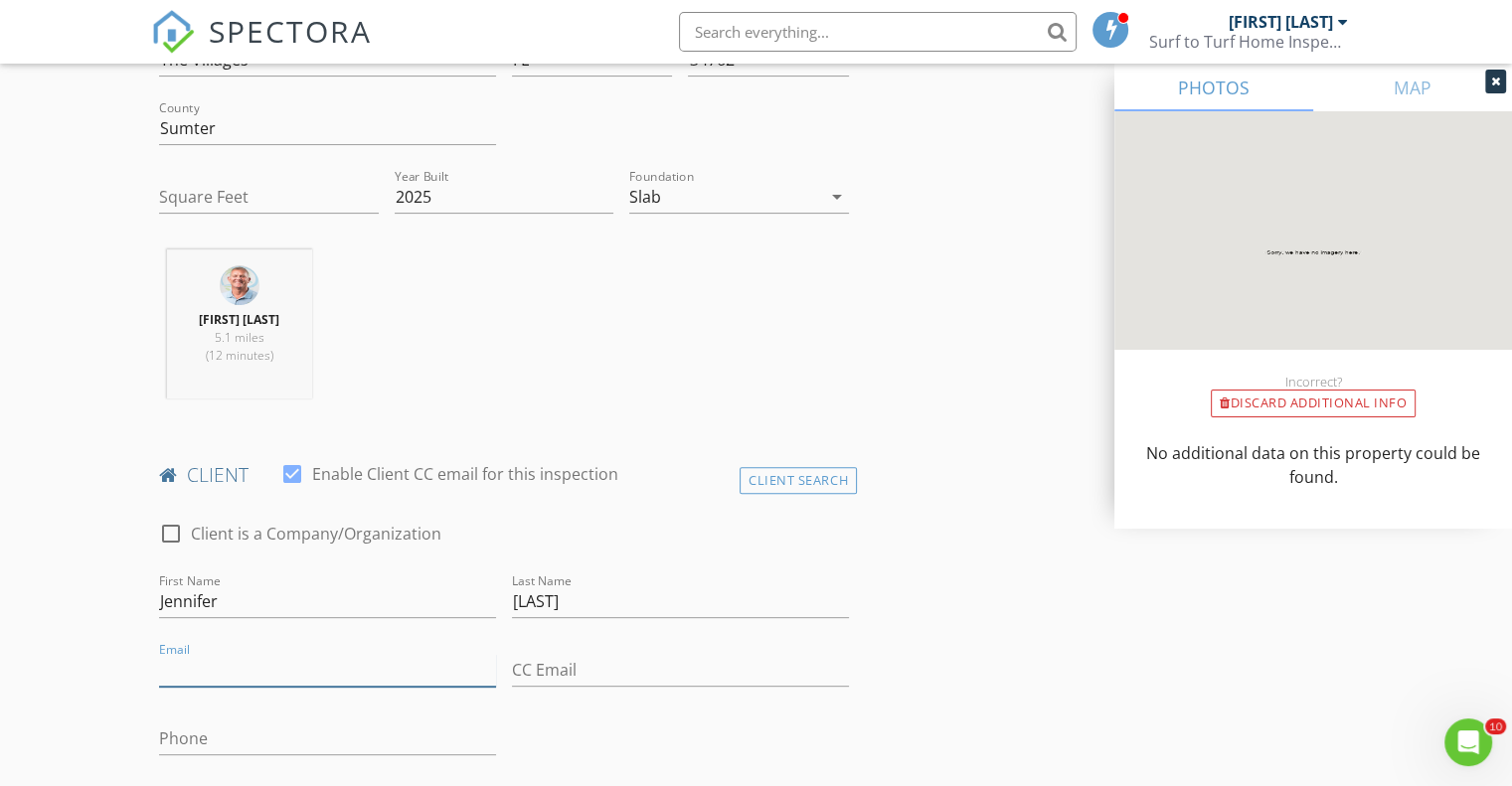 click on "Email" at bounding box center [327, 670] 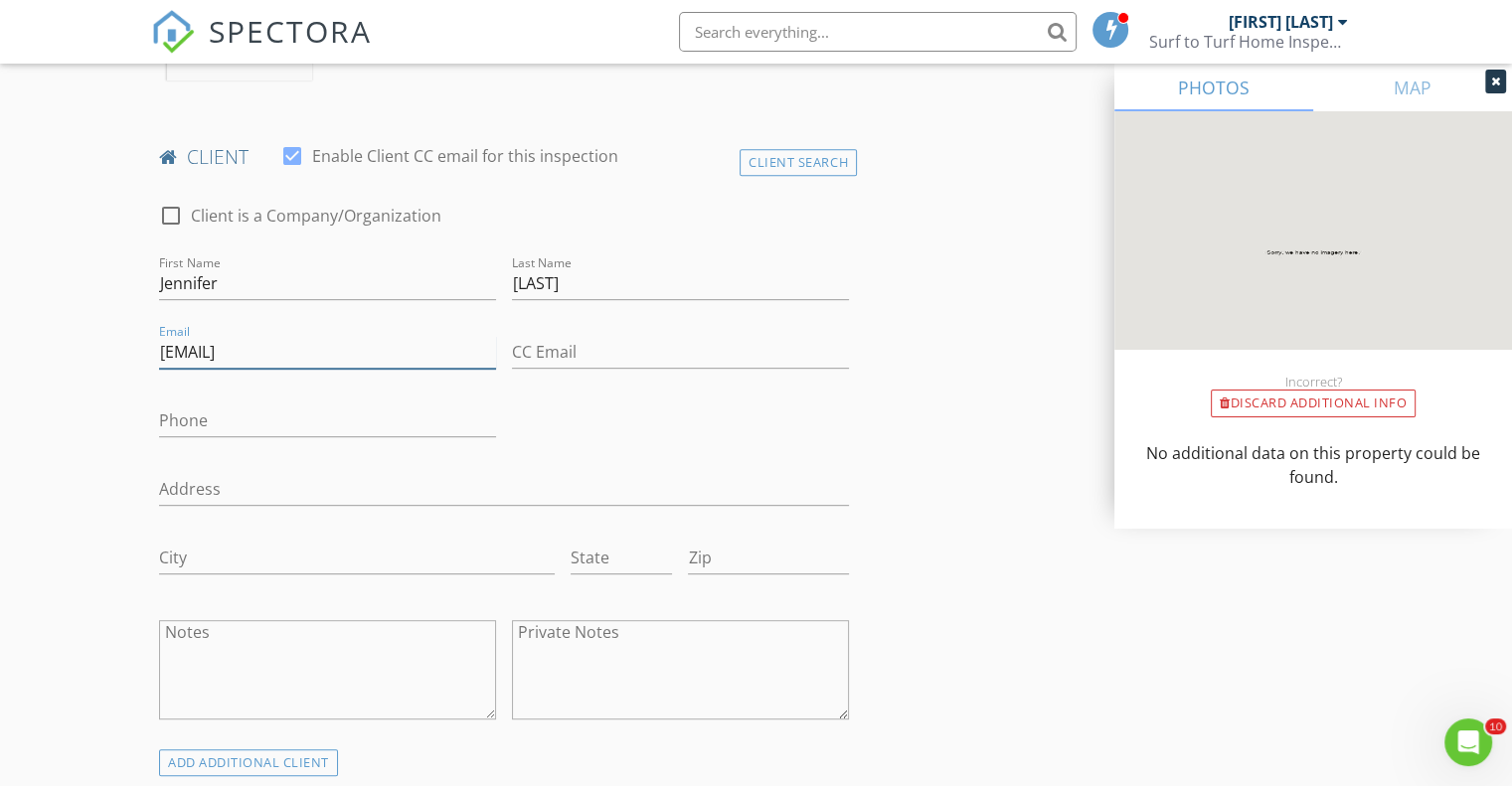 scroll, scrollTop: 949, scrollLeft: 0, axis: vertical 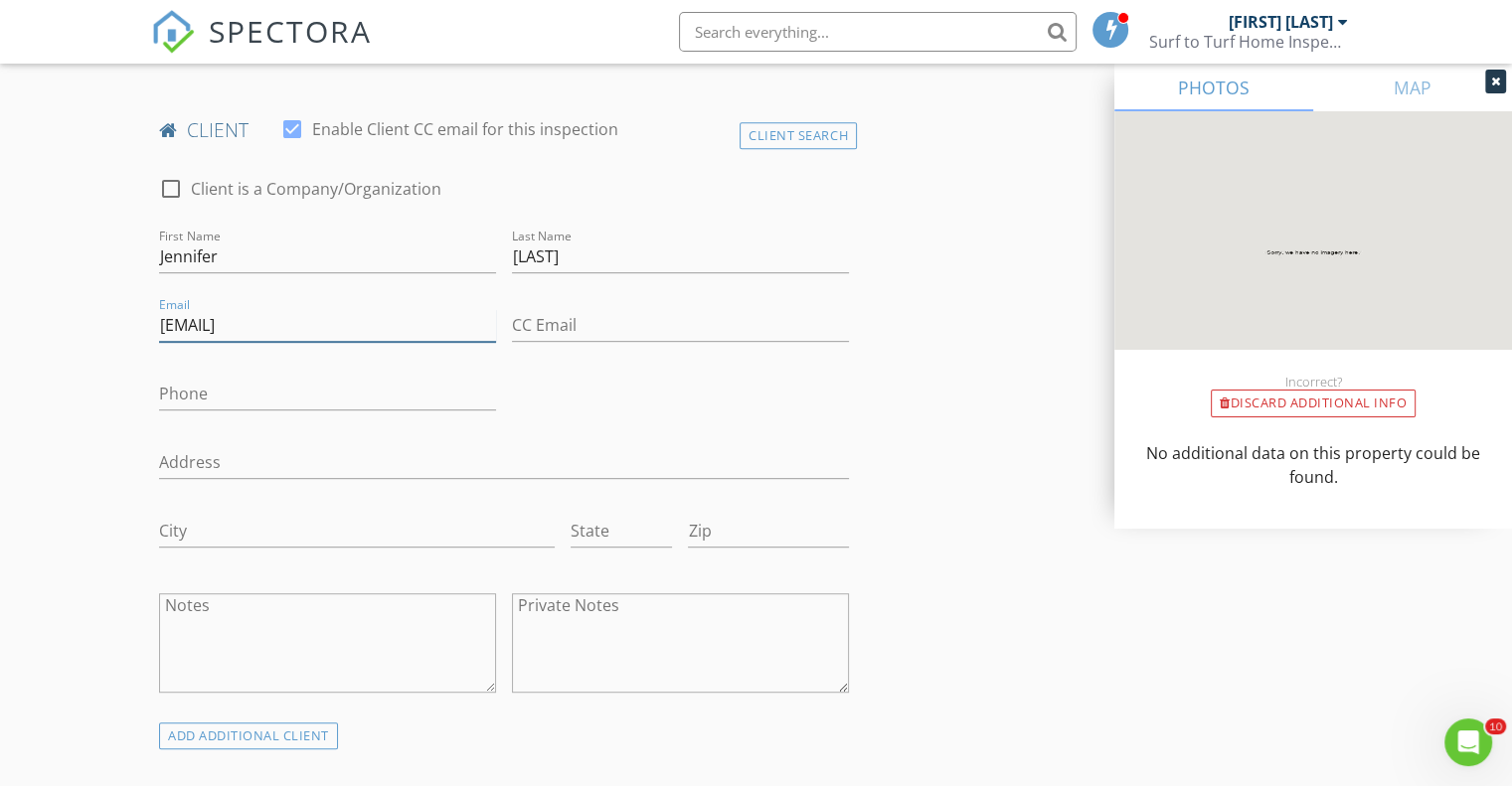 type on "jenni.decarlo@gmail.com" 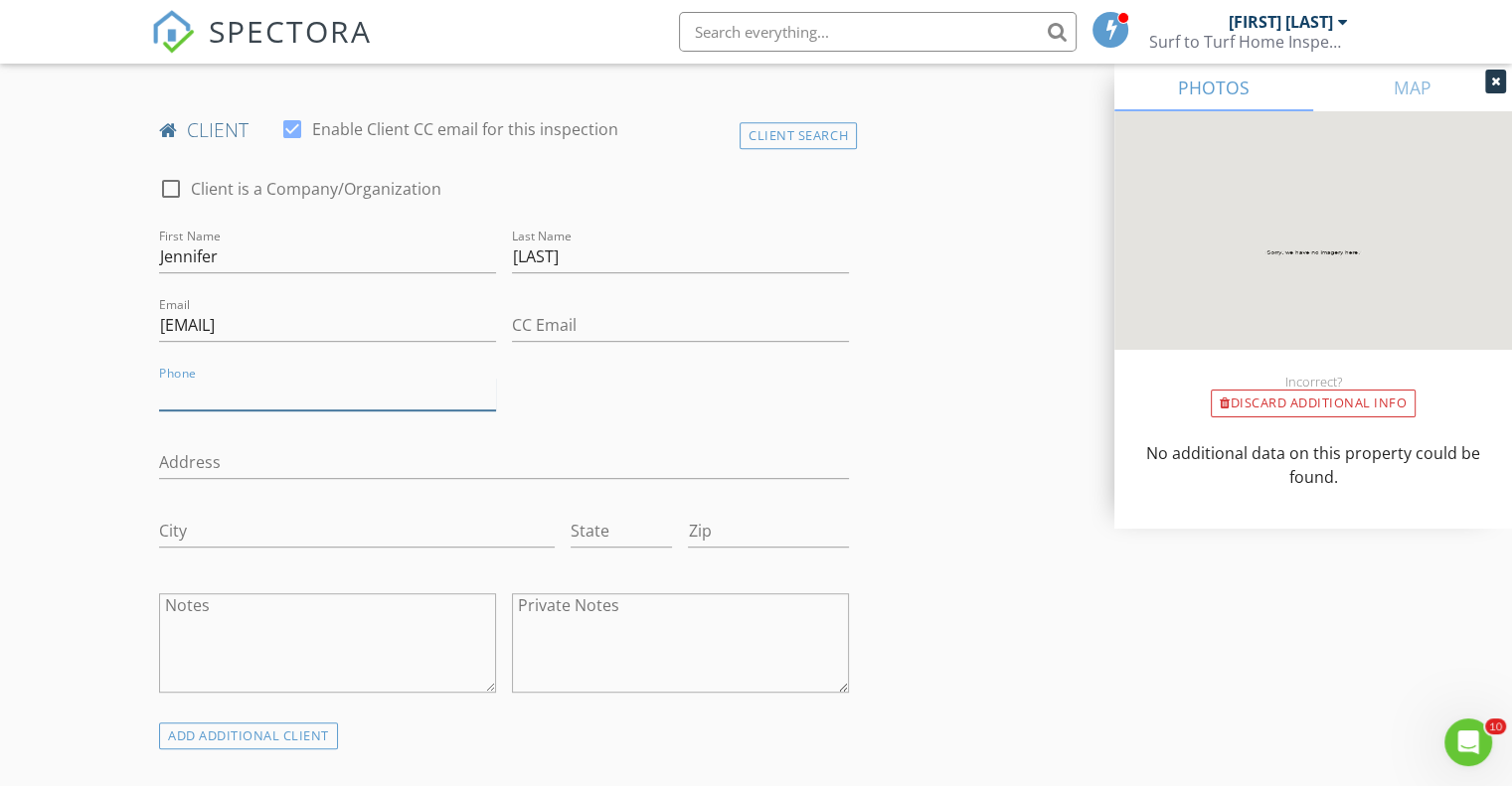 click on "Phone" at bounding box center (327, 393) 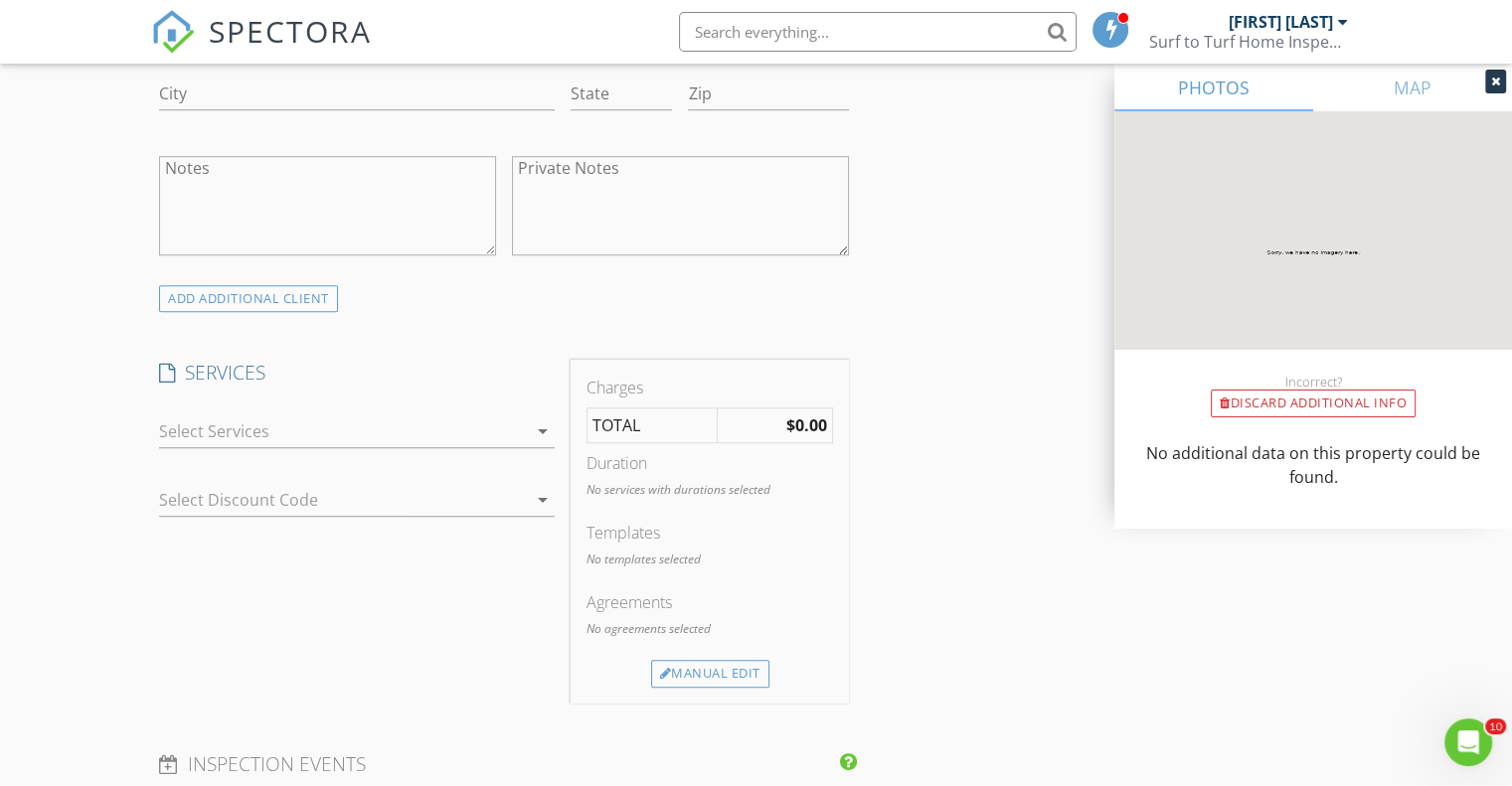 scroll, scrollTop: 1399, scrollLeft: 0, axis: vertical 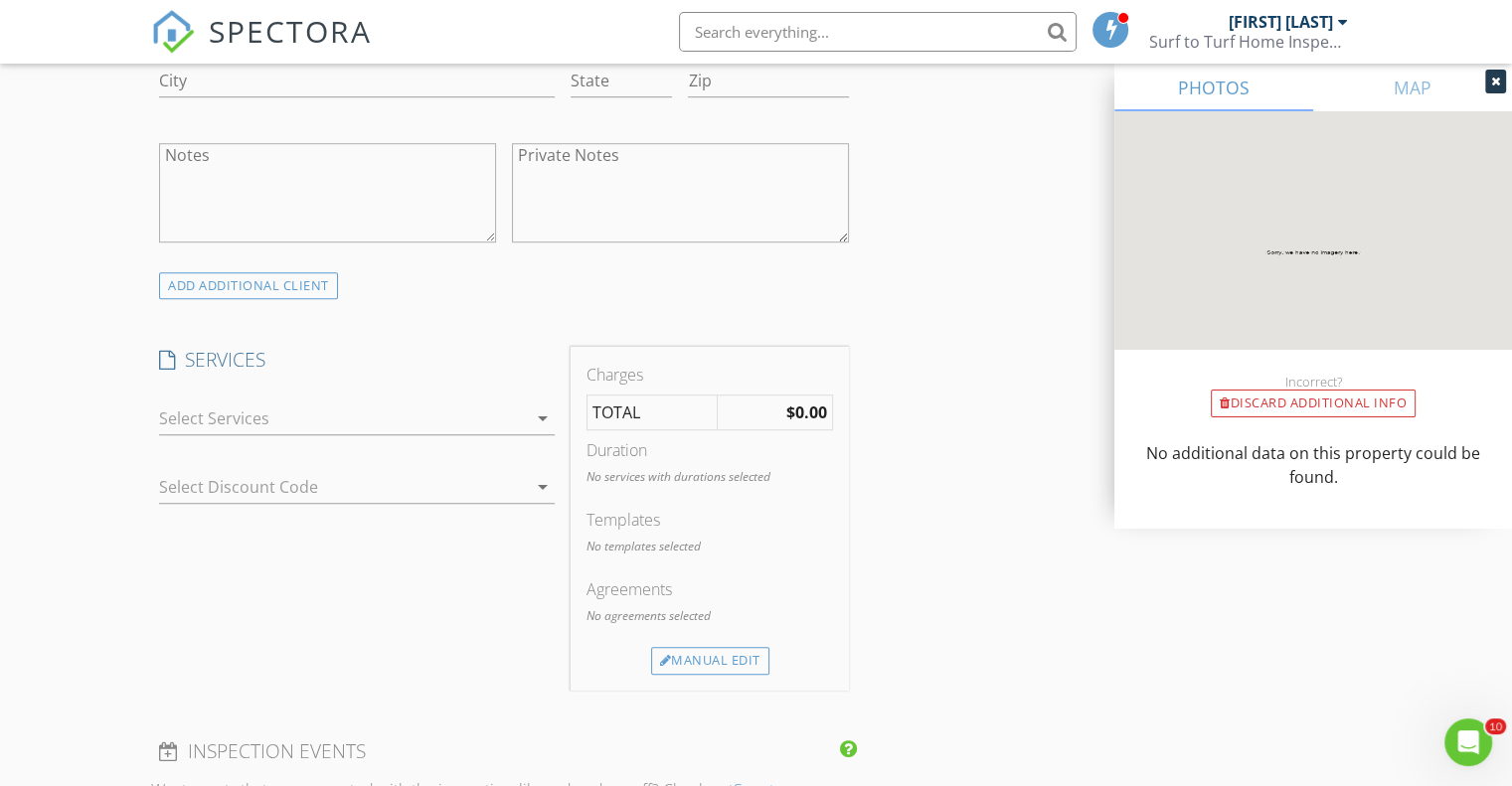 type on "484-686-0120" 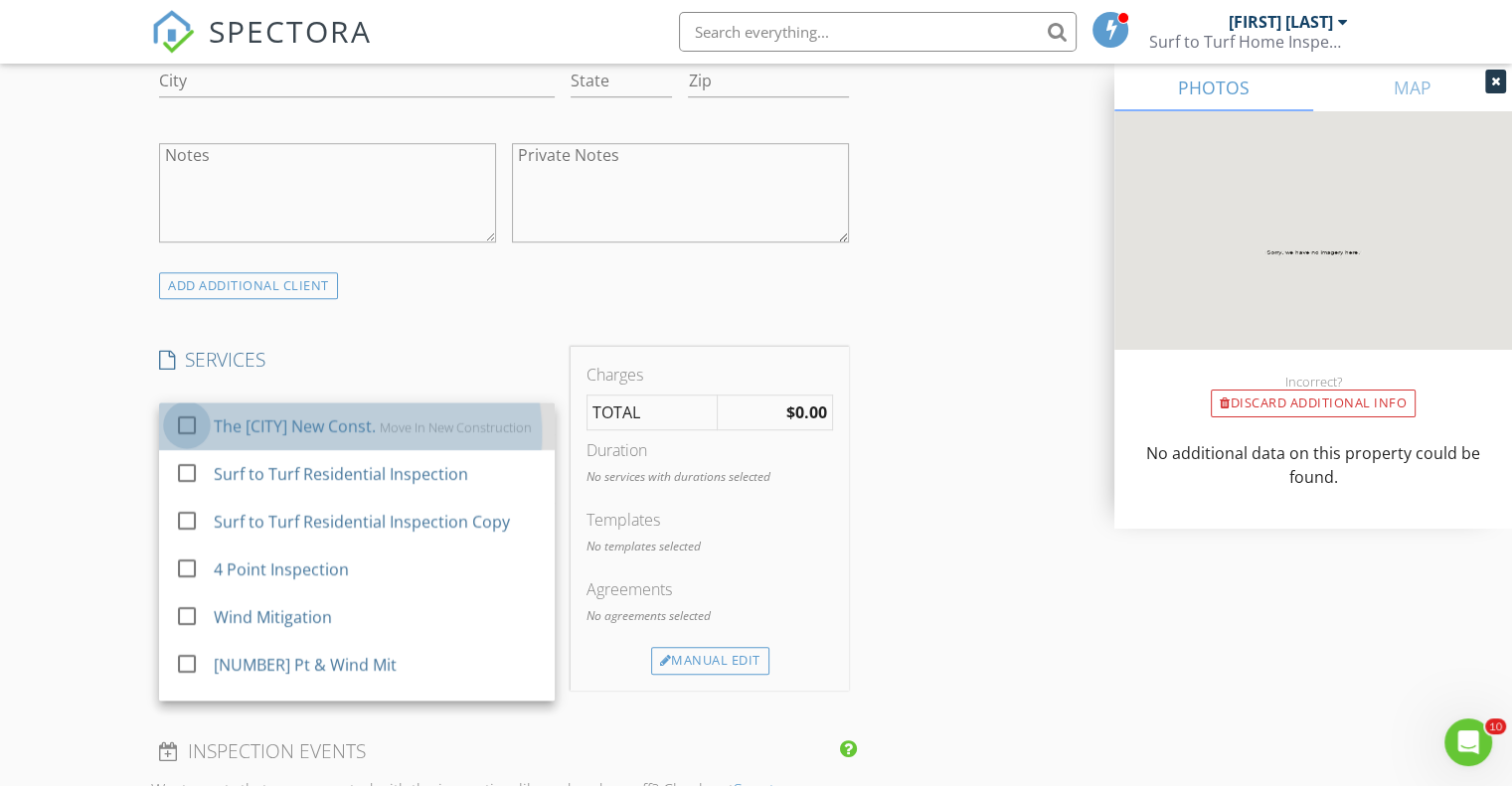 click at bounding box center [187, 425] 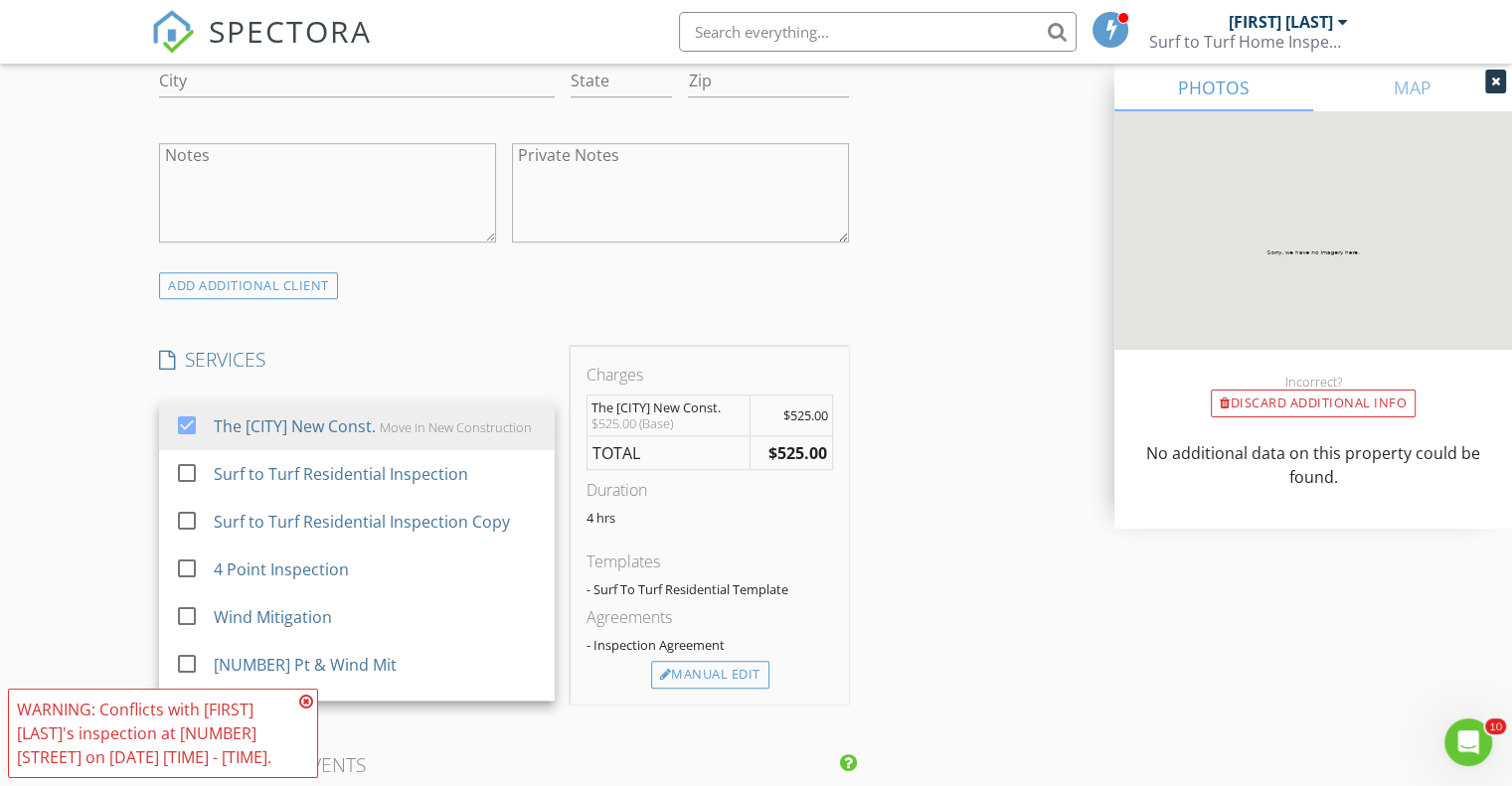 click at bounding box center (306, 702) 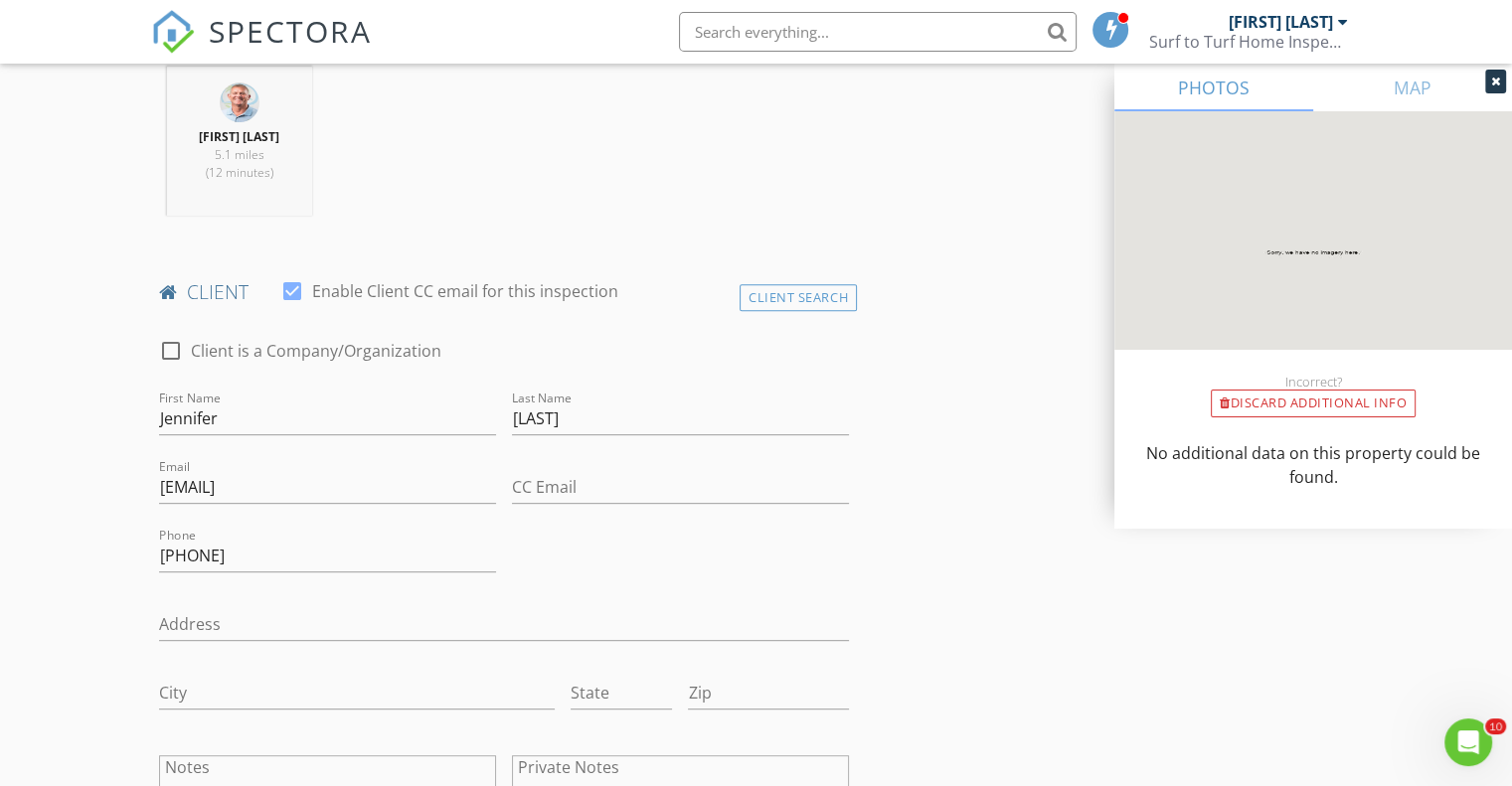 scroll, scrollTop: 528, scrollLeft: 0, axis: vertical 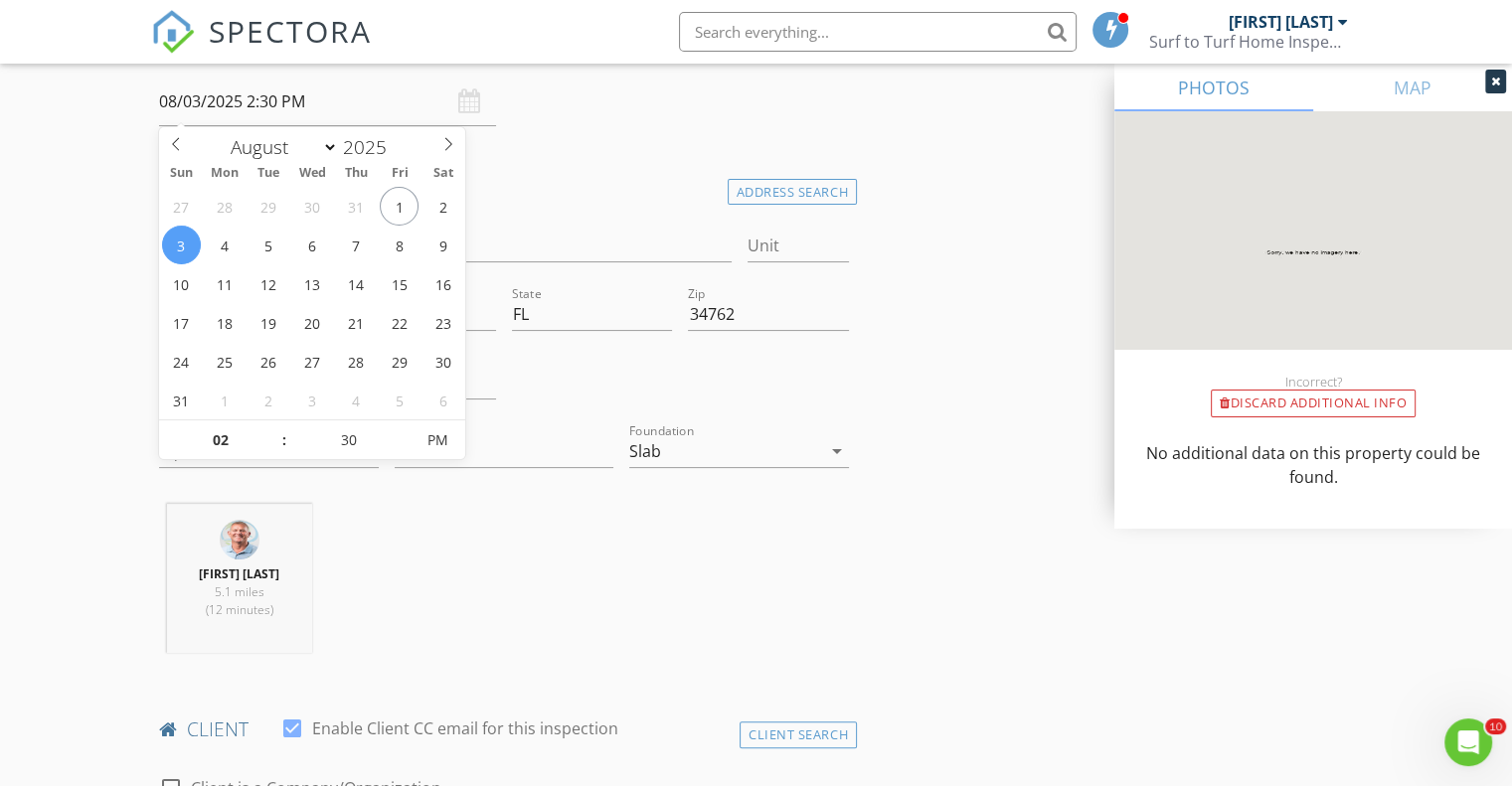 click on "08/03/2025 2:30 PM" at bounding box center [327, 101] 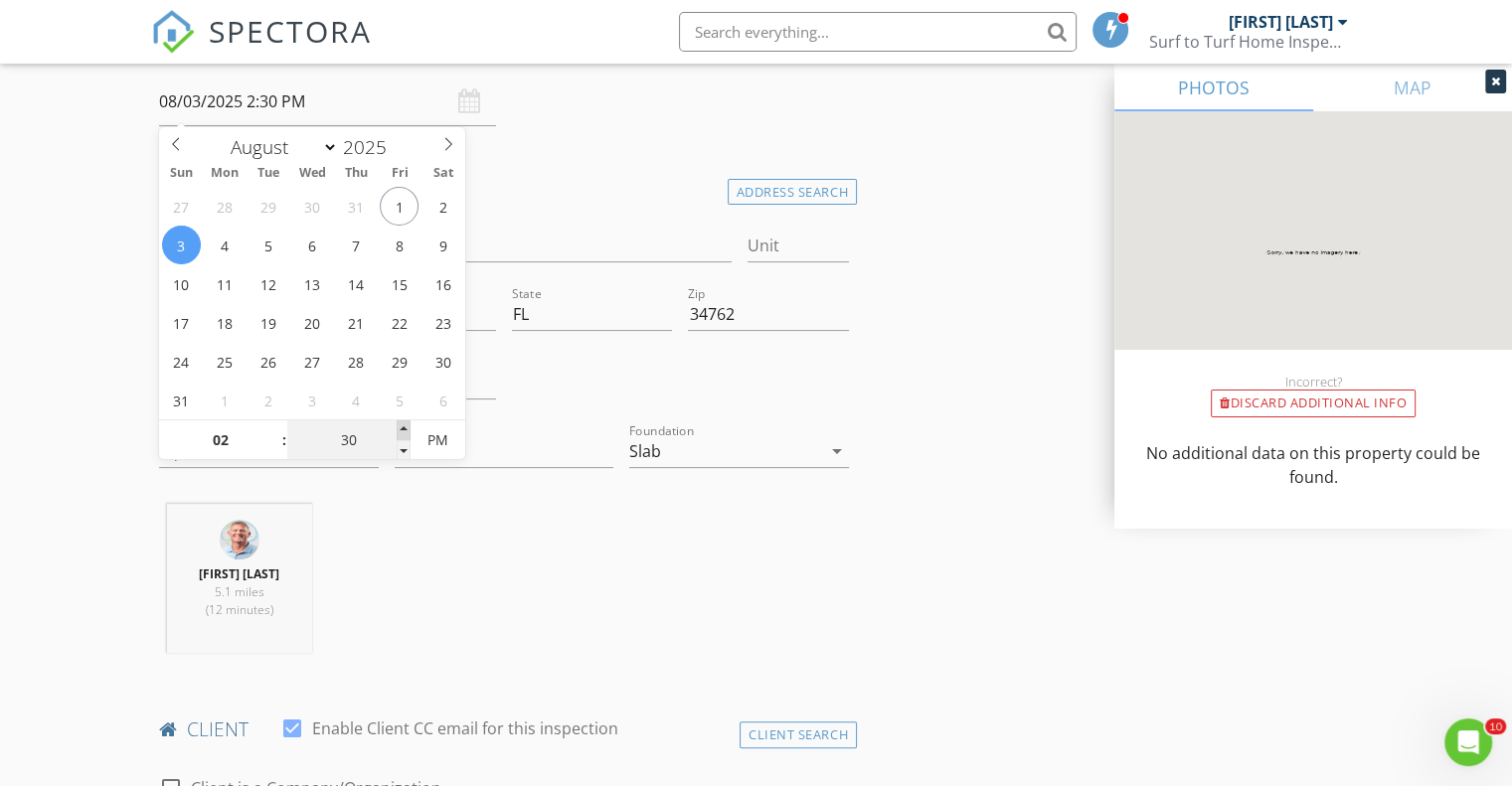 type on "35" 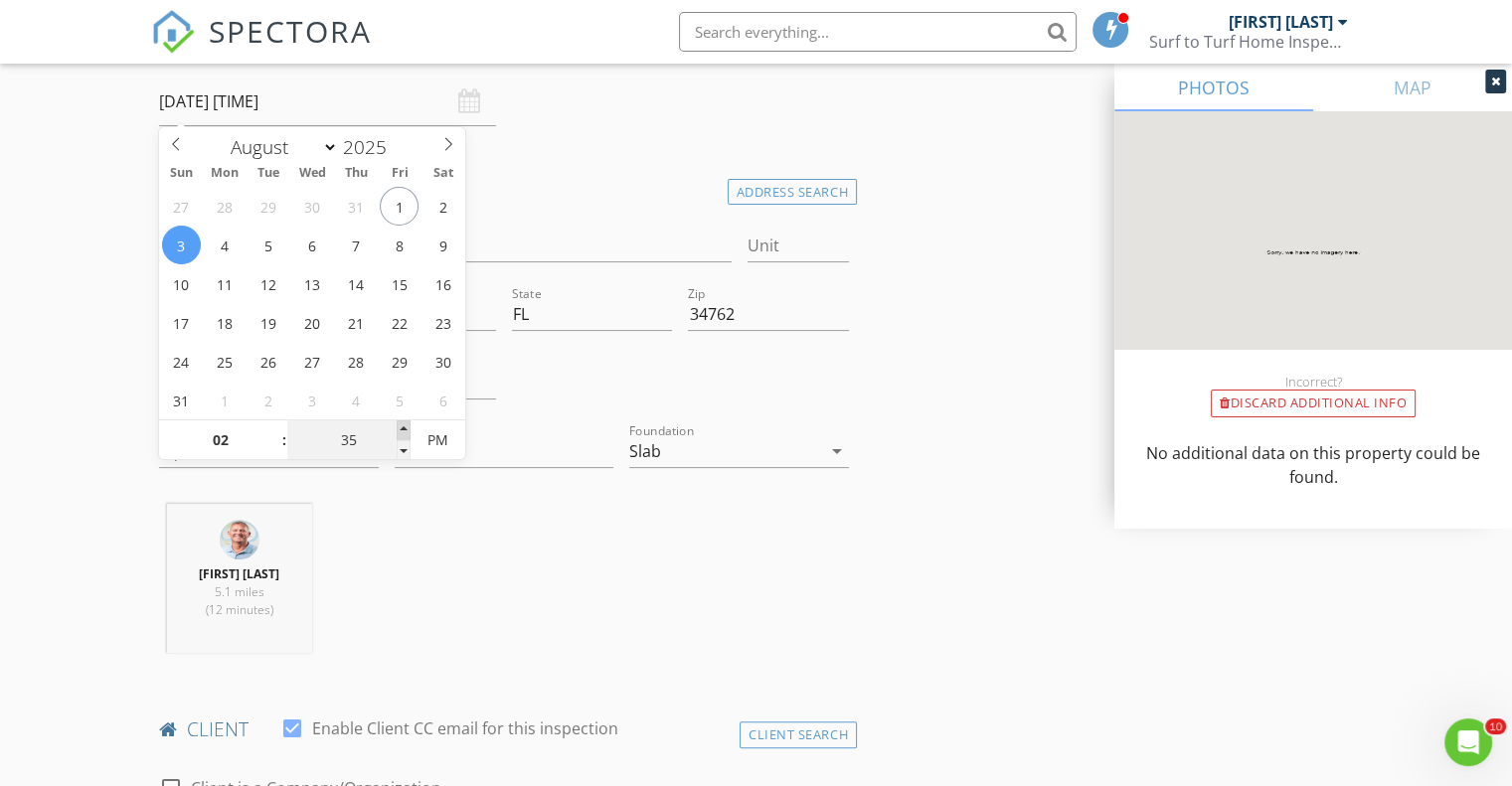 click at bounding box center [404, 430] 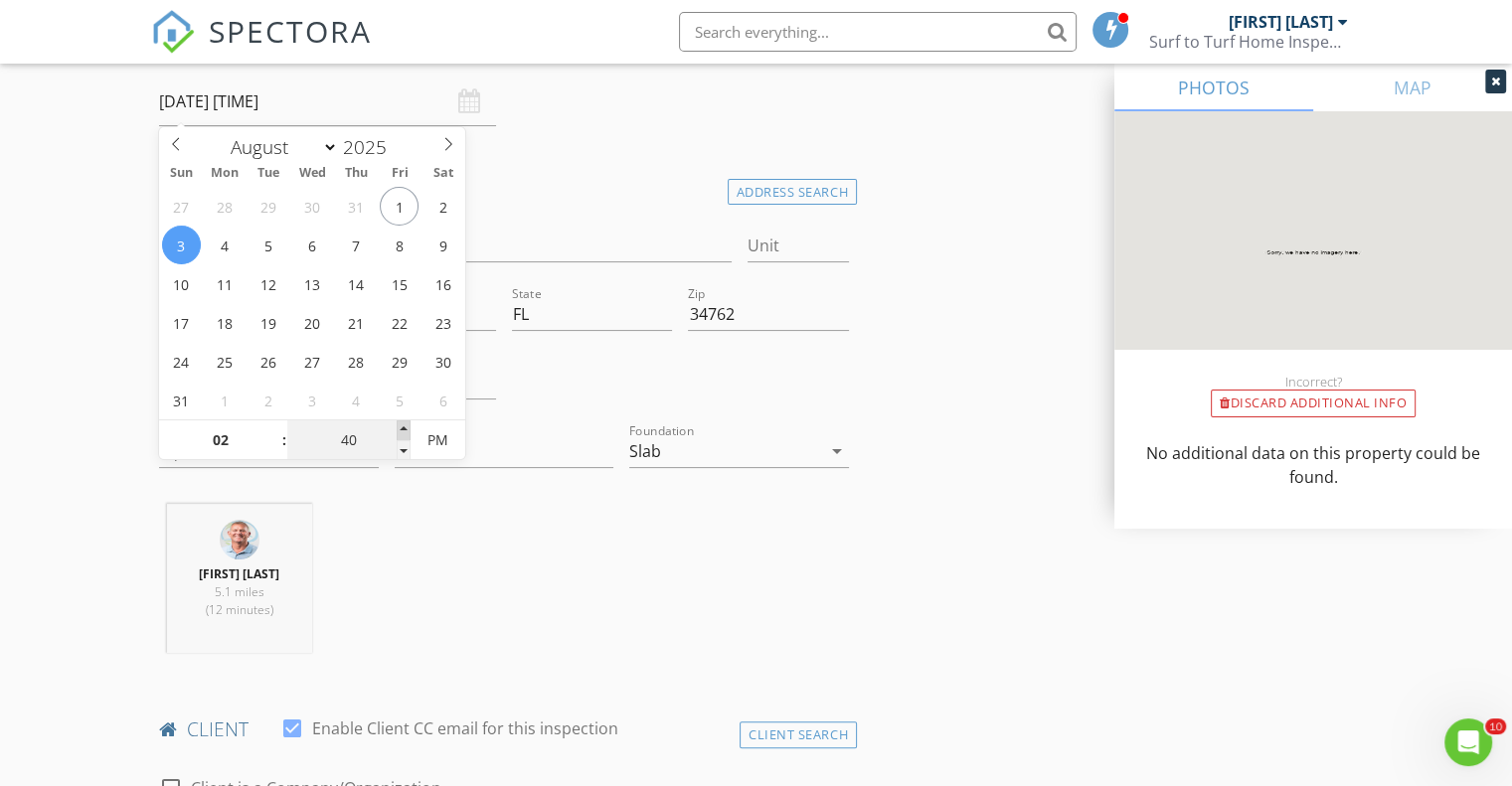 click at bounding box center [404, 430] 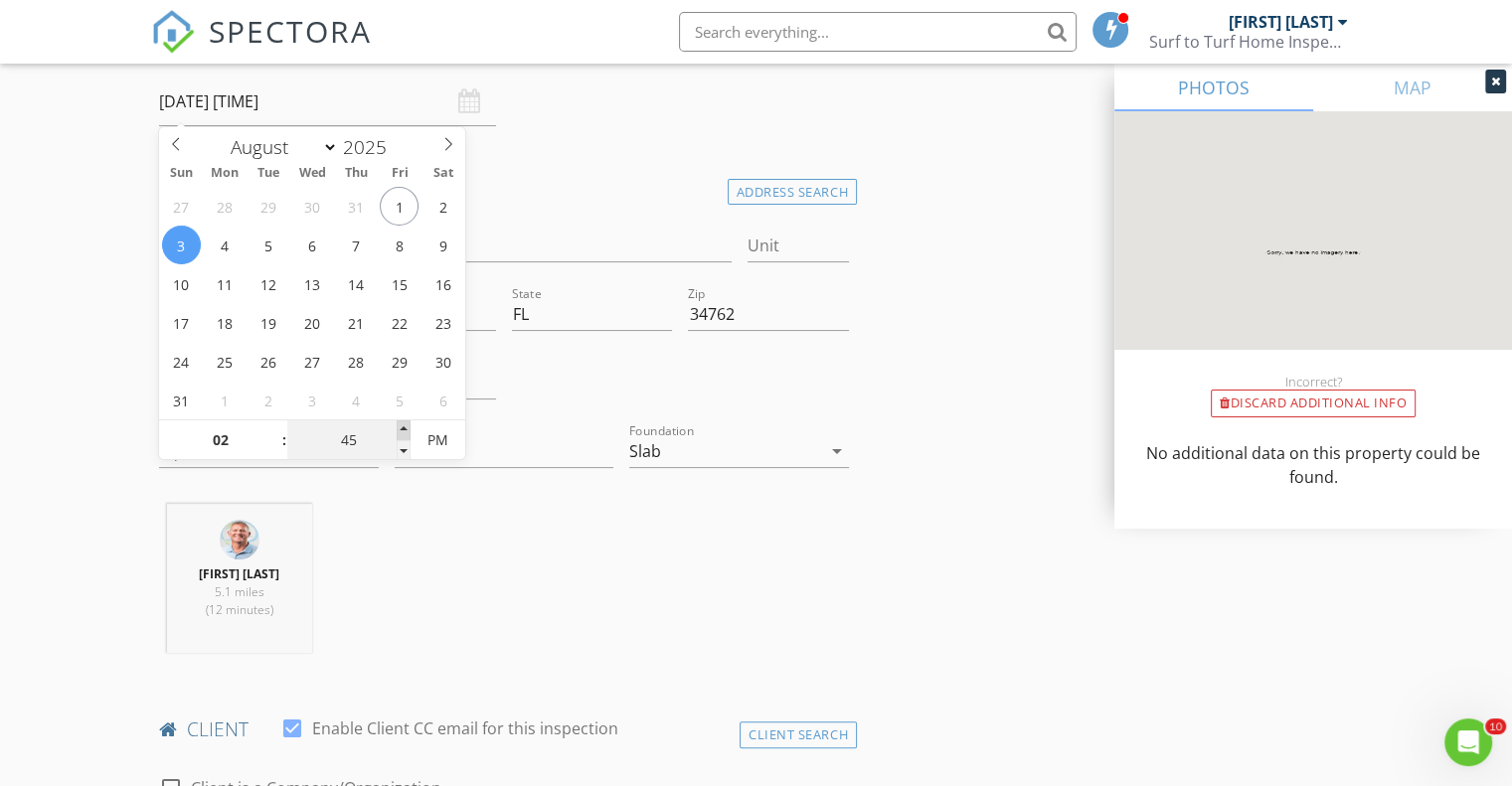 click at bounding box center (404, 430) 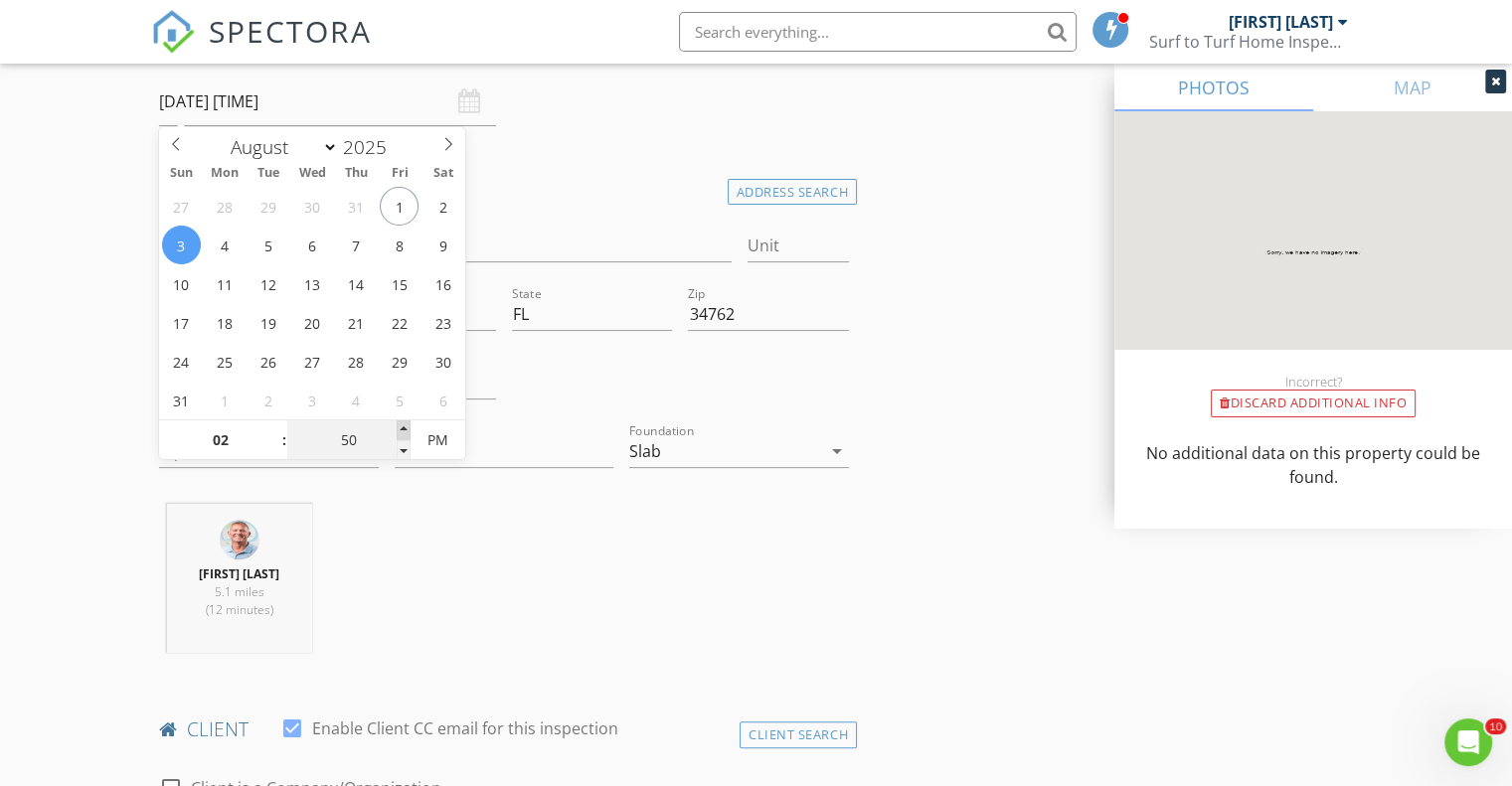 click at bounding box center [404, 430] 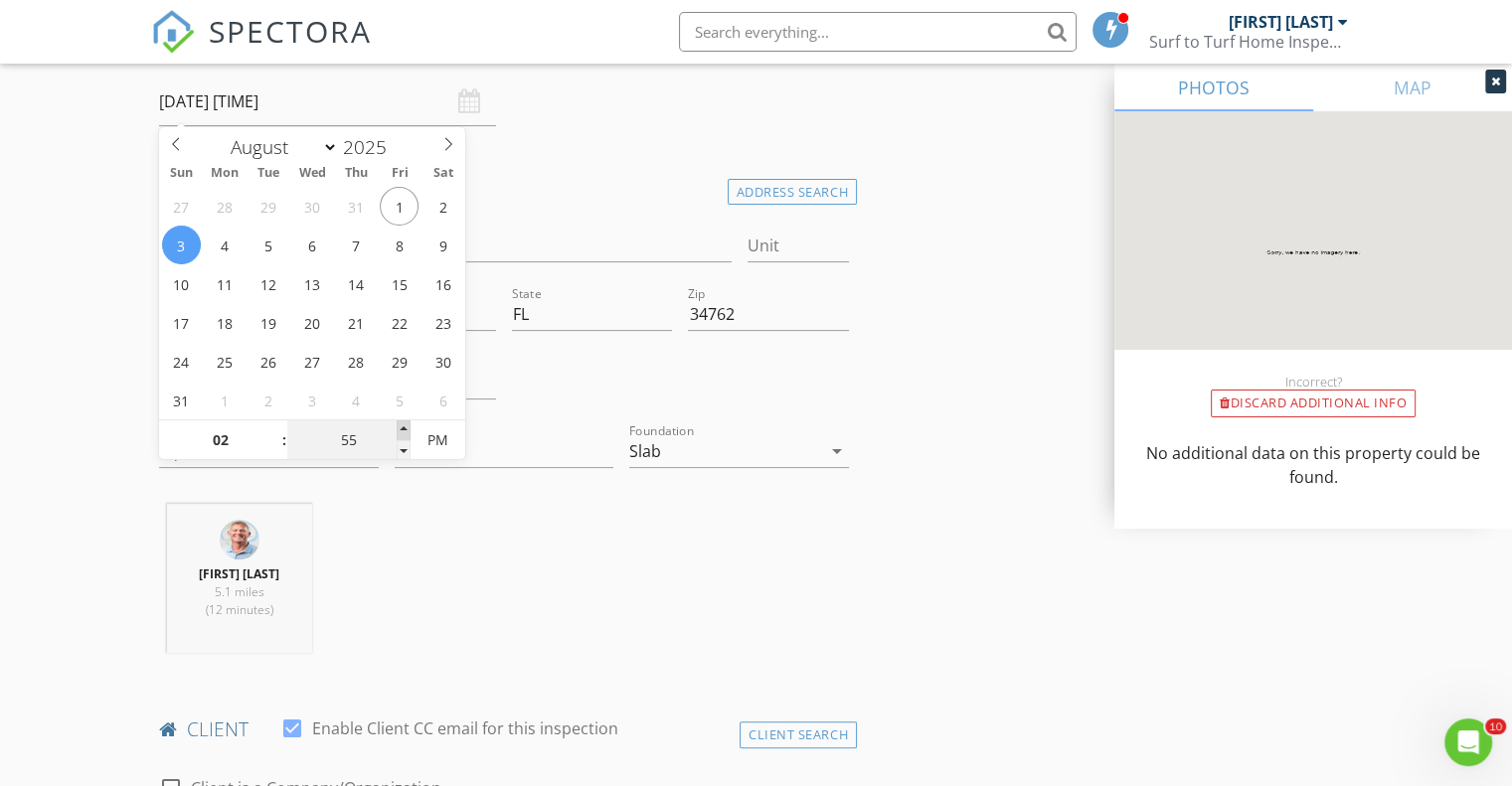 click at bounding box center (404, 430) 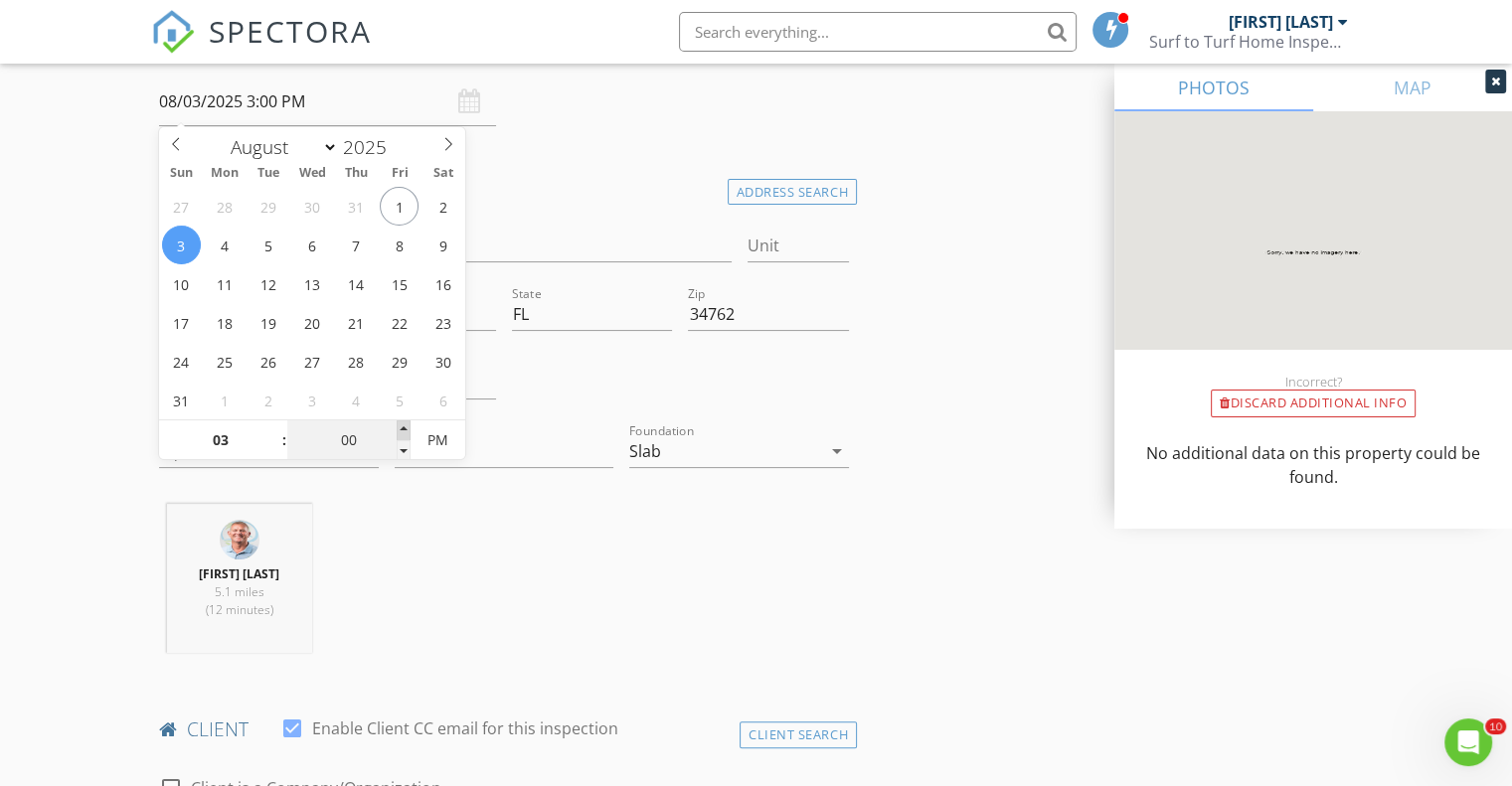click at bounding box center [404, 430] 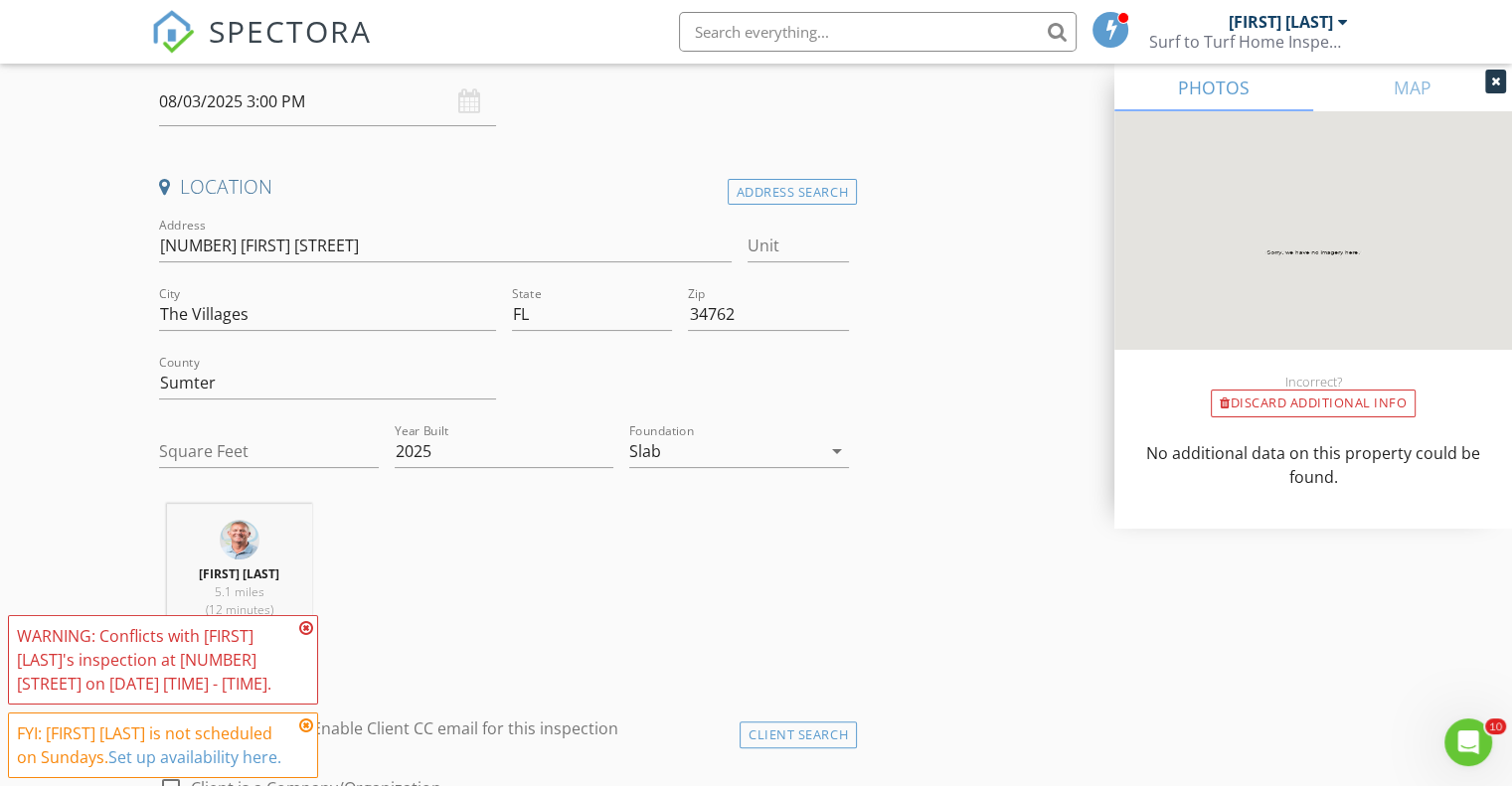 click at bounding box center (306, 628) 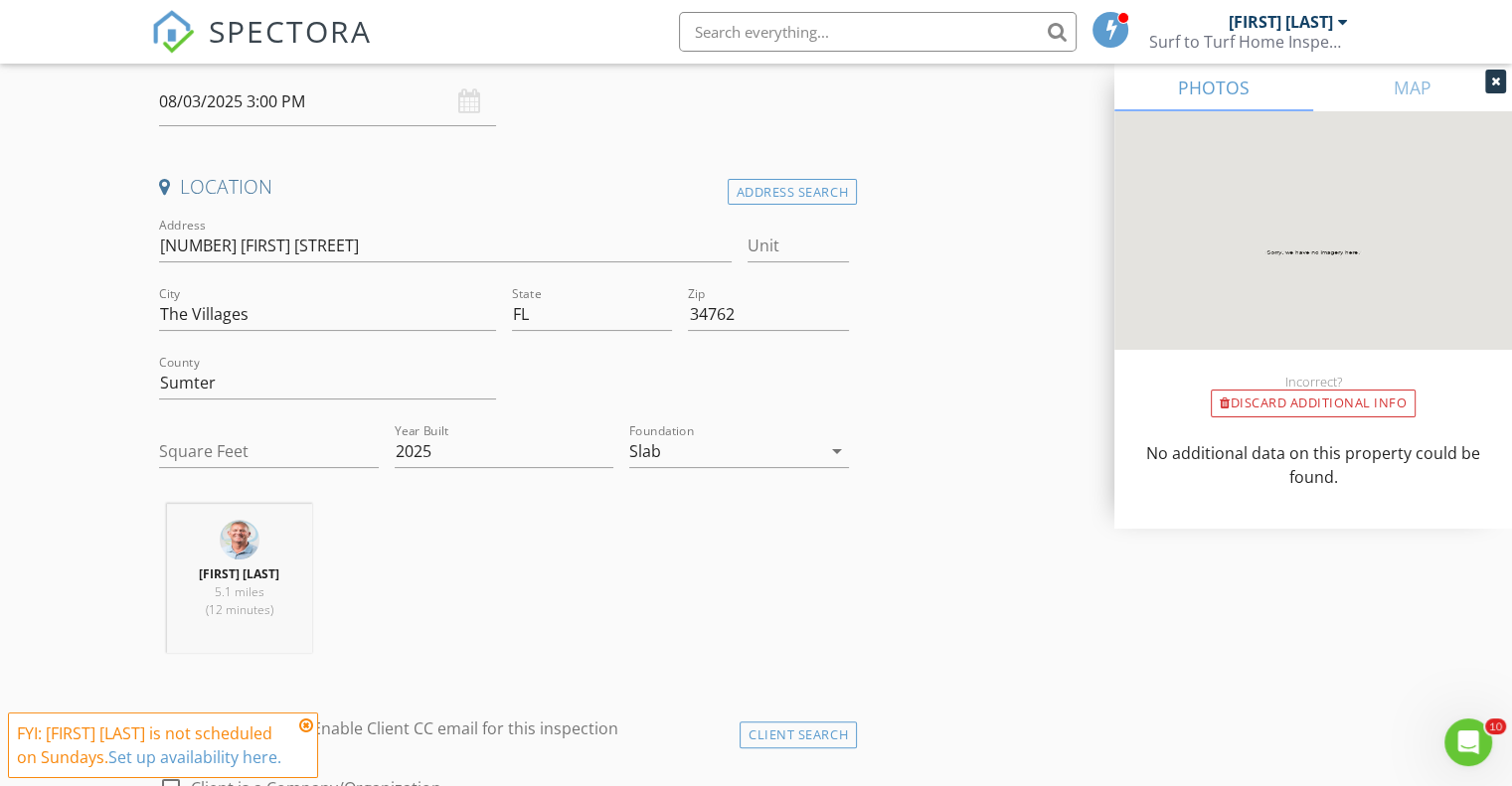 click at bounding box center [306, 725] 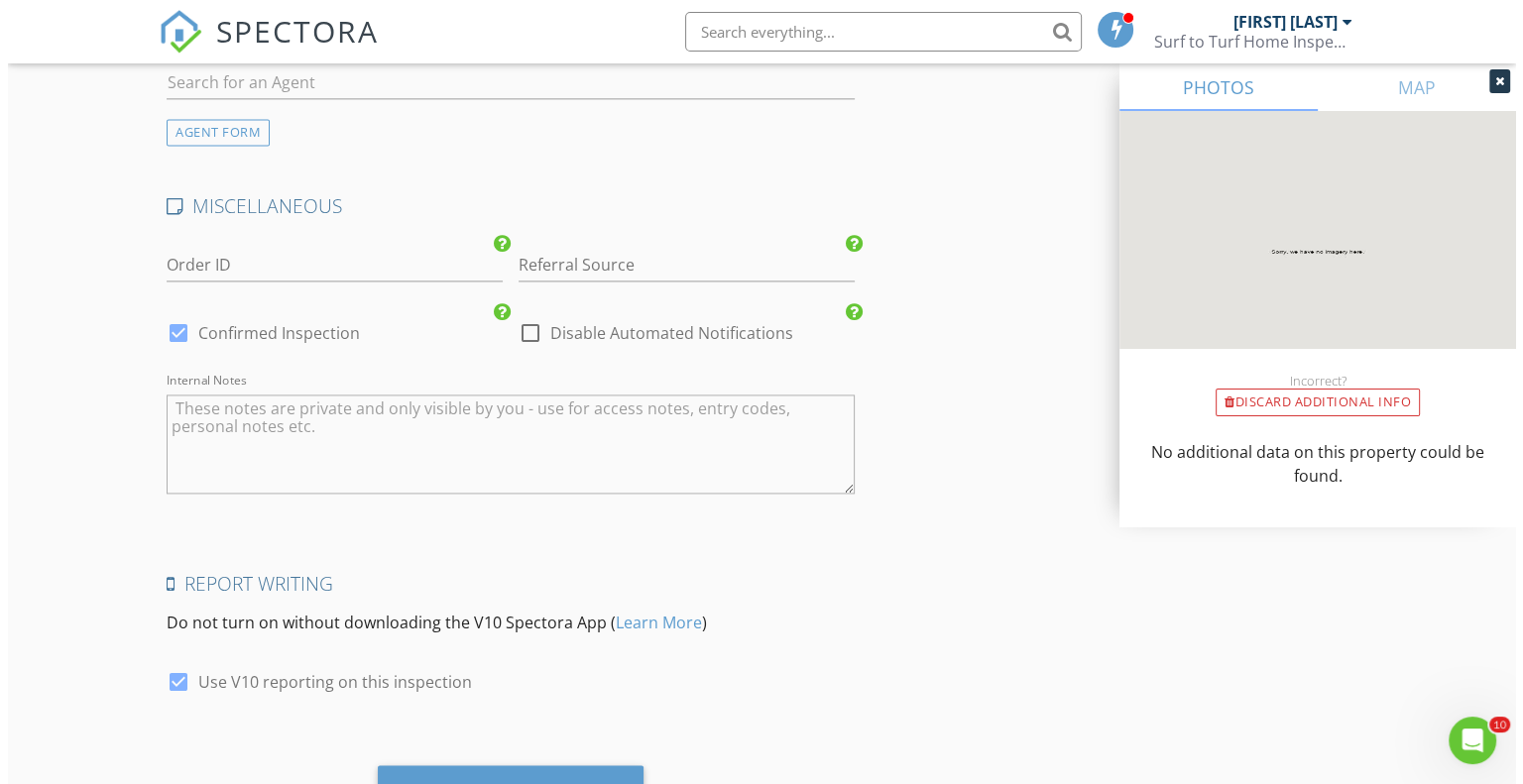 scroll, scrollTop: 2802, scrollLeft: 0, axis: vertical 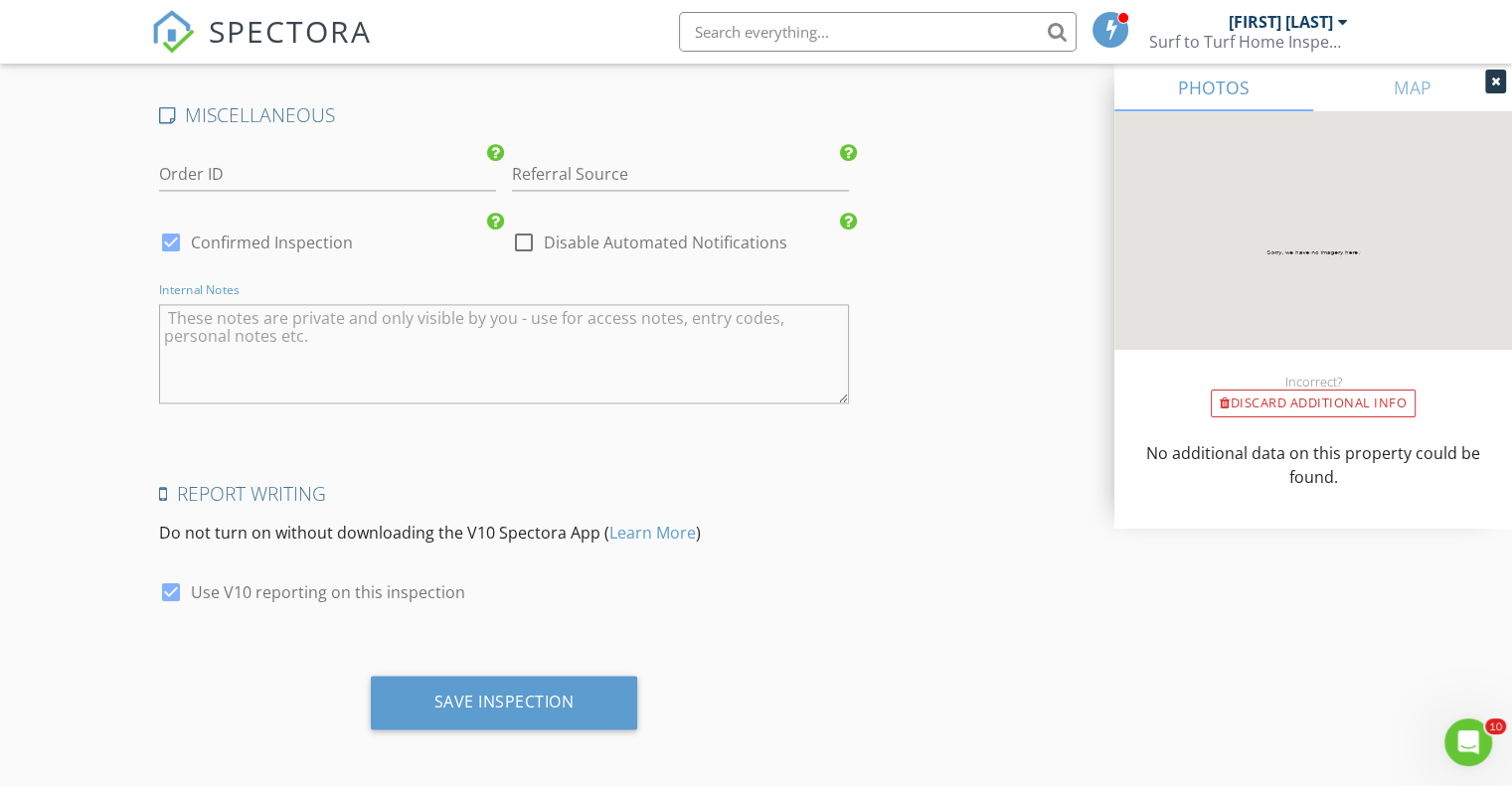 click at bounding box center (504, 354) 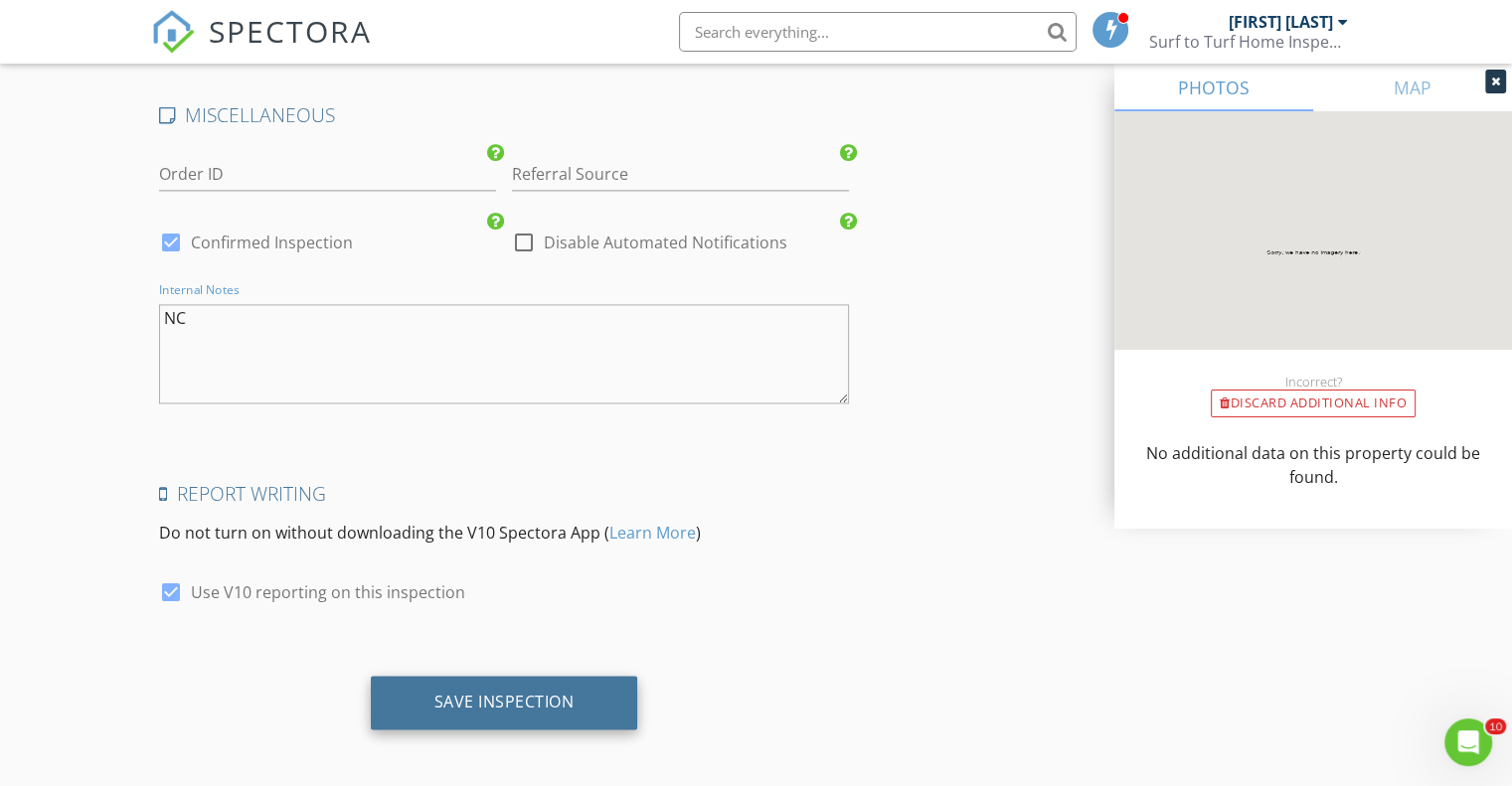 type on "NC" 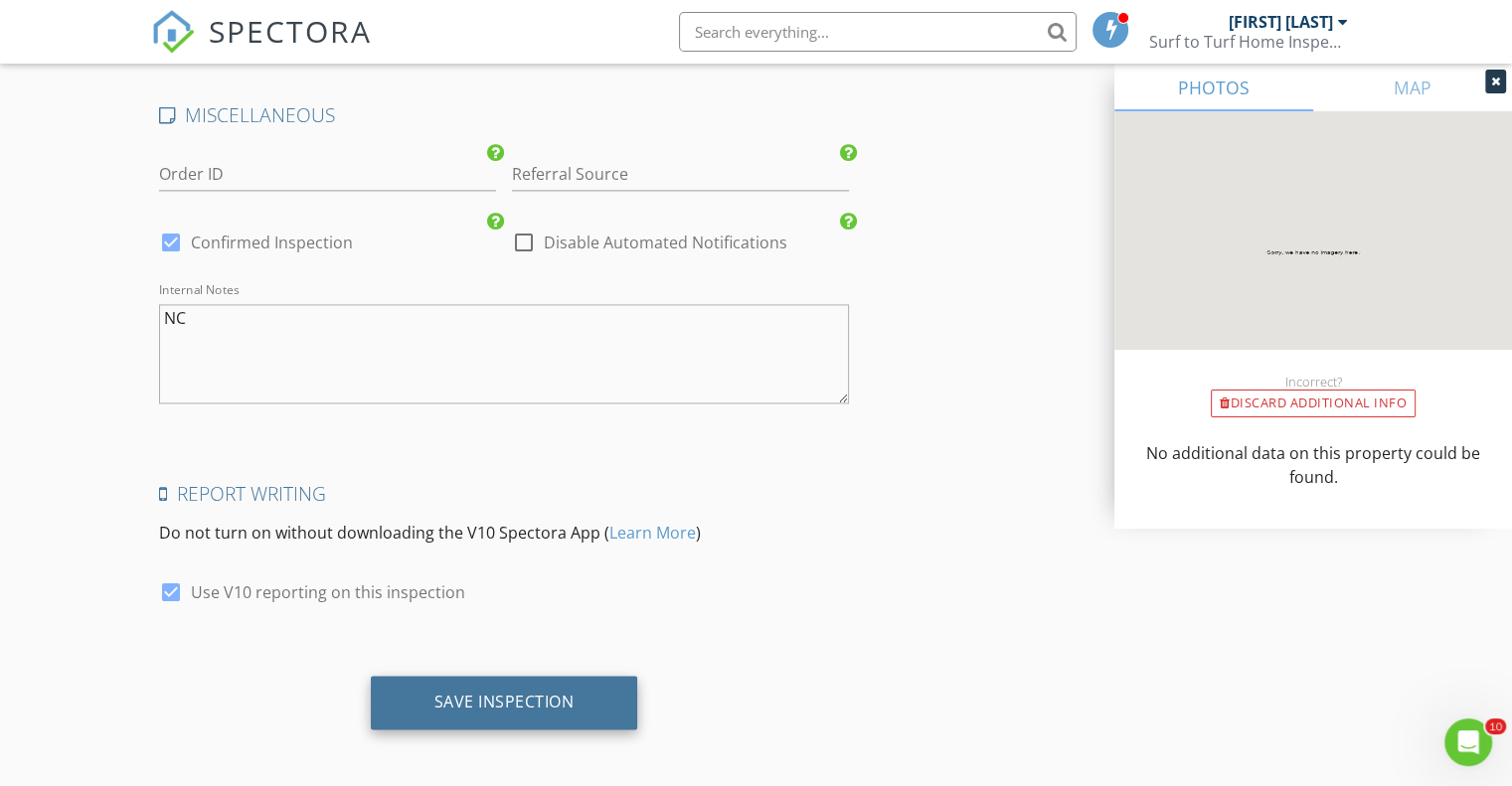 click on "Save Inspection" at bounding box center (504, 702) 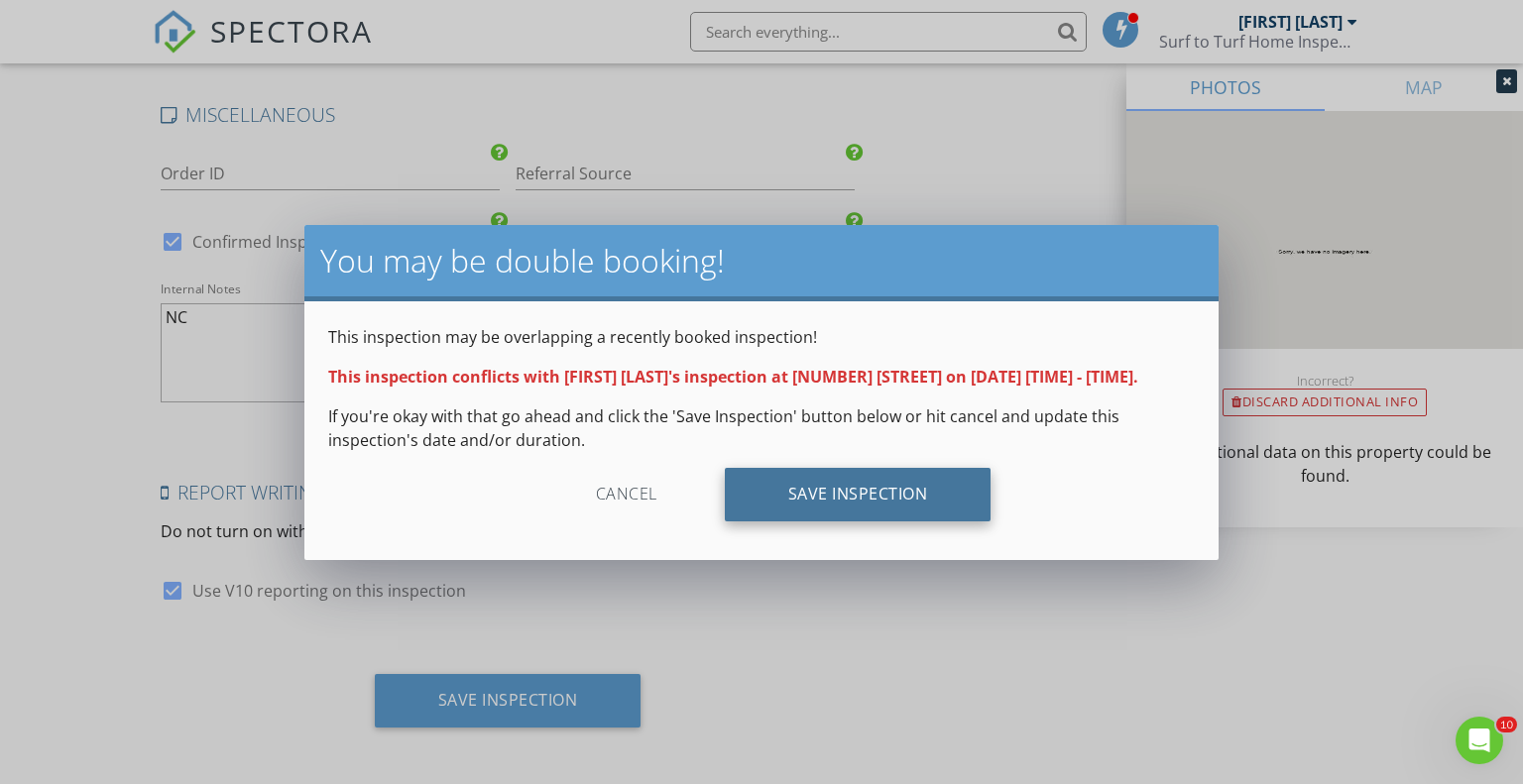 click on "Save Inspection" at bounding box center [858, 495] 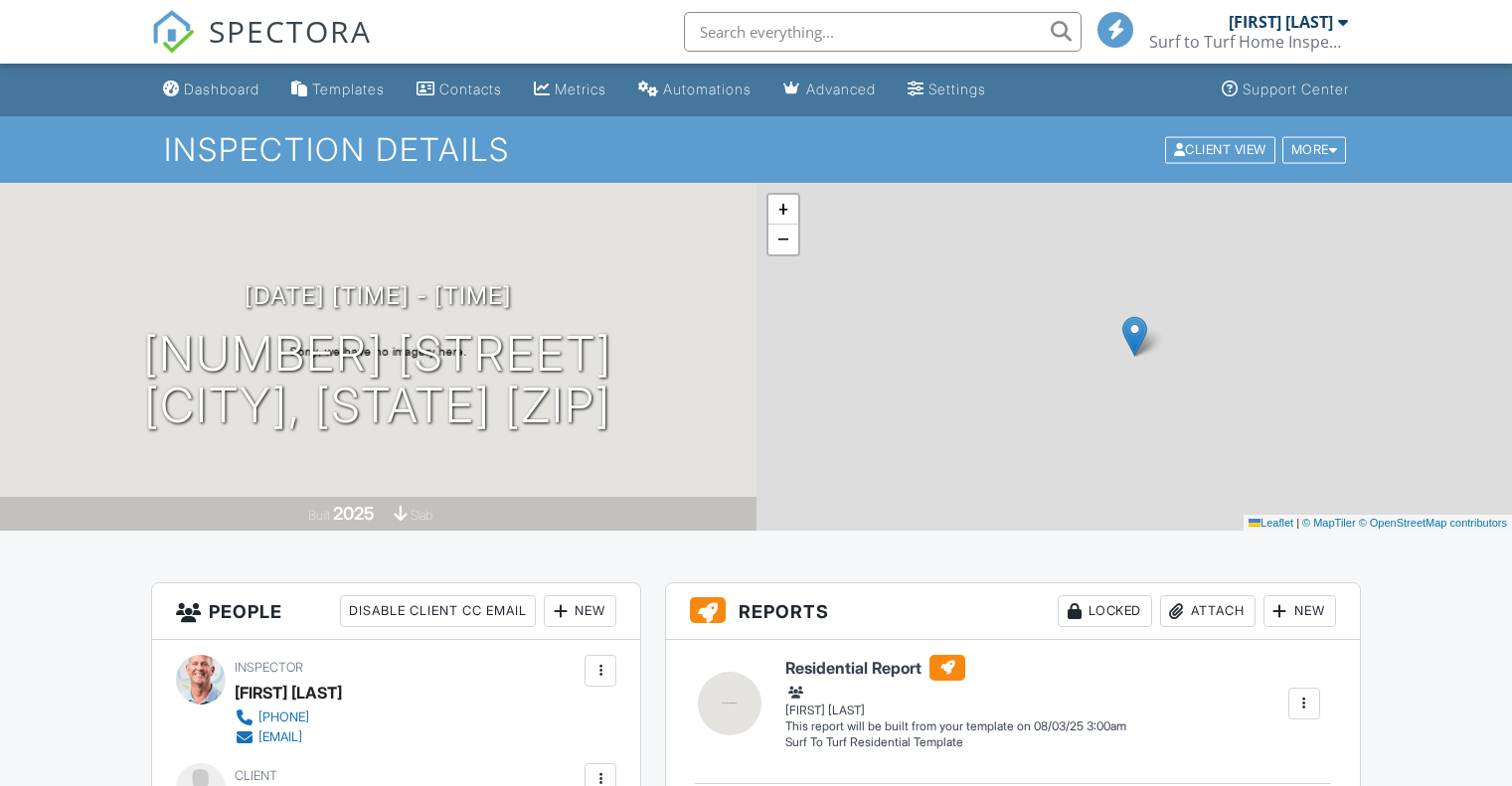 scroll, scrollTop: 0, scrollLeft: 0, axis: both 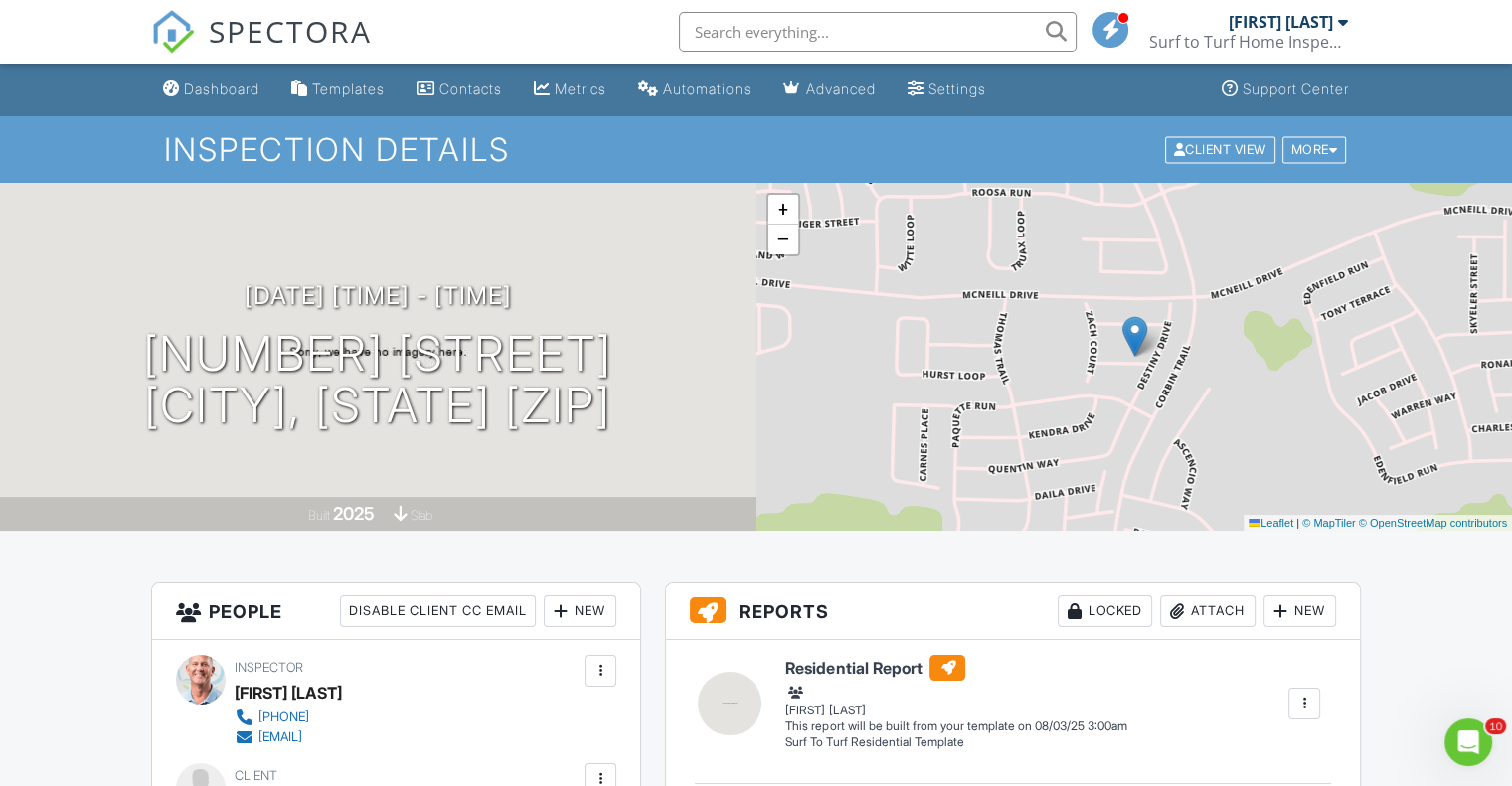 click on "Tom Stevens
Surf to Turf Home Inspections" at bounding box center [1251, 32] 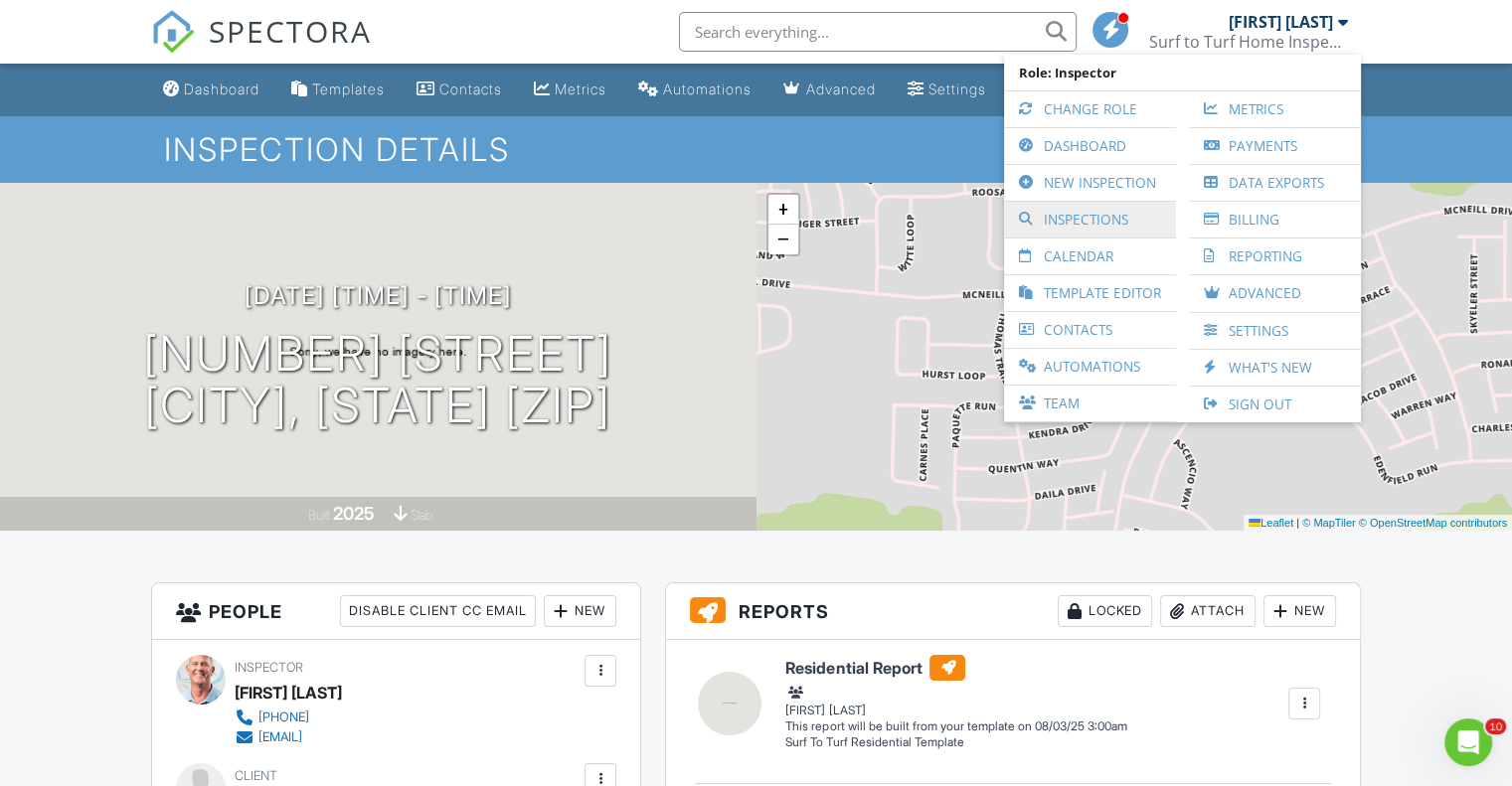 click on "Inspections" at bounding box center (1090, 220) 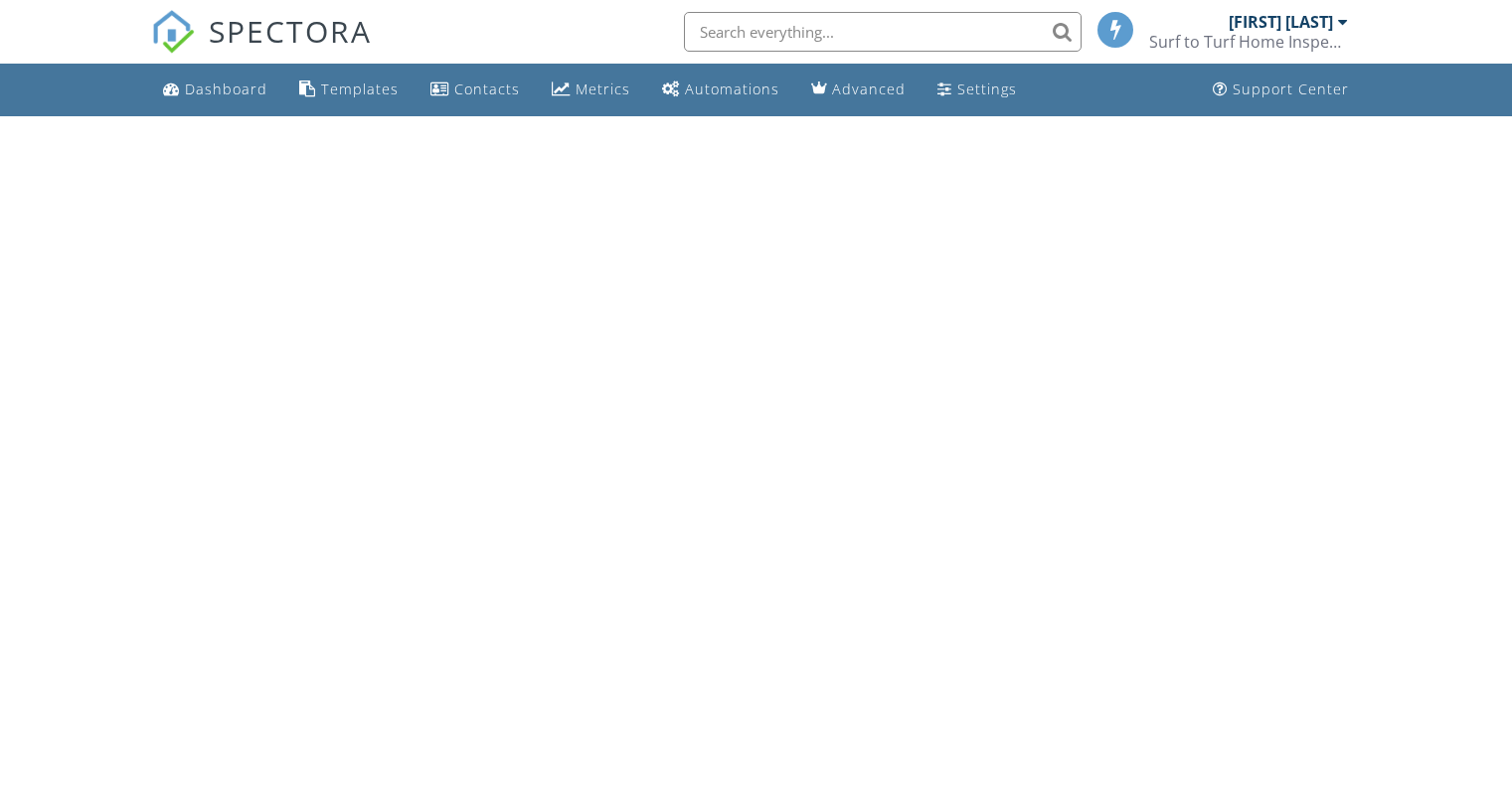 scroll, scrollTop: 0, scrollLeft: 0, axis: both 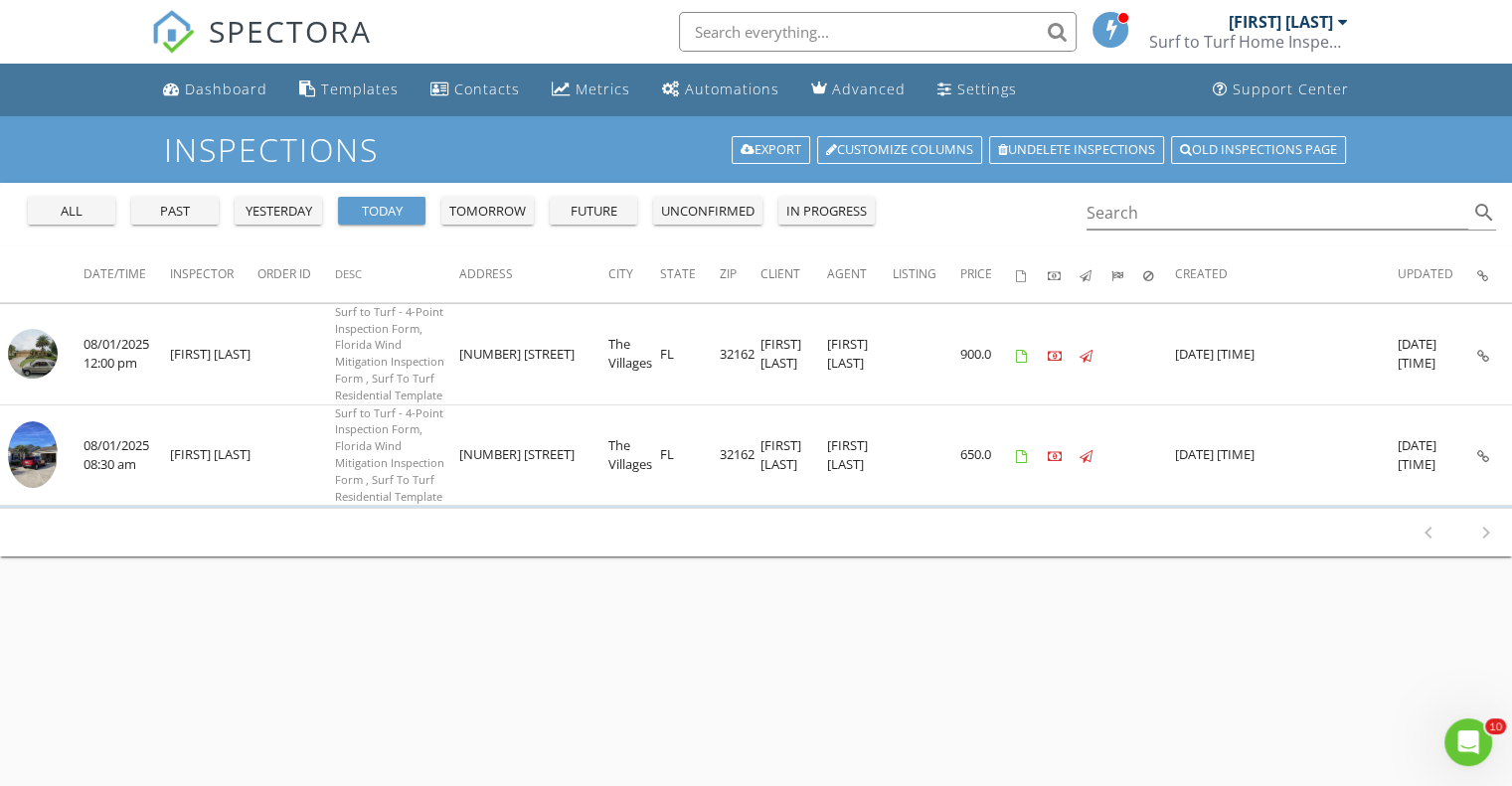 click on "unconfirmed" at bounding box center [708, 211] 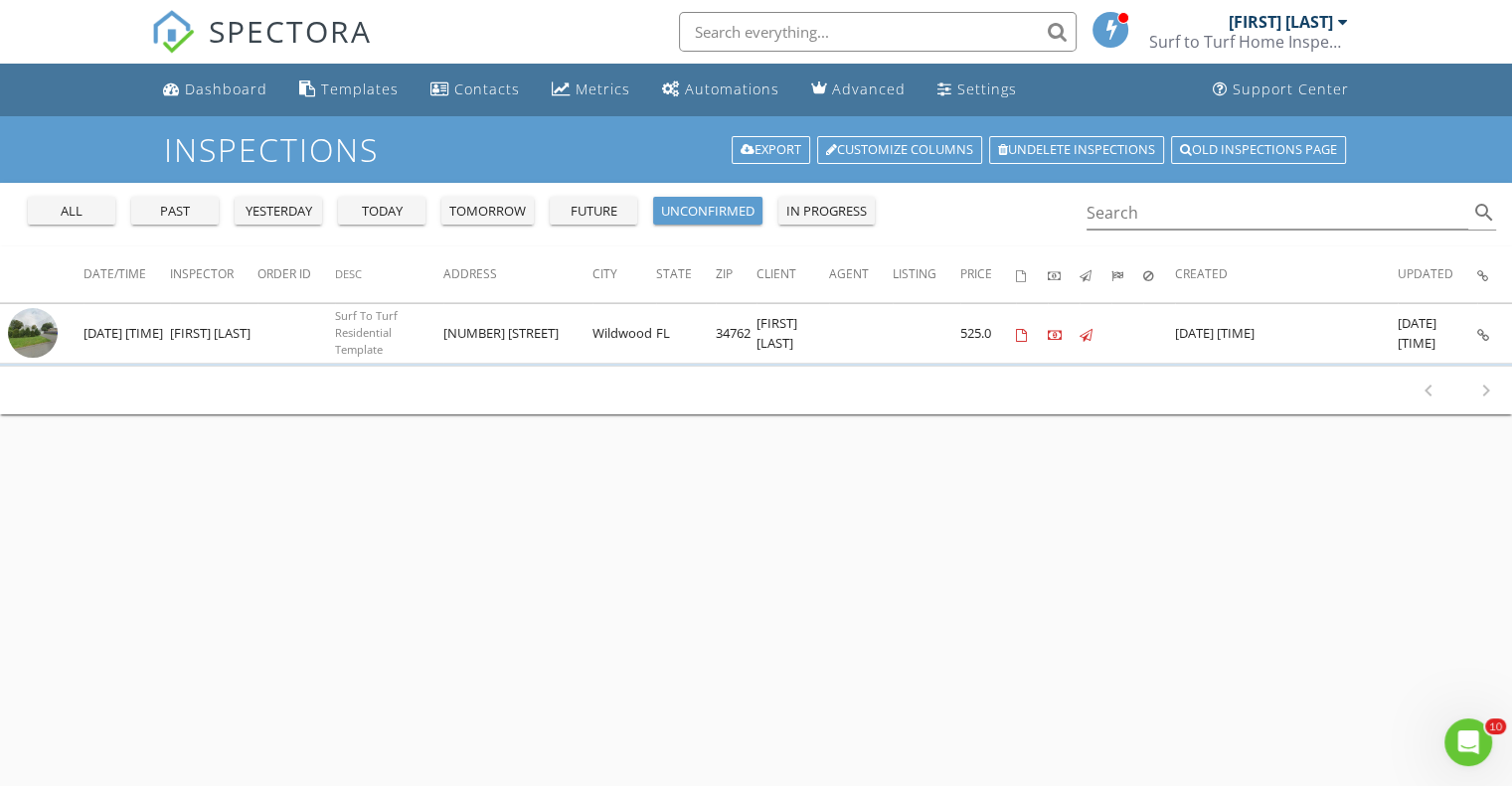 click at bounding box center [1343, 22] 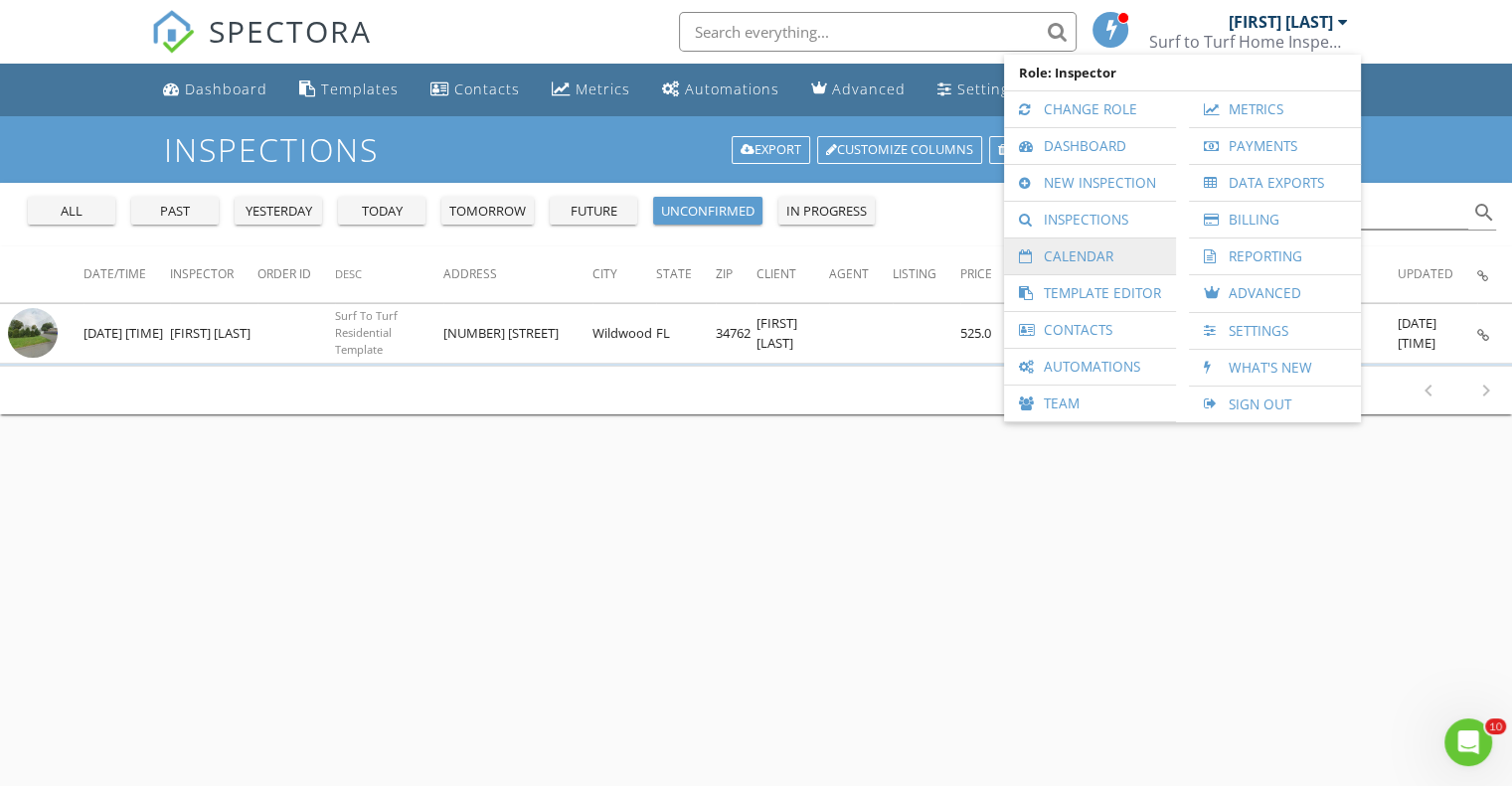 click on "Calendar" at bounding box center [1090, 256] 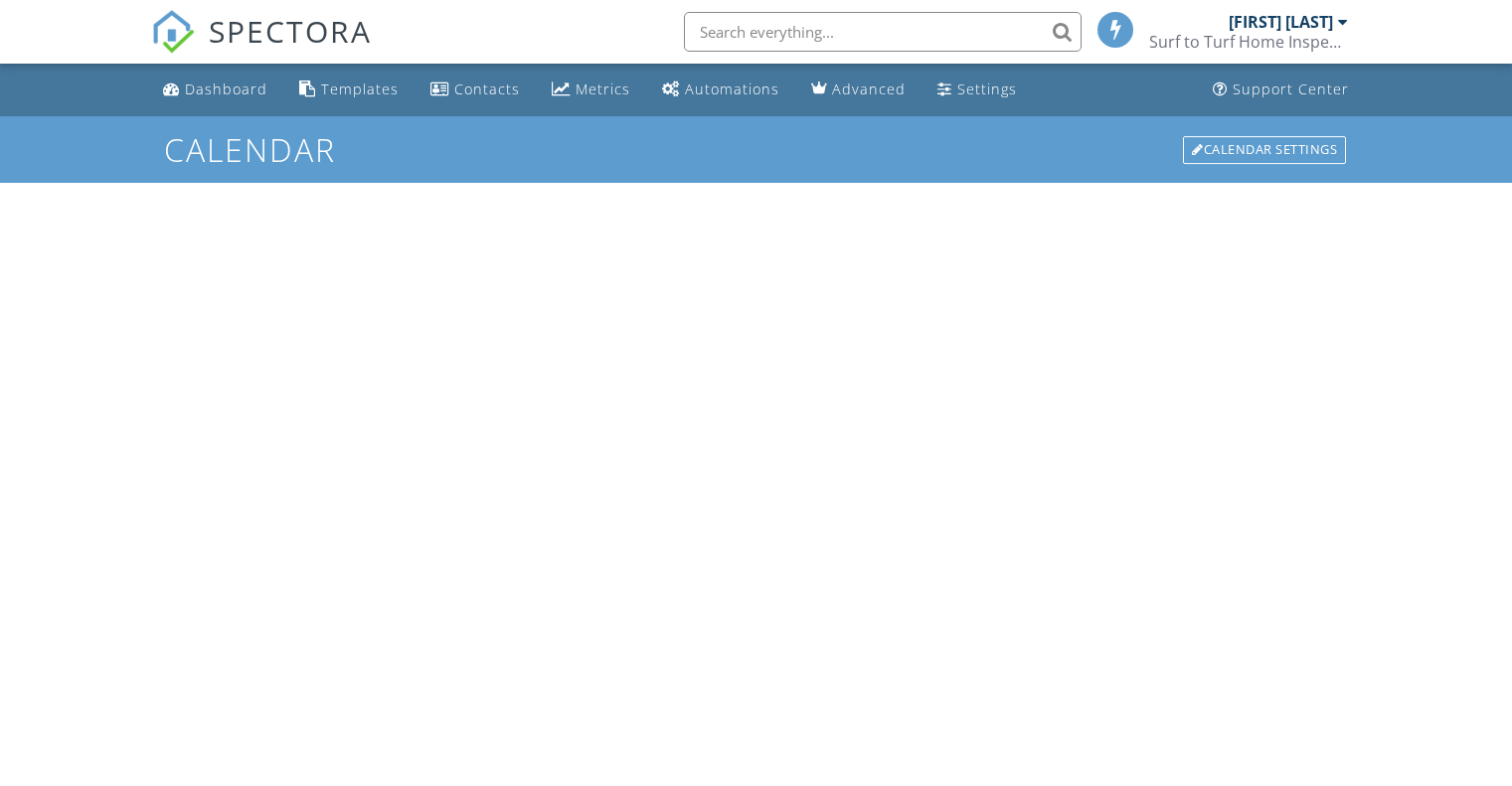 scroll, scrollTop: 0, scrollLeft: 0, axis: both 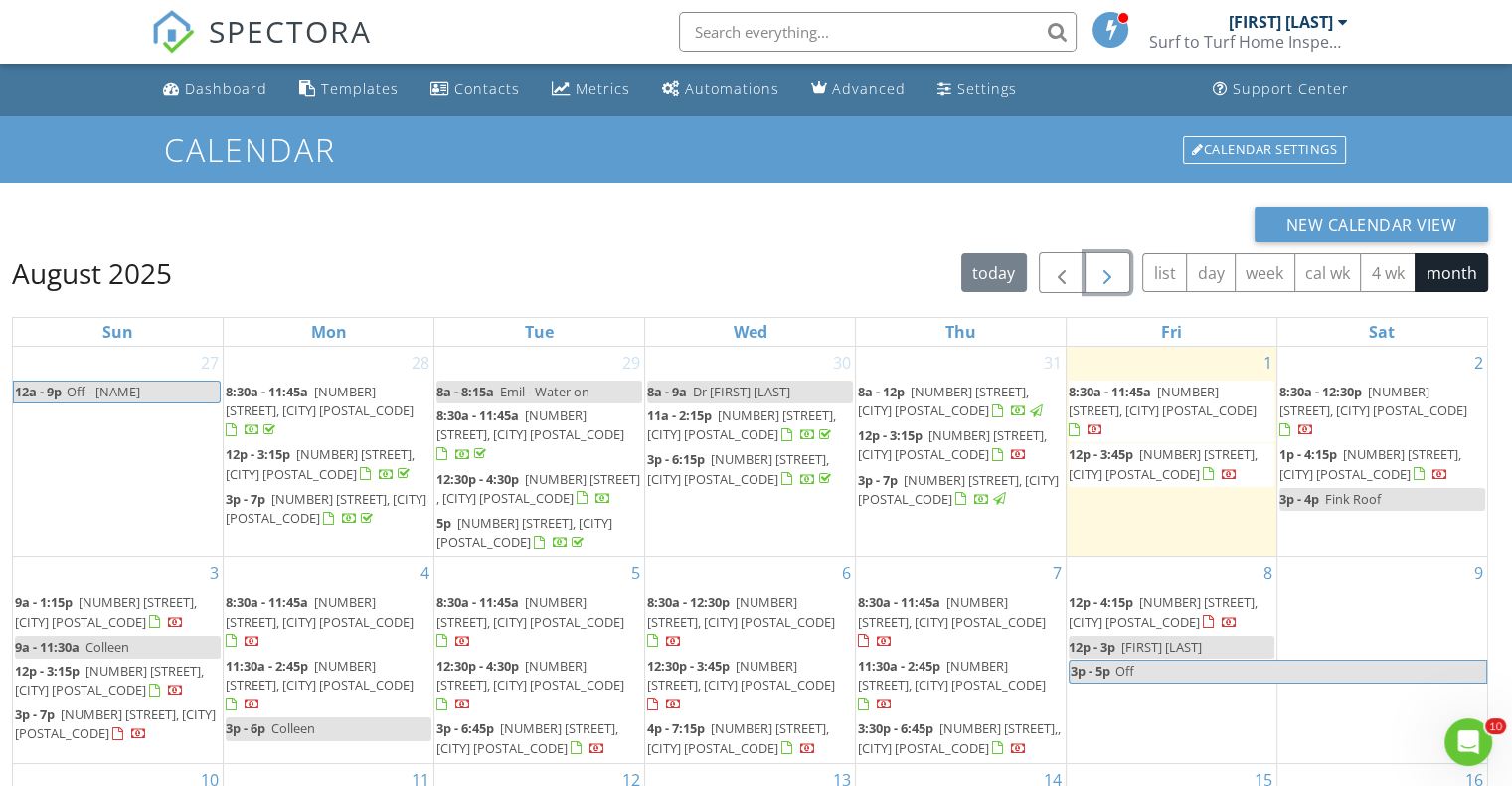 click at bounding box center (1107, 272) 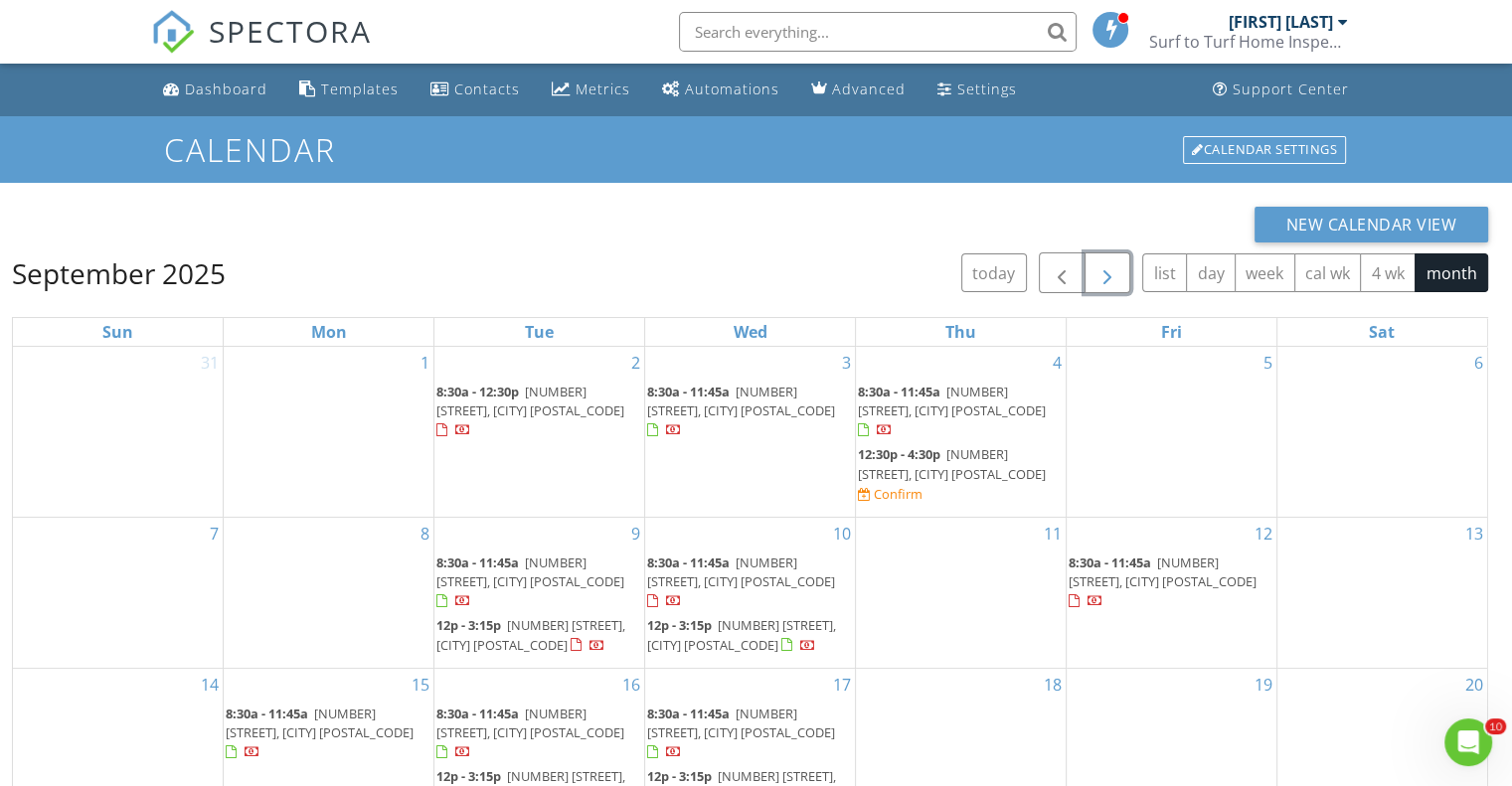 click on "1793 Craig Ct, Wildwood 34762" at bounding box center (951, 463) 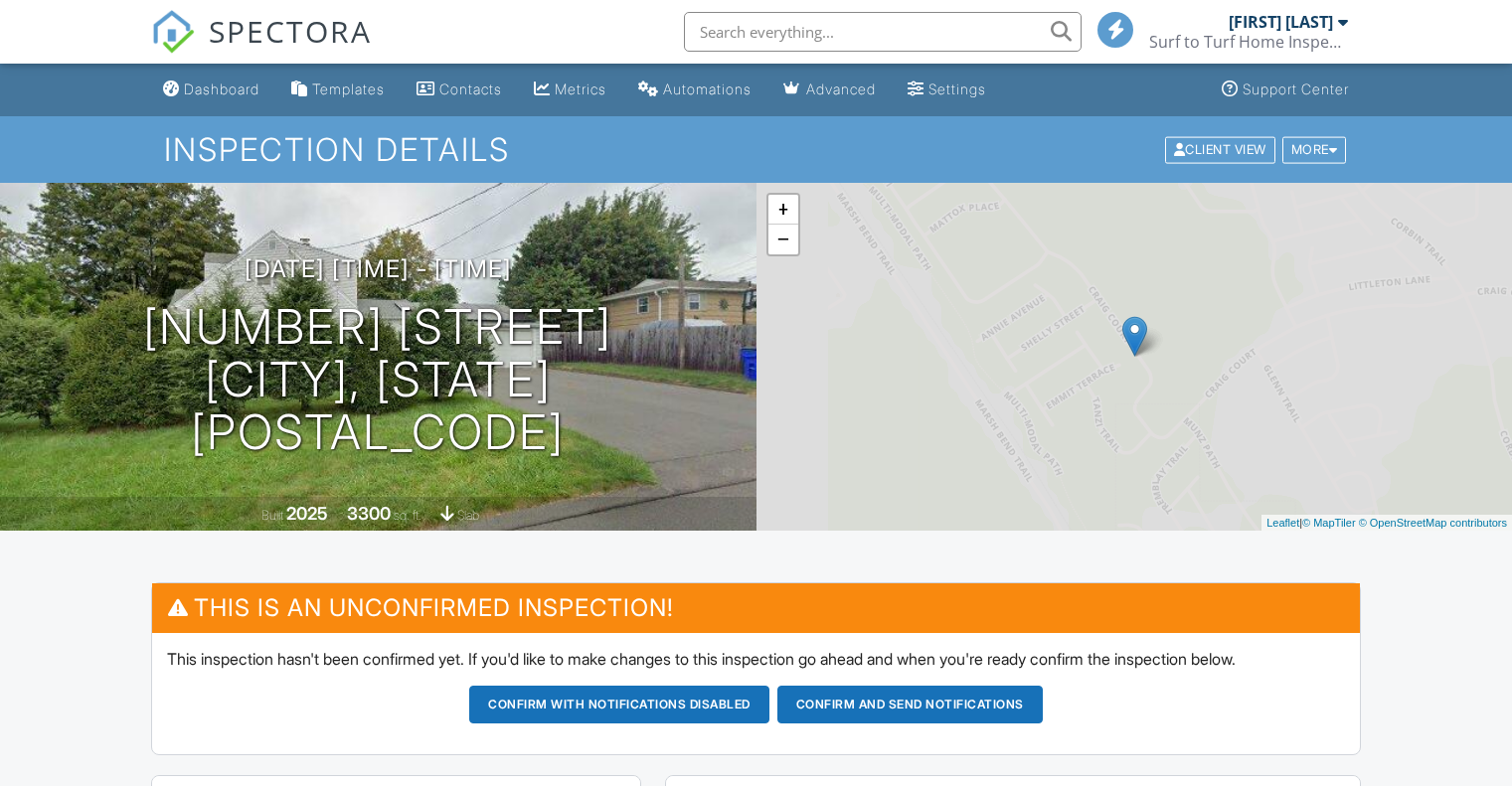 scroll, scrollTop: 0, scrollLeft: 0, axis: both 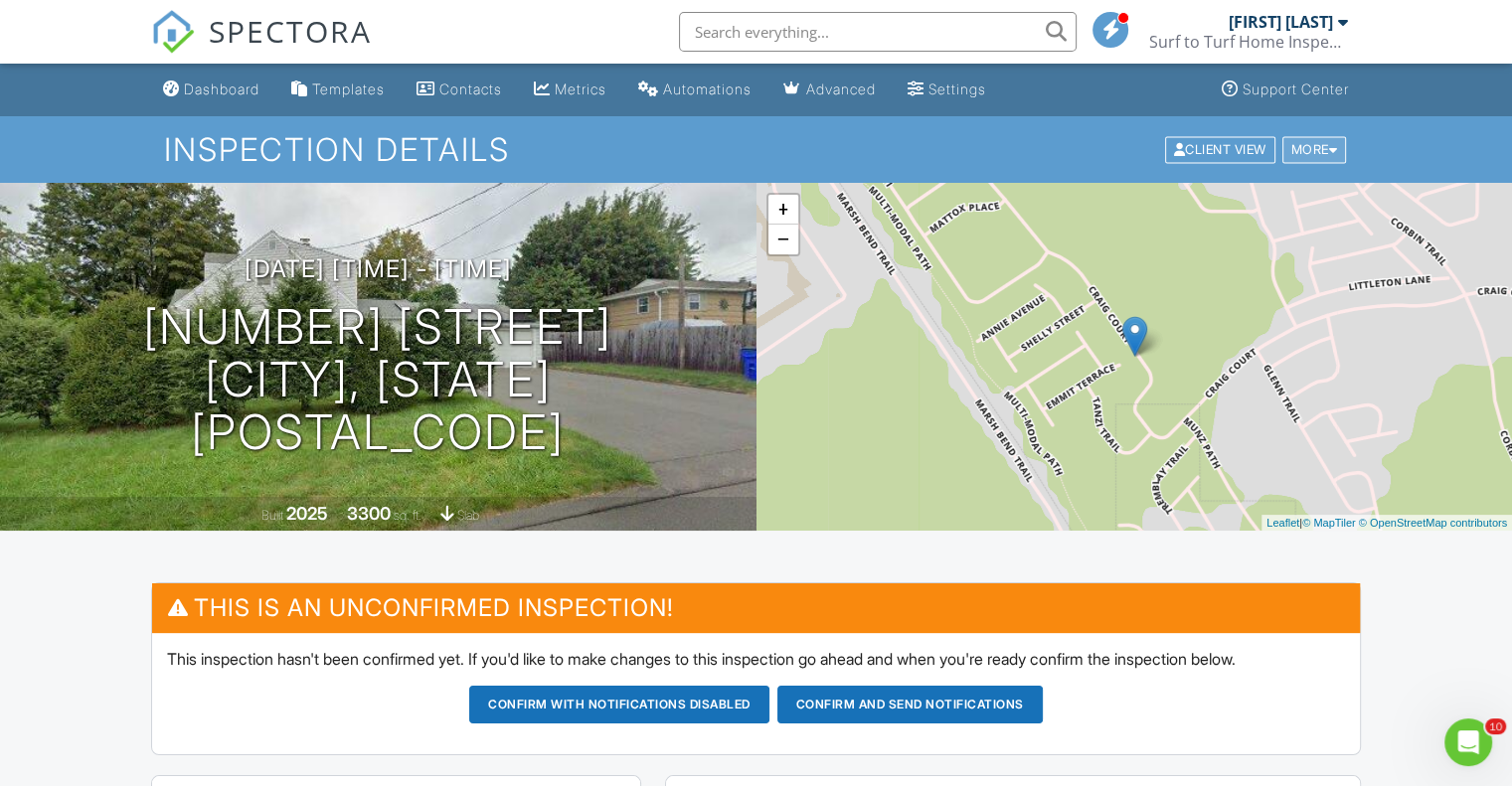 click on "More" at bounding box center [1314, 149] 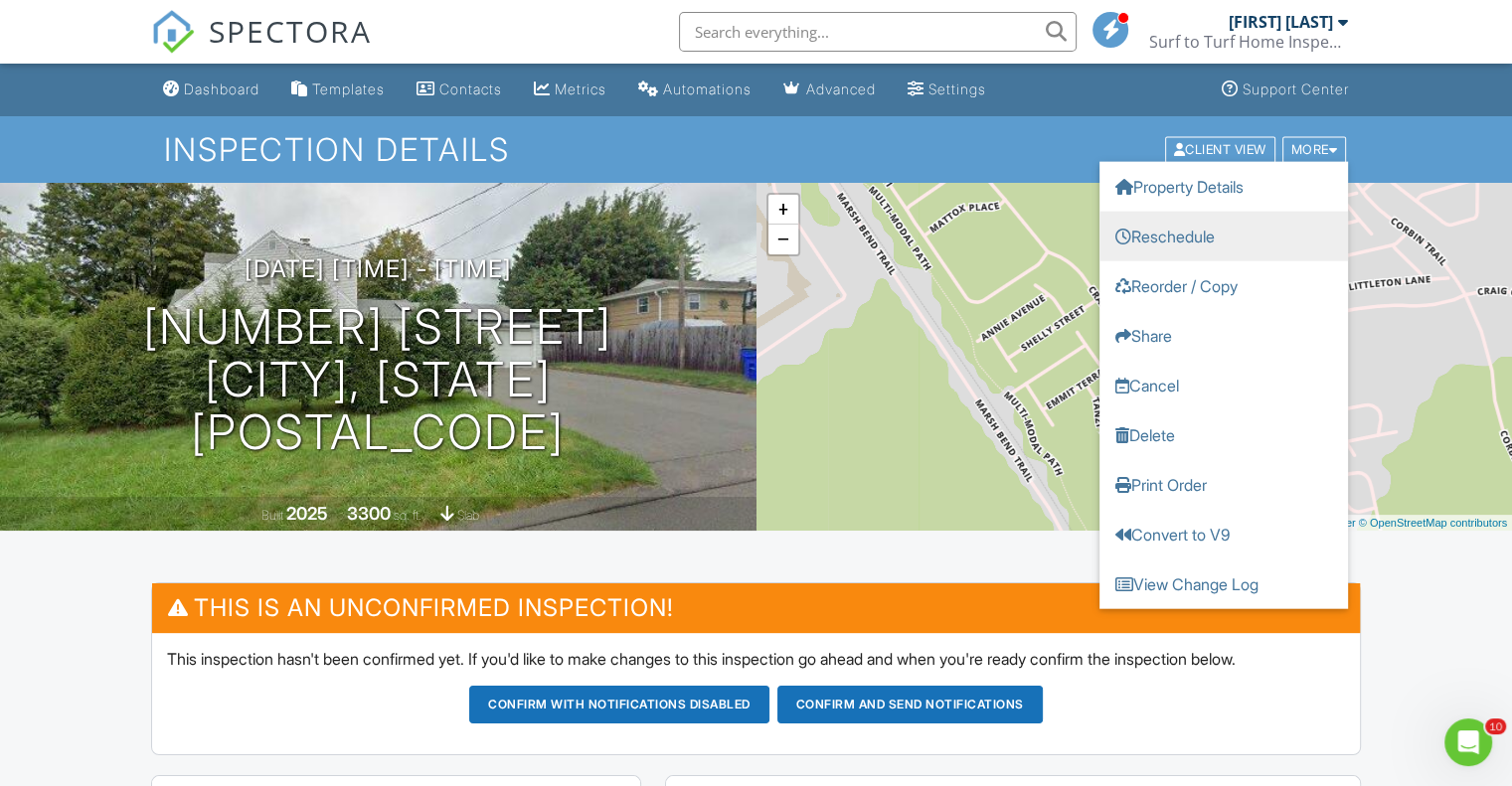 click on "Reschedule" at bounding box center (1224, 236) 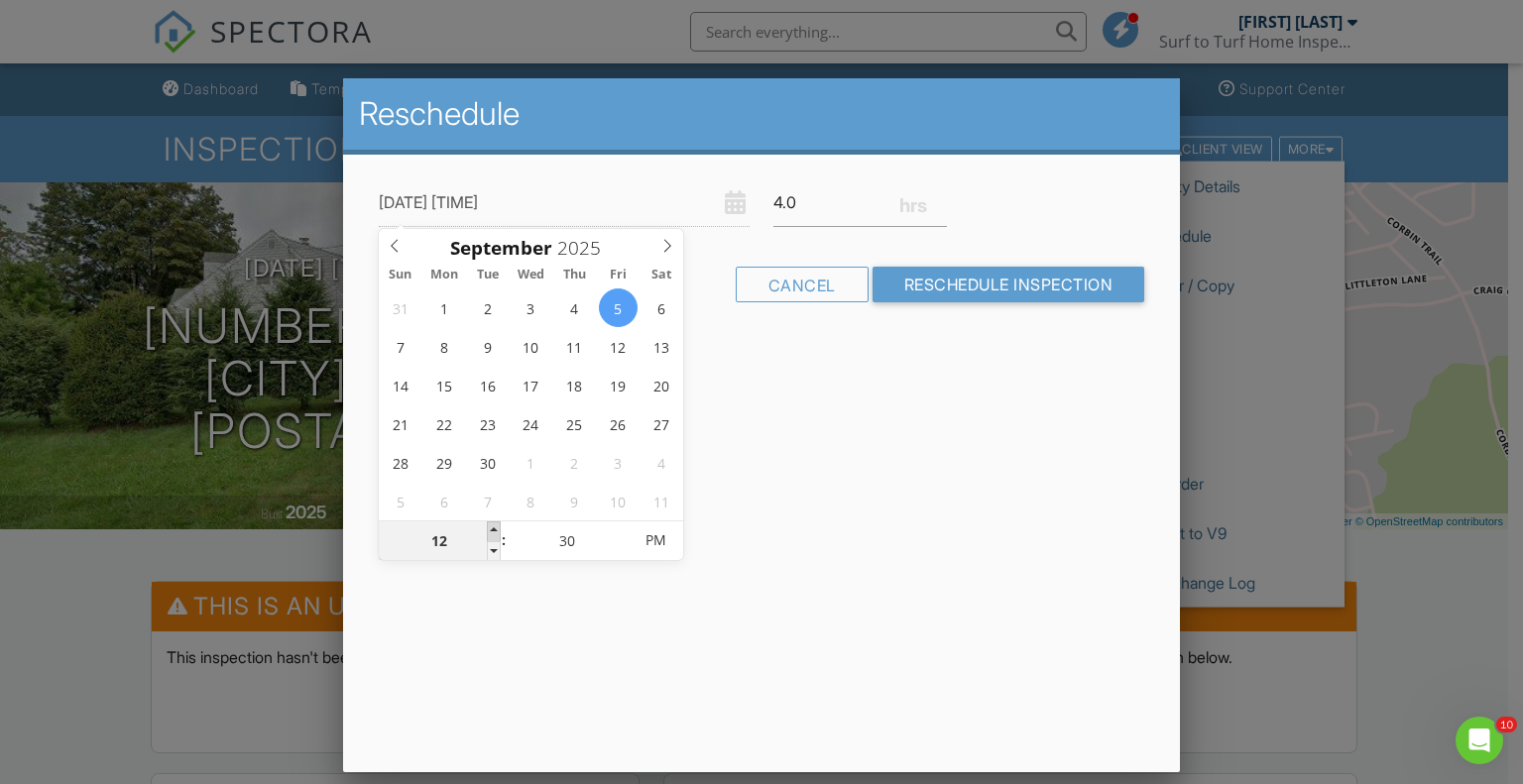 type on "[DATE] [TIME]" 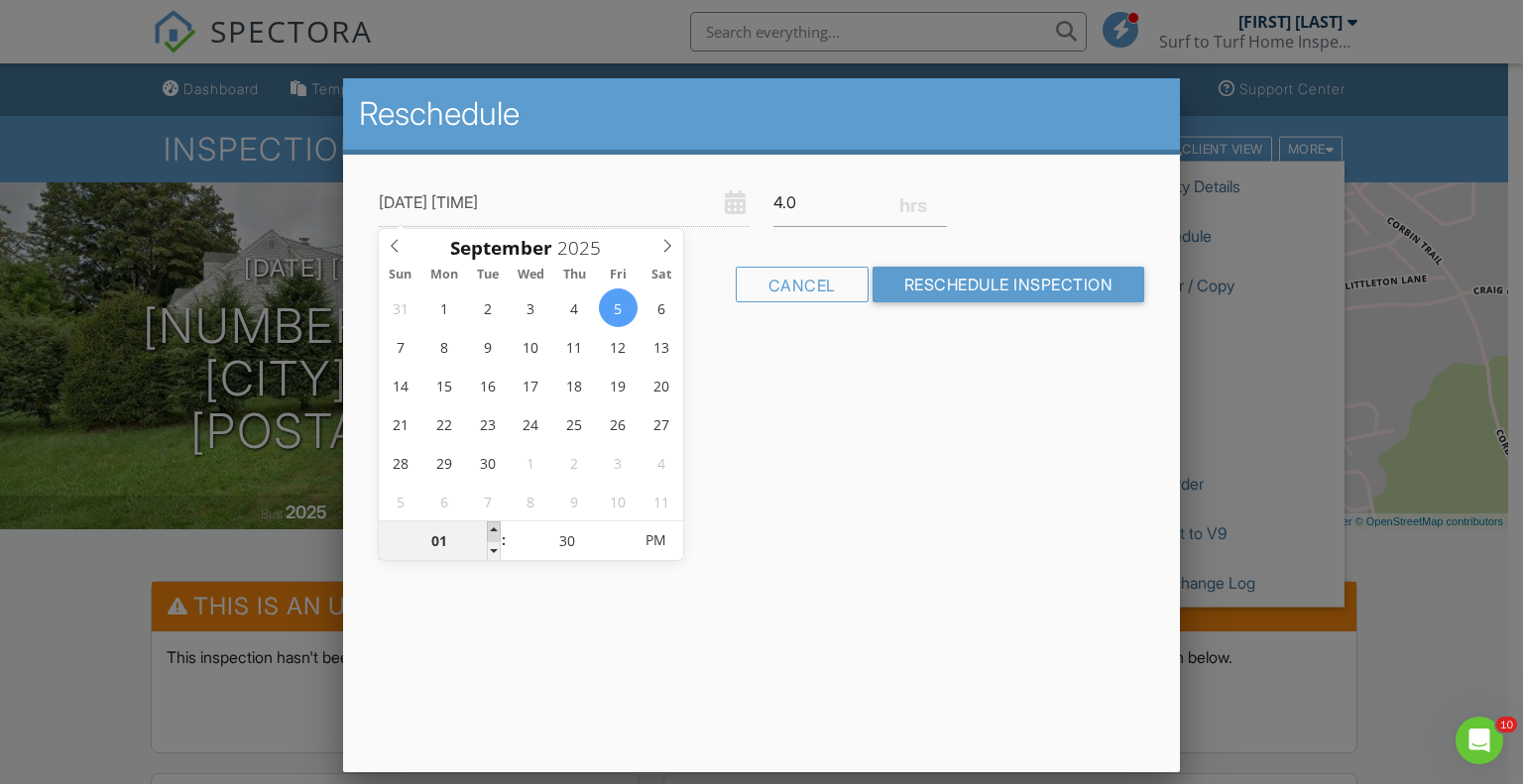 click at bounding box center [494, 531] 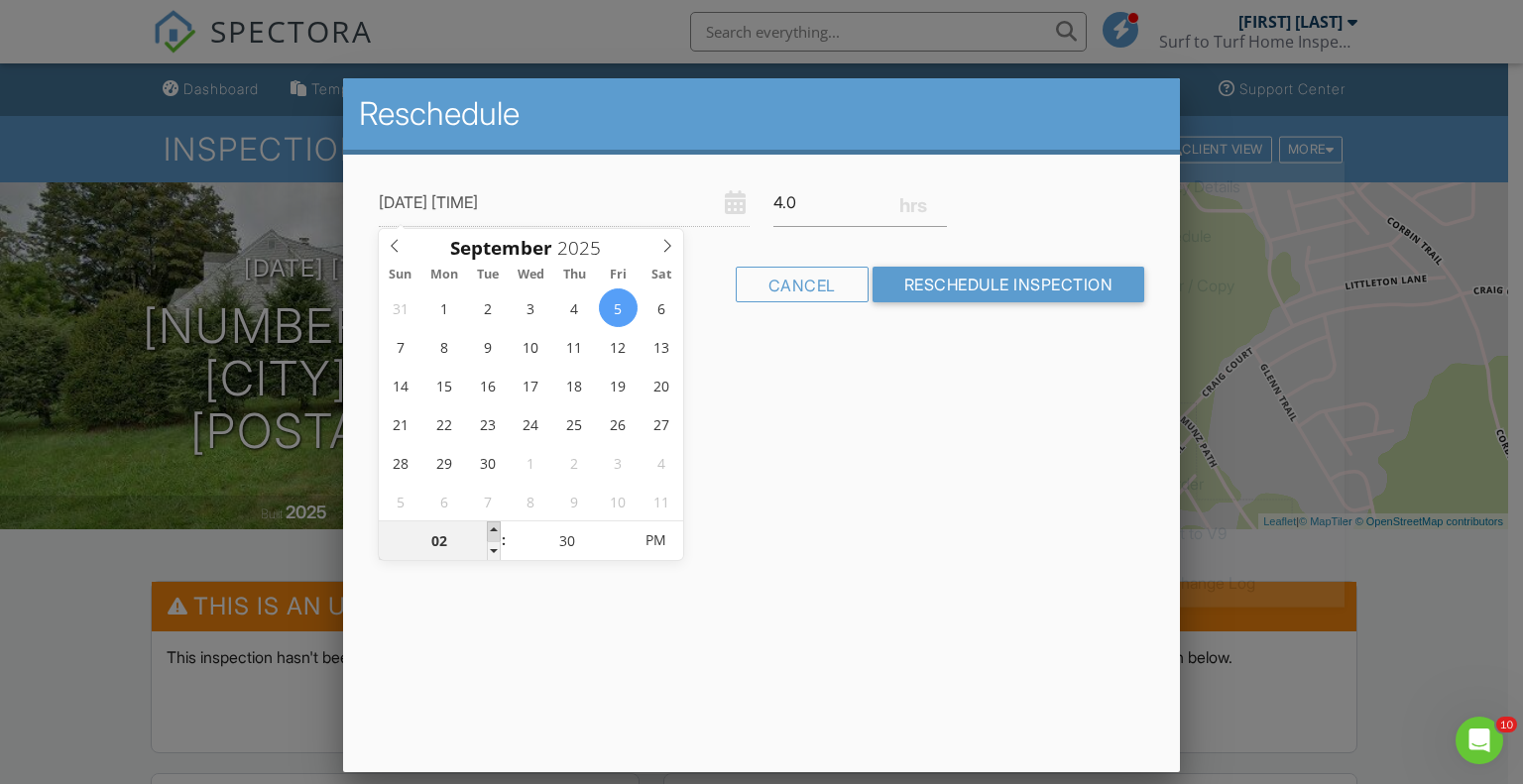click at bounding box center (494, 531) 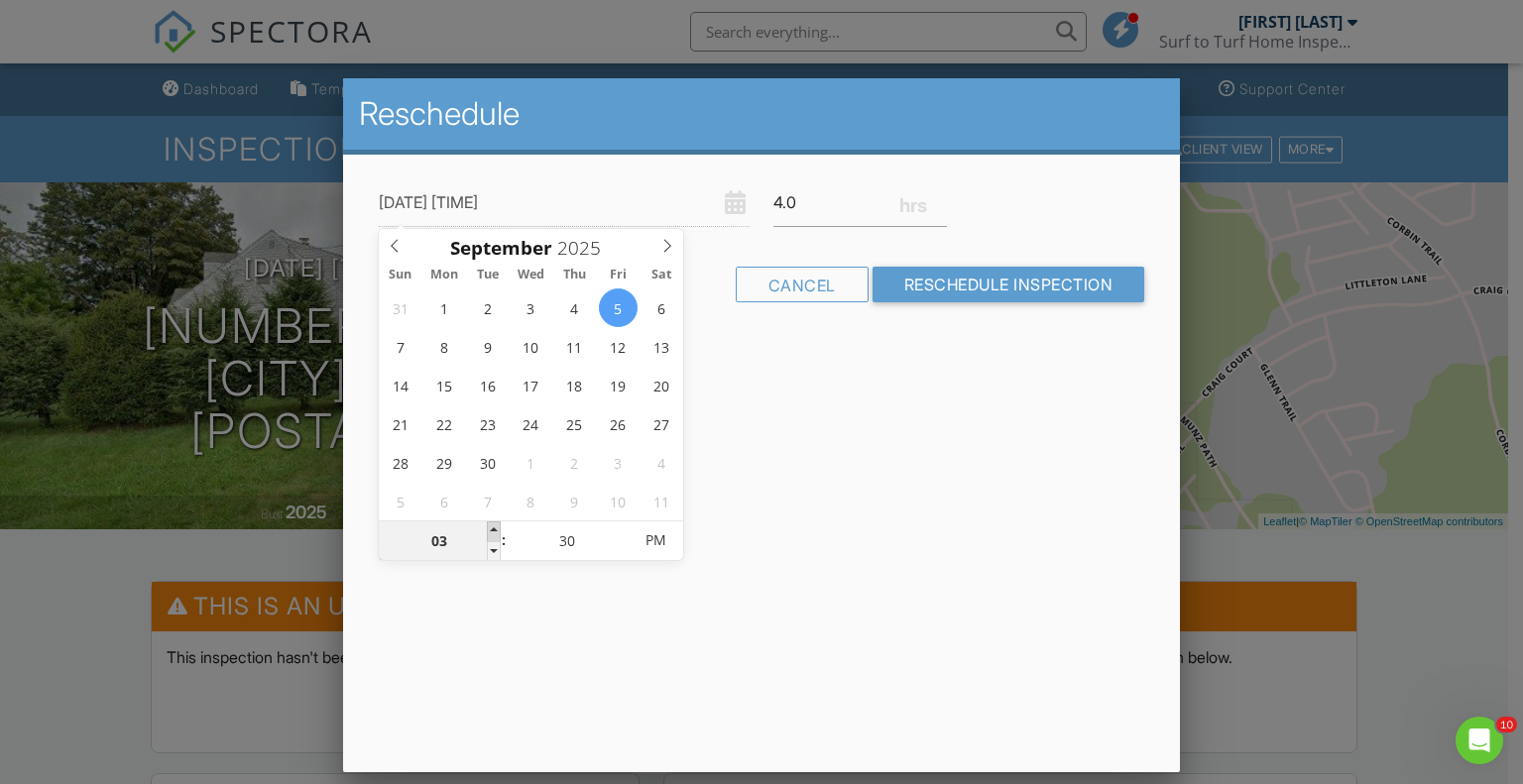 click at bounding box center [494, 531] 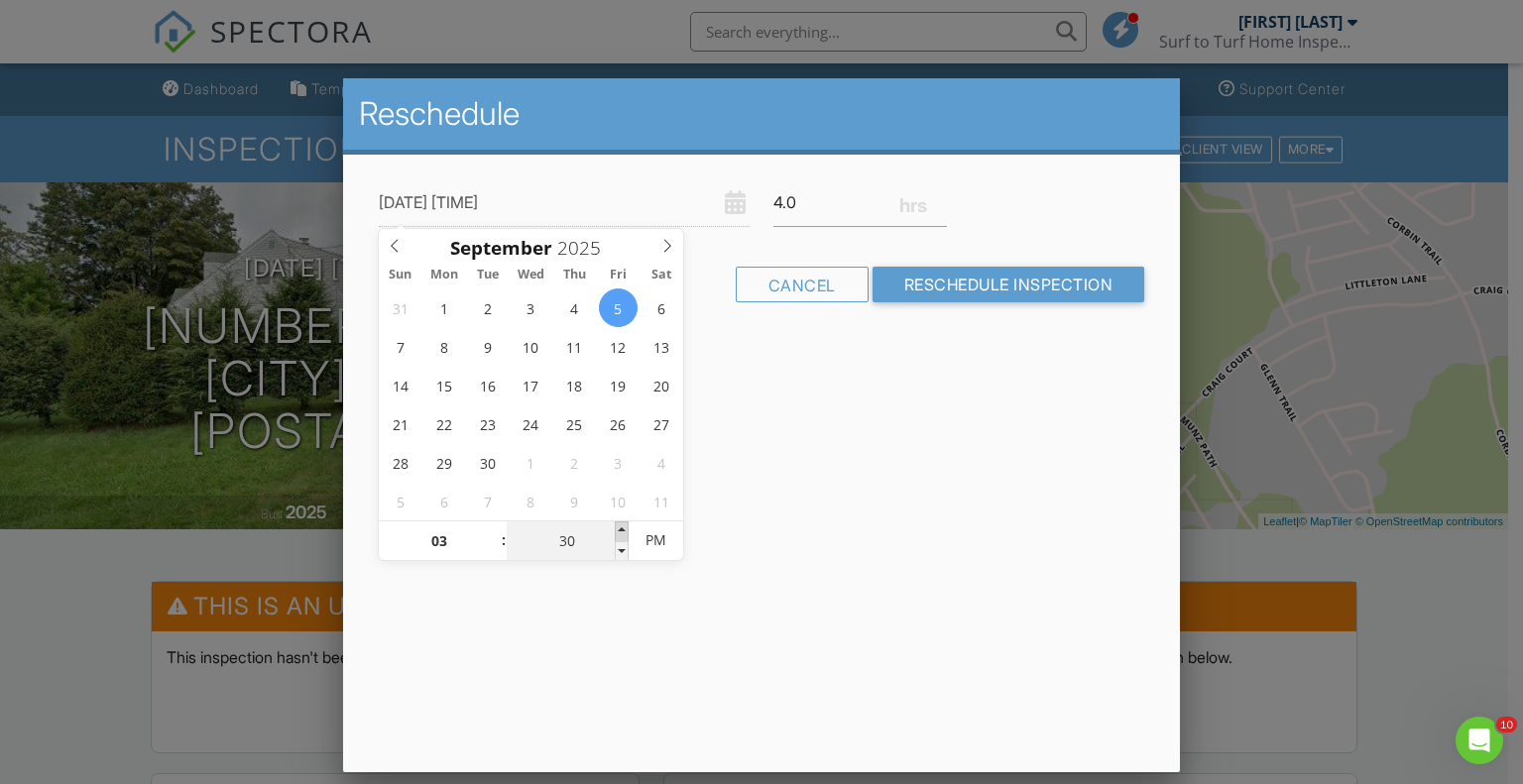 type on "09/05/2025 3:35 PM" 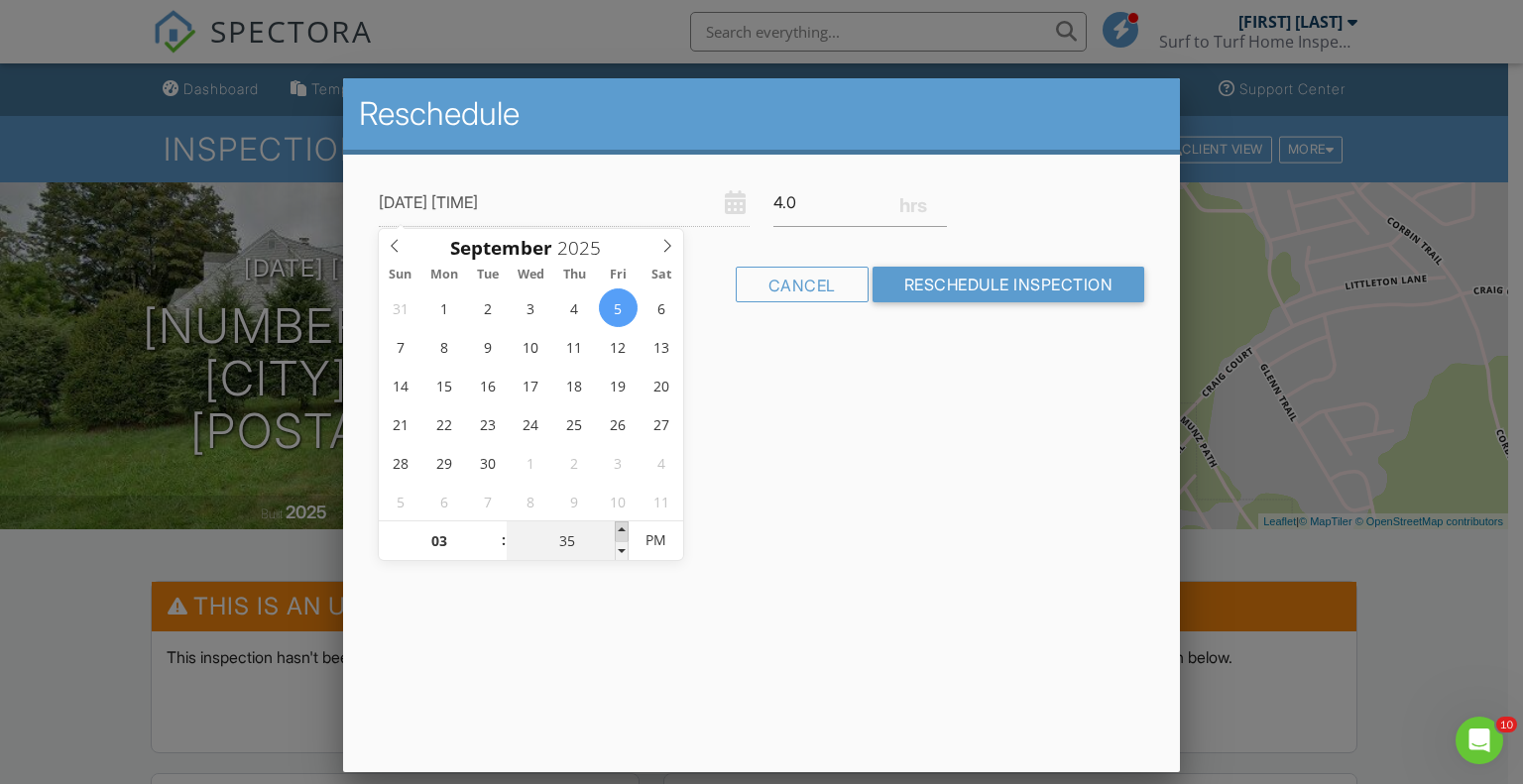 click at bounding box center [622, 531] 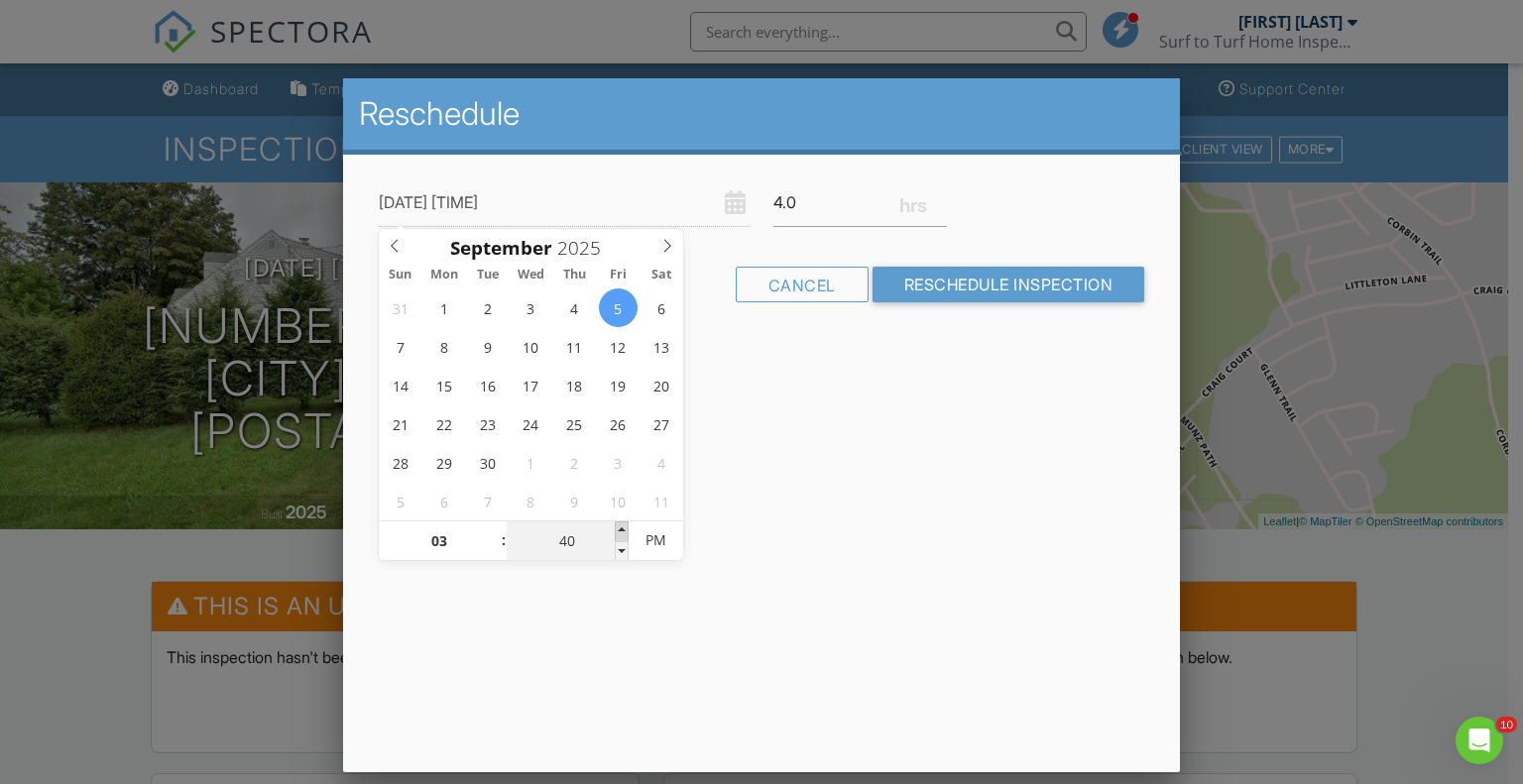 click at bounding box center (622, 531) 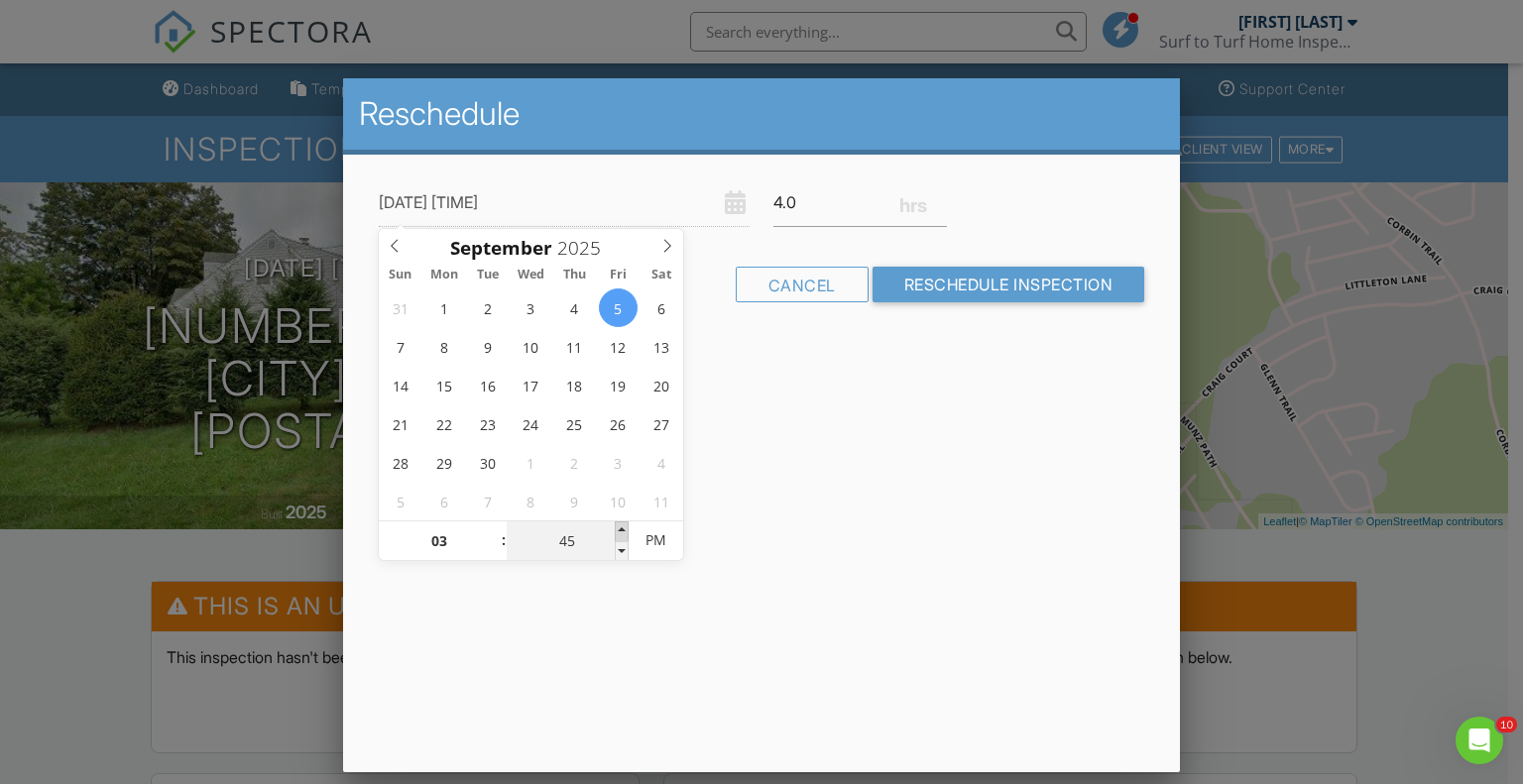 click at bounding box center (622, 531) 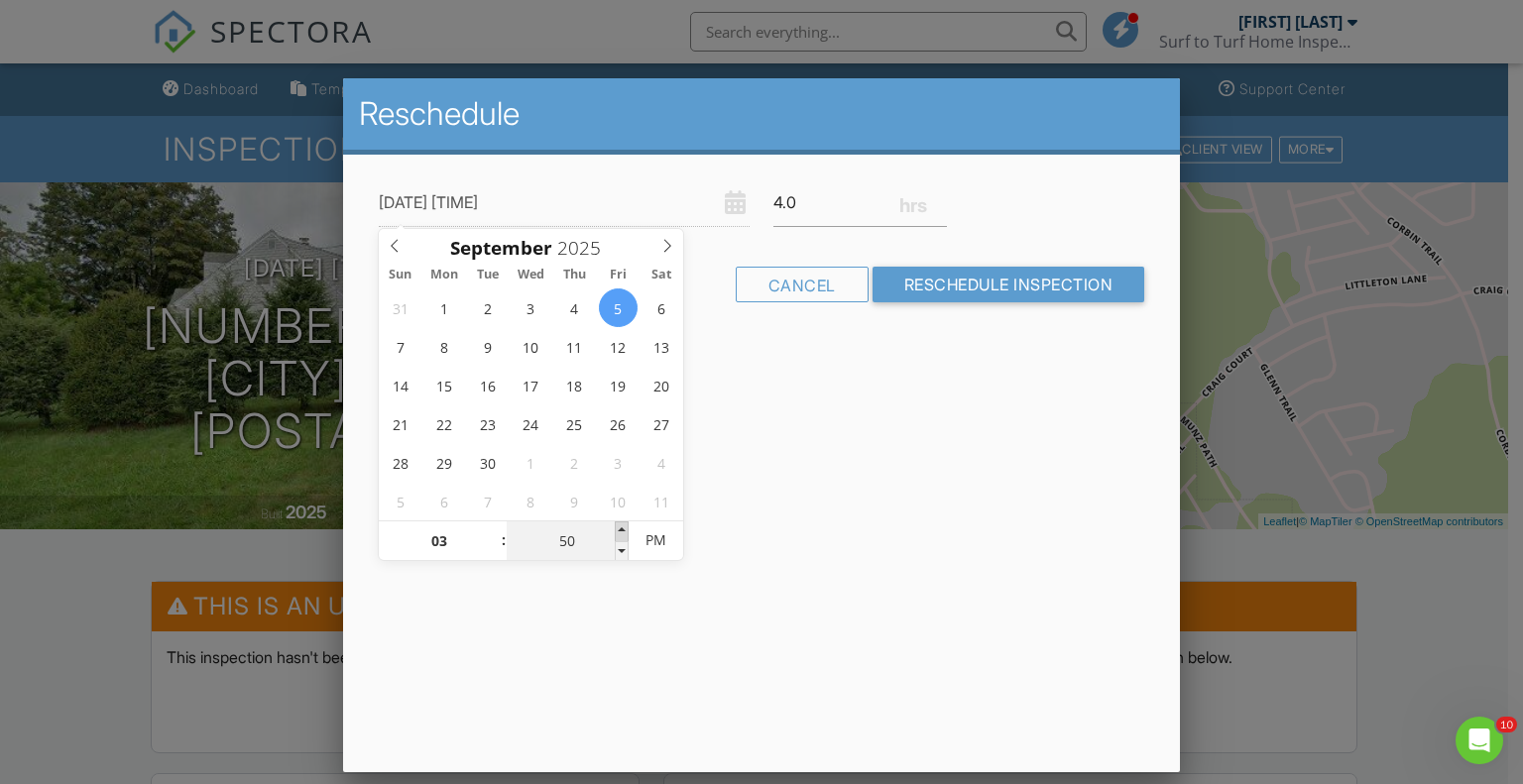 click at bounding box center (622, 531) 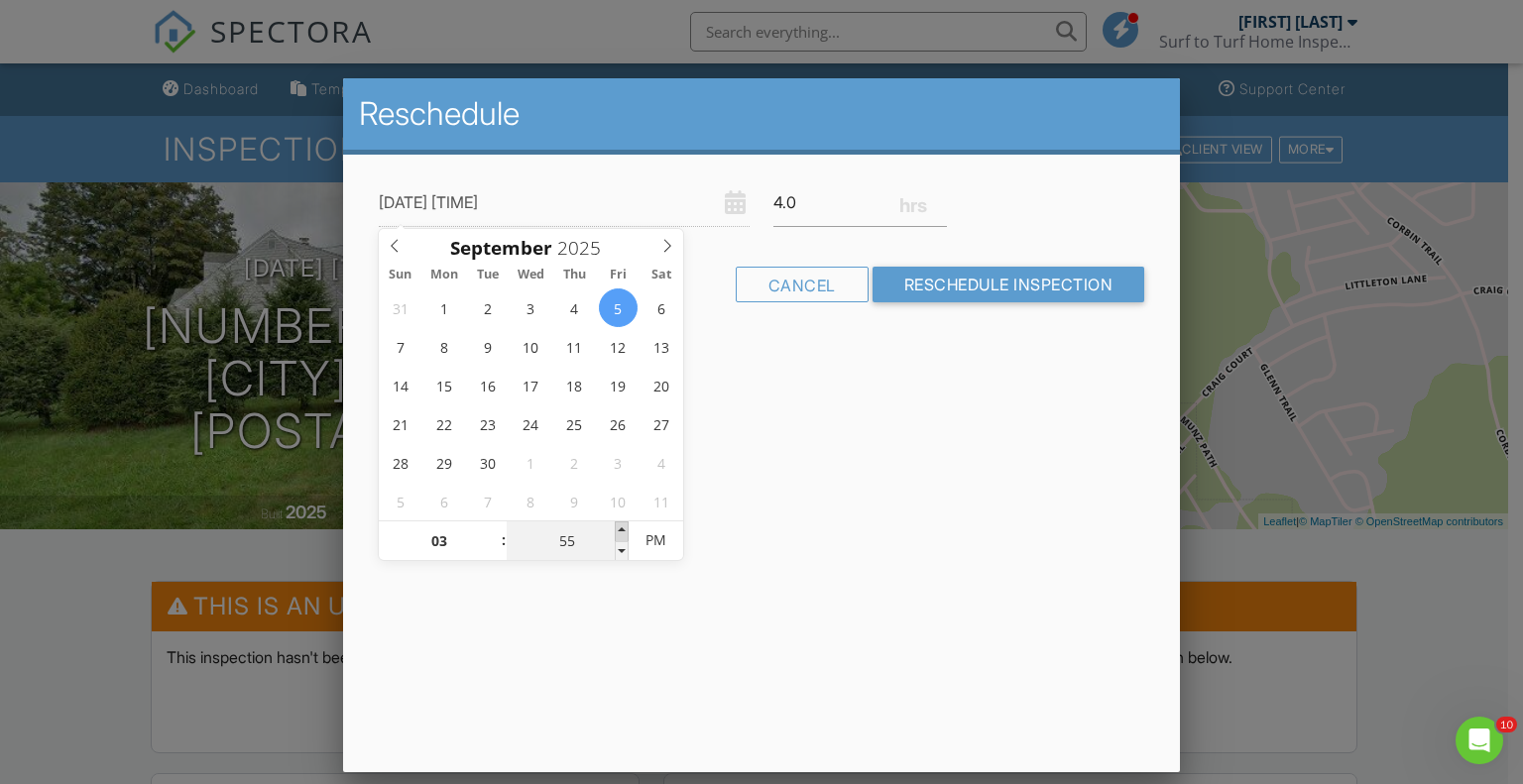 click at bounding box center [622, 531] 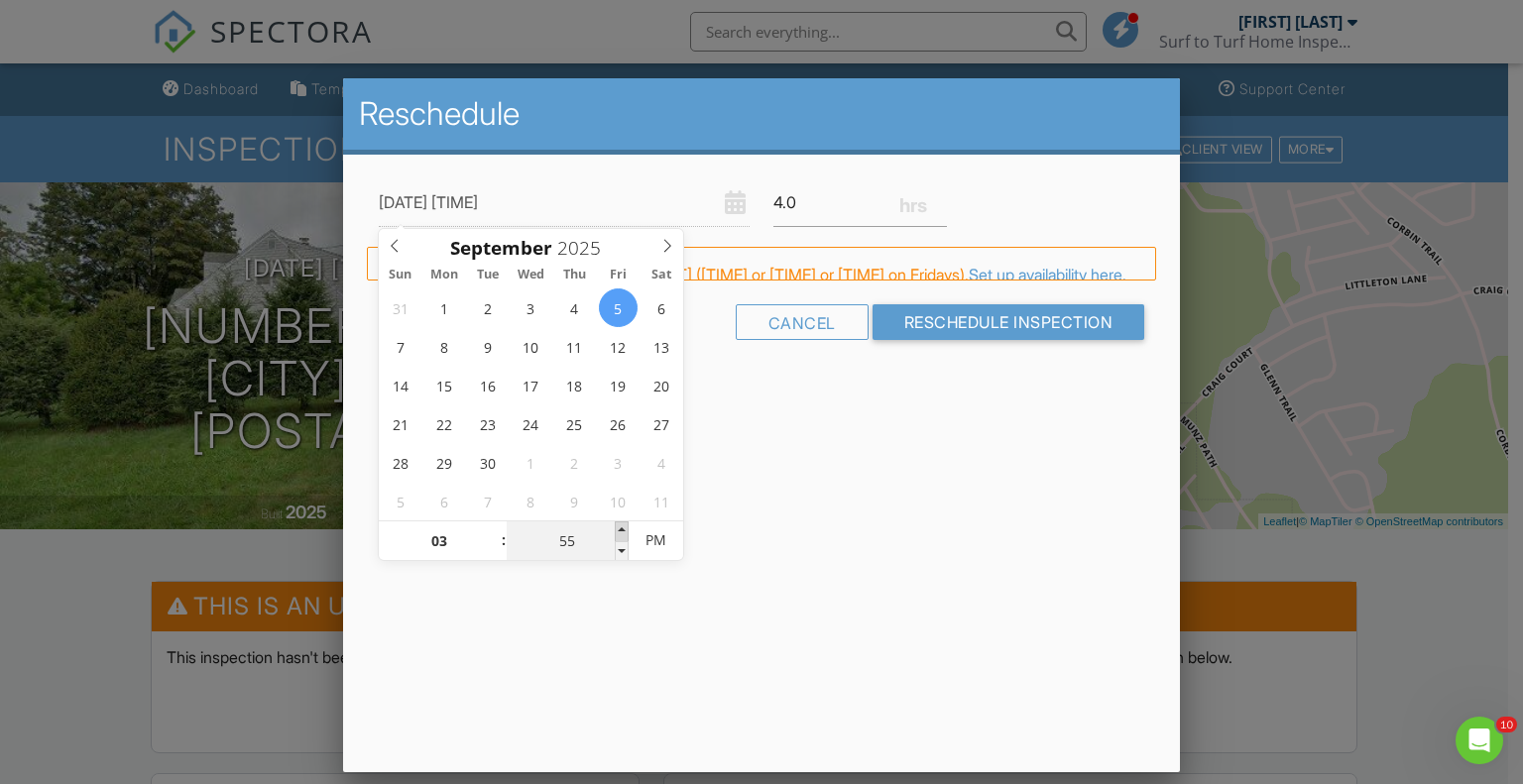 type on "[DATE] [TIME]" 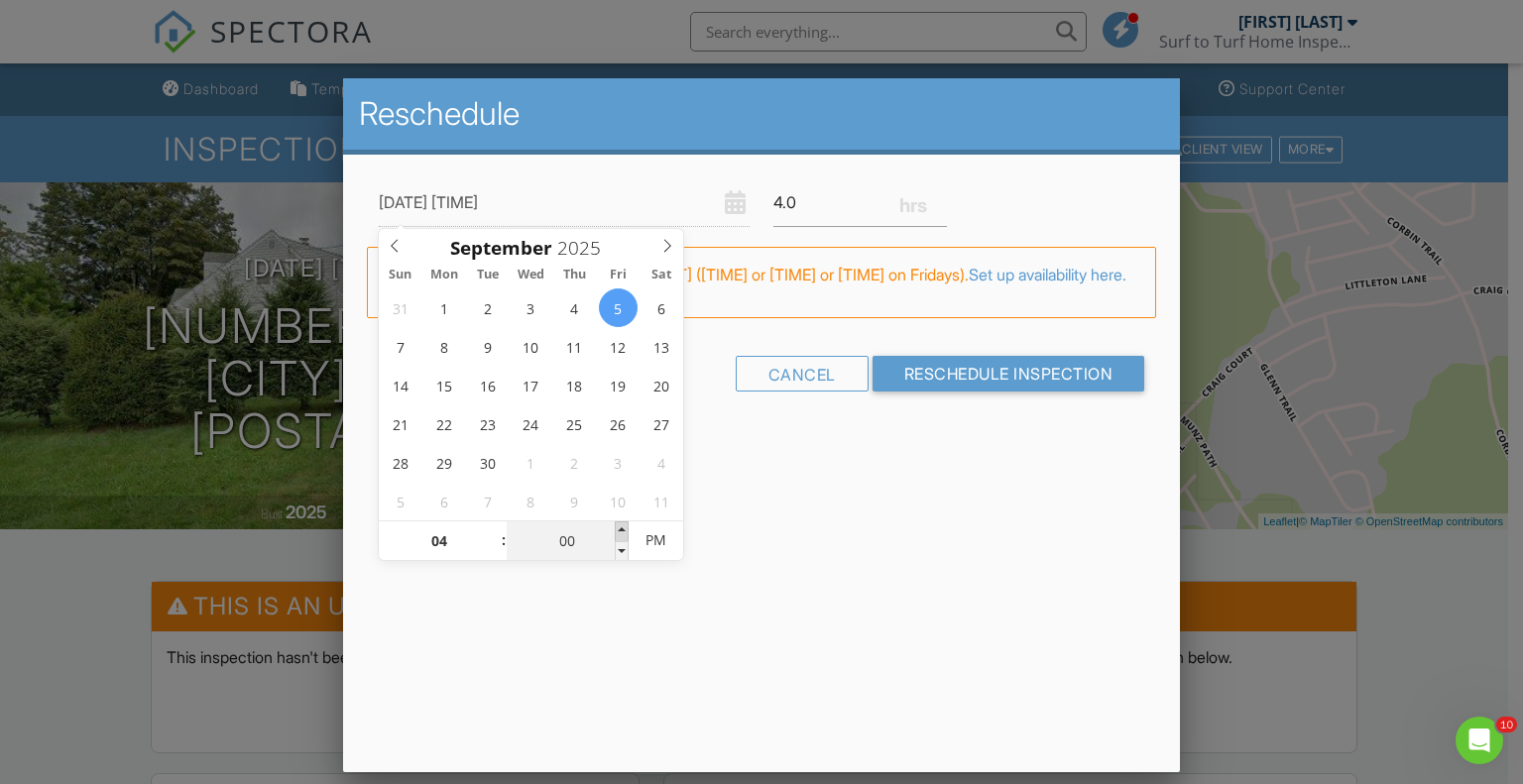 click at bounding box center [622, 531] 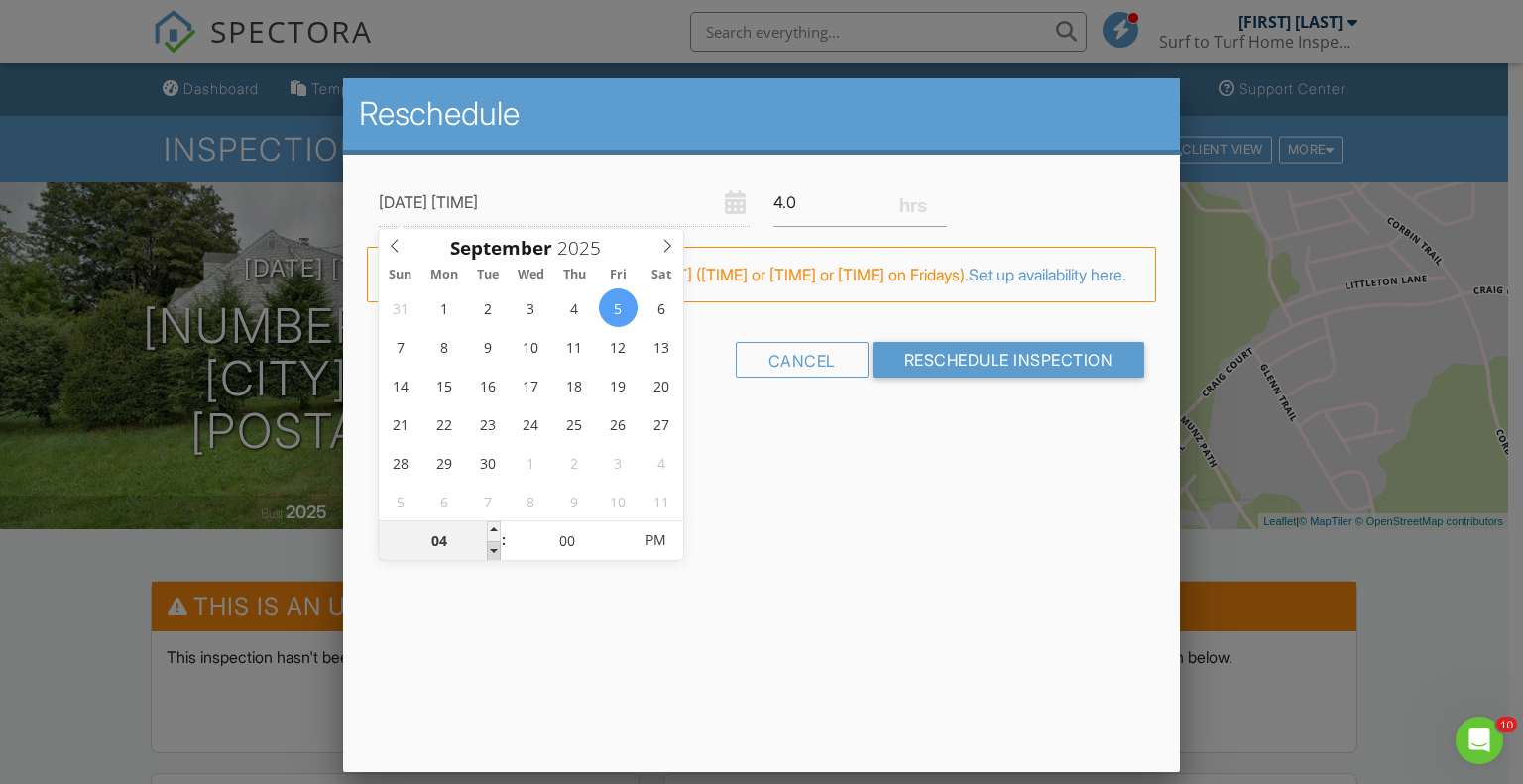 type on "[DATE] [TIME]" 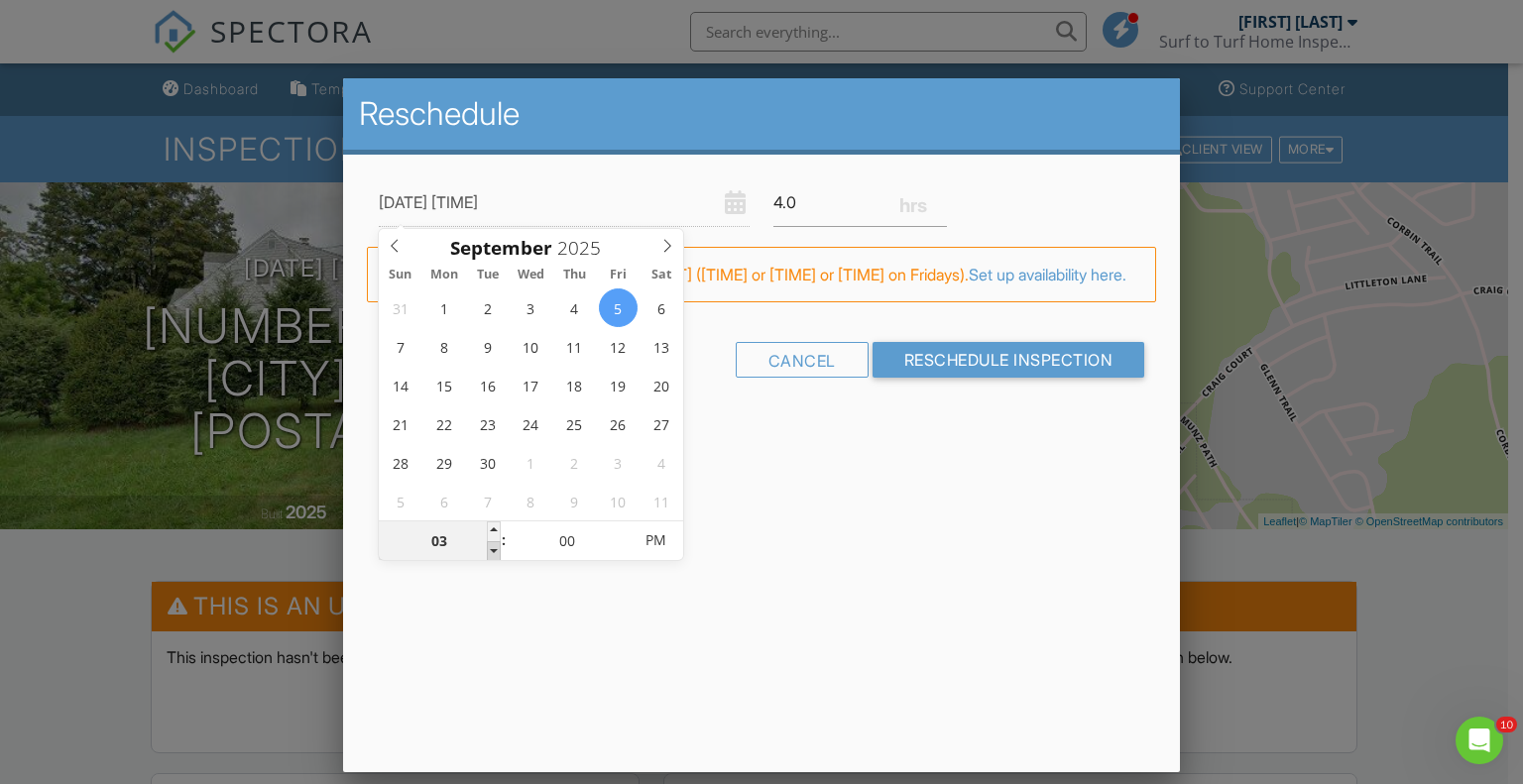 click at bounding box center [494, 551] 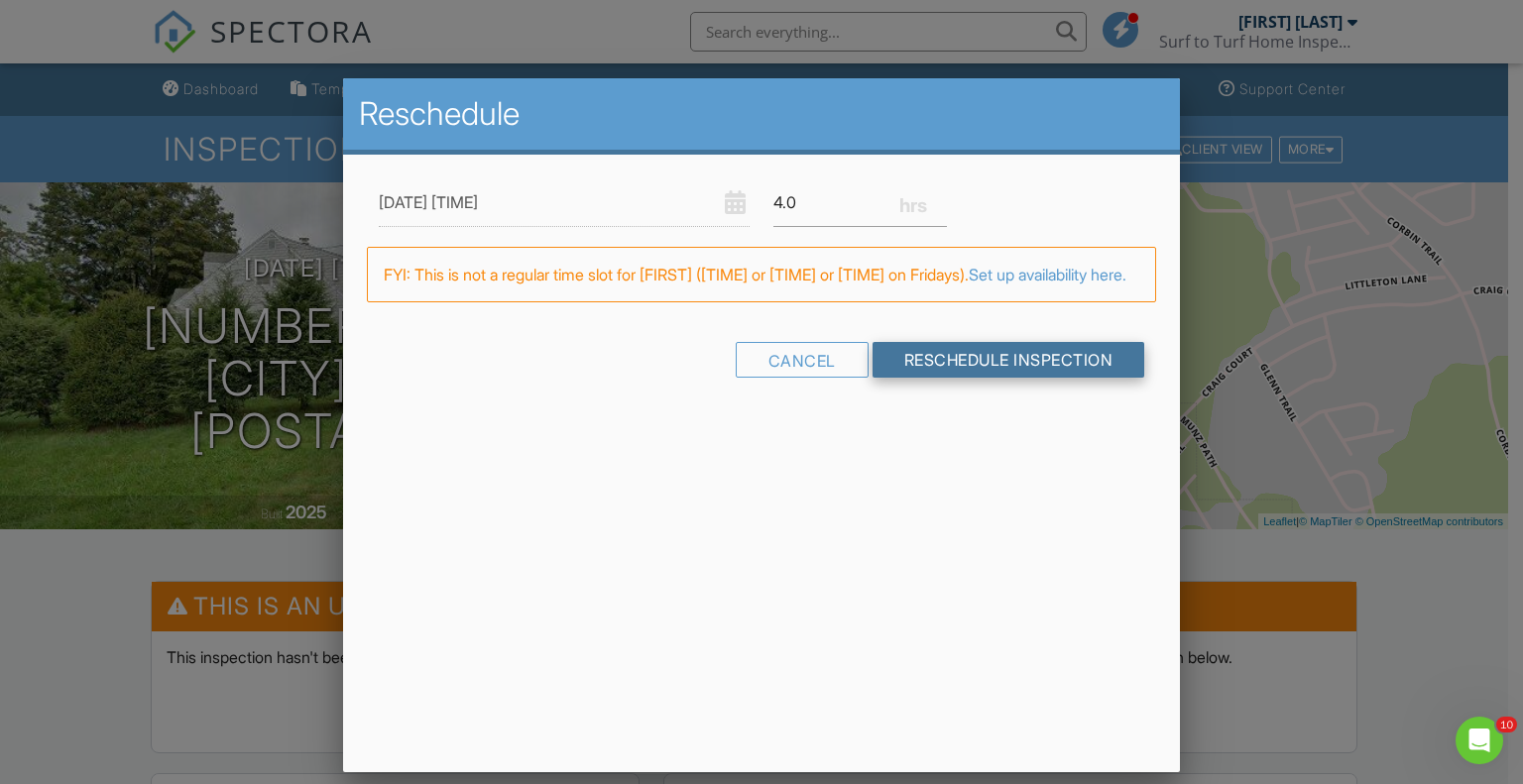 click on "Reschedule Inspection" at bounding box center [1008, 360] 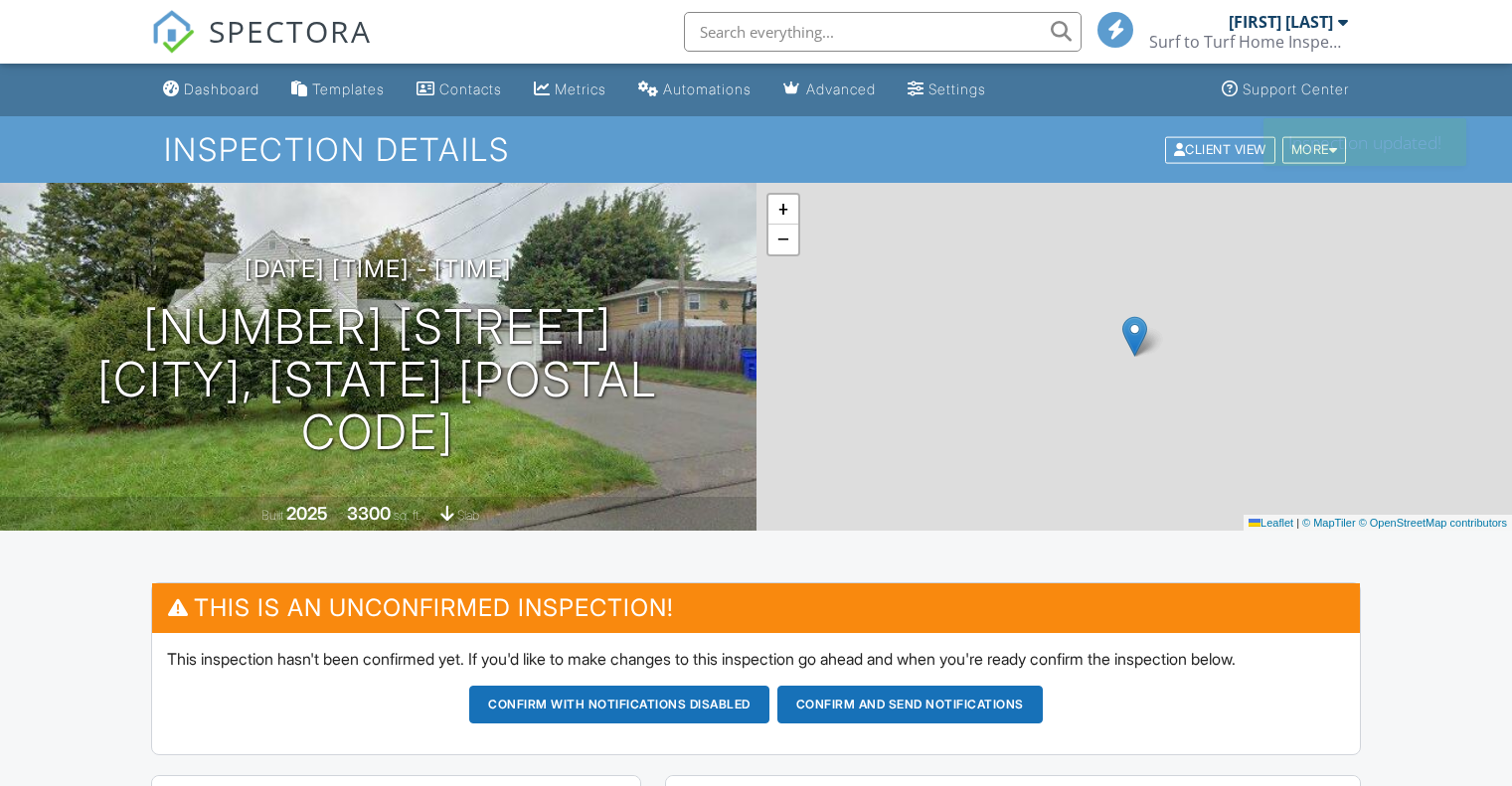 scroll, scrollTop: 0, scrollLeft: 0, axis: both 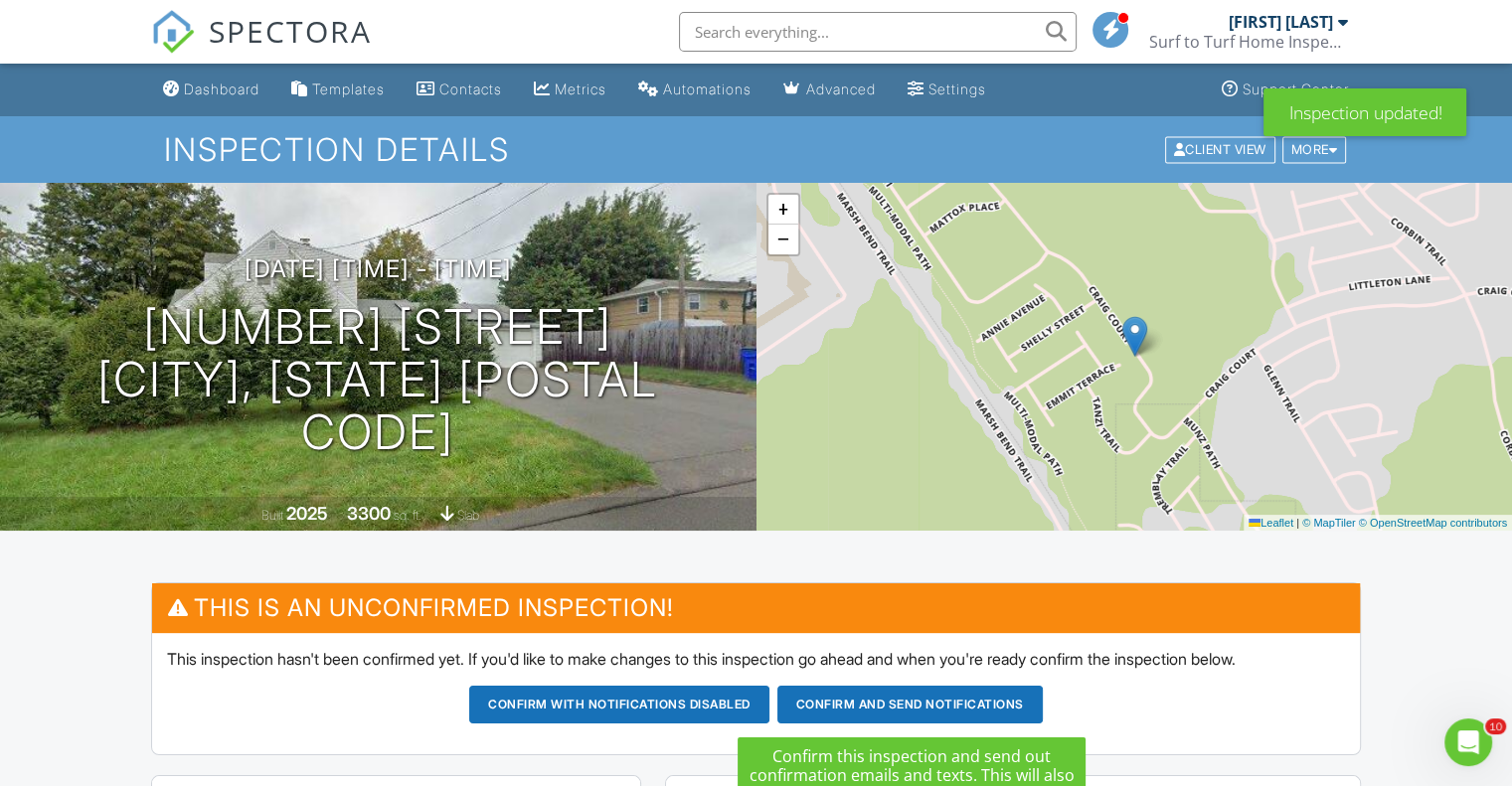 click on "Confirm and send notifications" at bounding box center (619, 705) 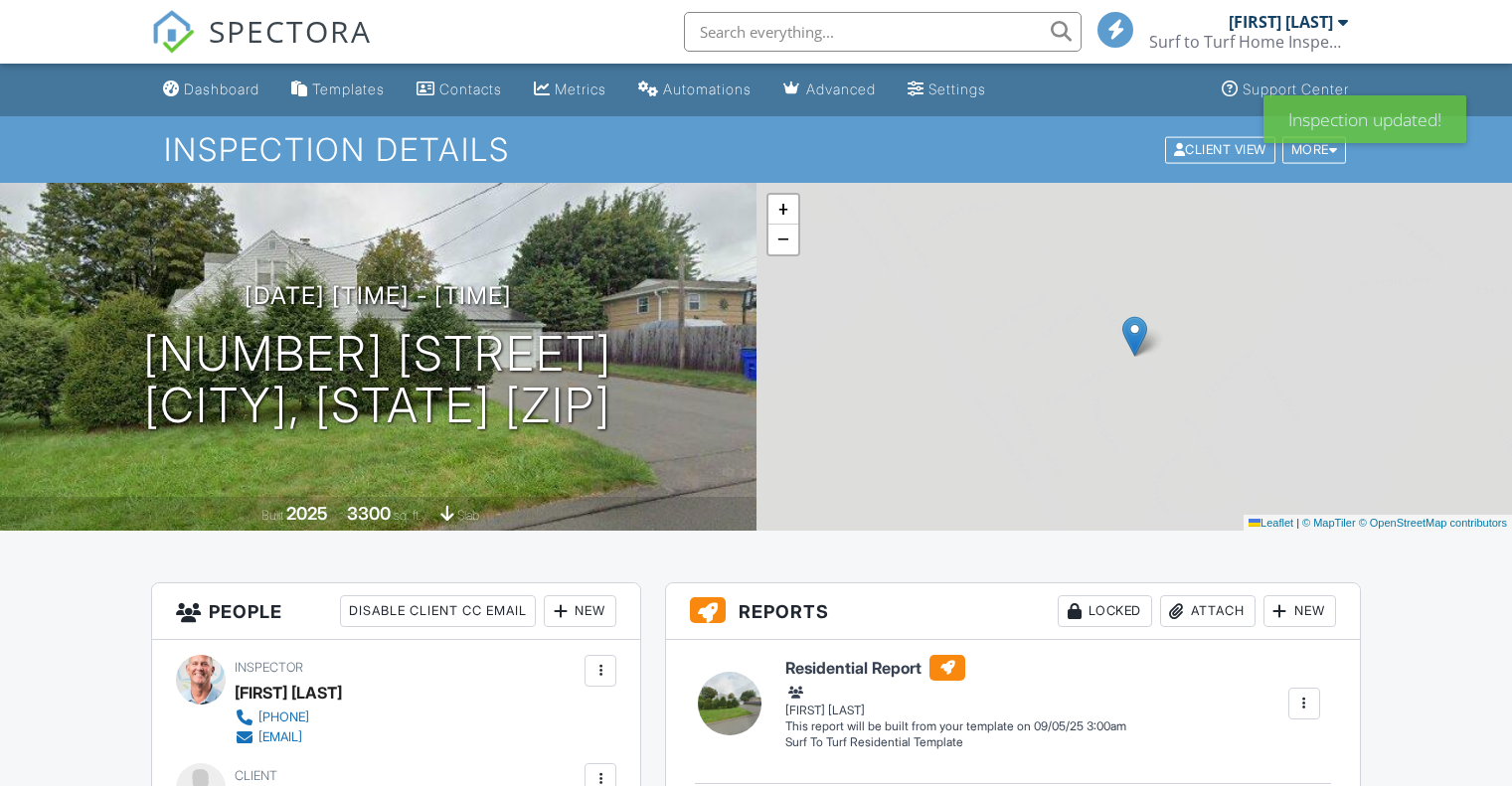 scroll, scrollTop: 0, scrollLeft: 0, axis: both 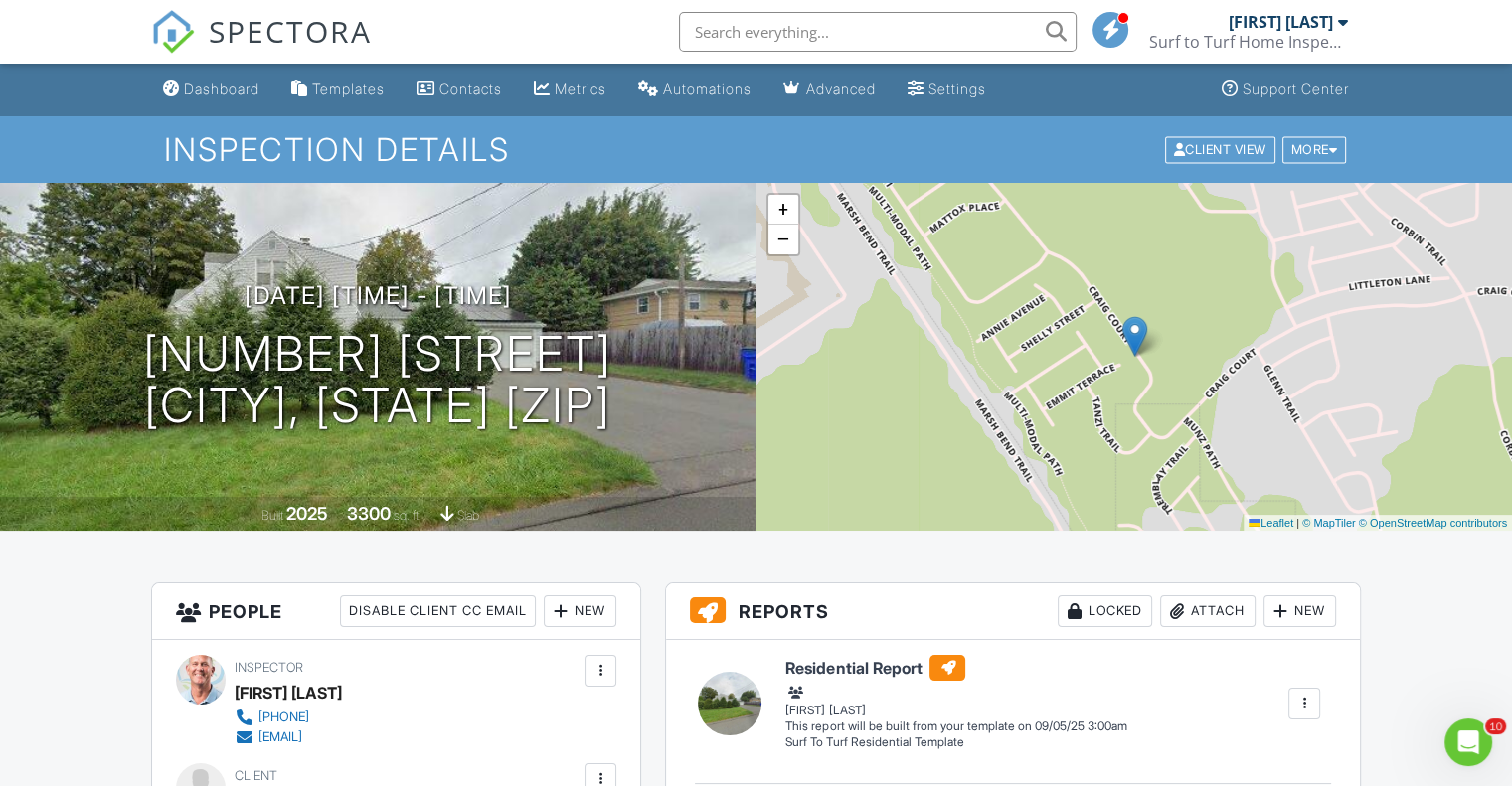 click at bounding box center [1343, 22] 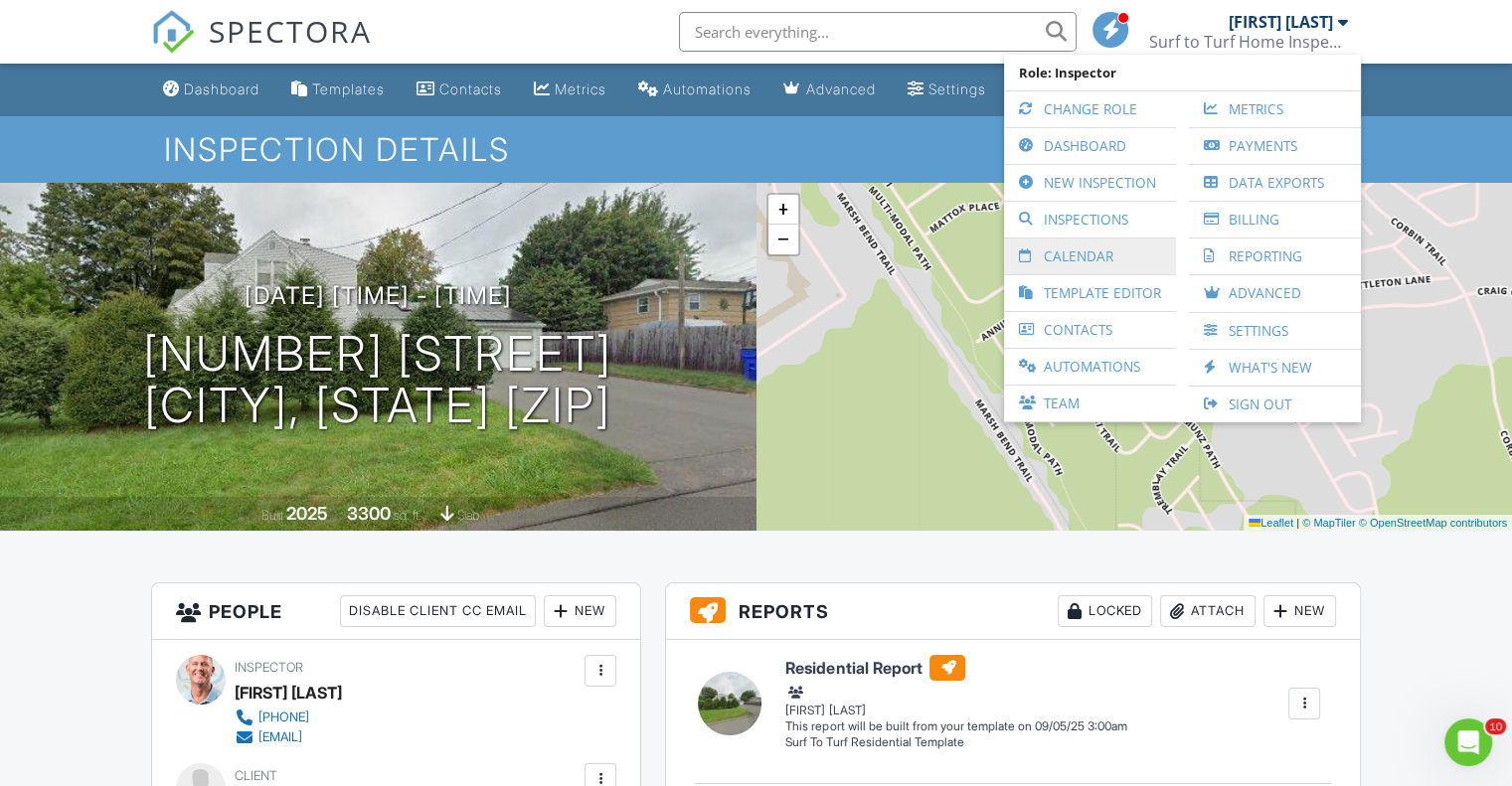 click on "Calendar" at bounding box center (1090, 256) 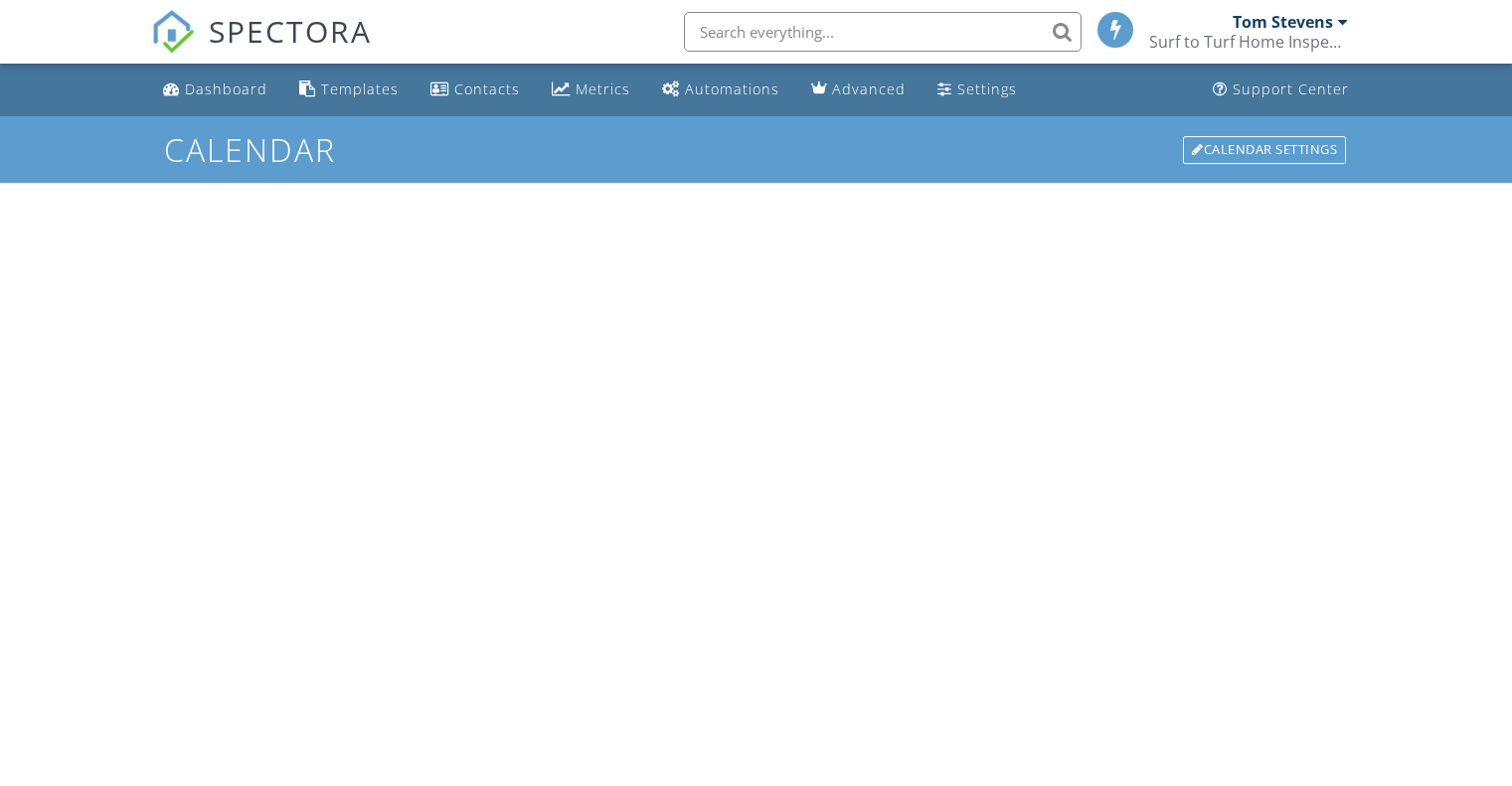 scroll, scrollTop: 0, scrollLeft: 0, axis: both 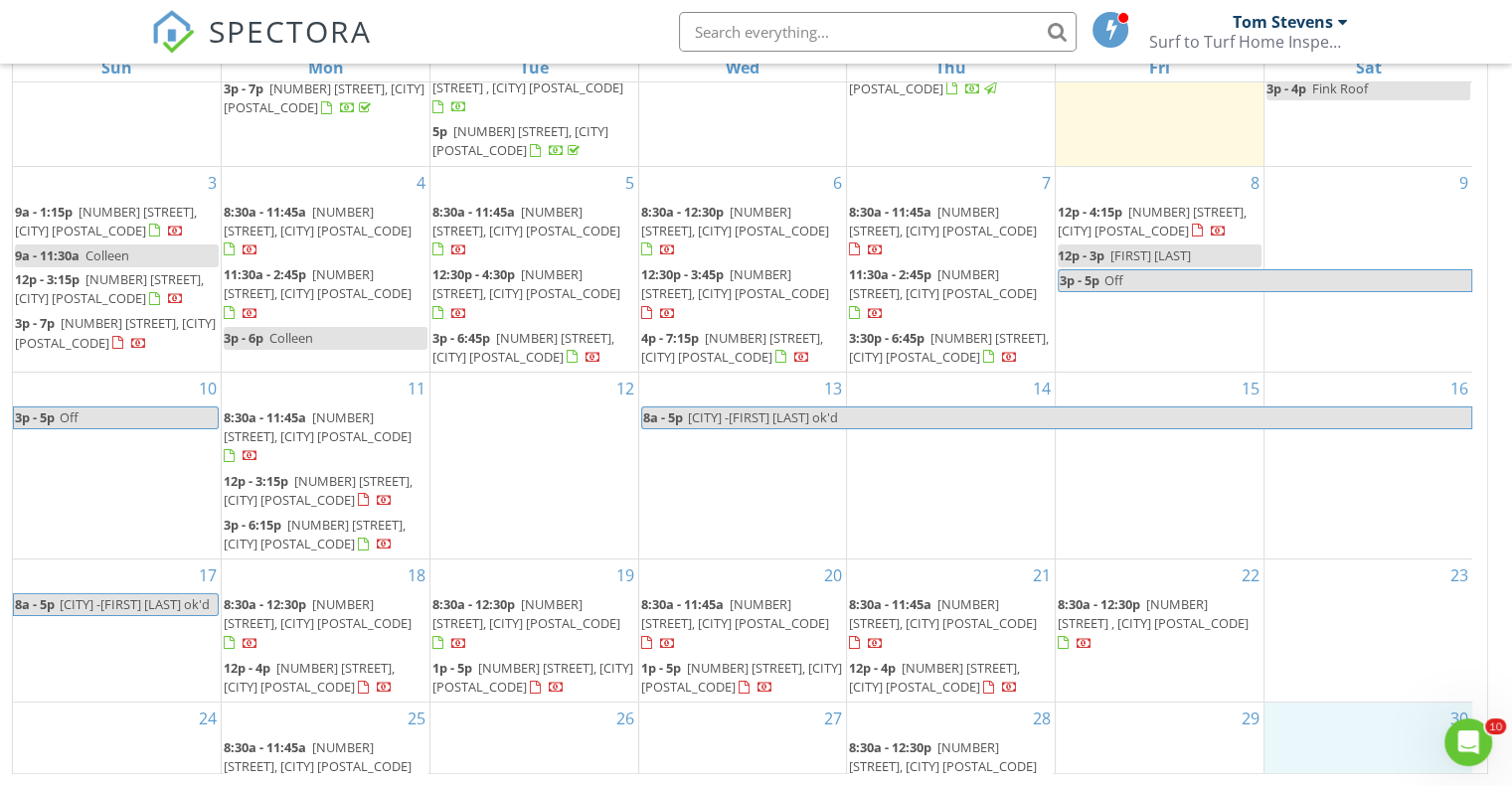 click on "30" at bounding box center [1368, 751] 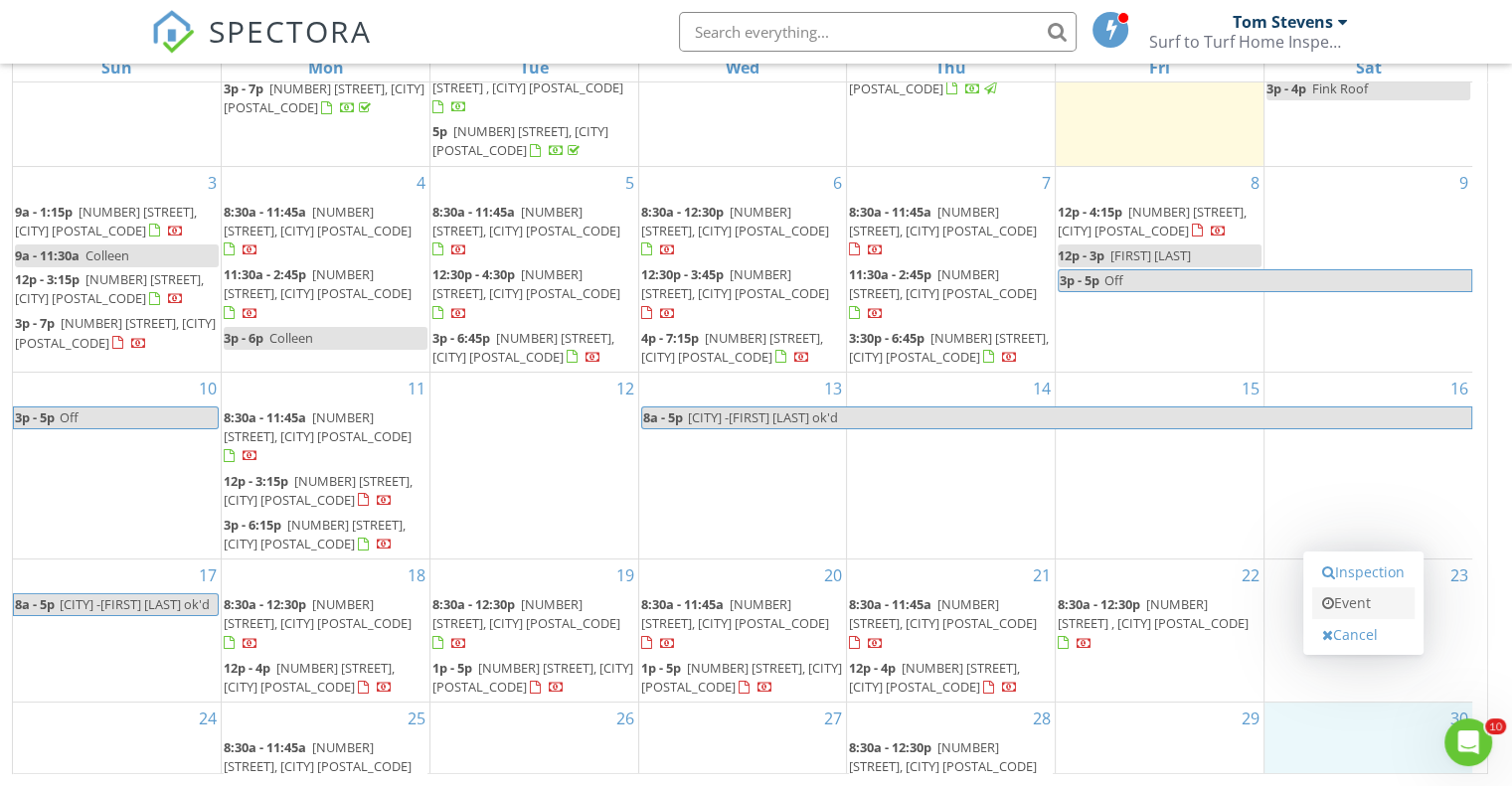 click on "Event" at bounding box center [1363, 603] 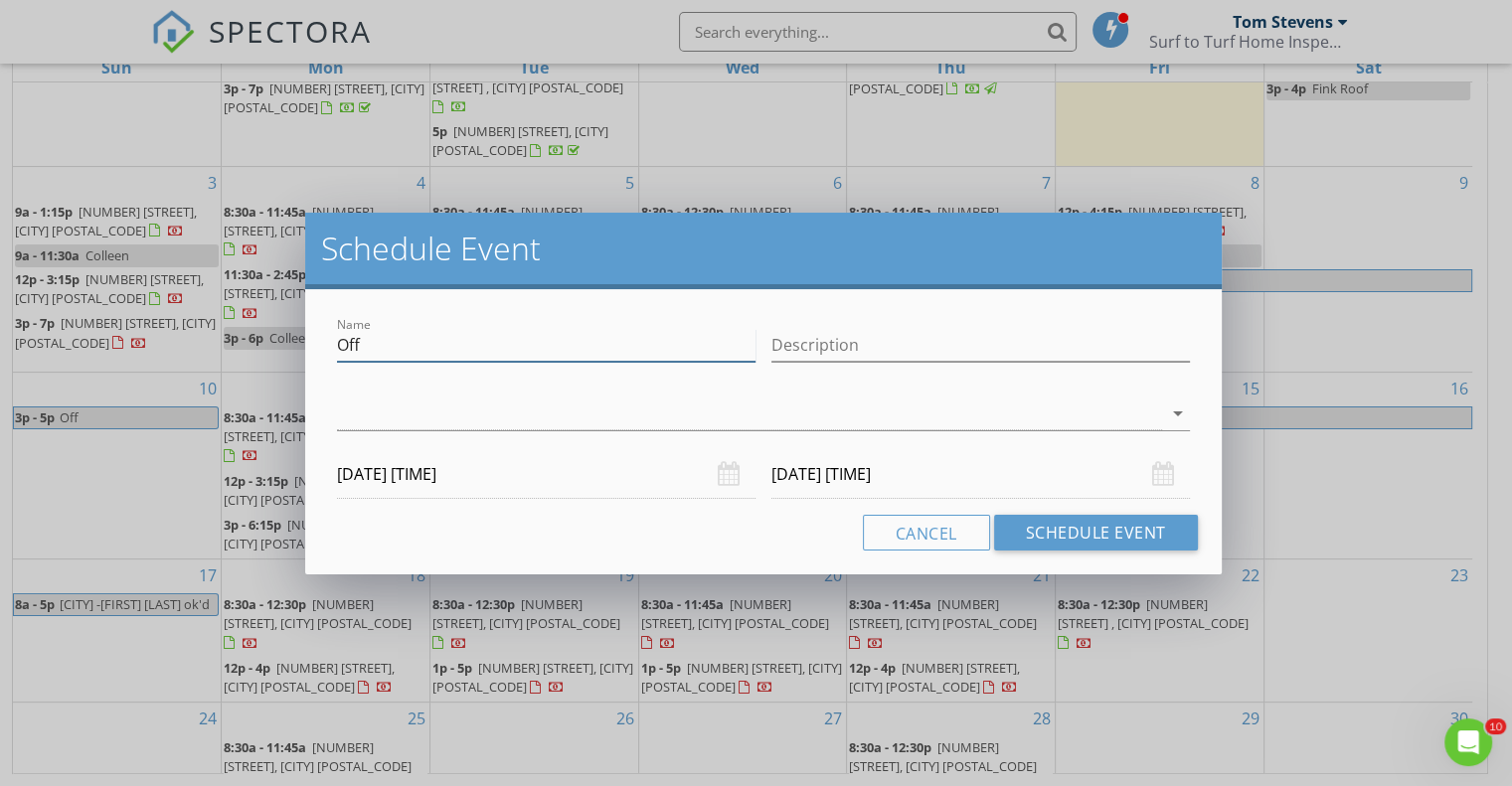 click on "Off" at bounding box center (546, 345) 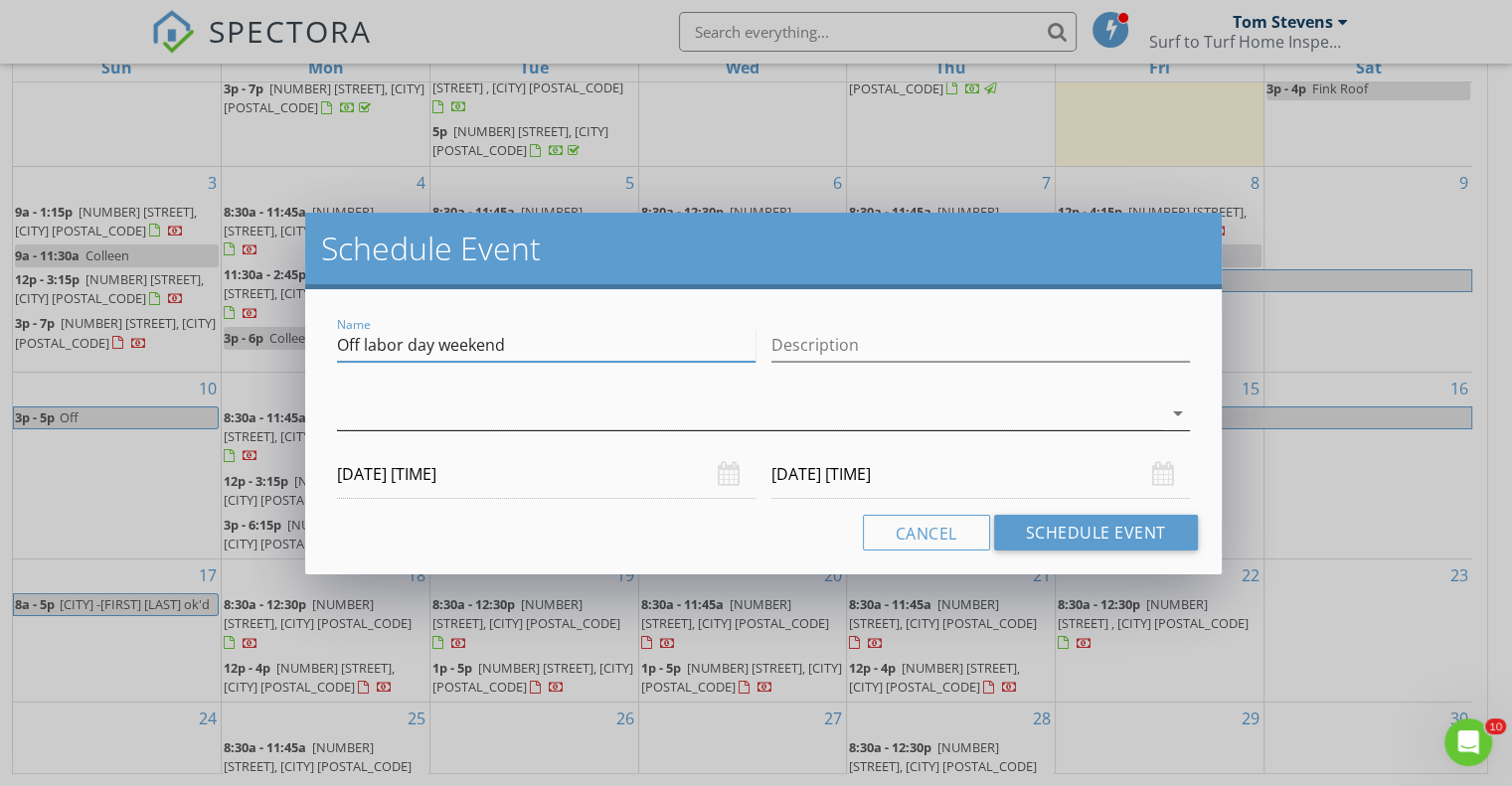 type on "Off labor day weekend" 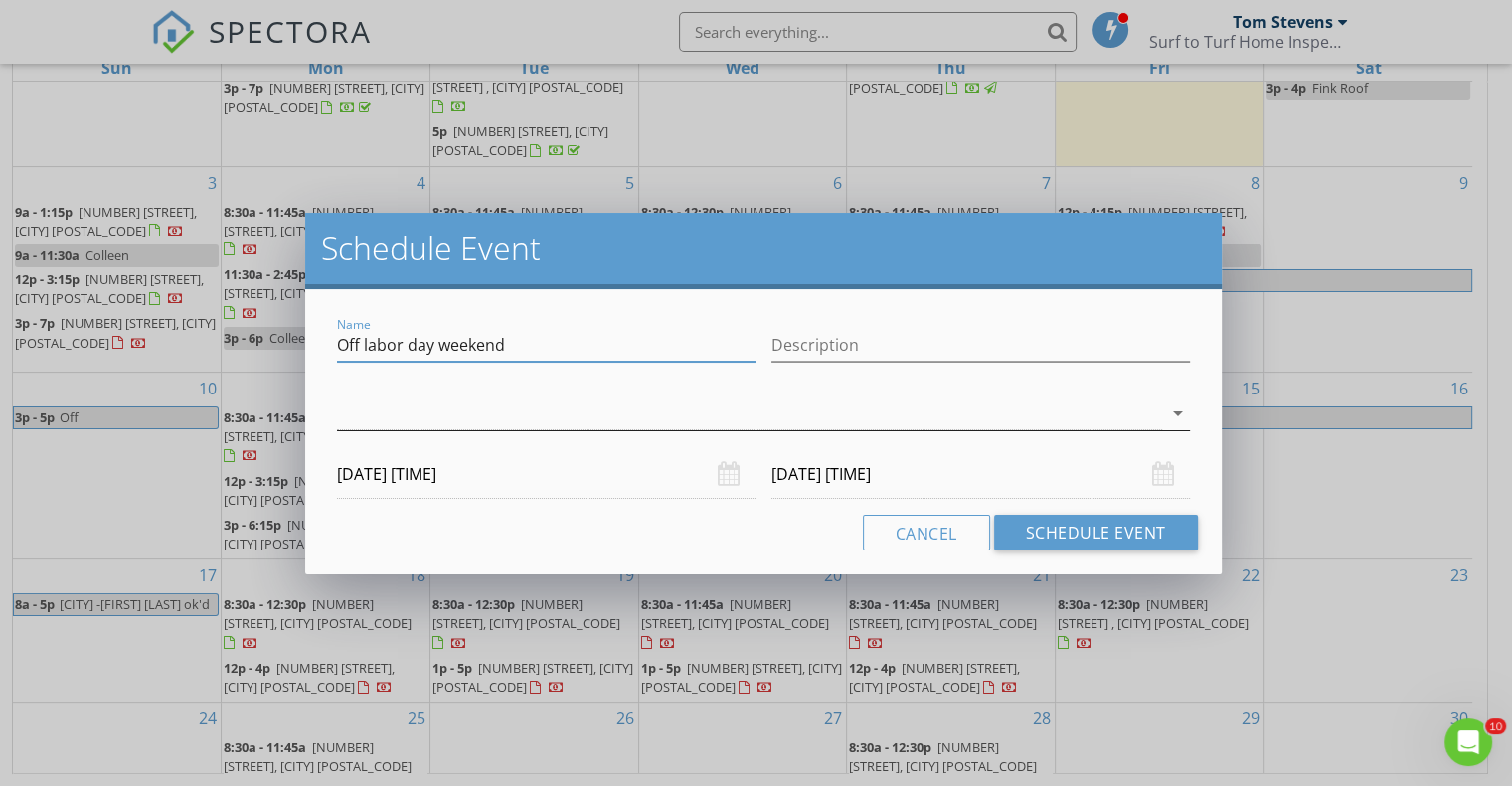 click on "arrow_drop_down" at bounding box center [1178, 413] 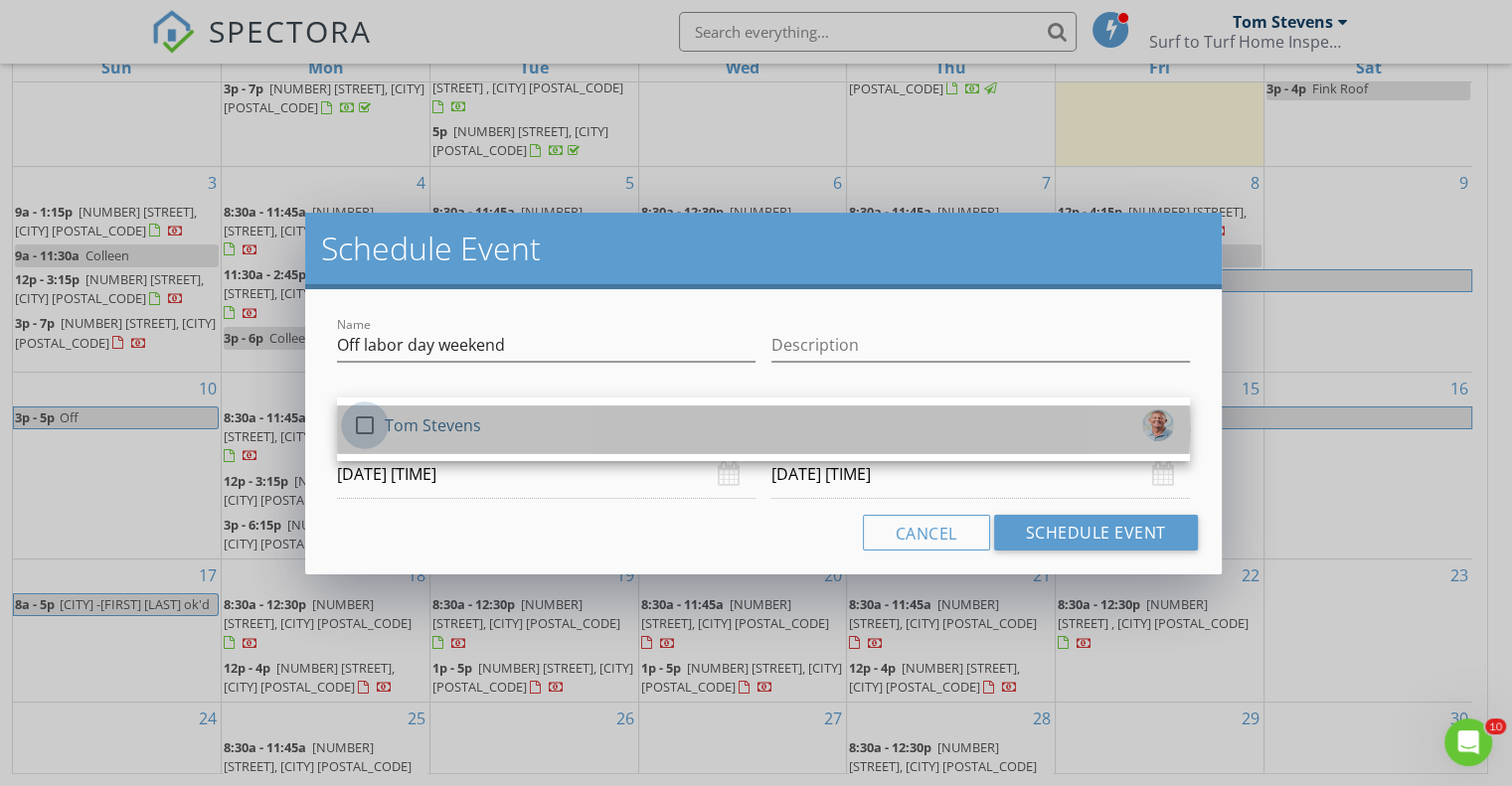 click at bounding box center [365, 425] 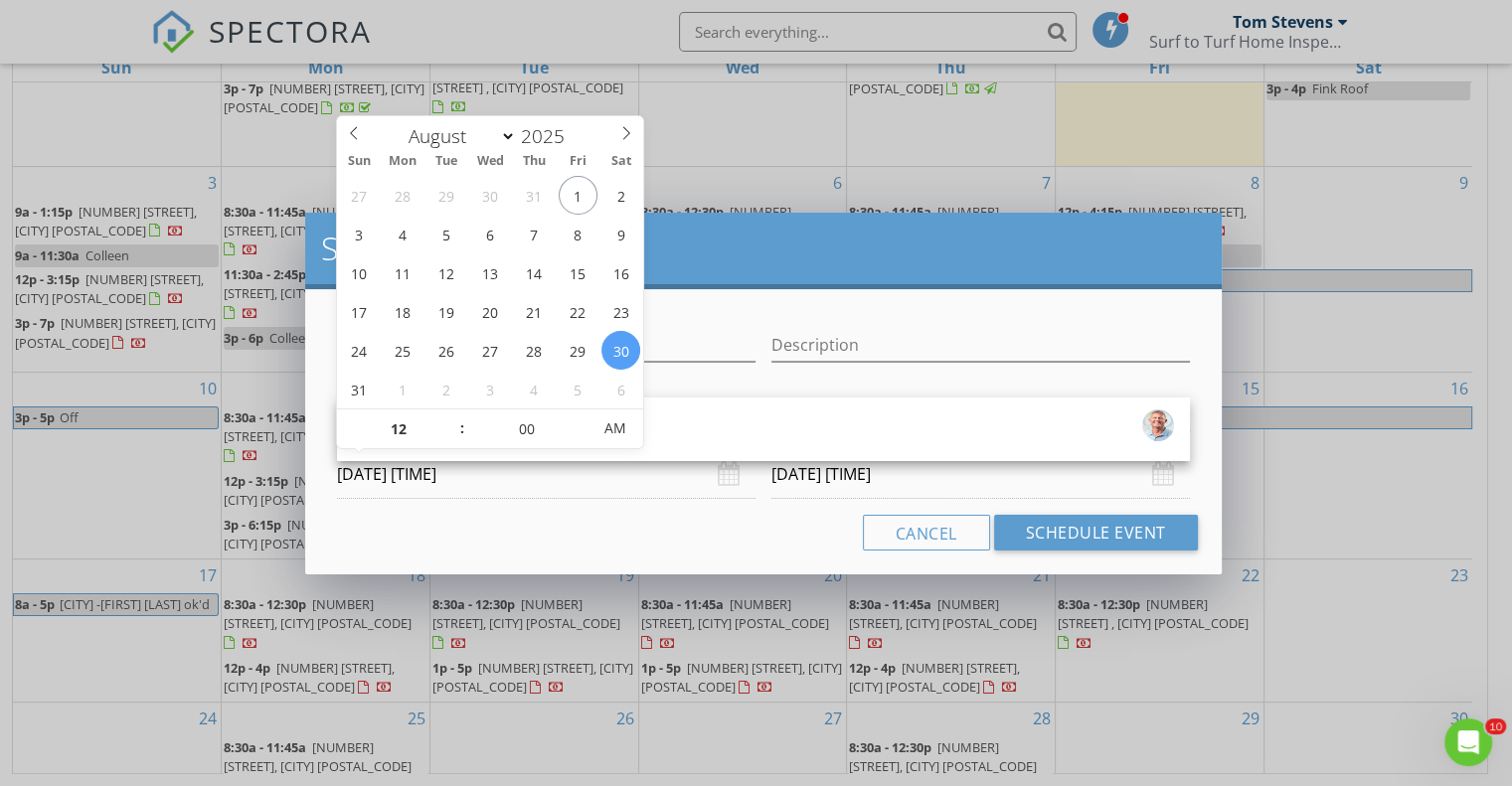 click on "08/30/2025 12:00 AM" at bounding box center (546, 474) 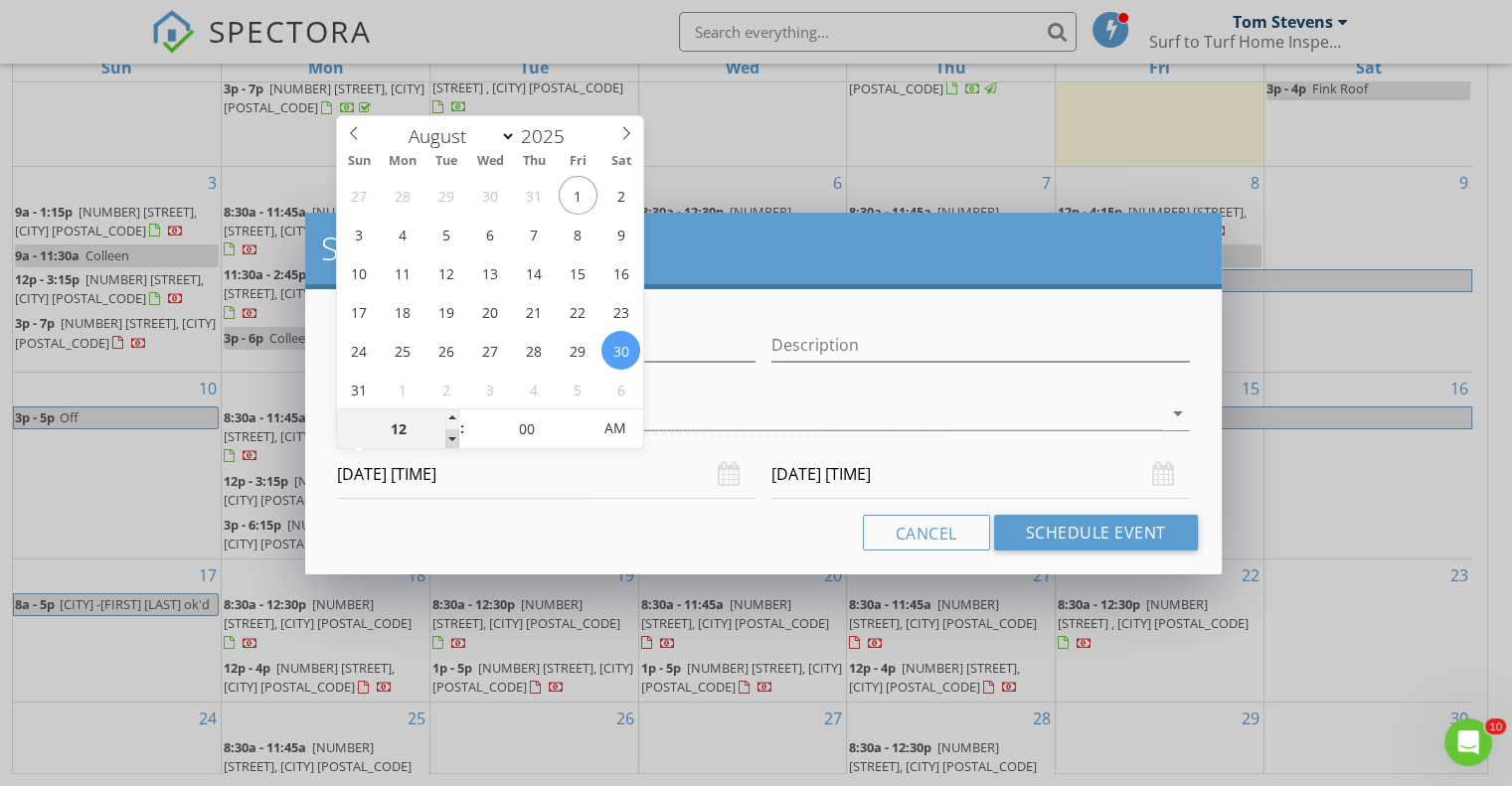 type on "11" 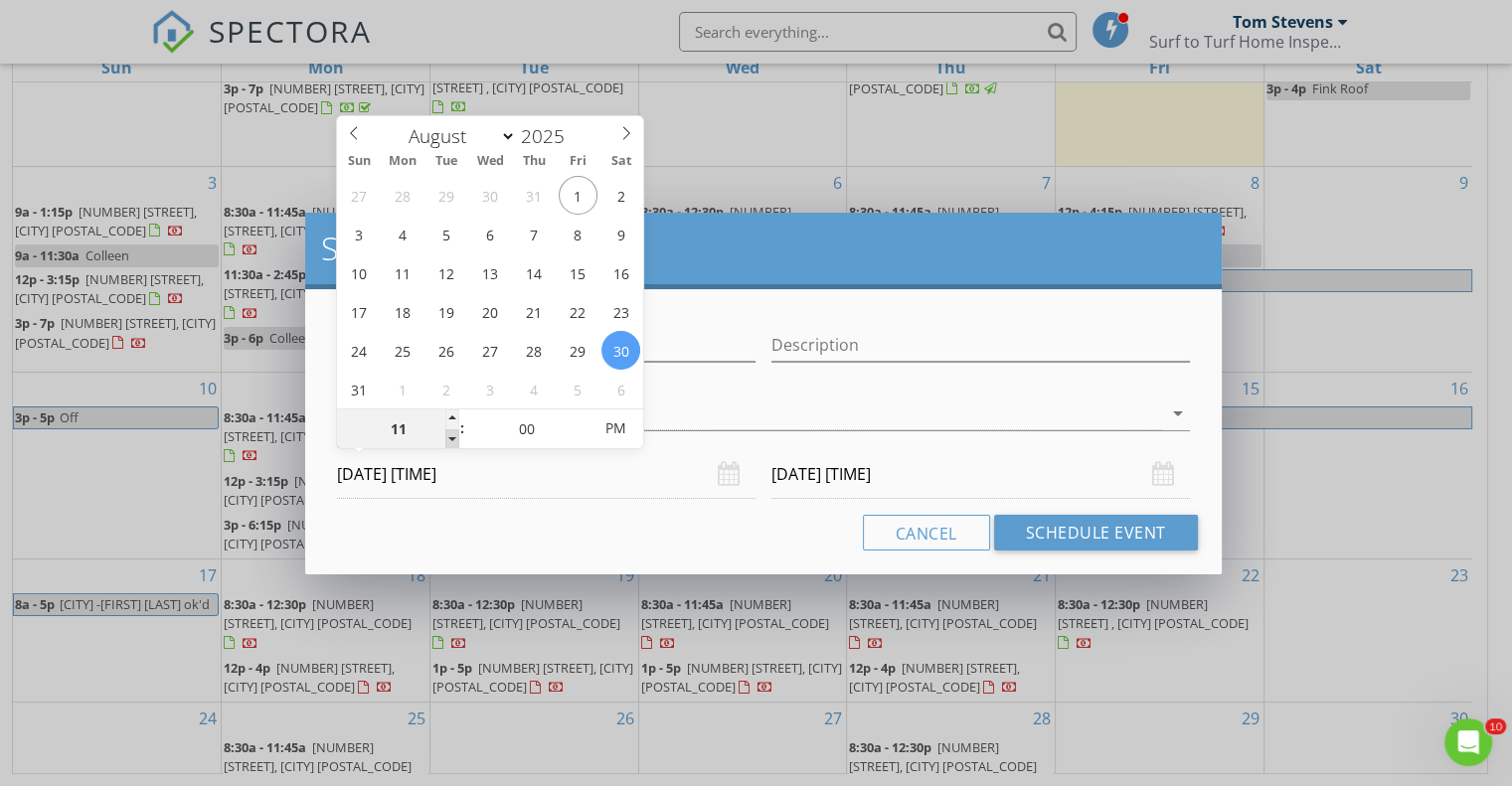 click at bounding box center [452, 439] 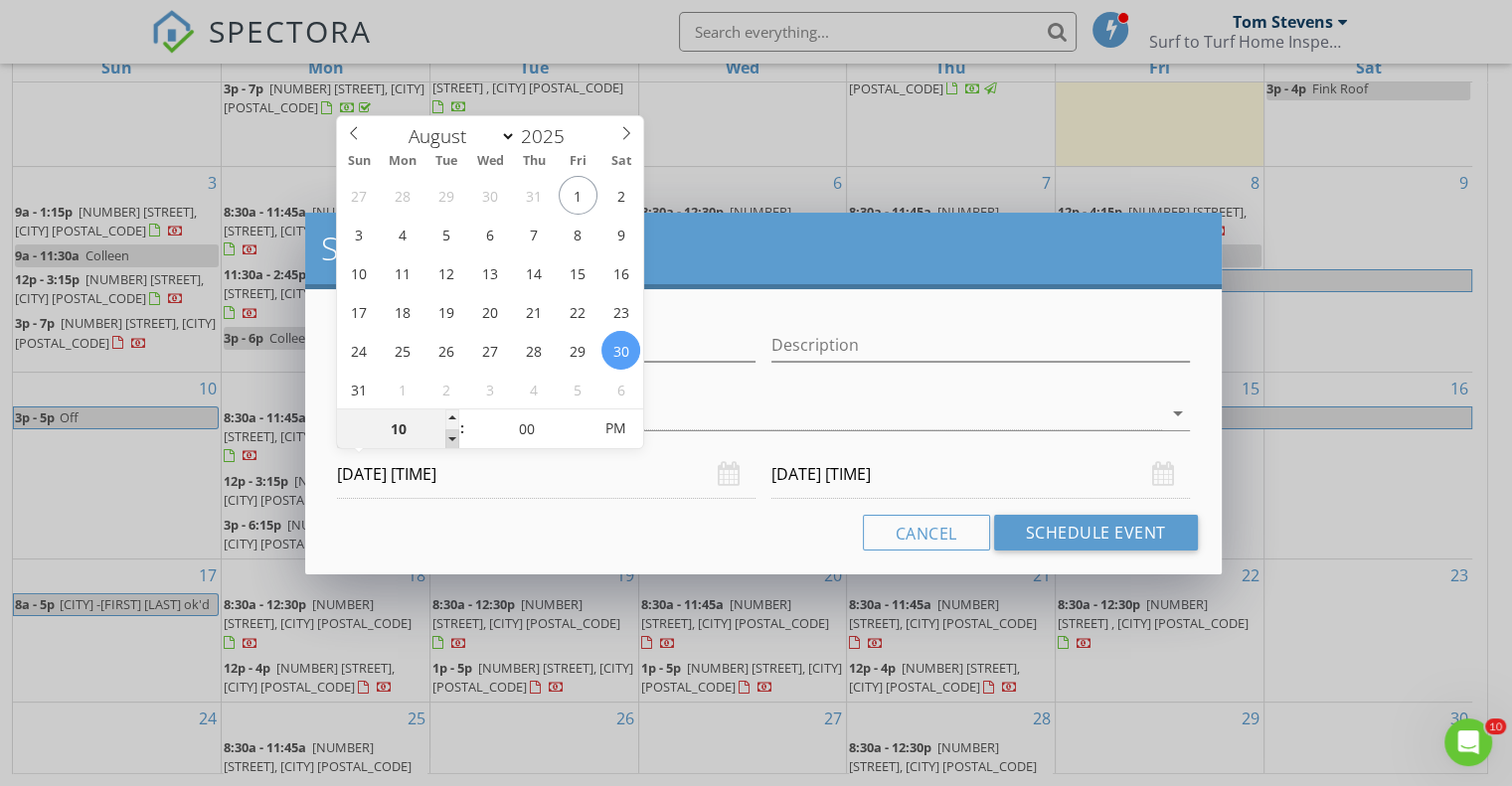 click at bounding box center (452, 439) 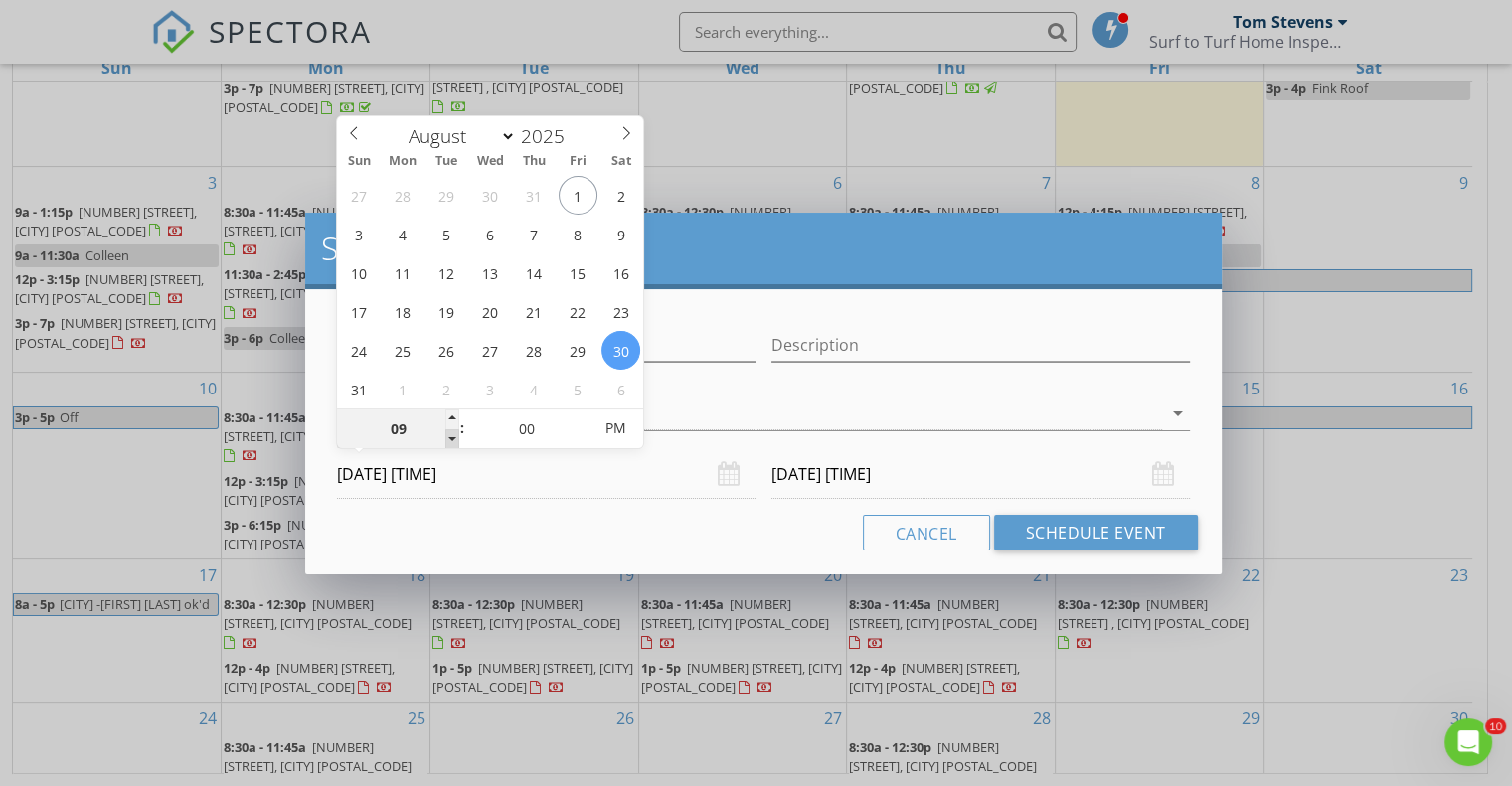 click at bounding box center [452, 439] 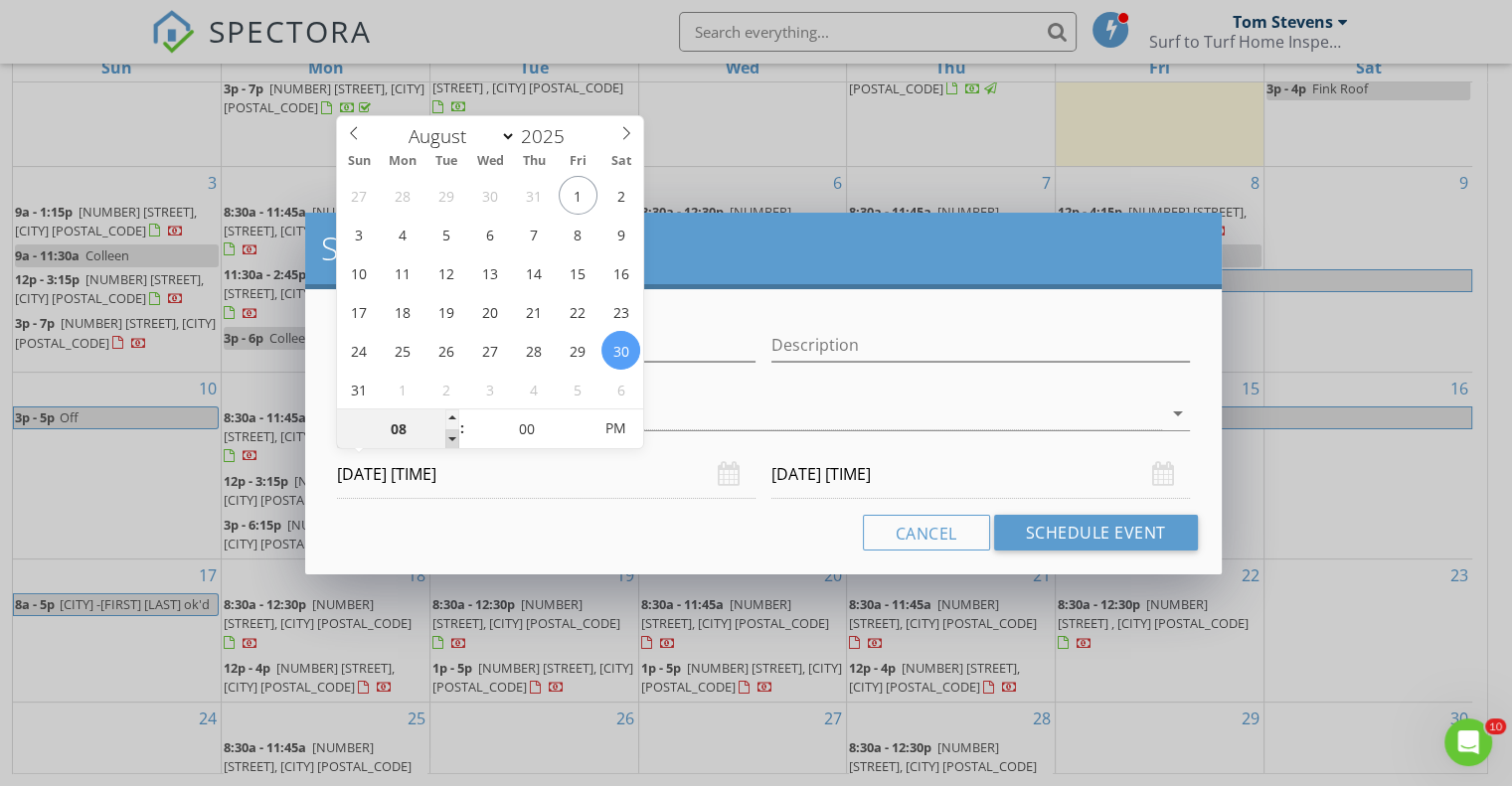 click at bounding box center (452, 439) 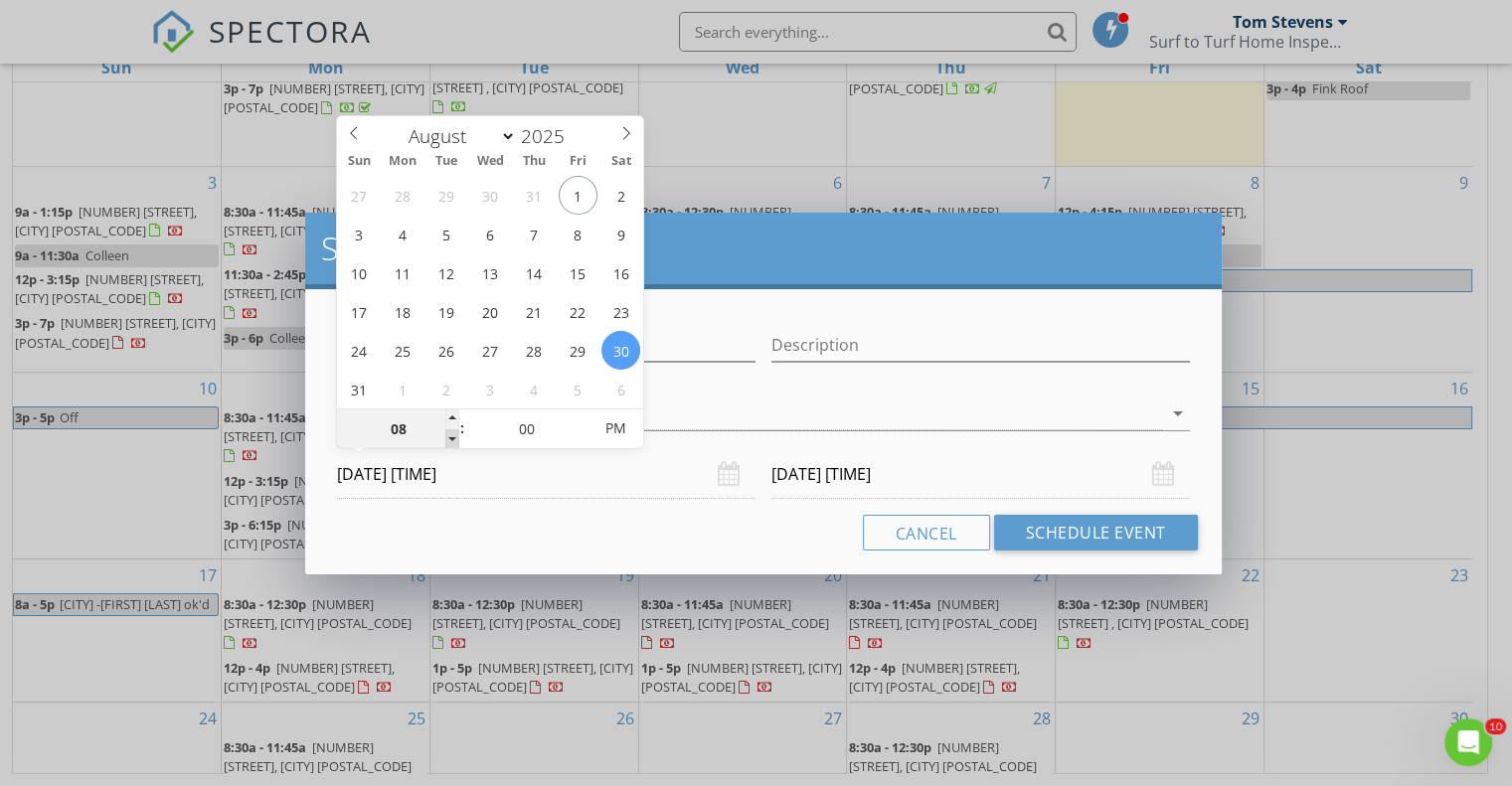 type on "08/31/2025 8:00 PM" 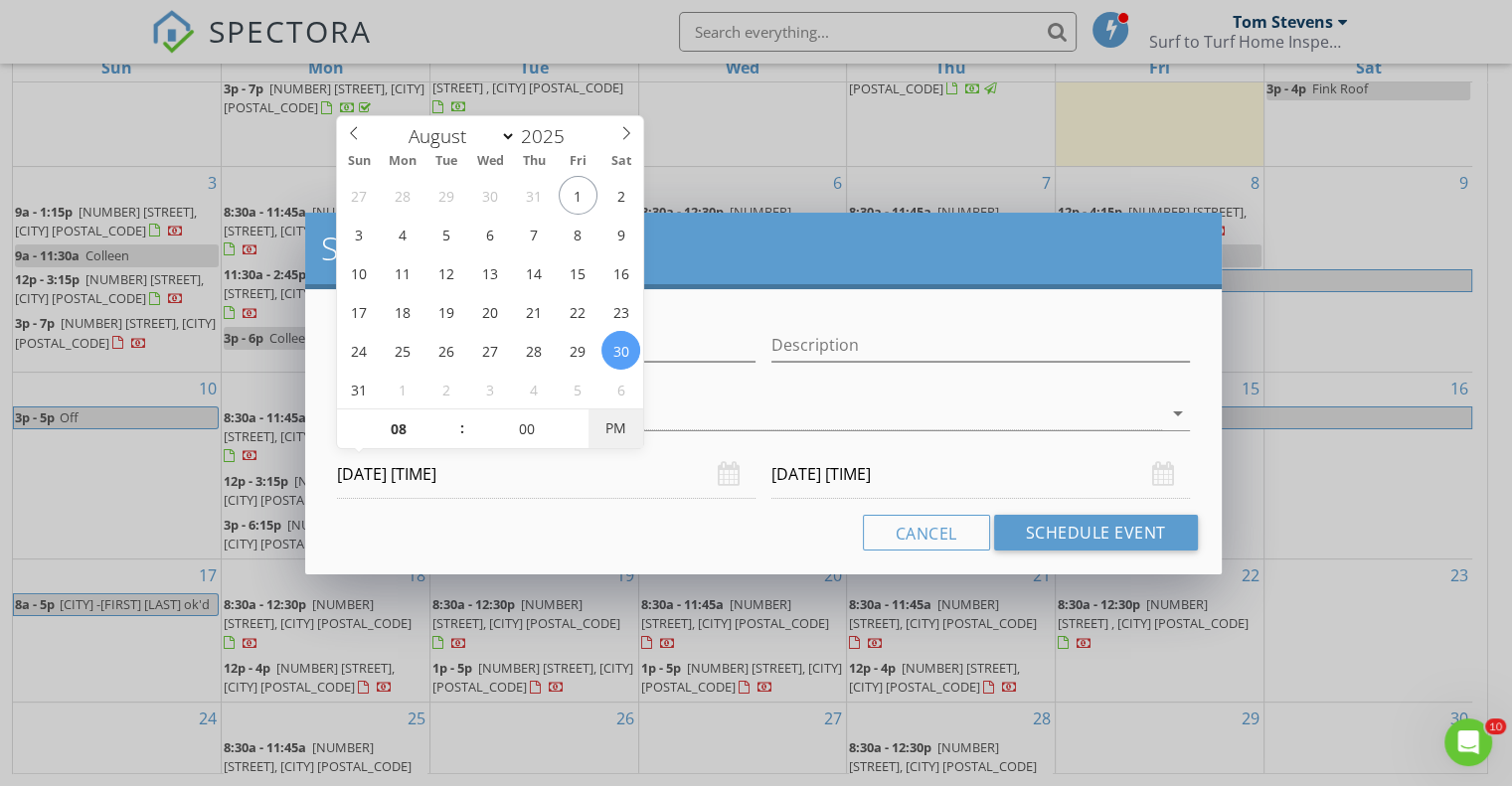 type on "08/30/2025 8:00 AM" 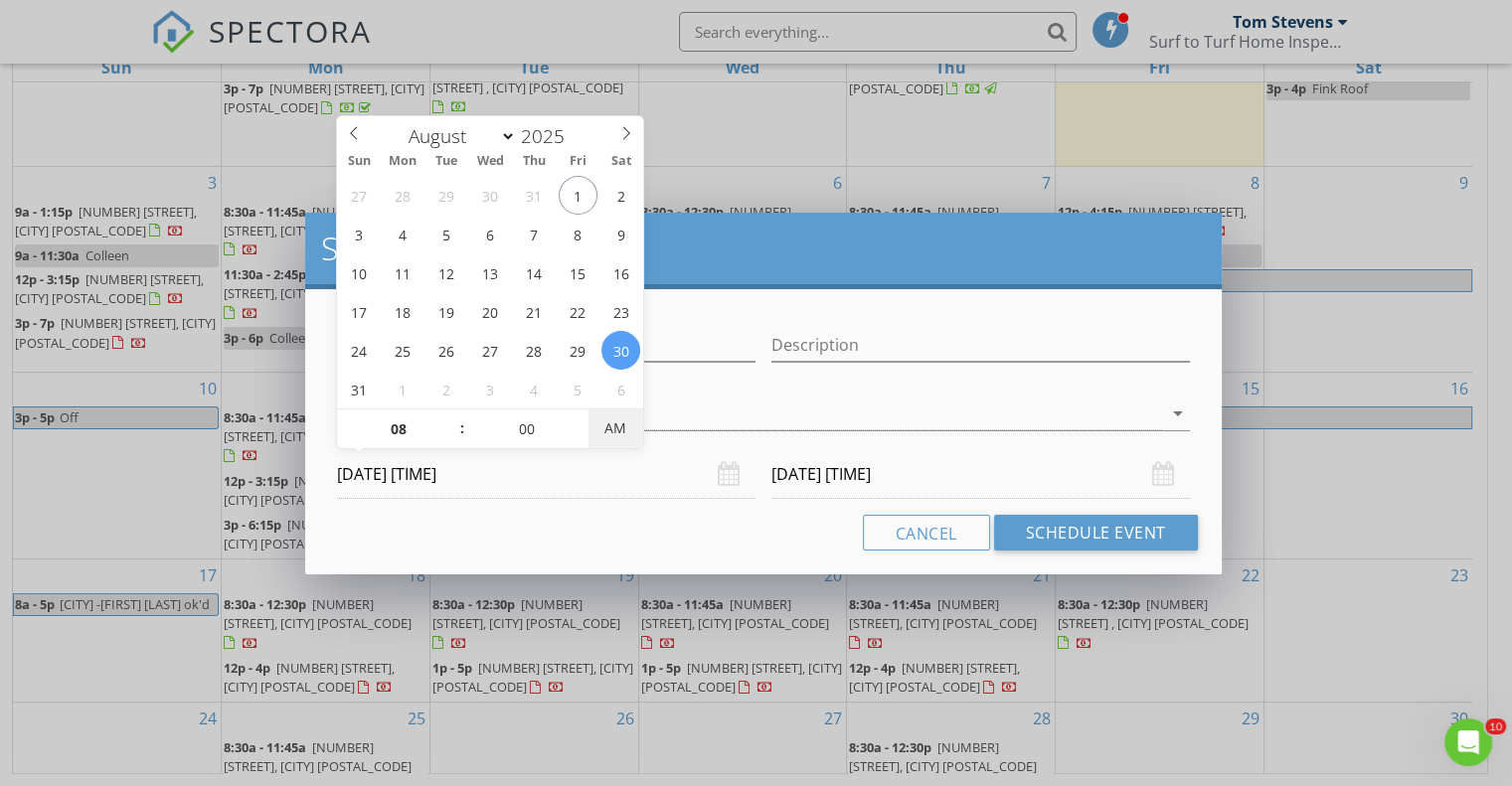 click on "AM" at bounding box center (615, 428) 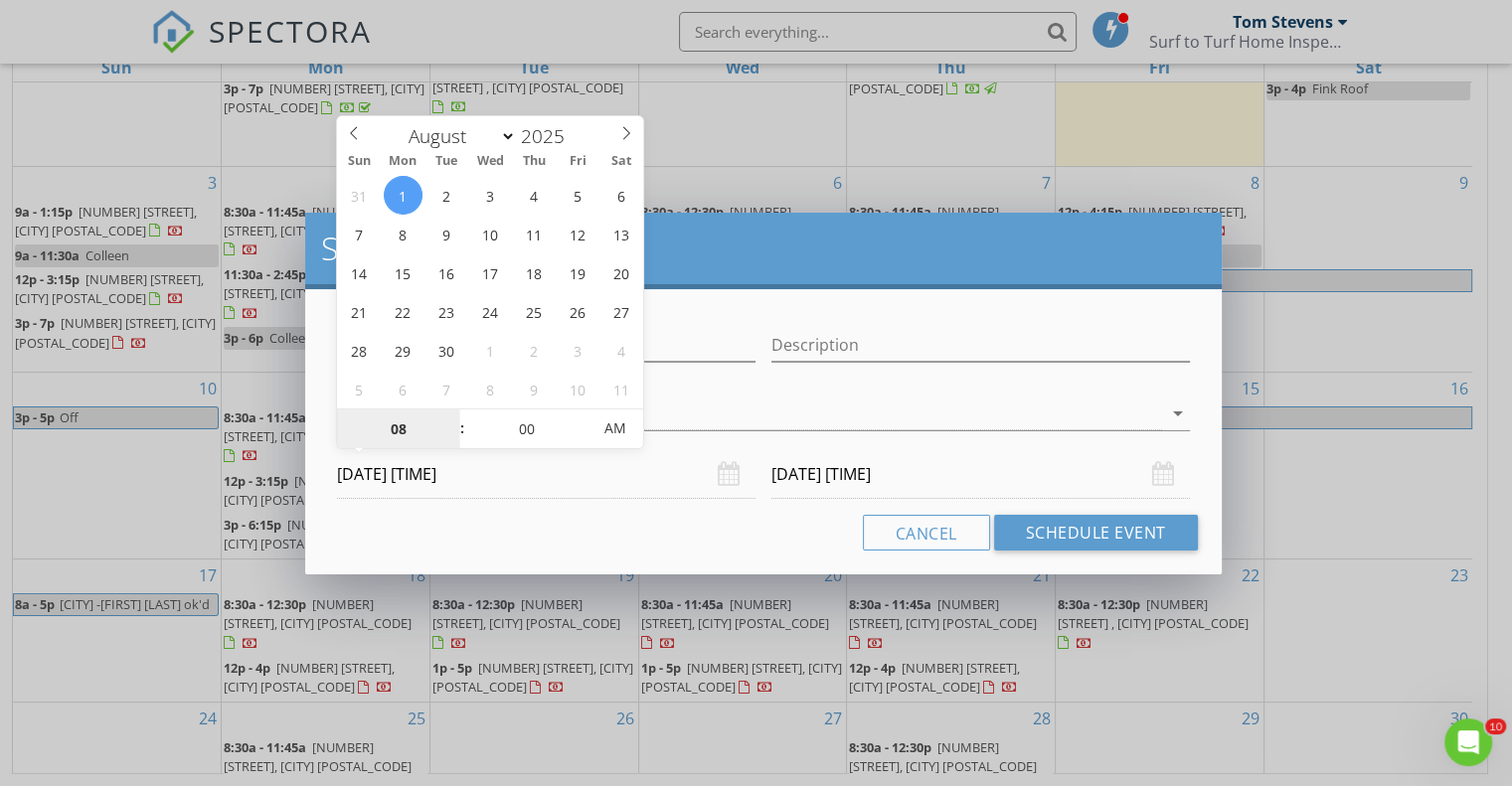 select on "8" 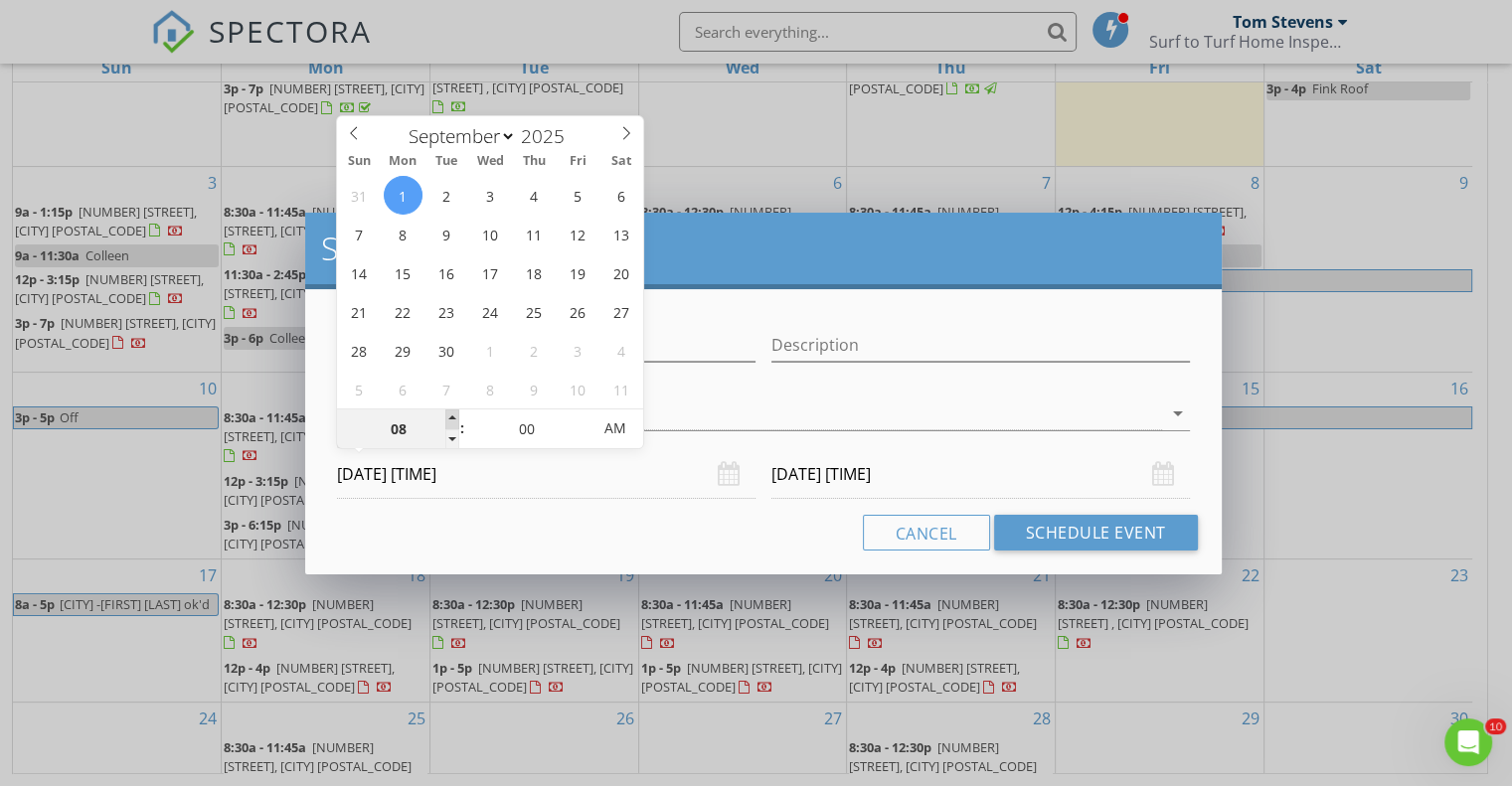 type on "09" 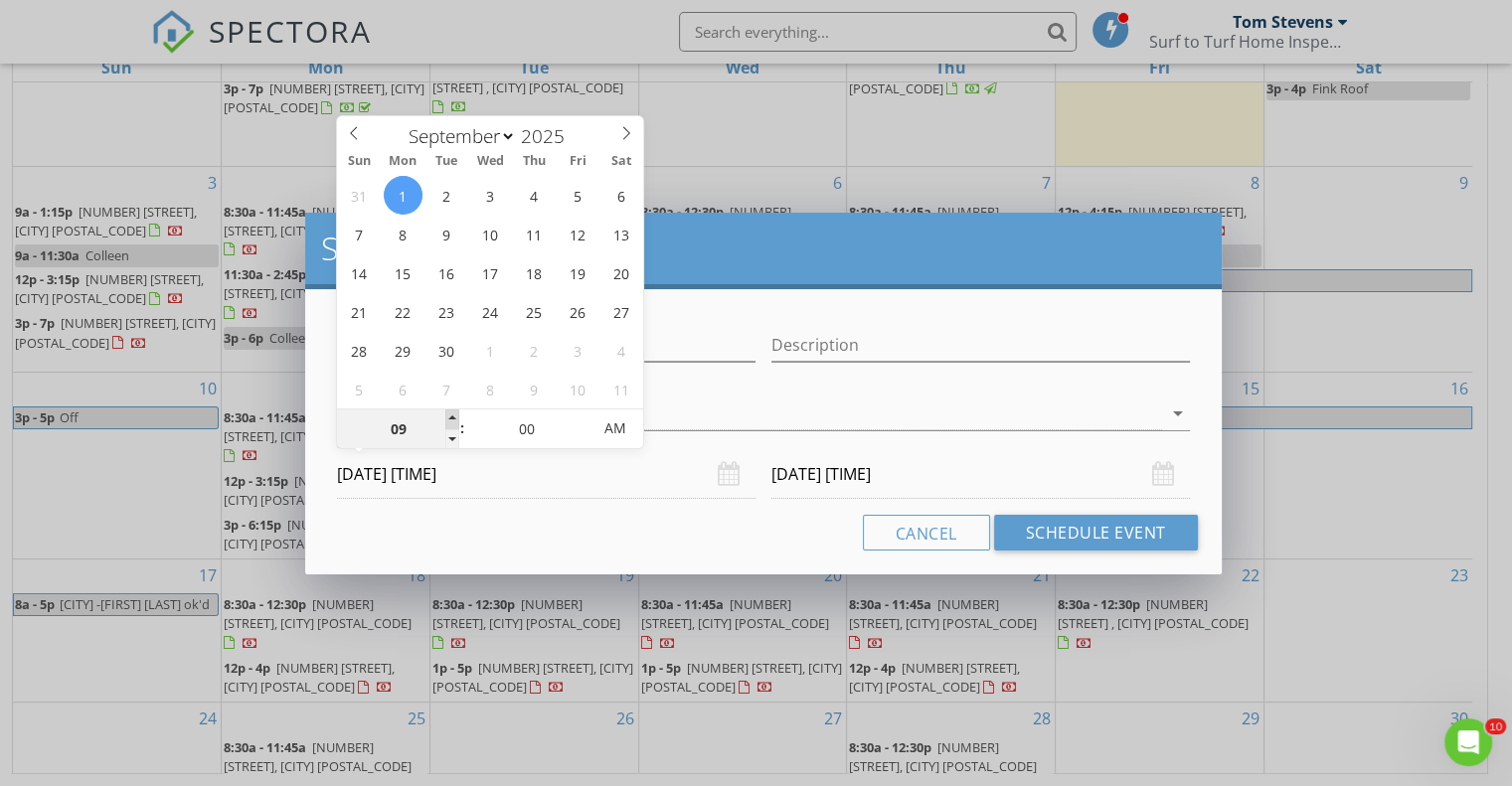 click at bounding box center [452, 419] 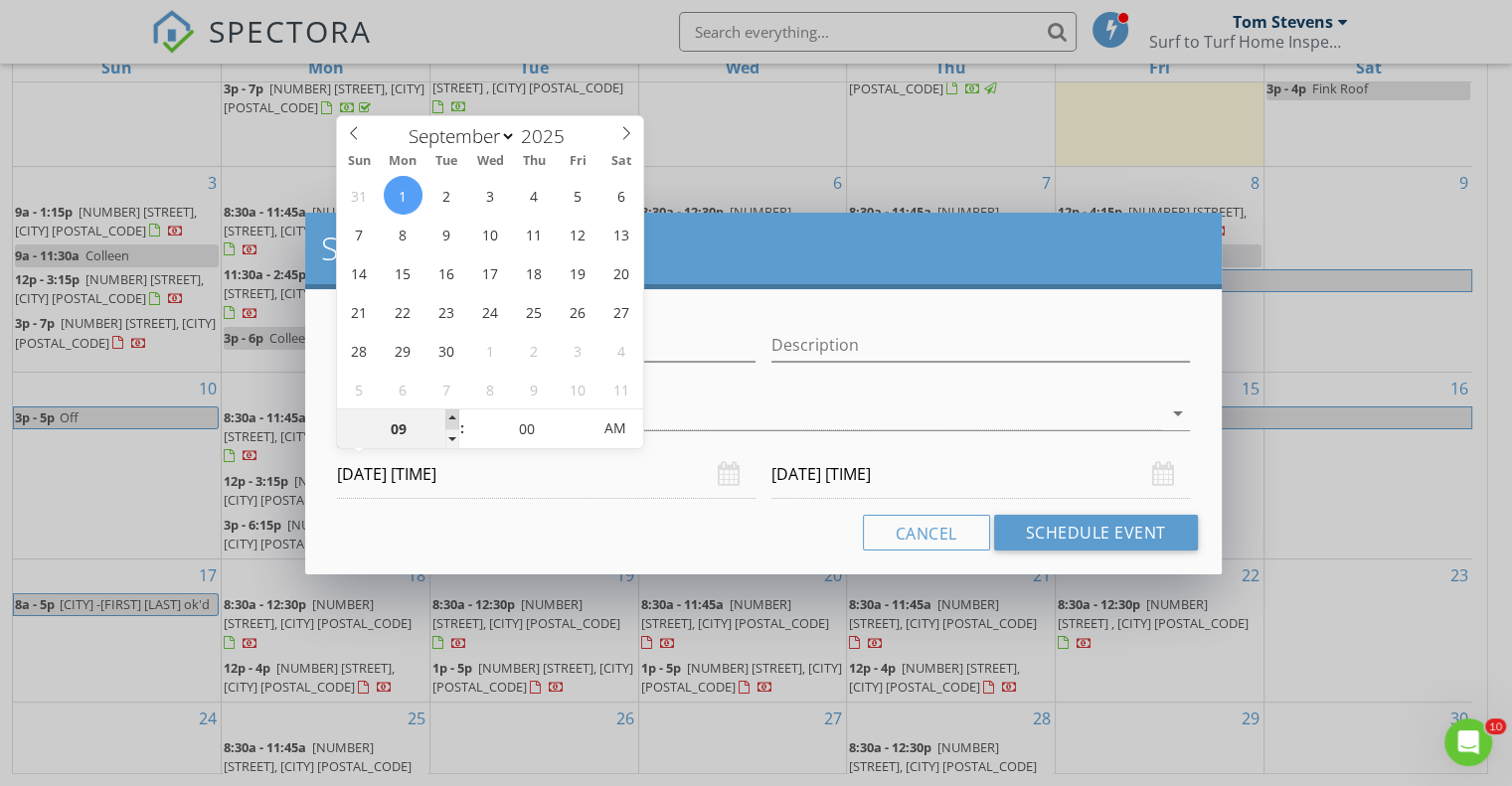 type on "10" 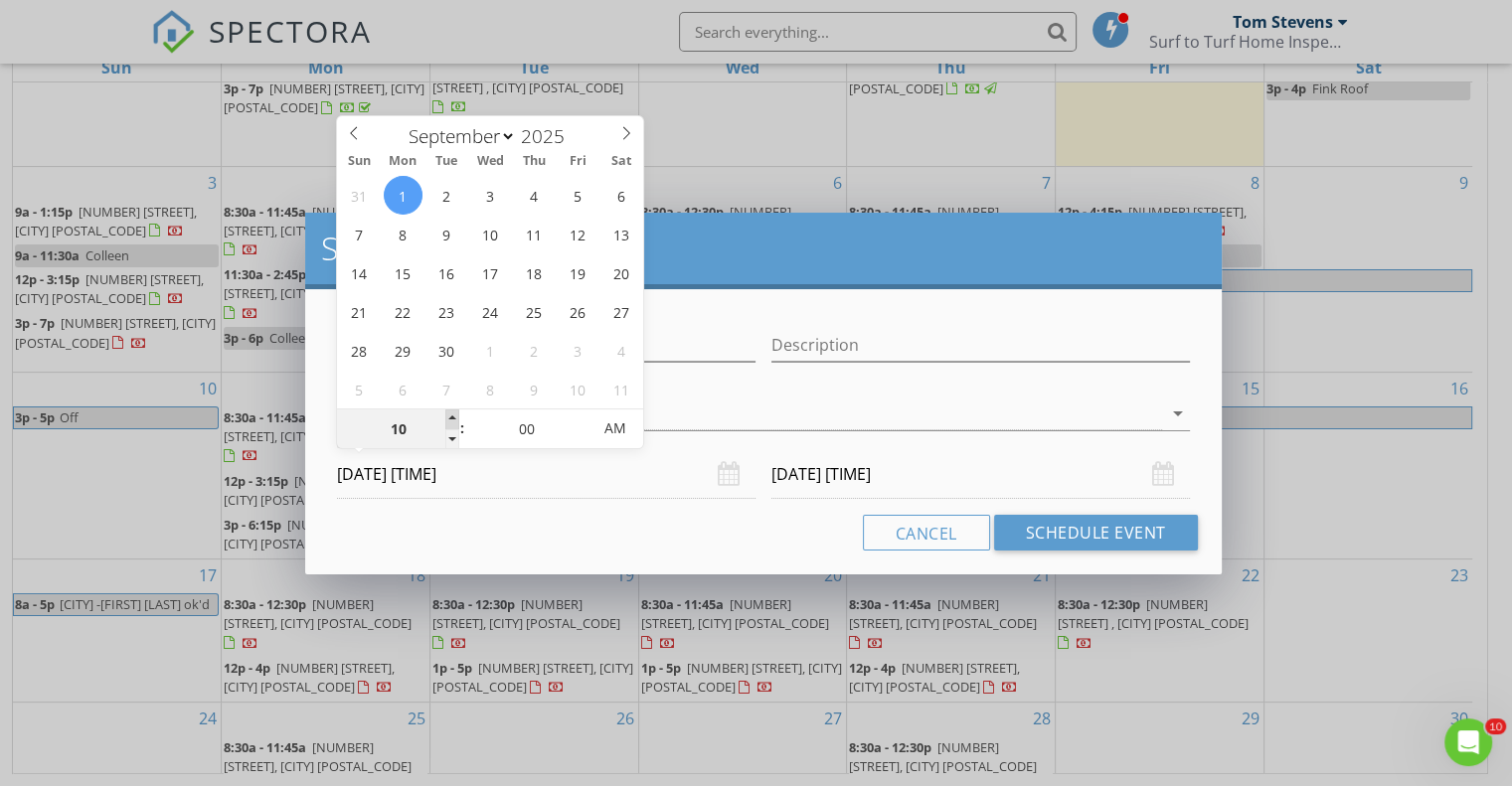 click at bounding box center (452, 419) 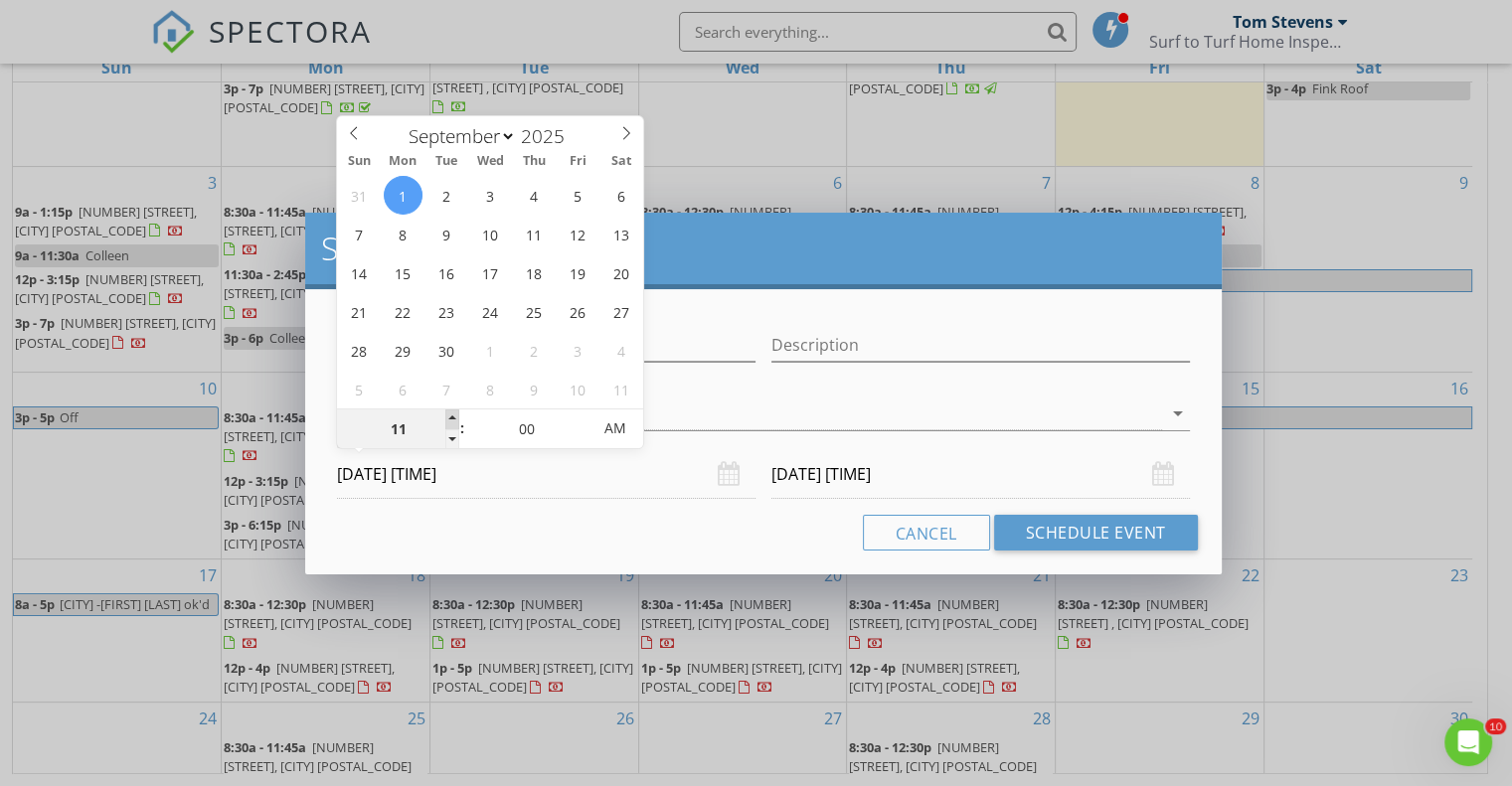 click at bounding box center [452, 419] 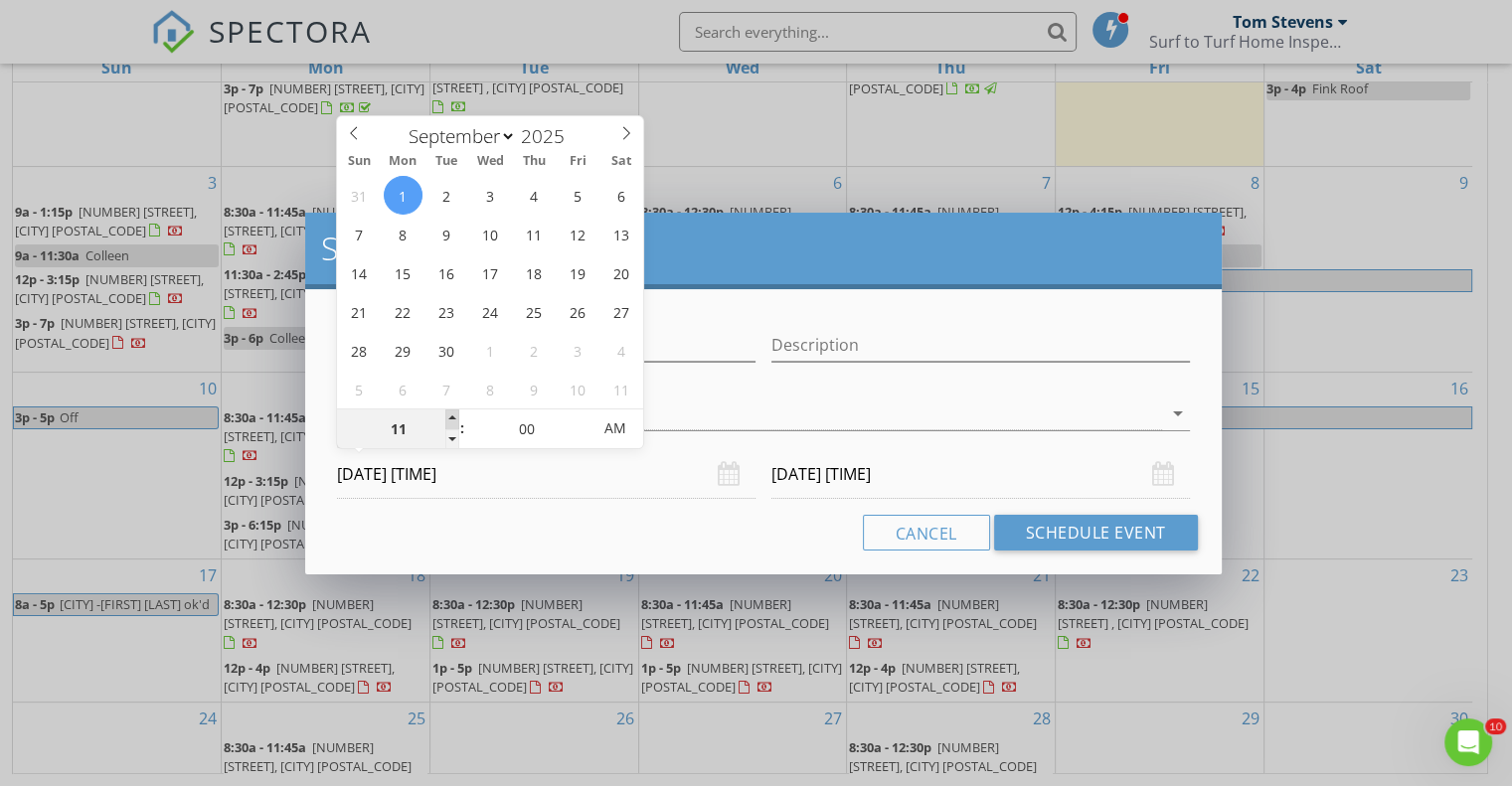 type on "12" 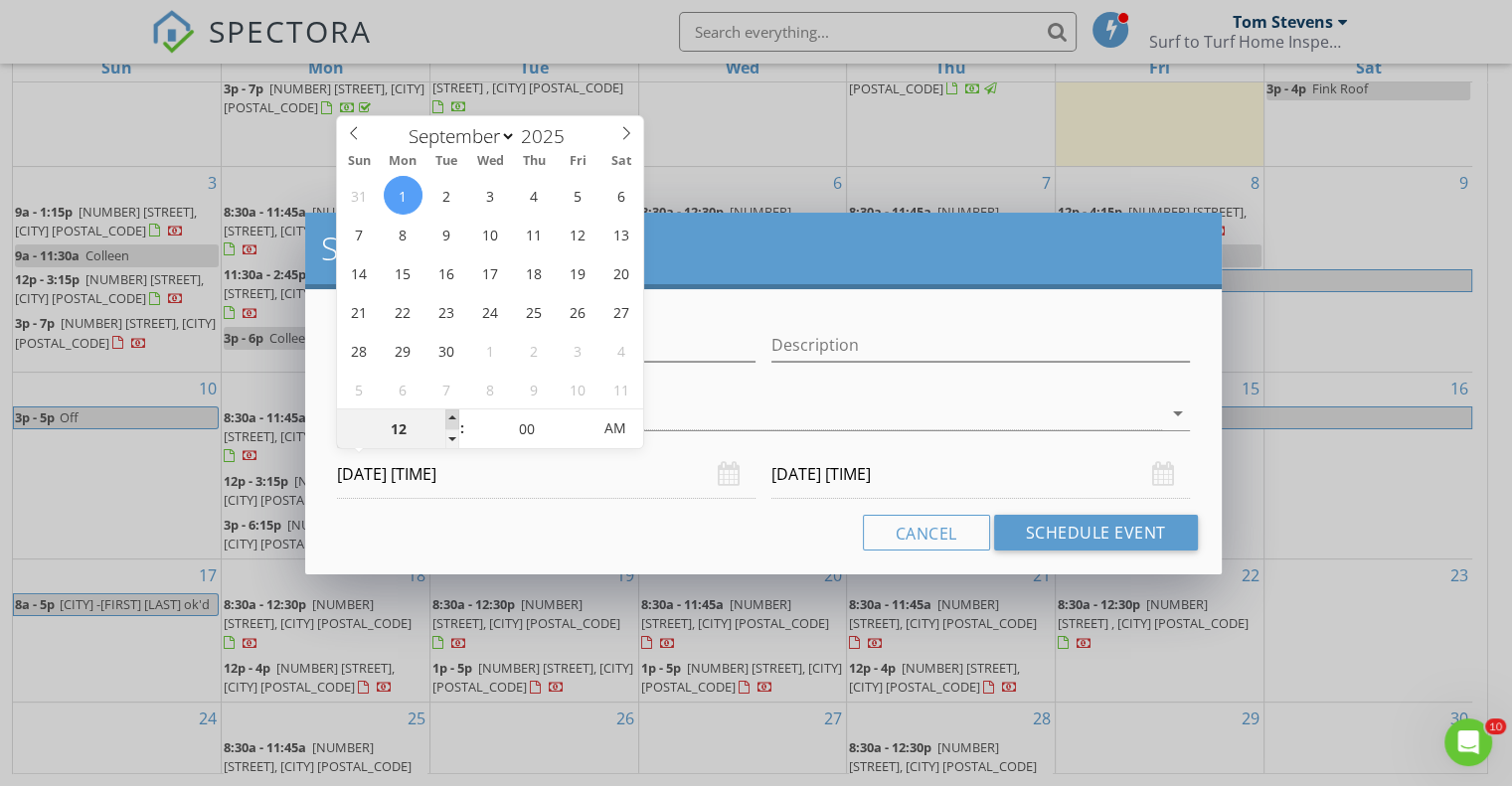 click at bounding box center (452, 419) 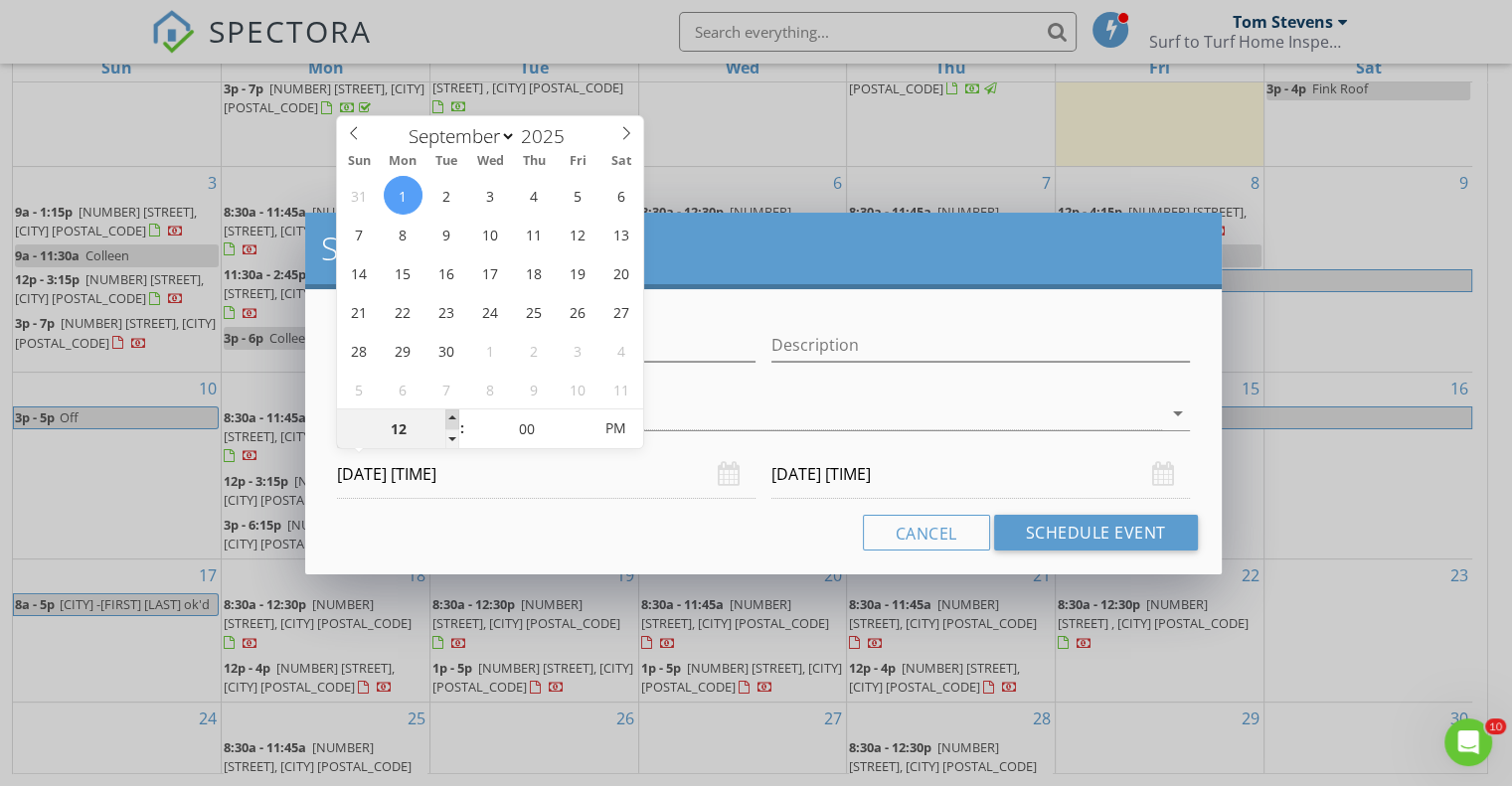 type on "01" 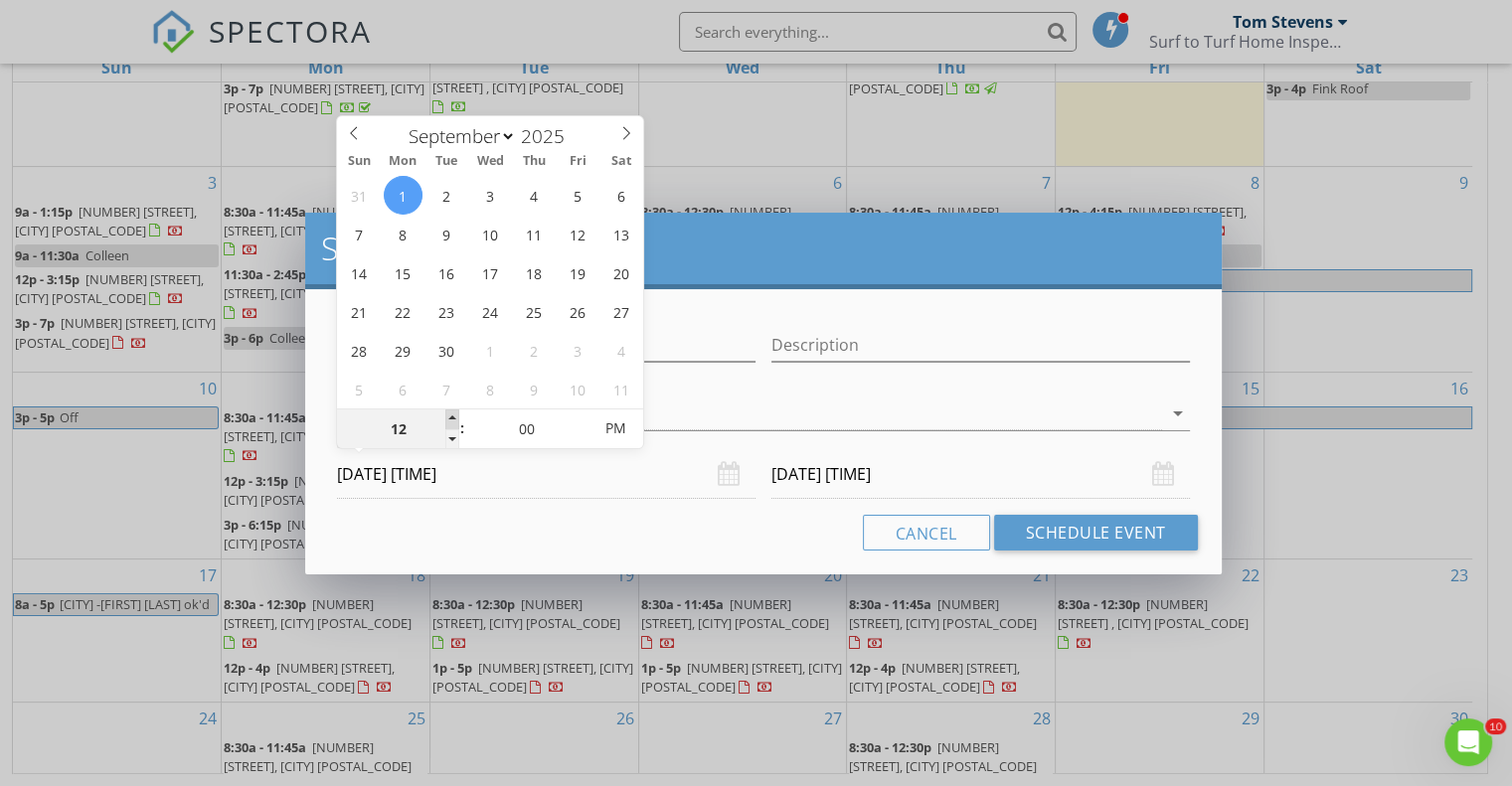 type on "09/01/2025 1:00 PM" 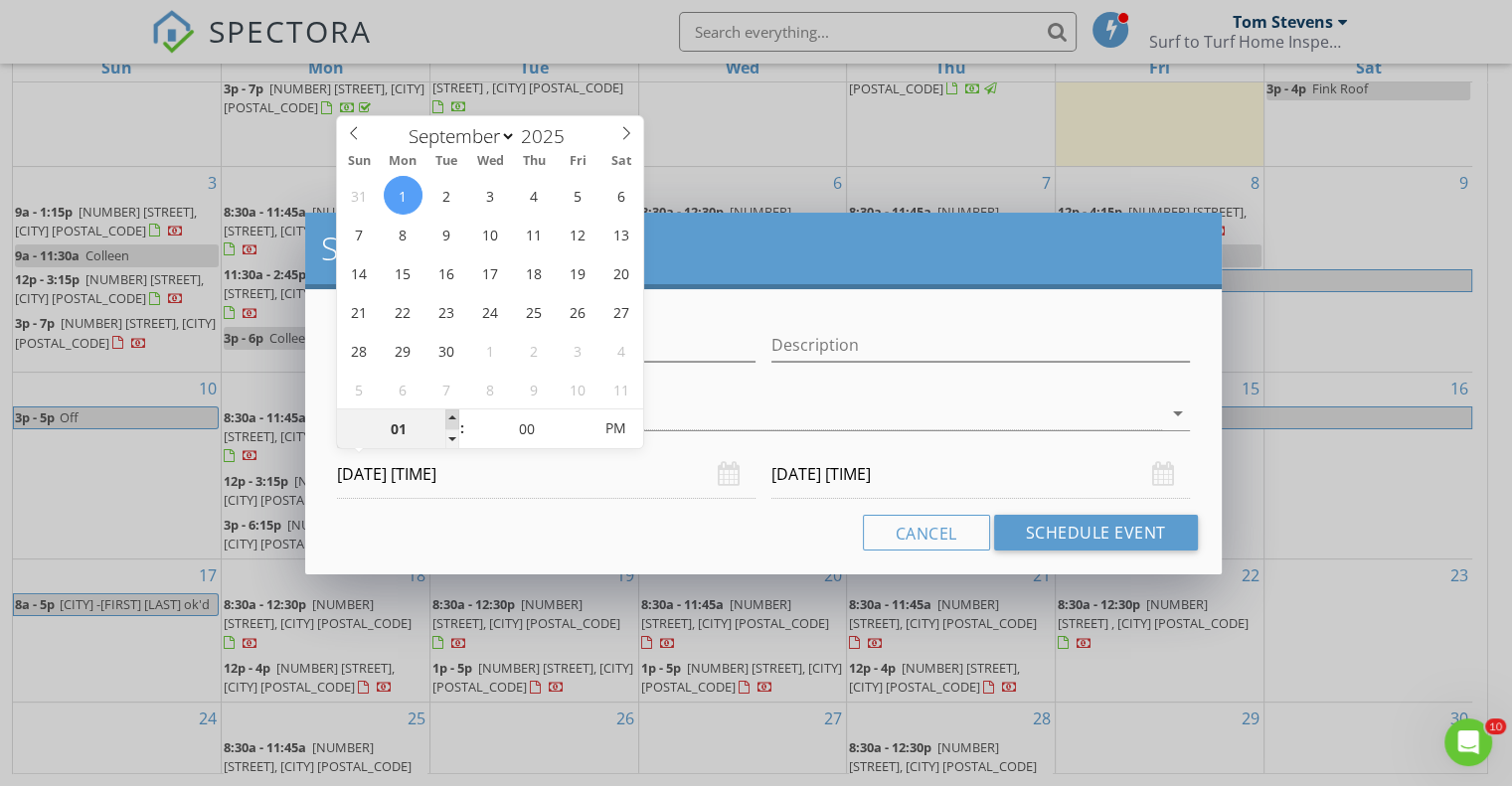 click at bounding box center (452, 419) 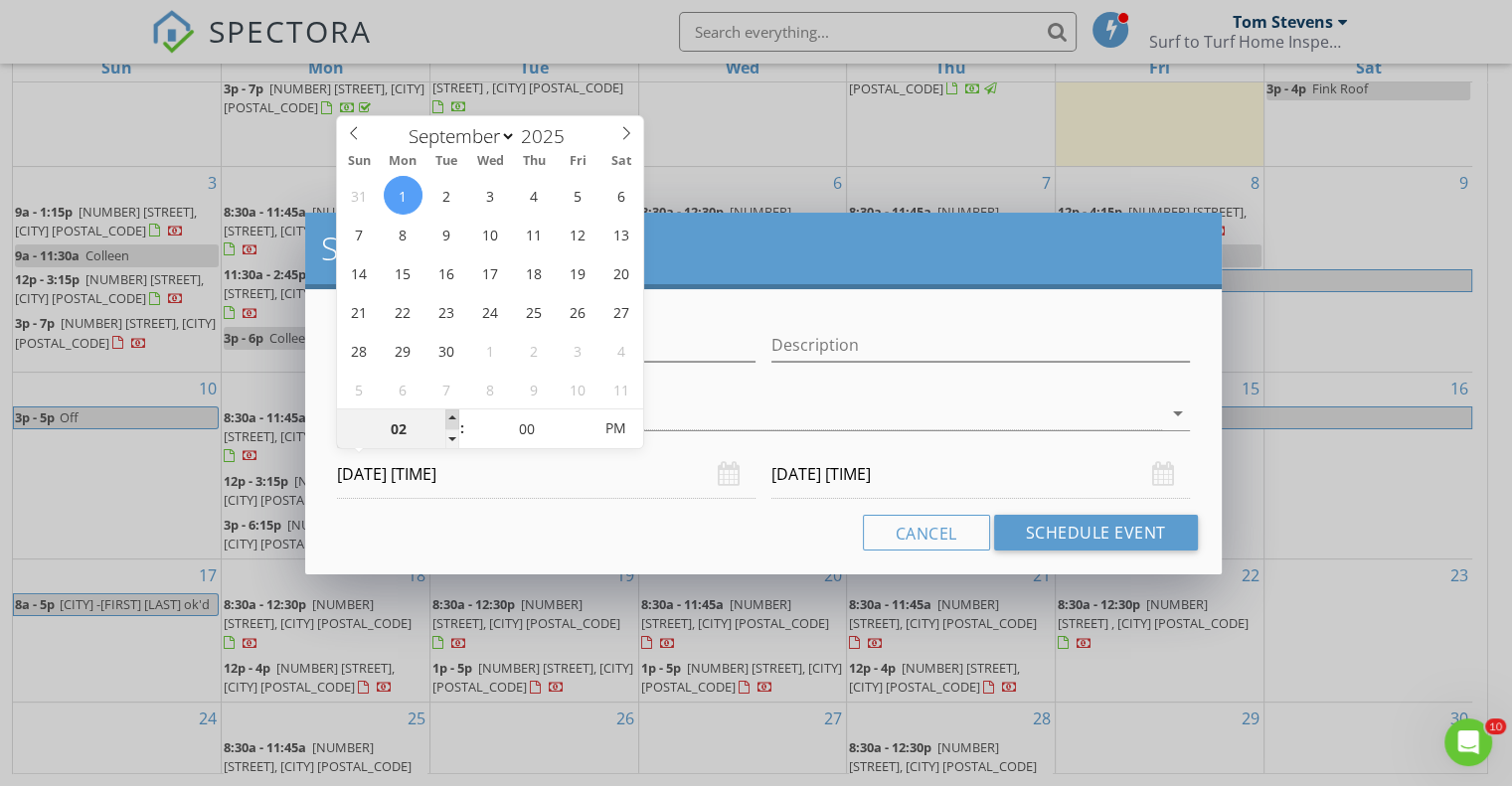 click at bounding box center (452, 419) 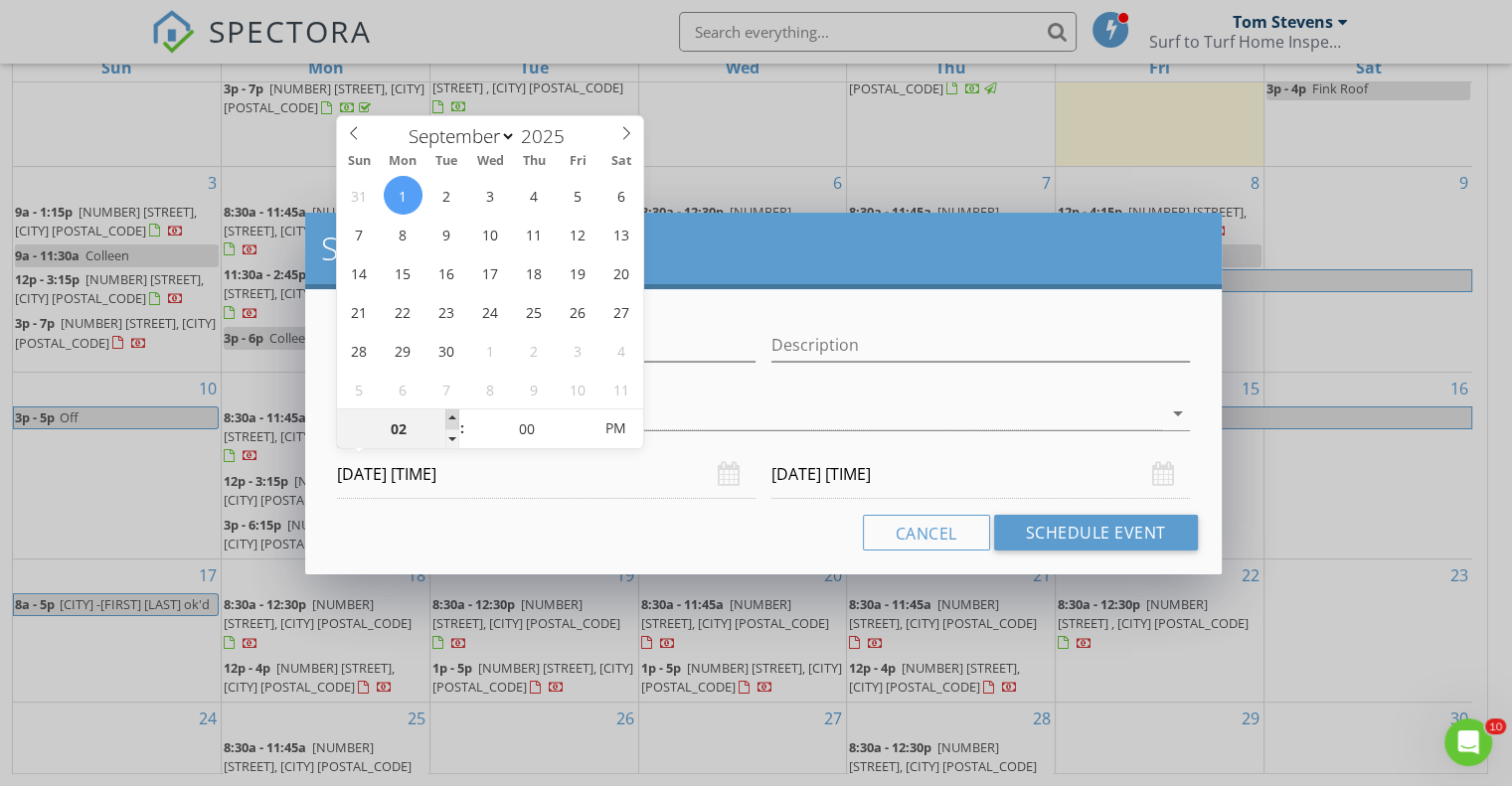 type on "09/02/2025 2:00 PM" 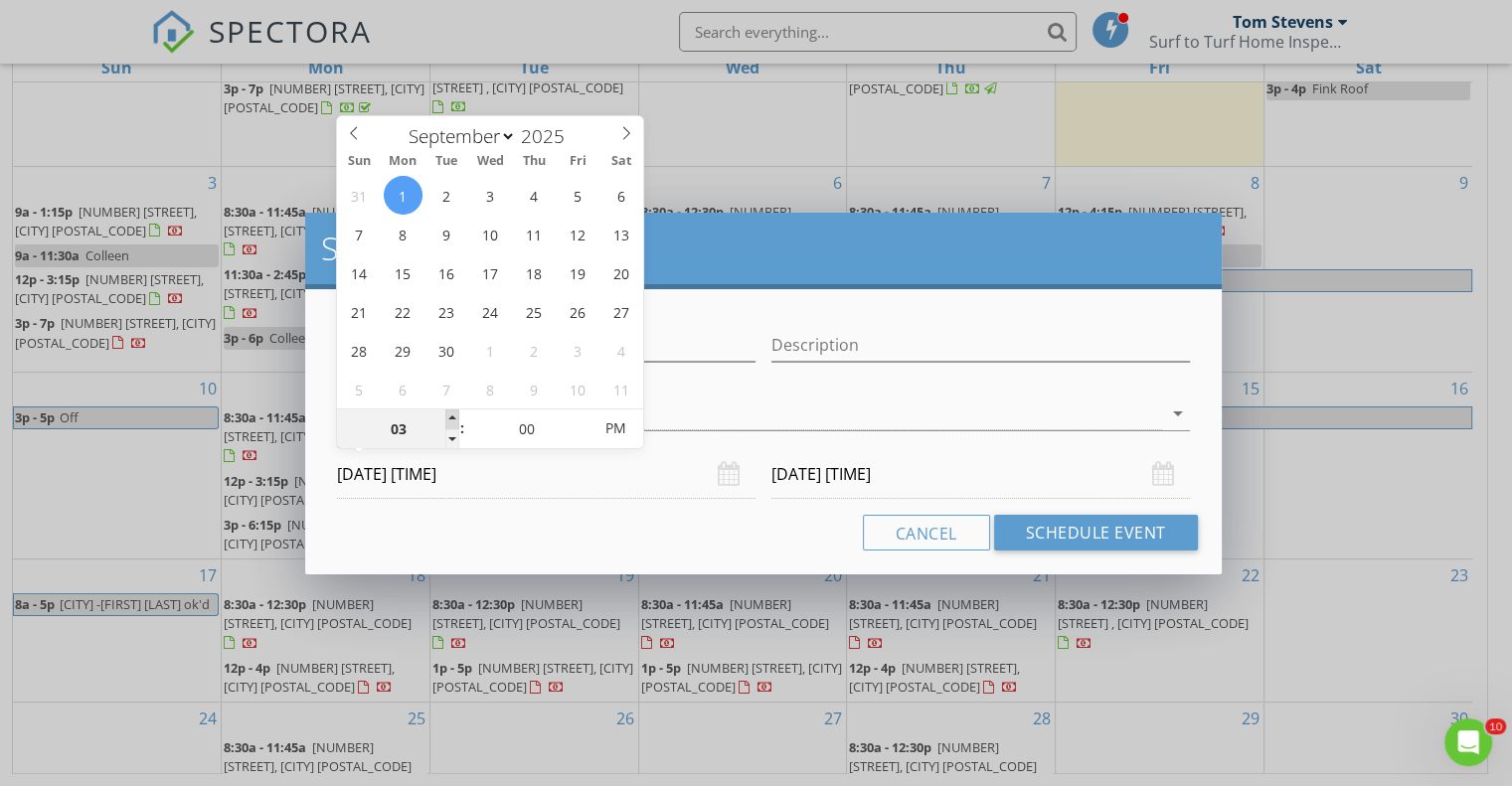 click at bounding box center (452, 419) 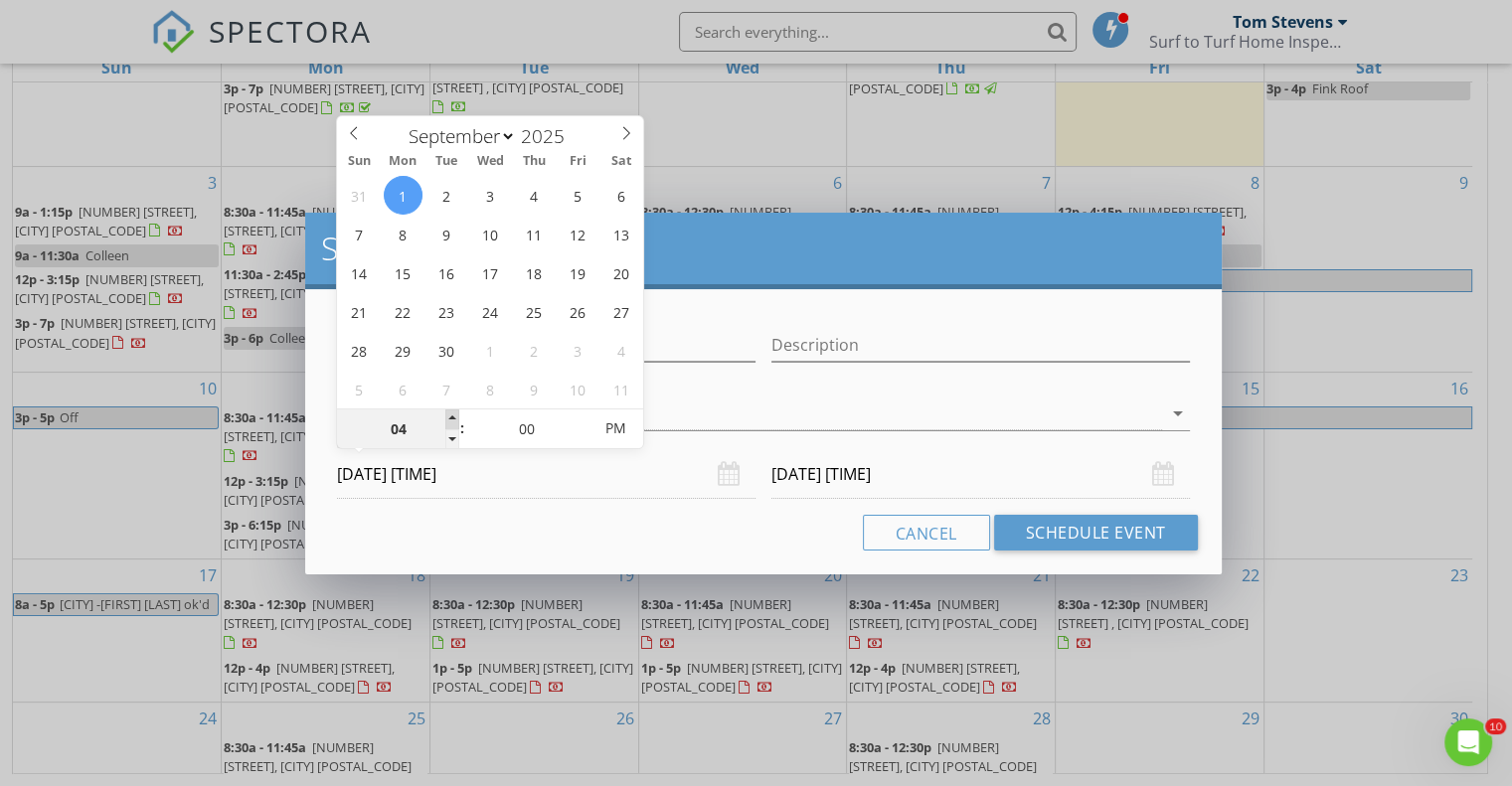 click at bounding box center [452, 419] 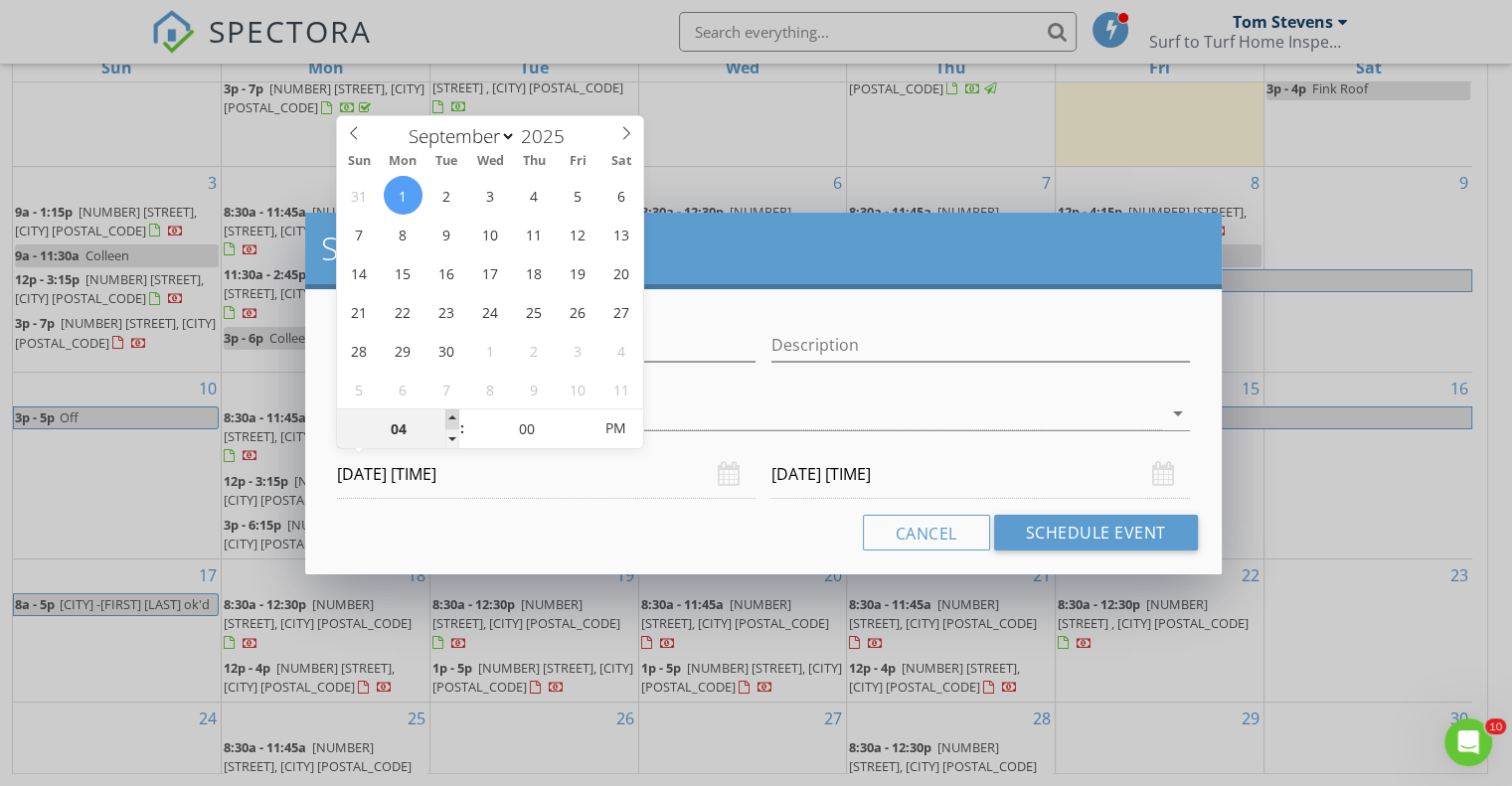 type on "09/02/2025 4:00 PM" 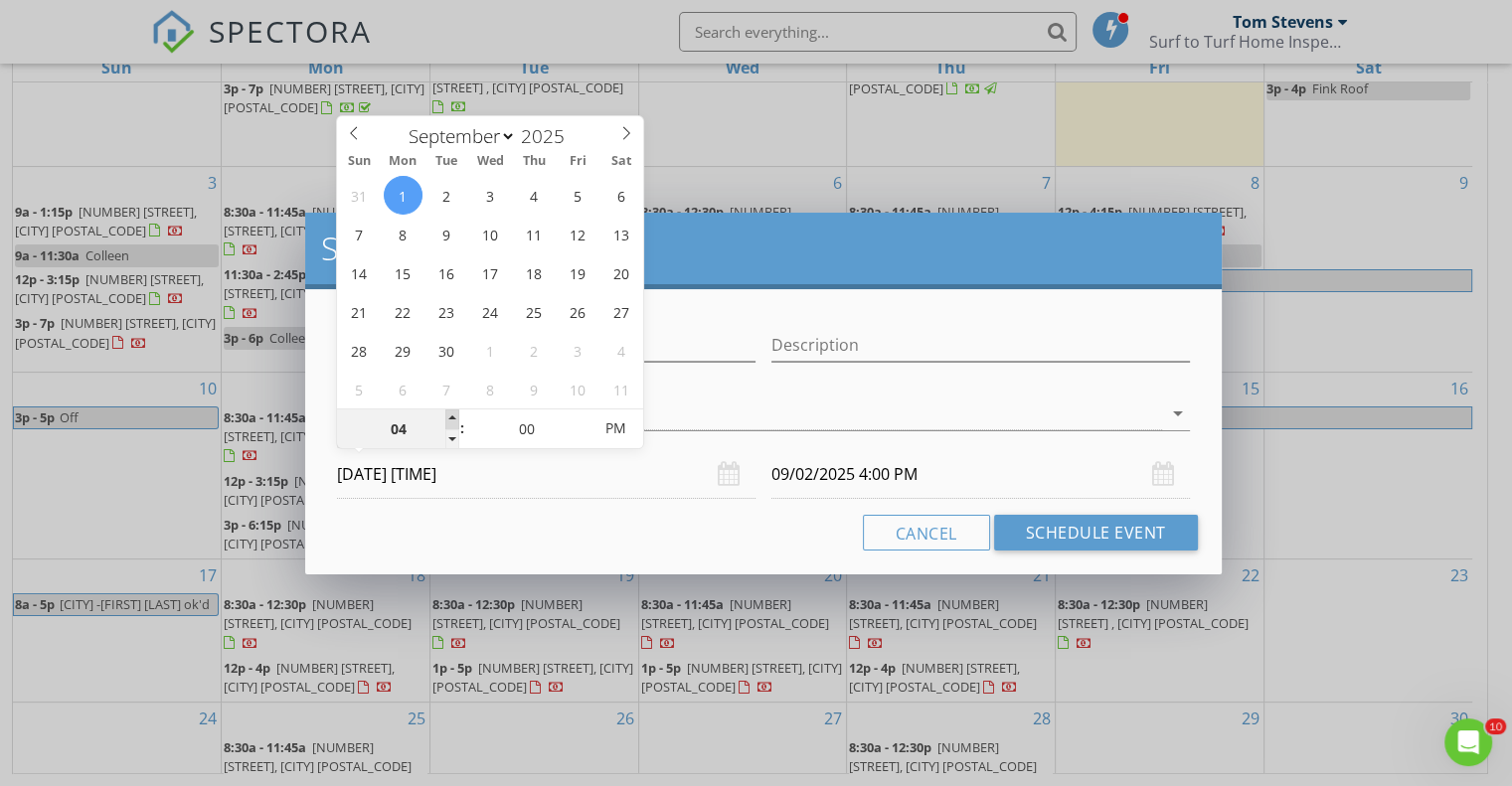 type on "05" 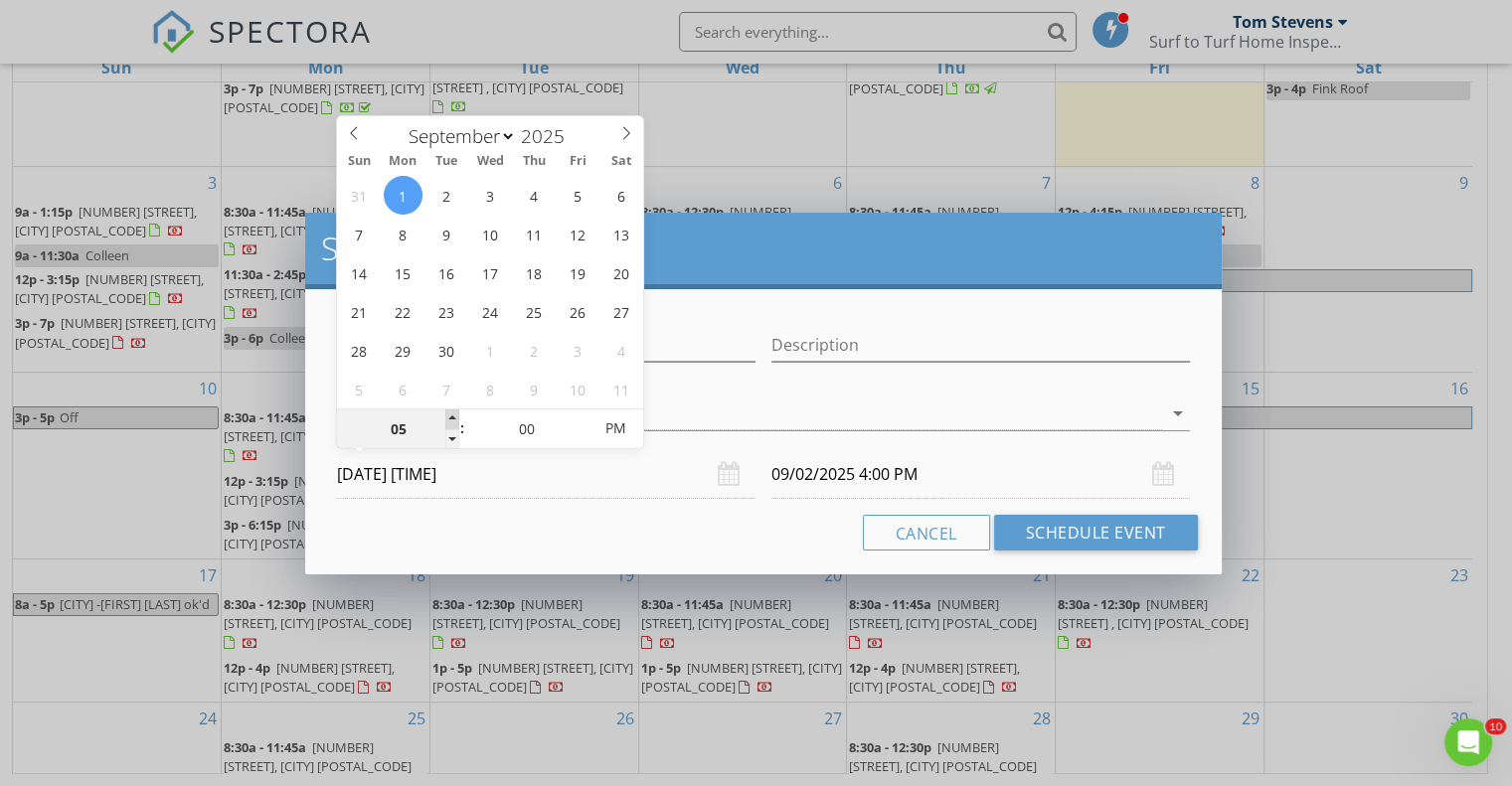 click at bounding box center (452, 419) 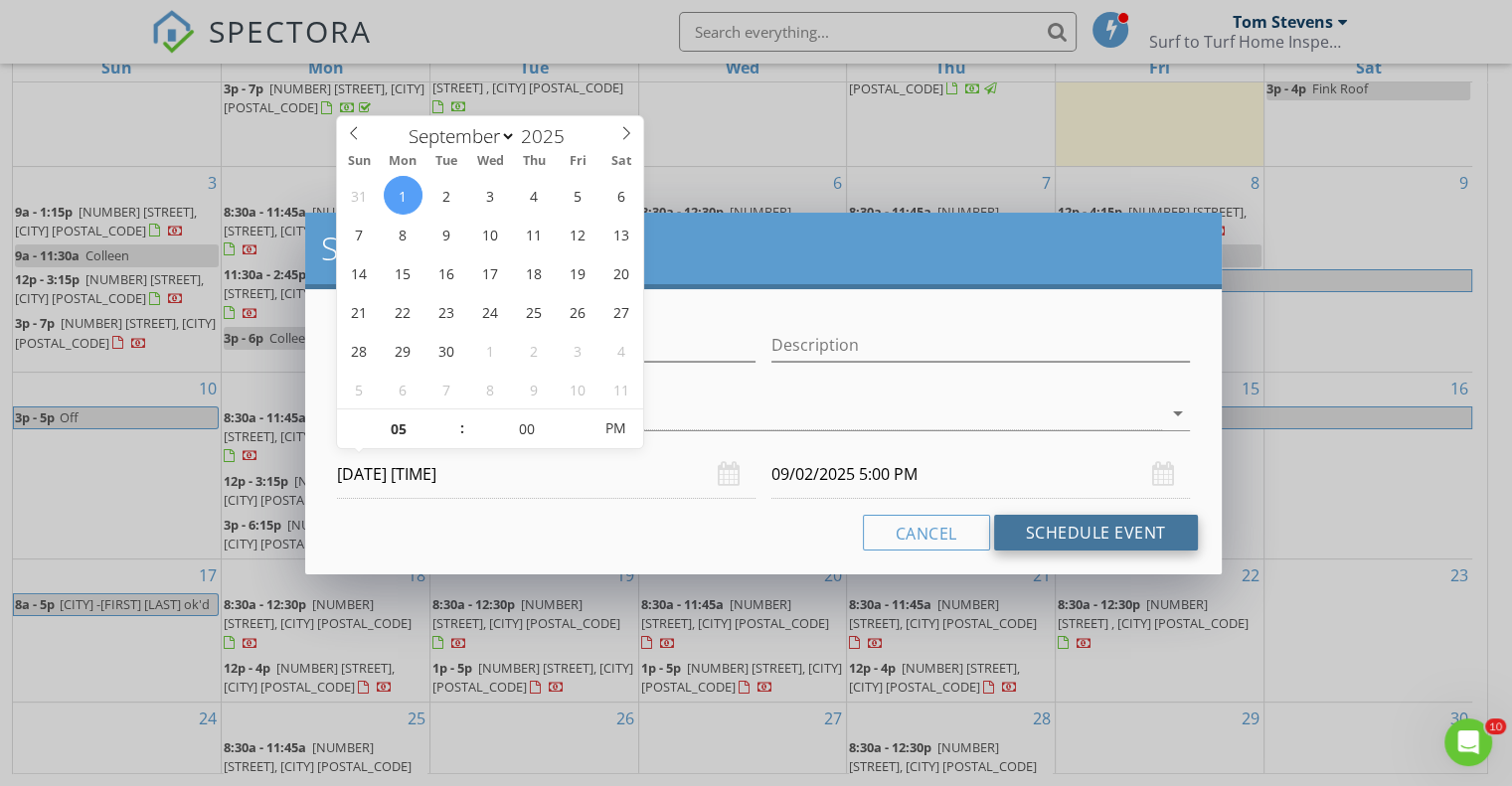 click on "Schedule Event" at bounding box center [1095, 533] 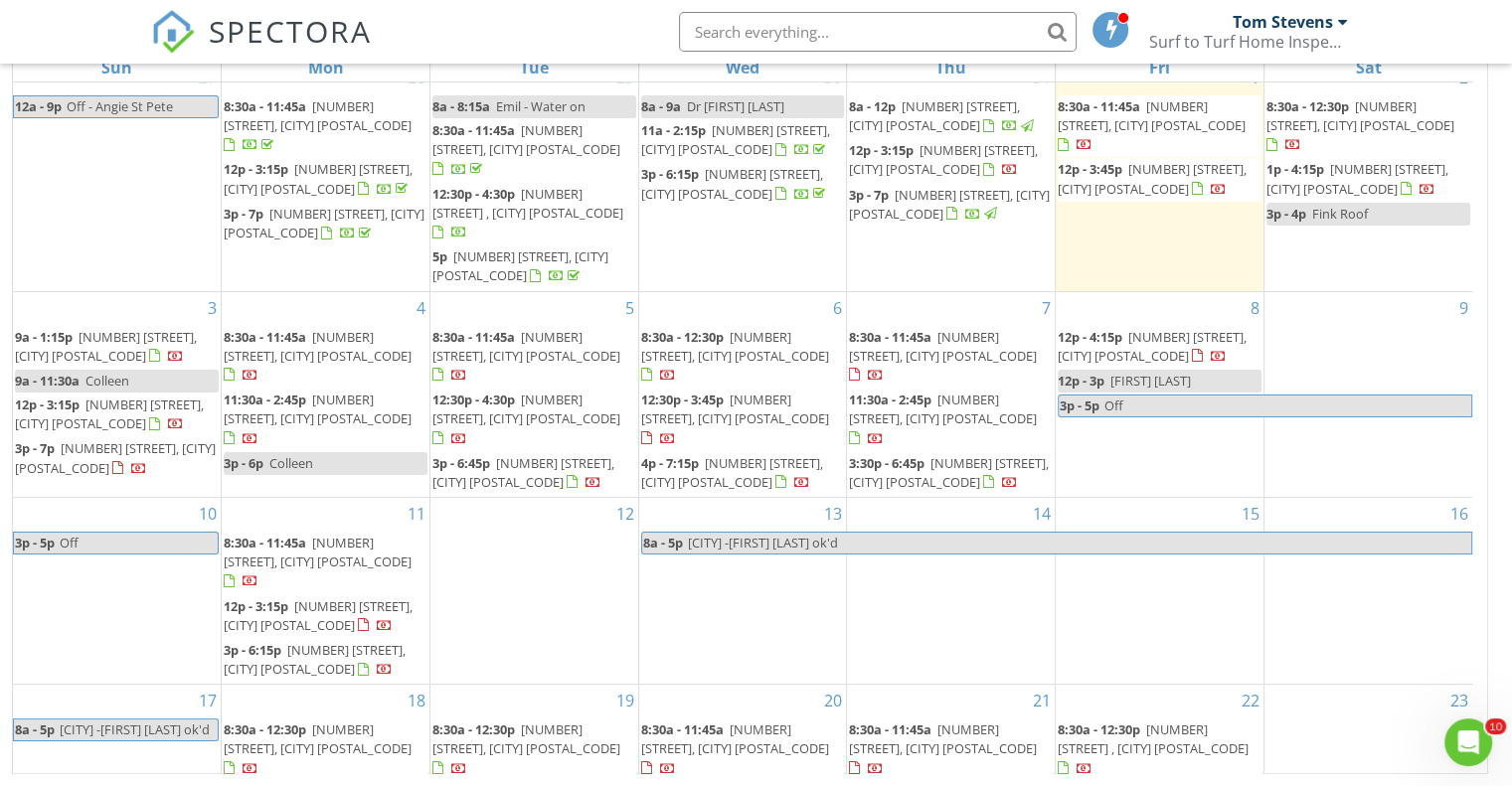 scroll, scrollTop: 0, scrollLeft: 0, axis: both 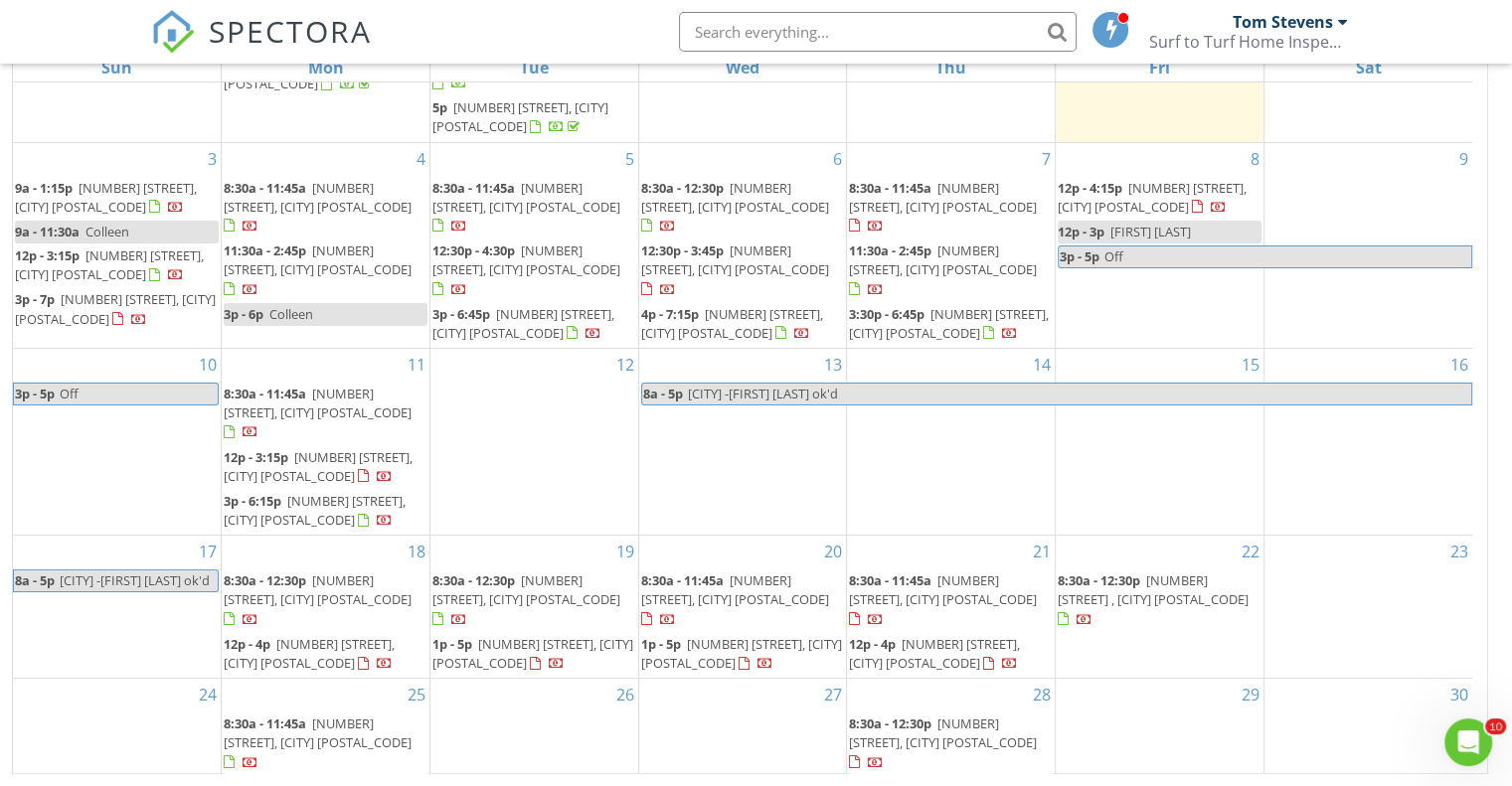 click on "Off labor day weekend" at bounding box center (312, 823) 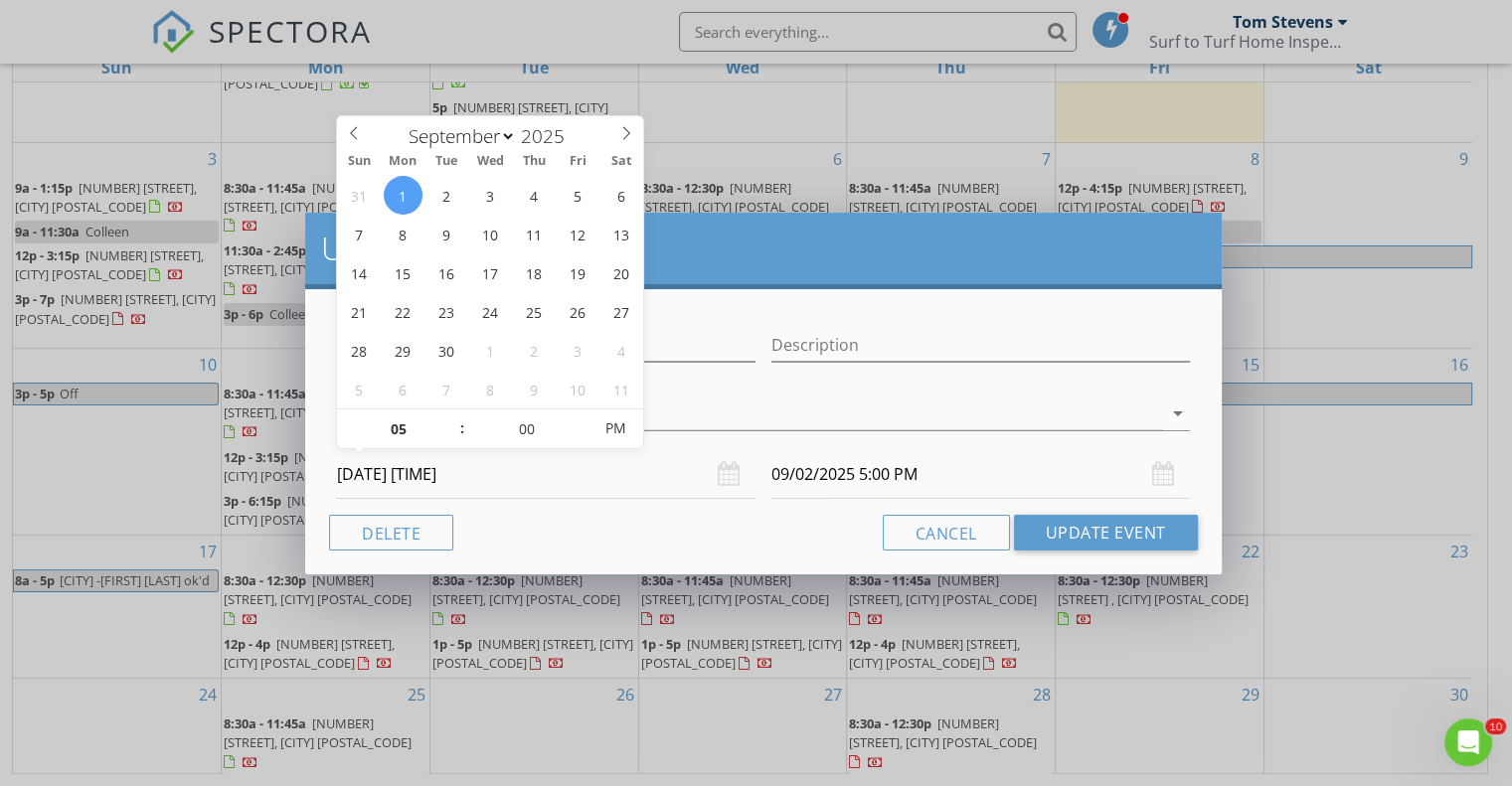 click on "09/01/2025 5:00 PM" at bounding box center (546, 474) 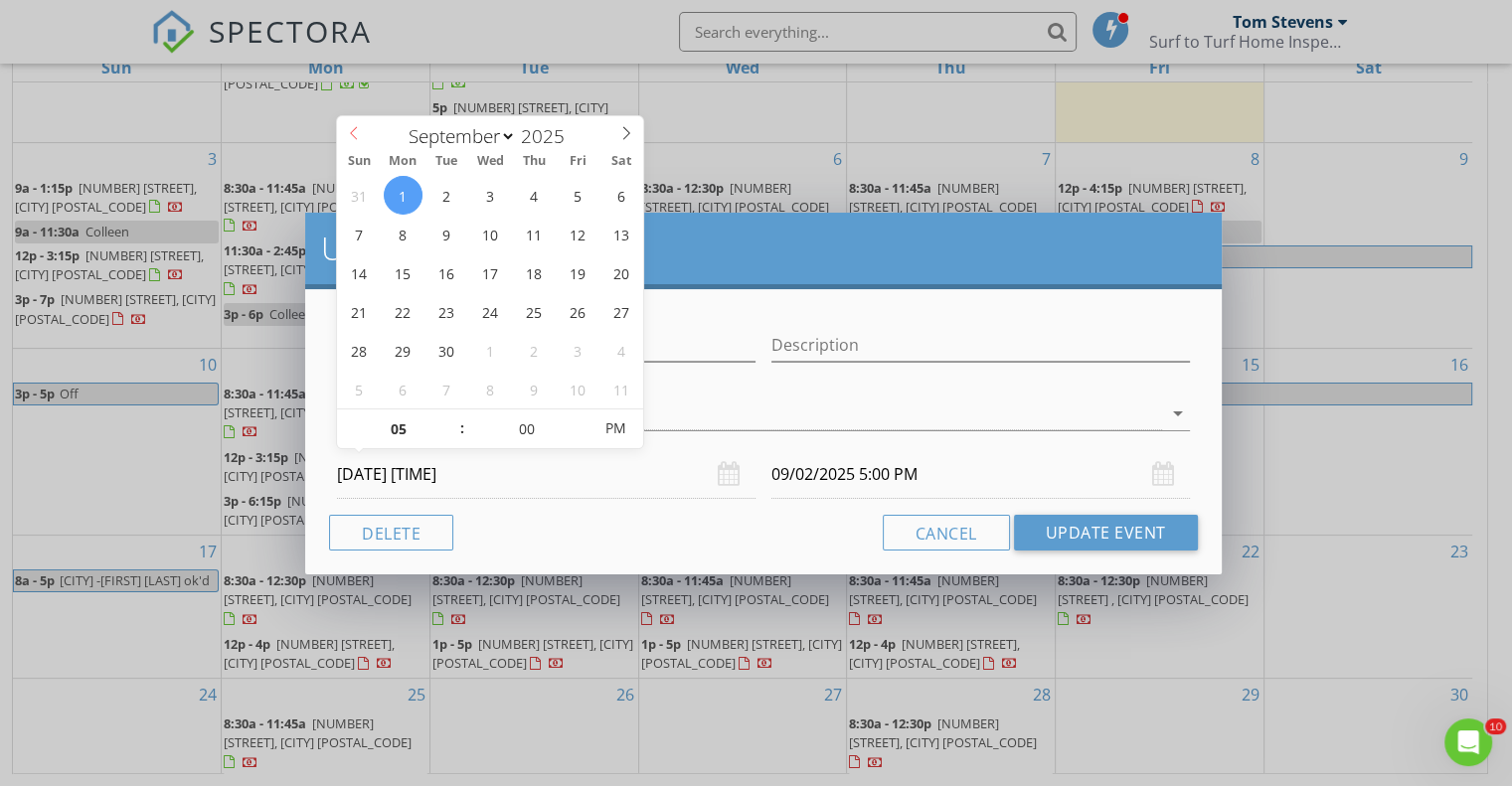 select on "7" 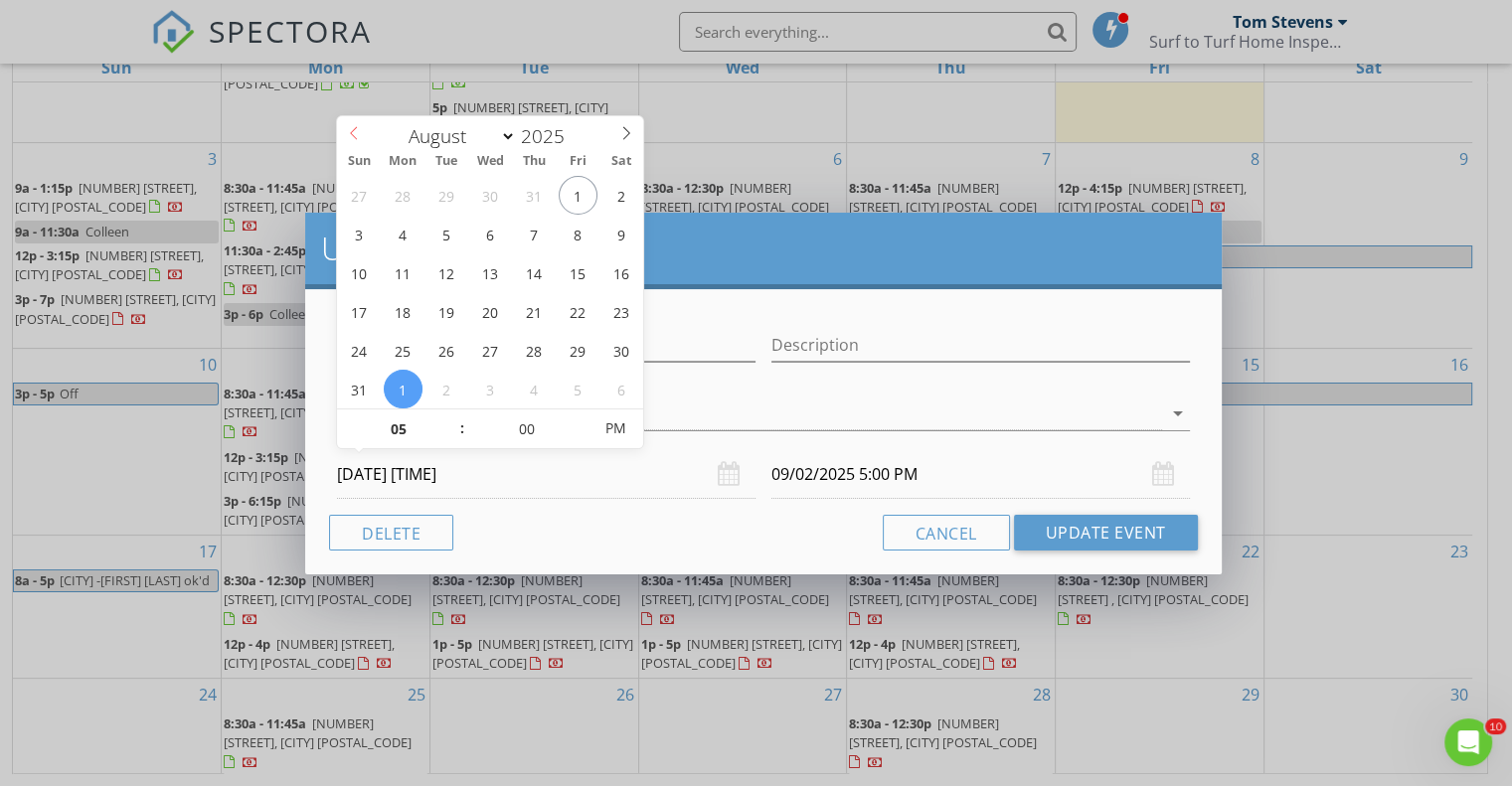 click 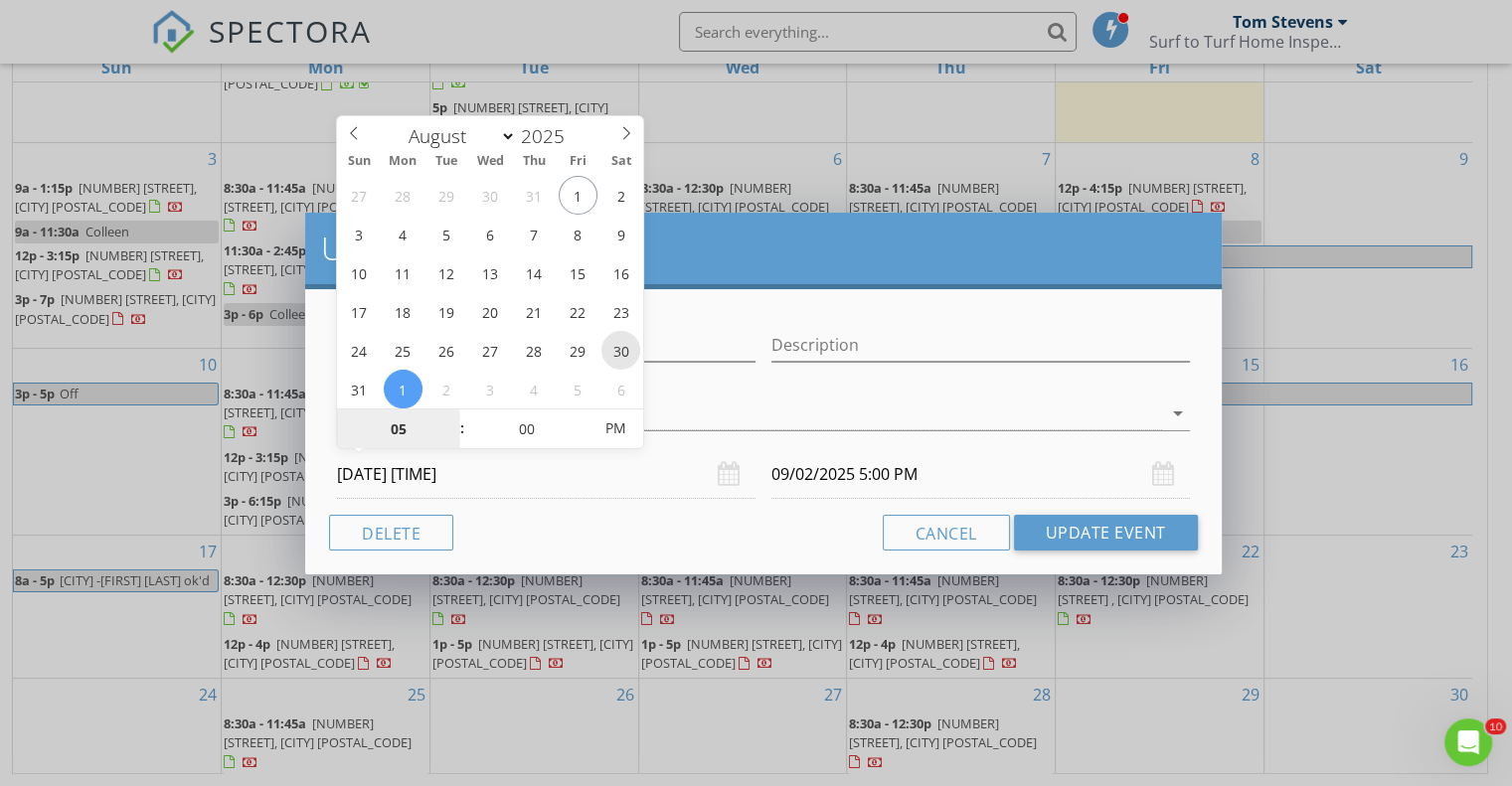 type on "08/30/2025 5:00 PM" 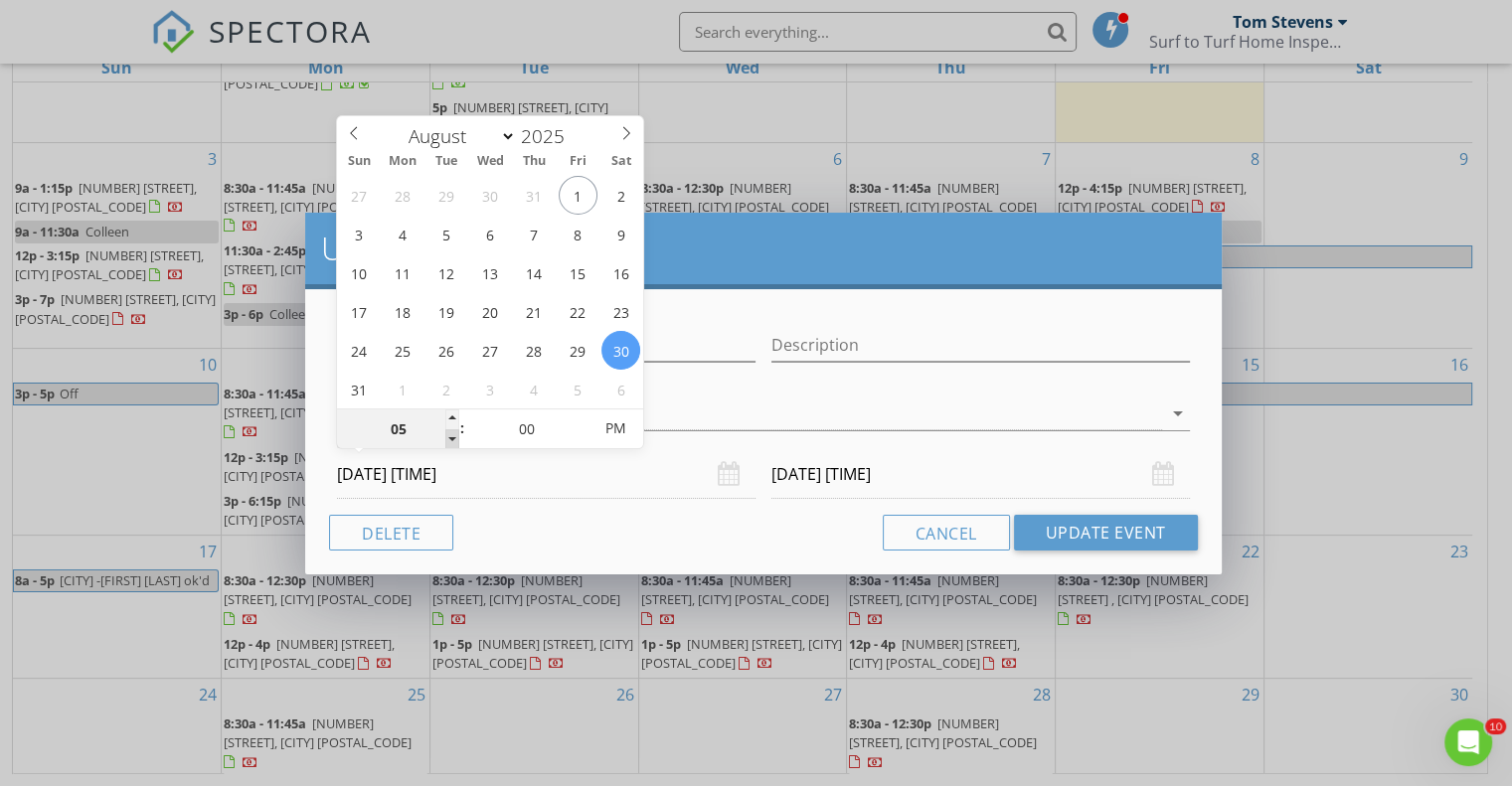 type on "04" 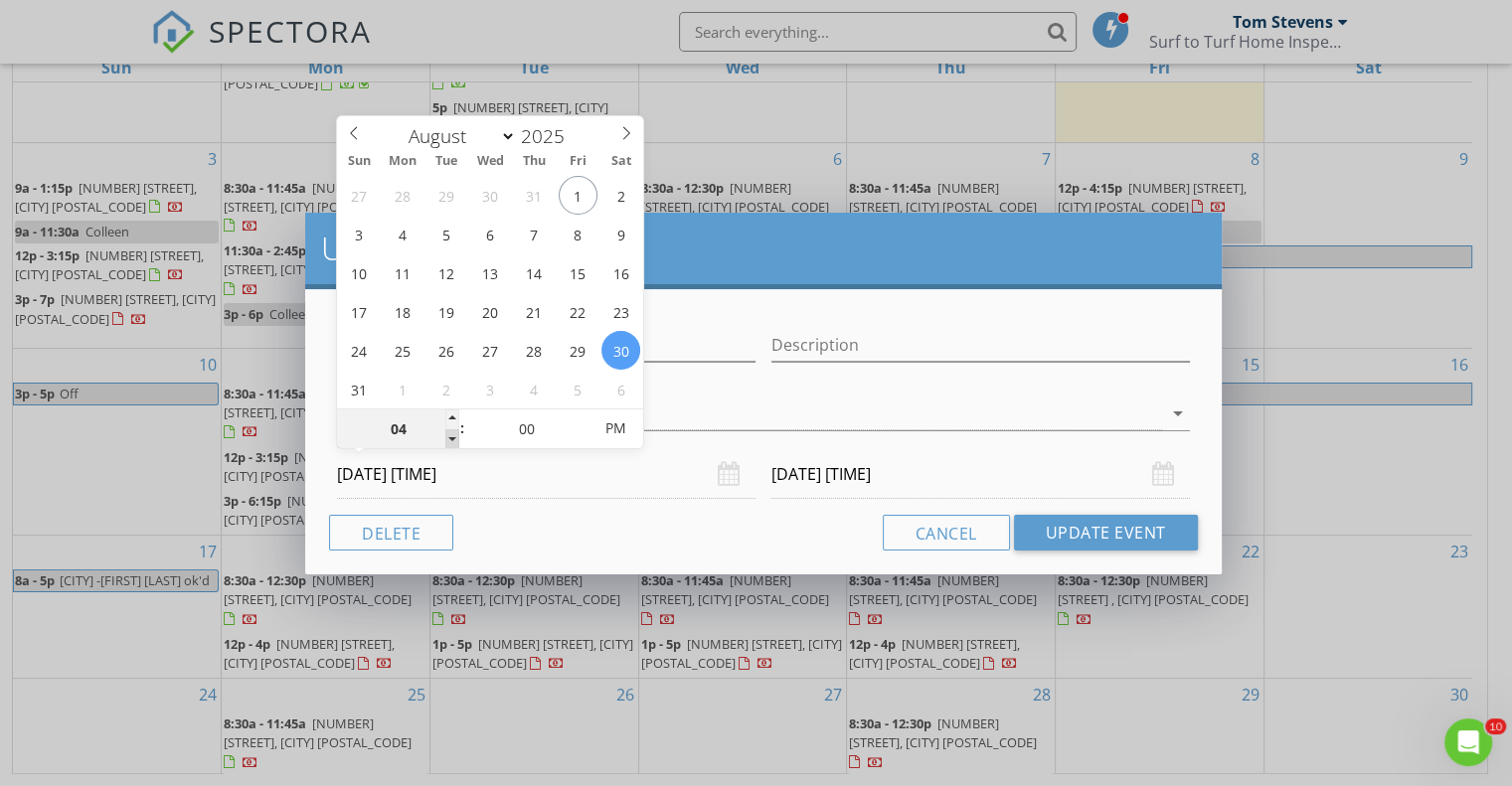 click at bounding box center (452, 439) 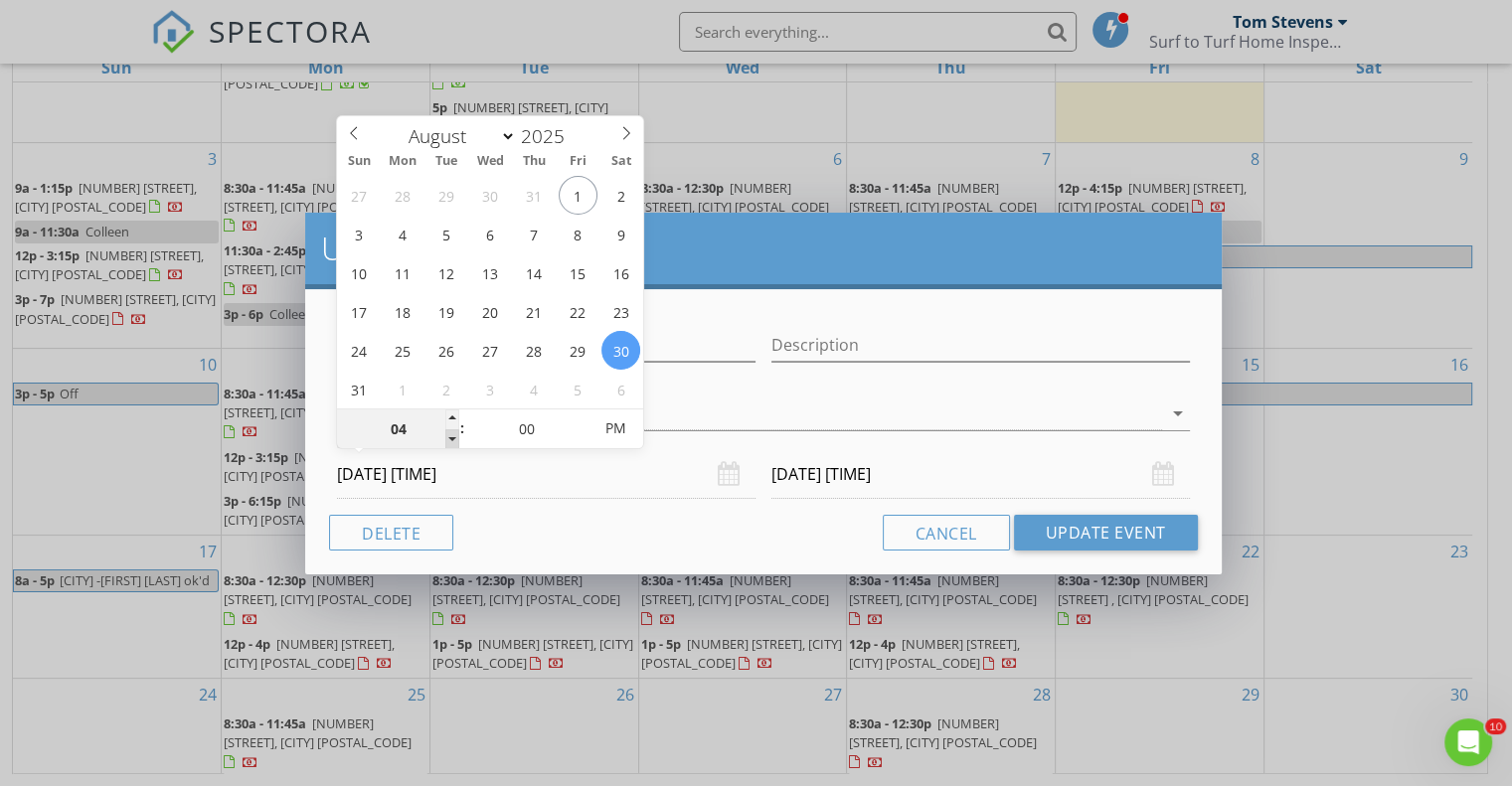 type on "08/31/2025 4:00 PM" 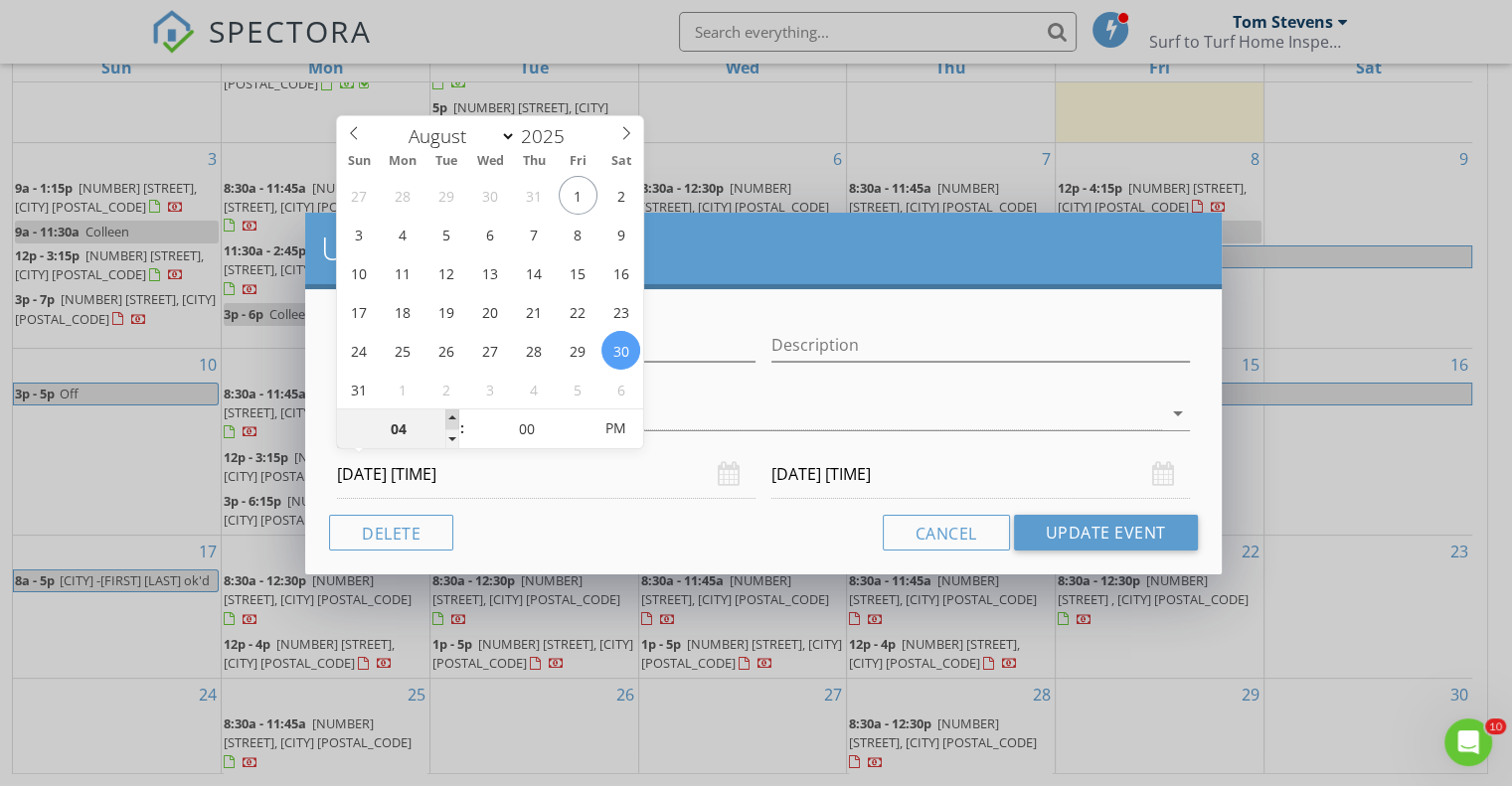 type on "05" 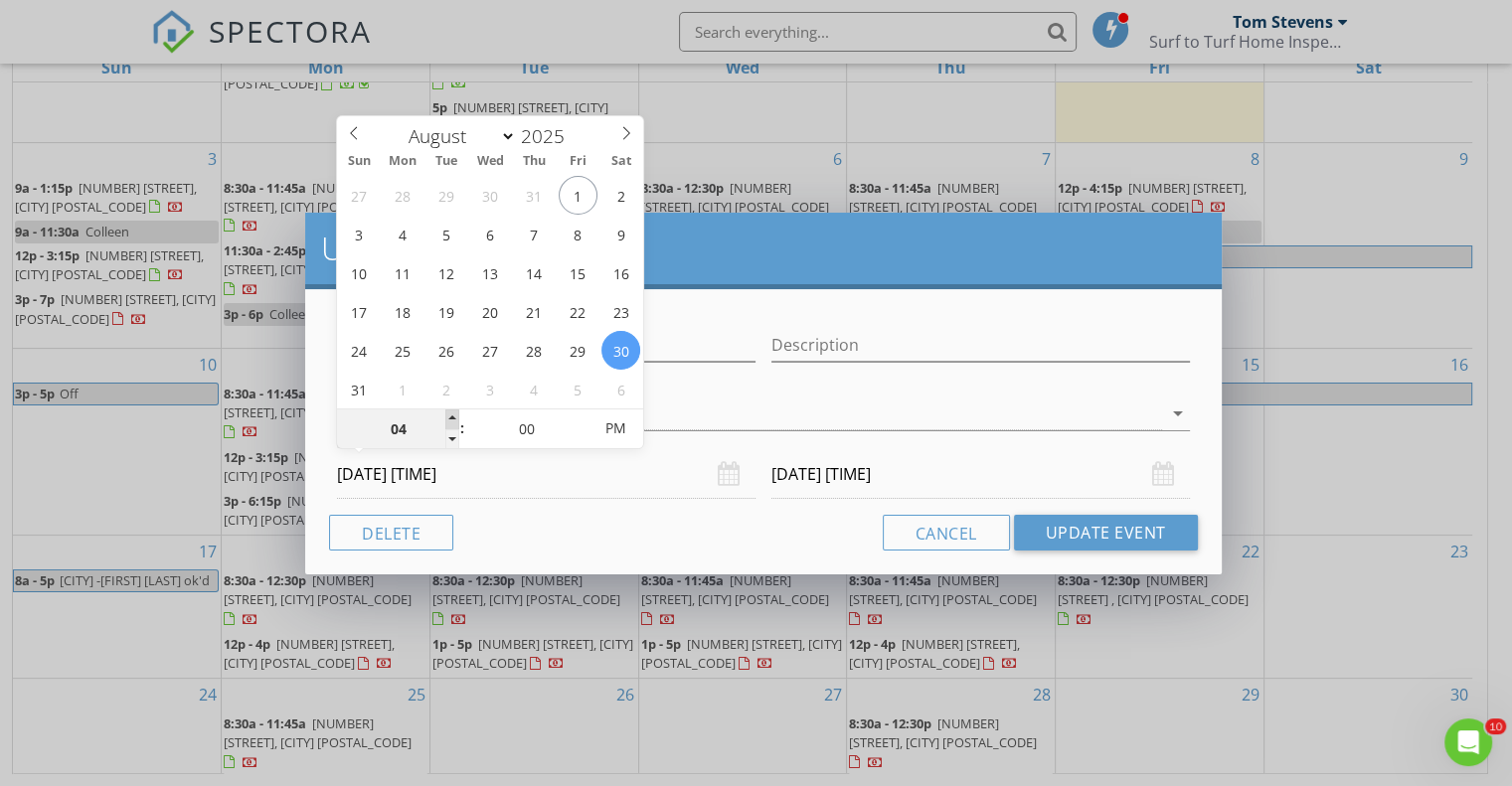type on "08/30/2025 5:00 PM" 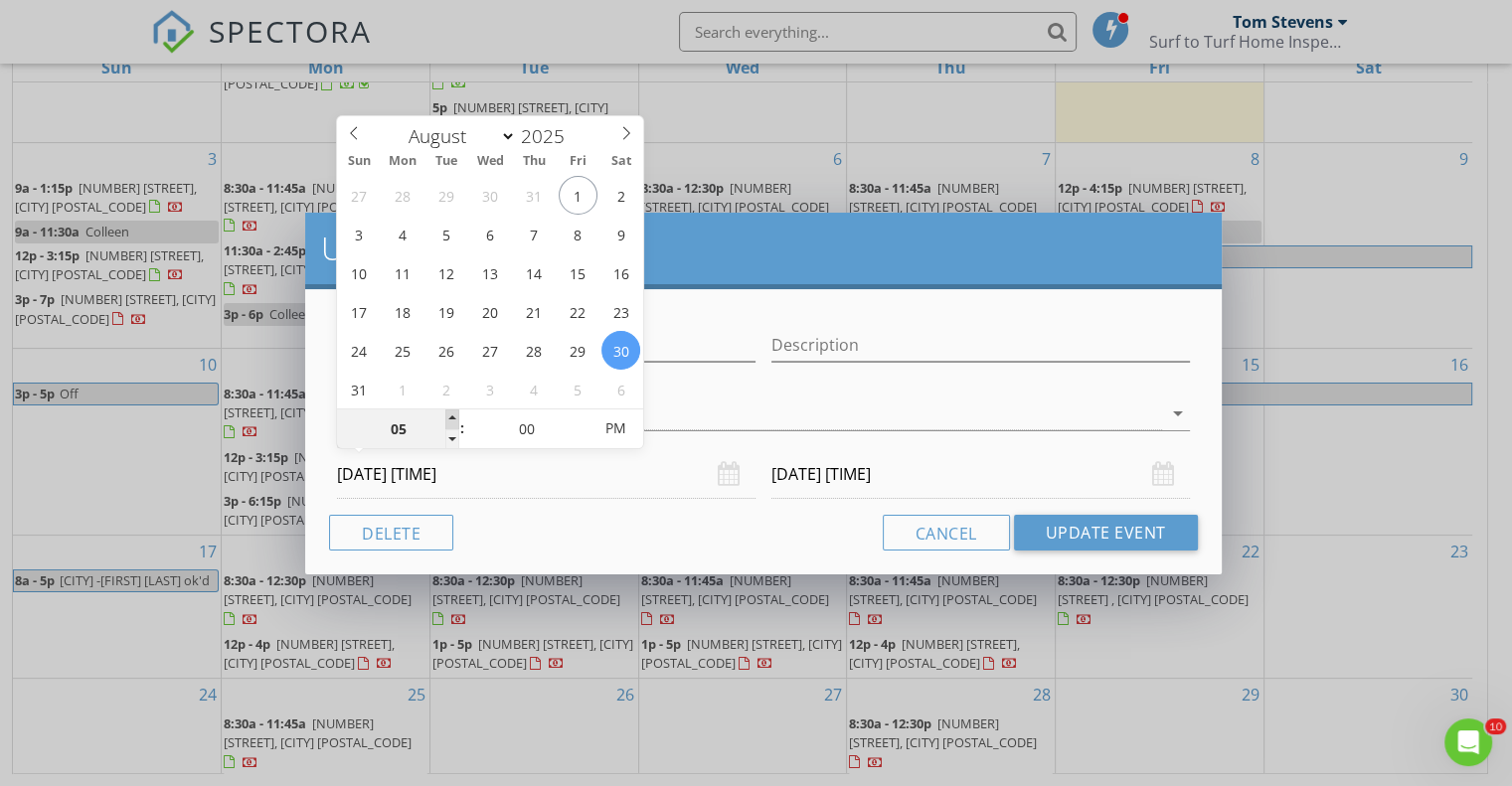 click at bounding box center (452, 419) 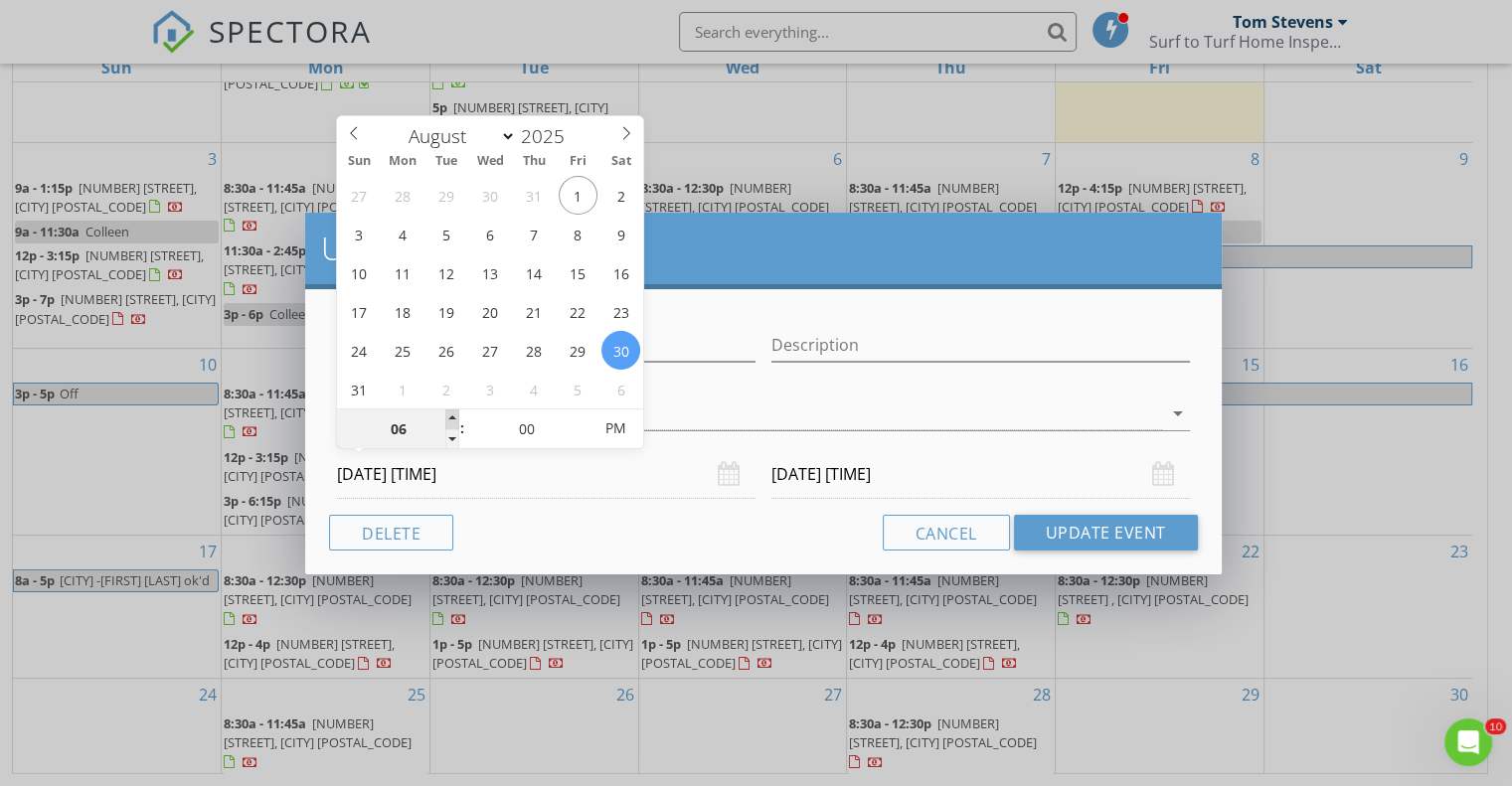 click at bounding box center [452, 419] 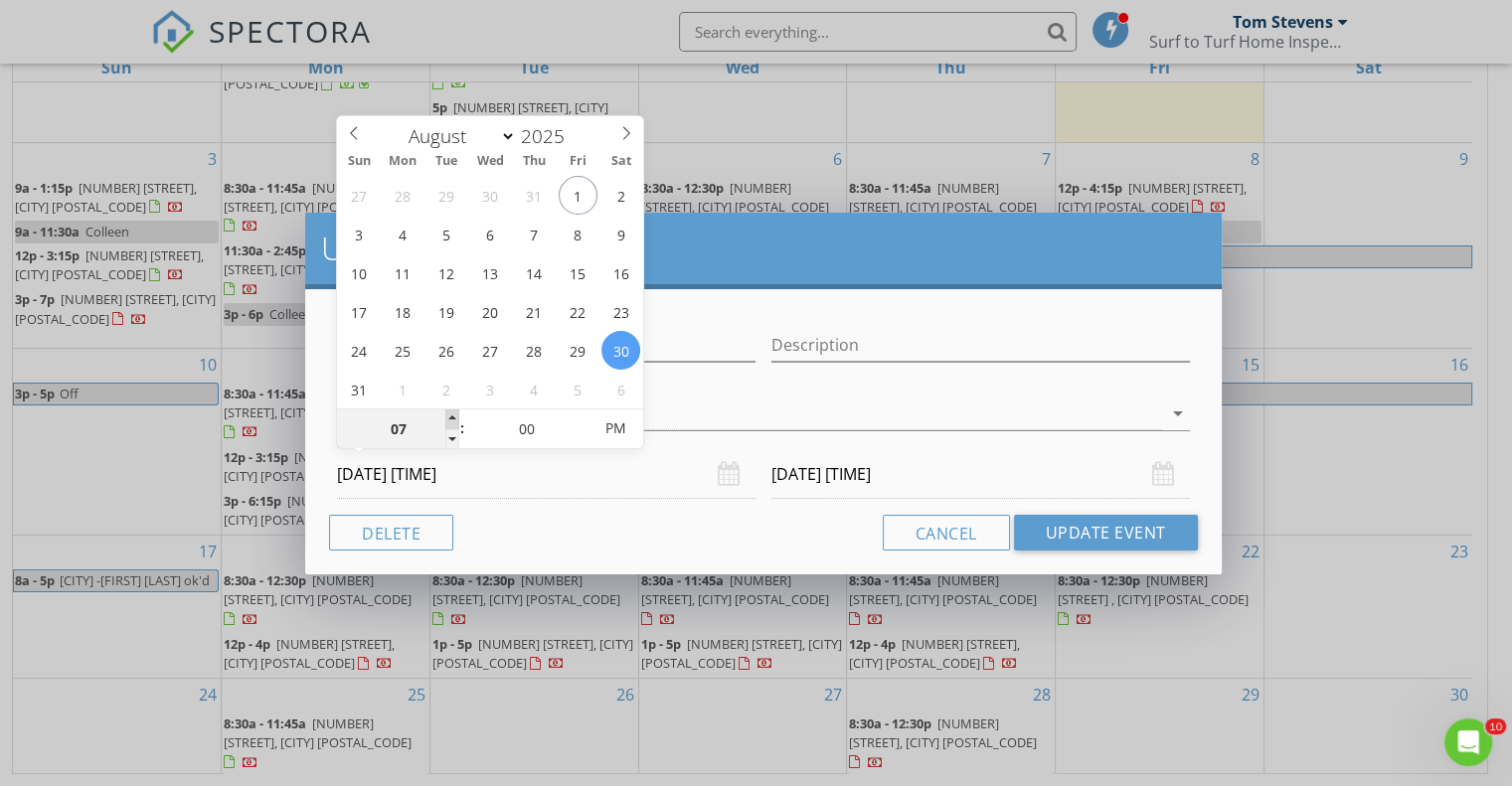 click at bounding box center (452, 419) 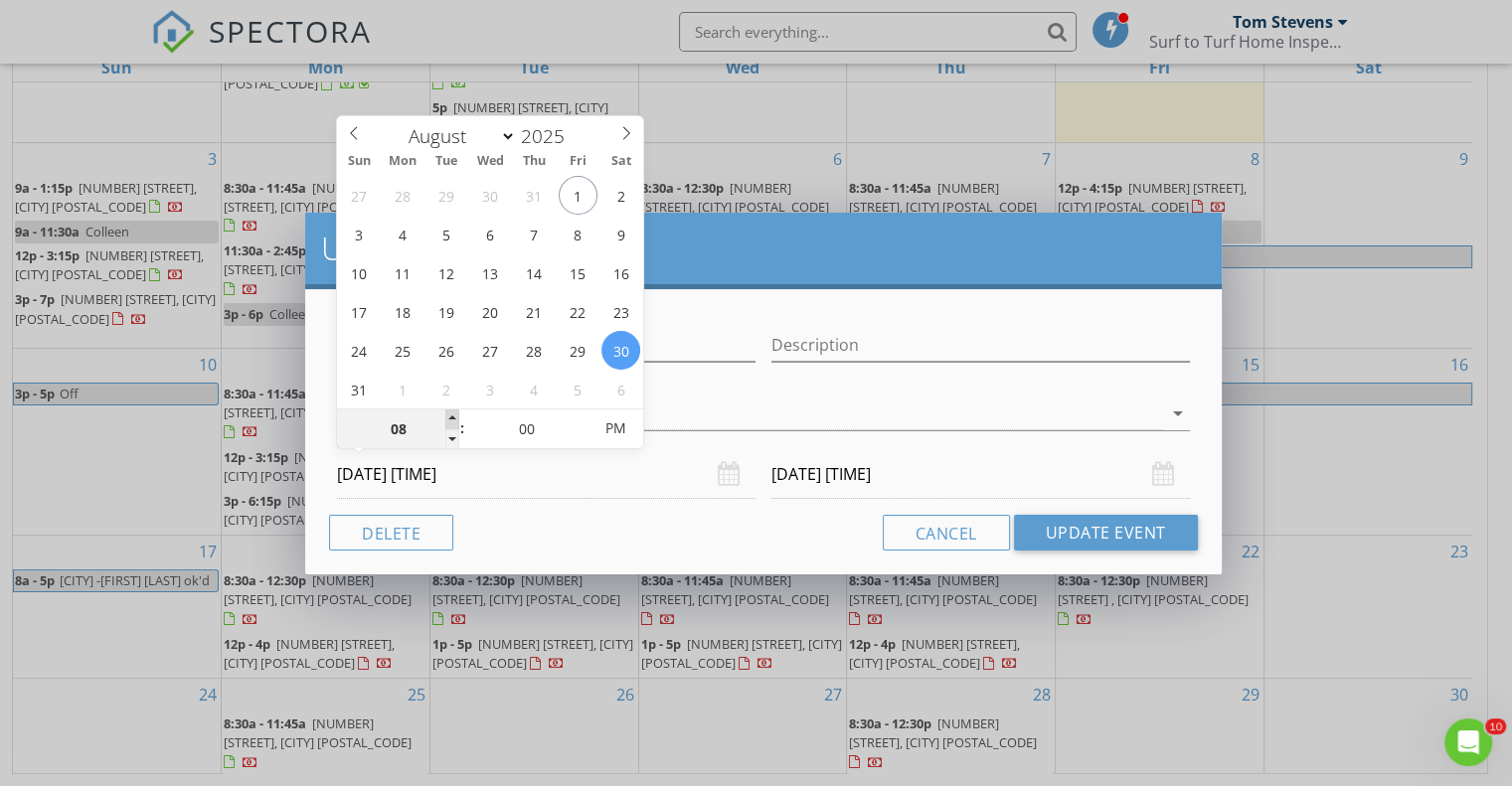 click at bounding box center [452, 419] 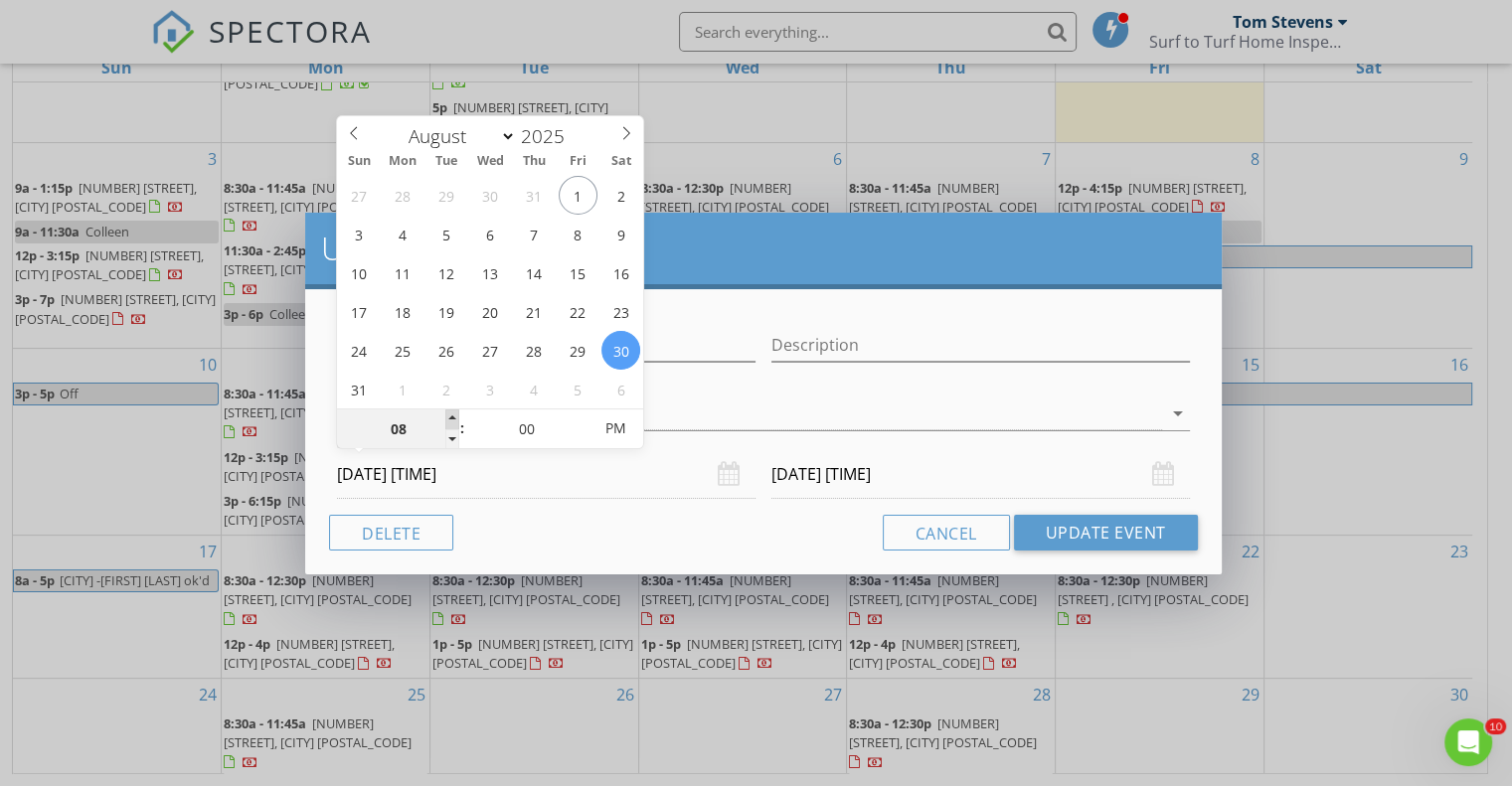 type on "08/31/2025 8:00 PM" 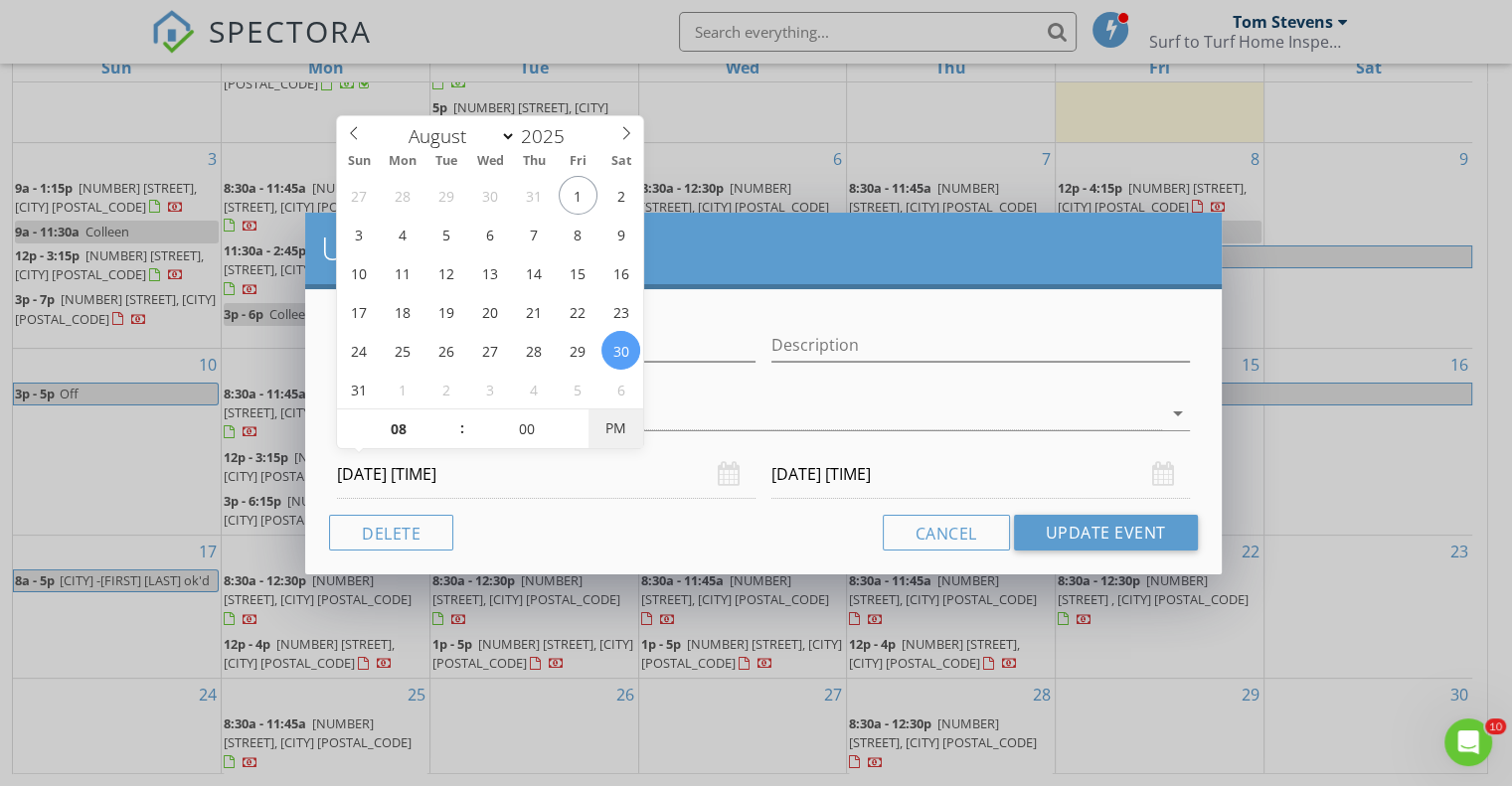 type on "08/30/2025 8:00 AM" 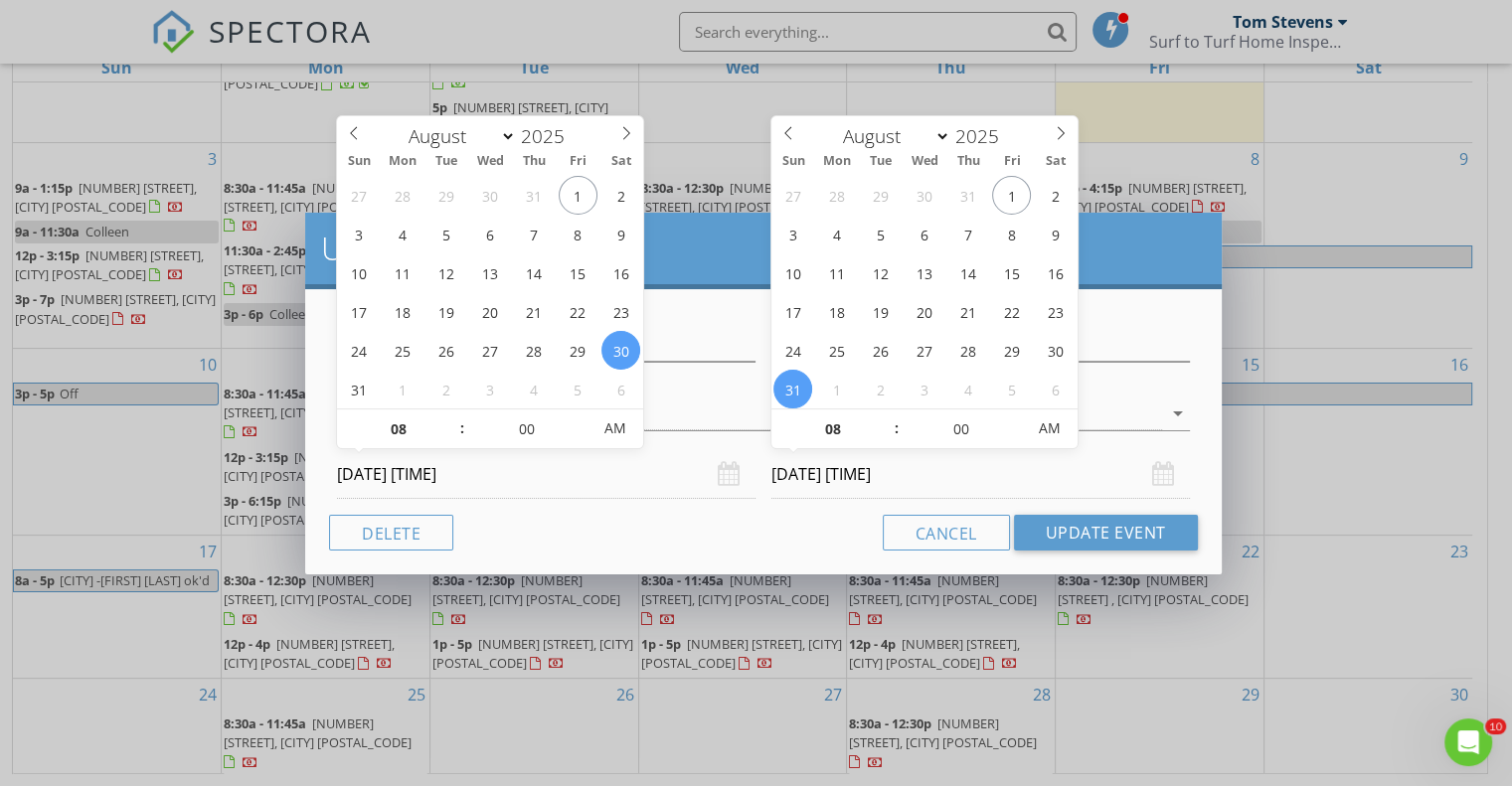 click on "08/31/2025 8:00 AM" at bounding box center (980, 474) 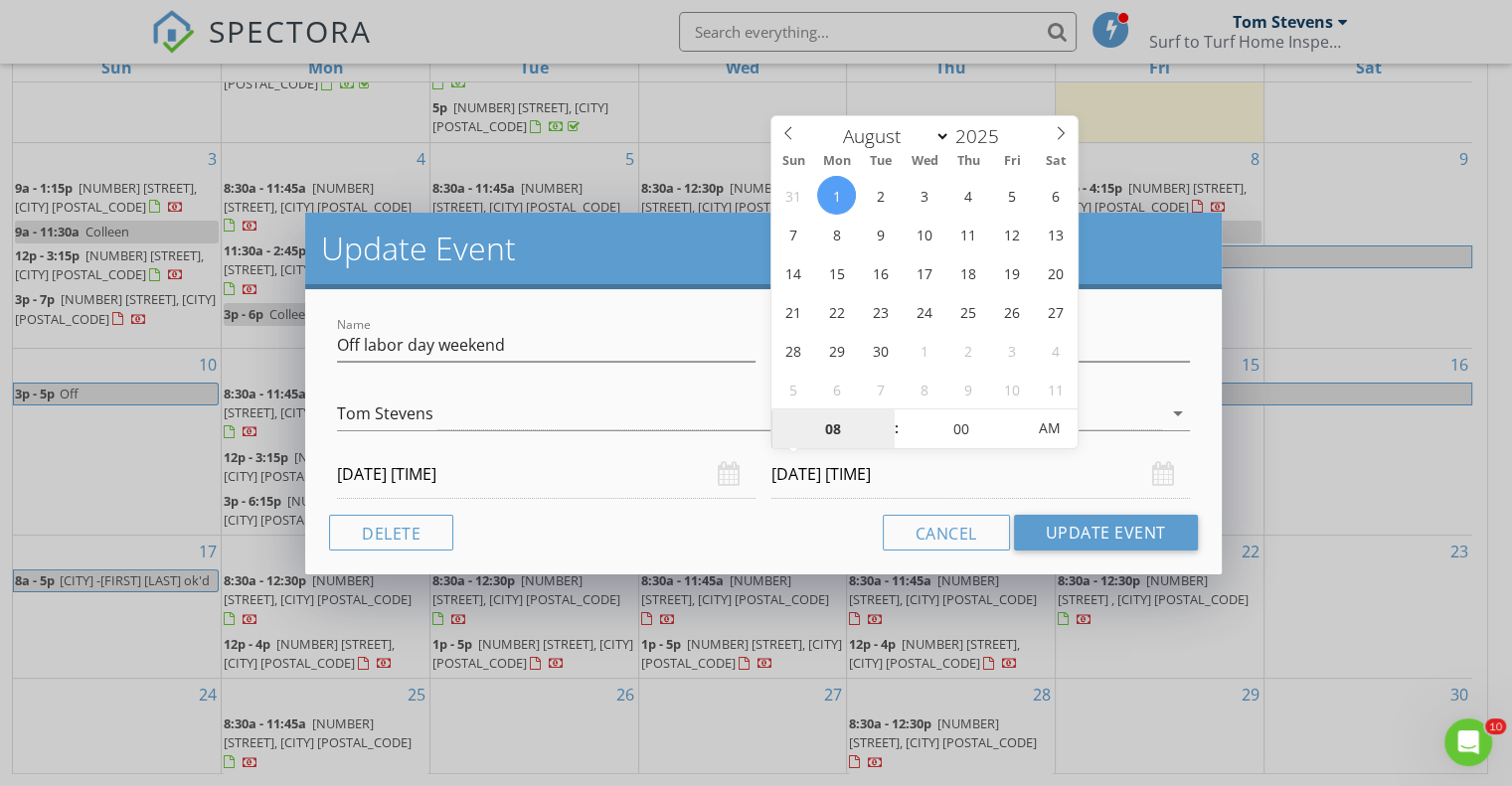 select on "8" 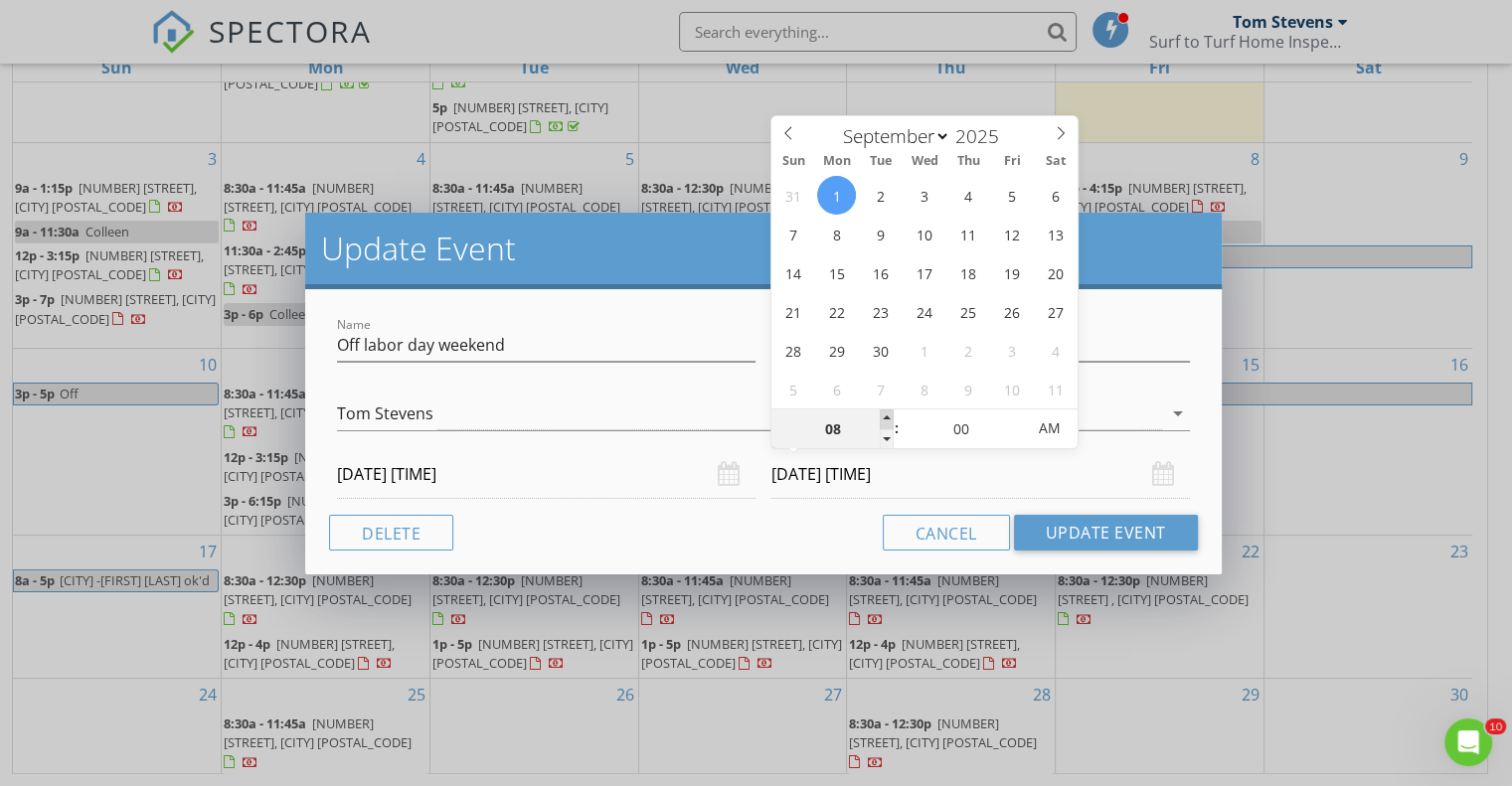 type on "09" 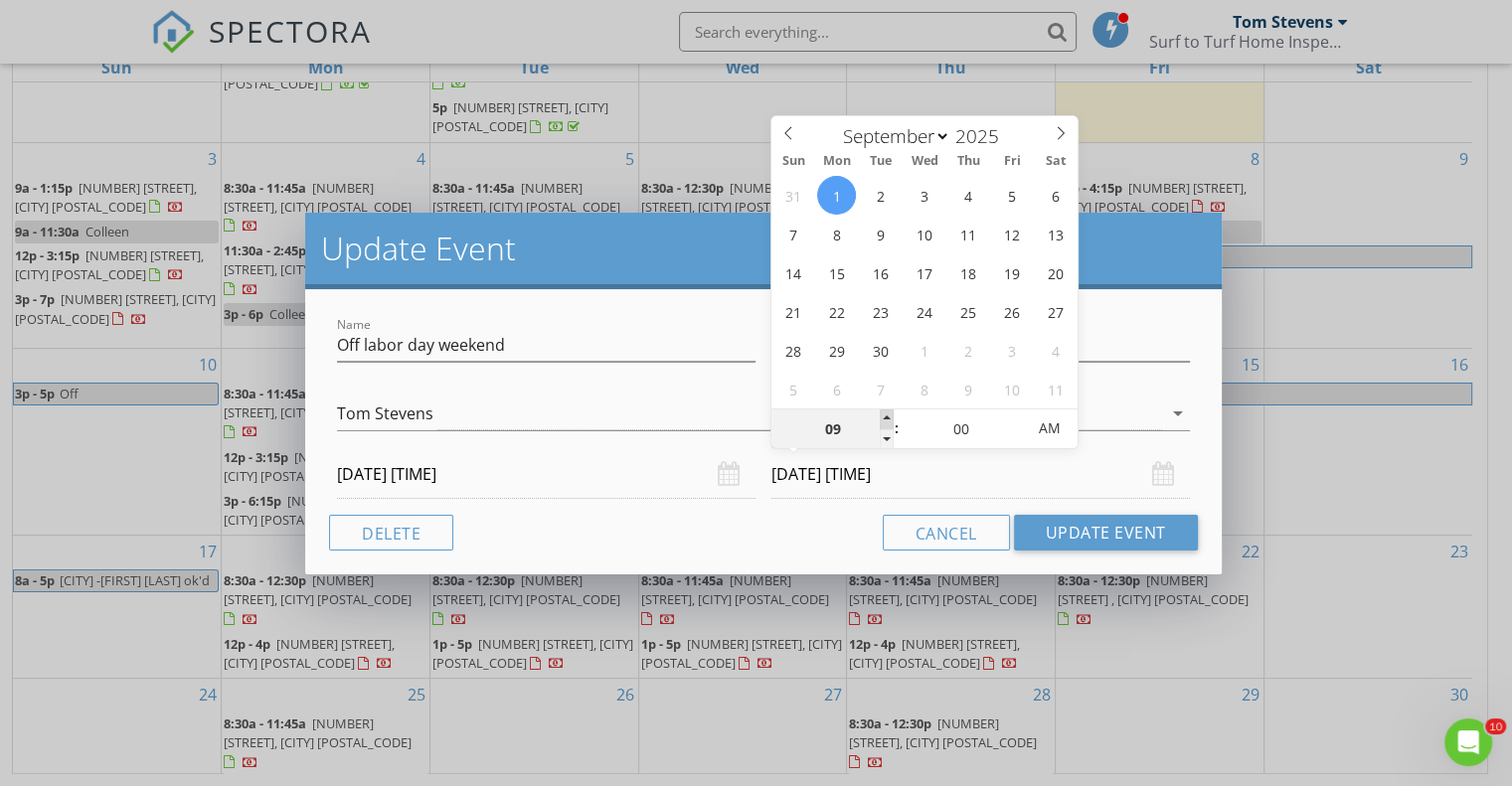 click at bounding box center [887, 419] 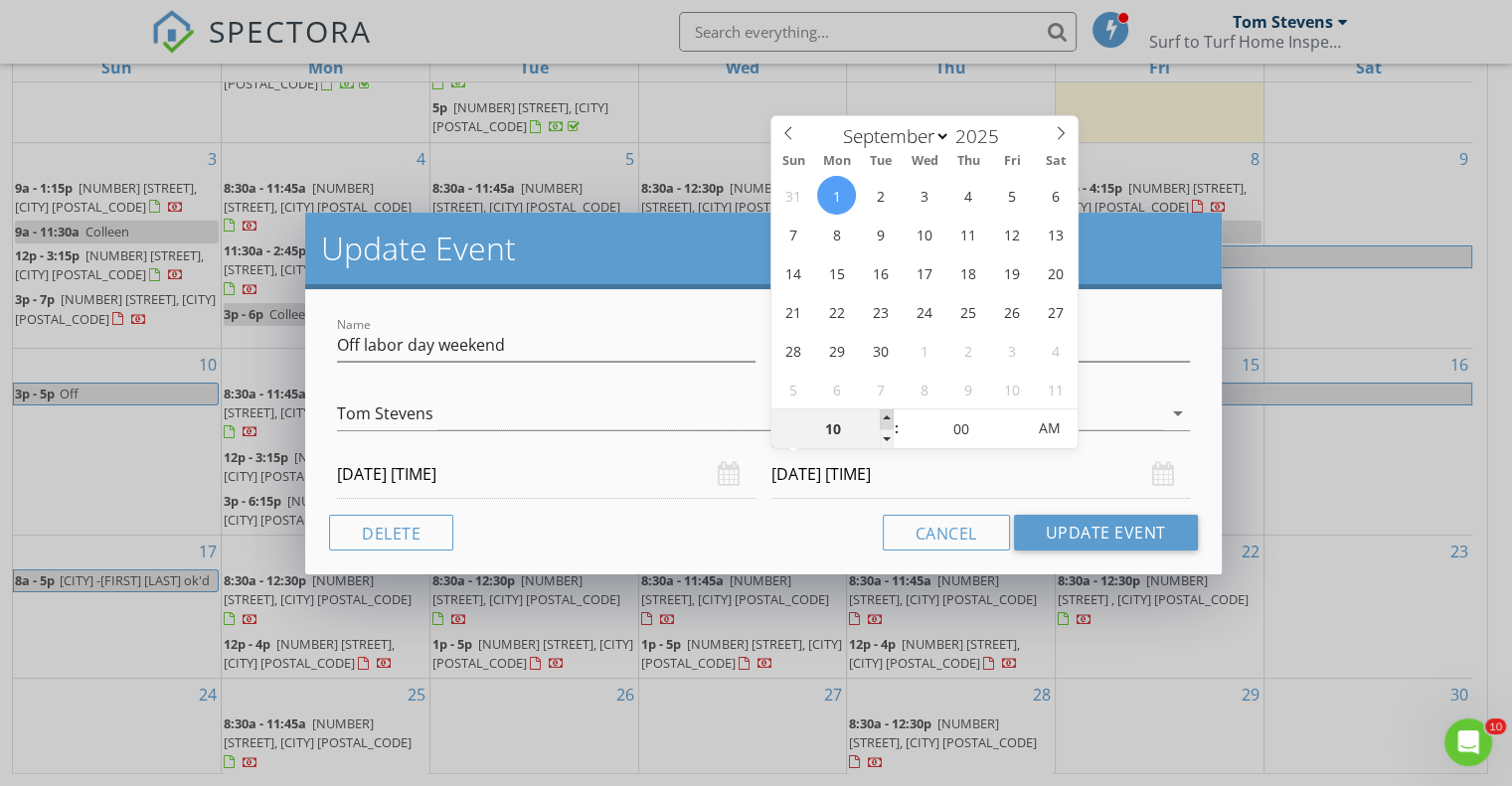 click at bounding box center [887, 419] 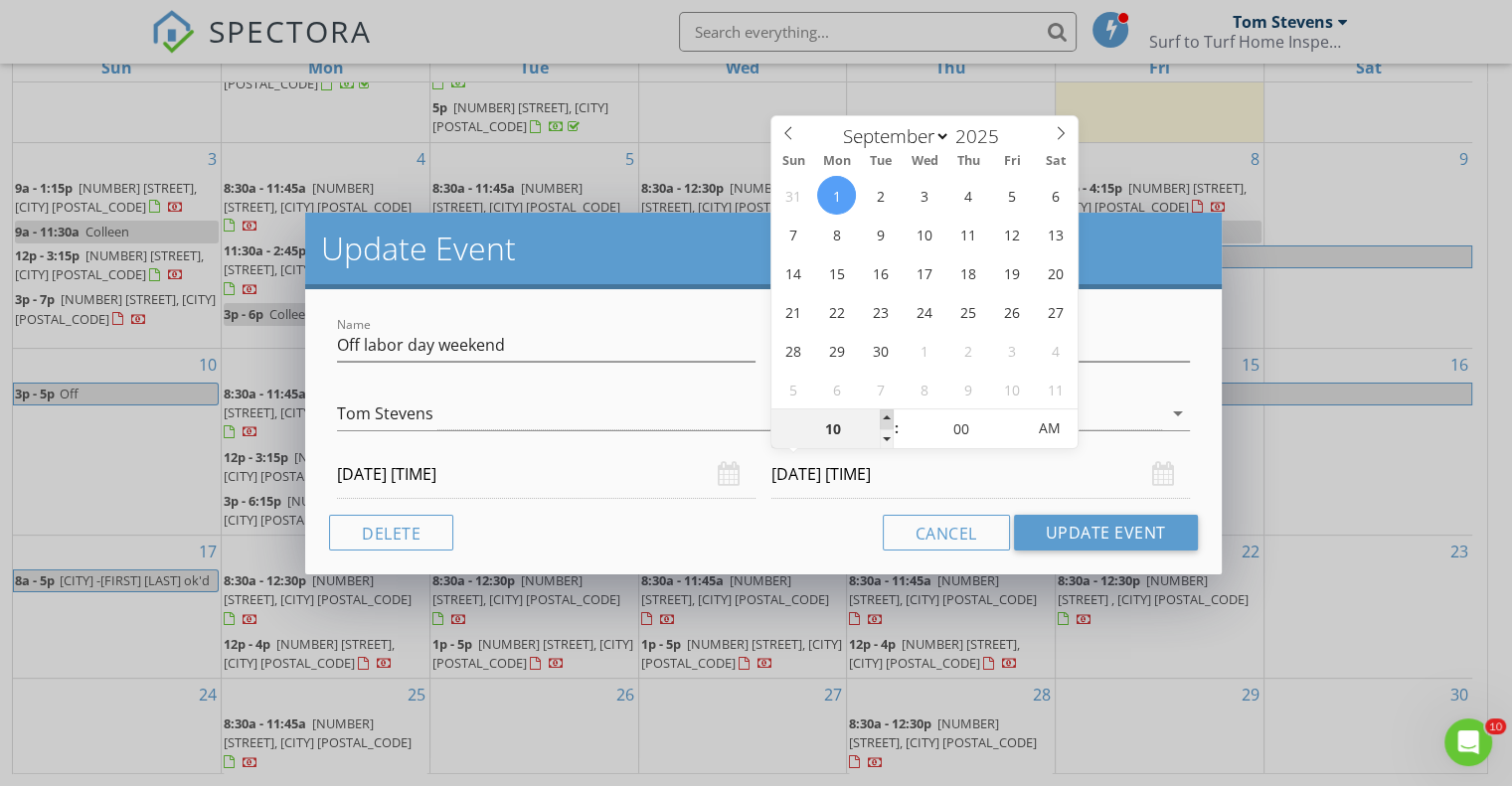 type on "11" 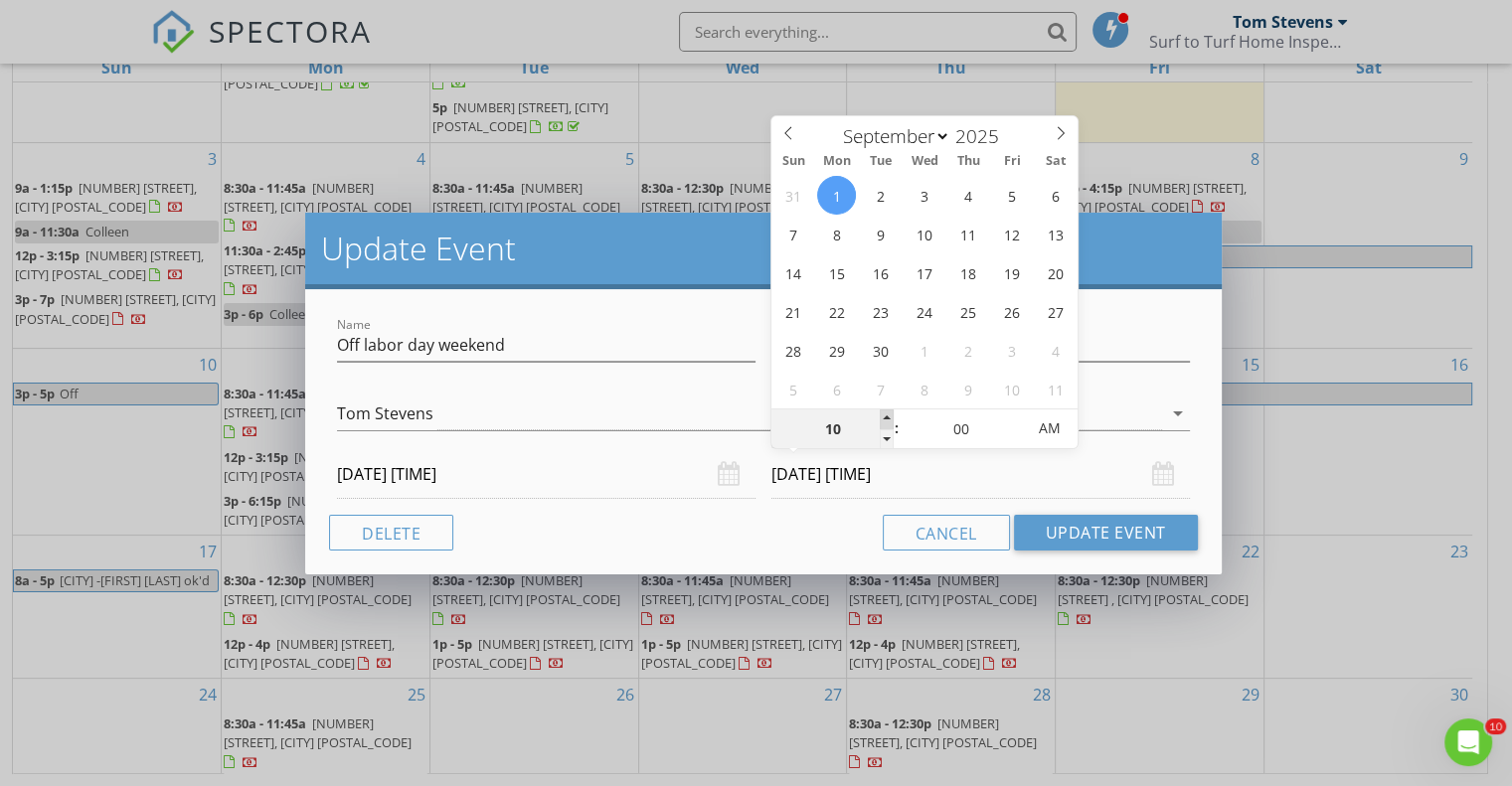 type on "09/01/2025 11:00 AM" 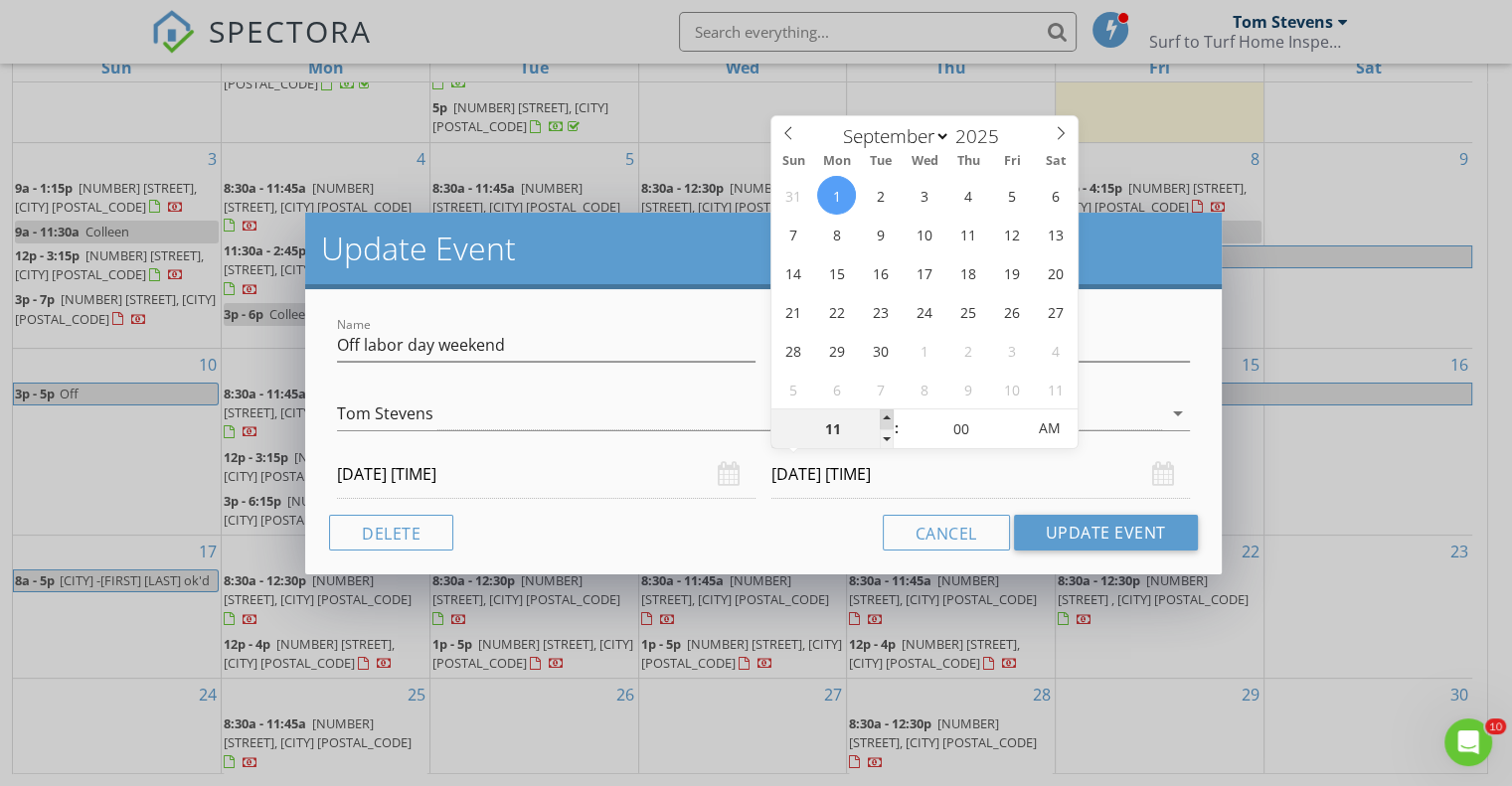 click at bounding box center [887, 419] 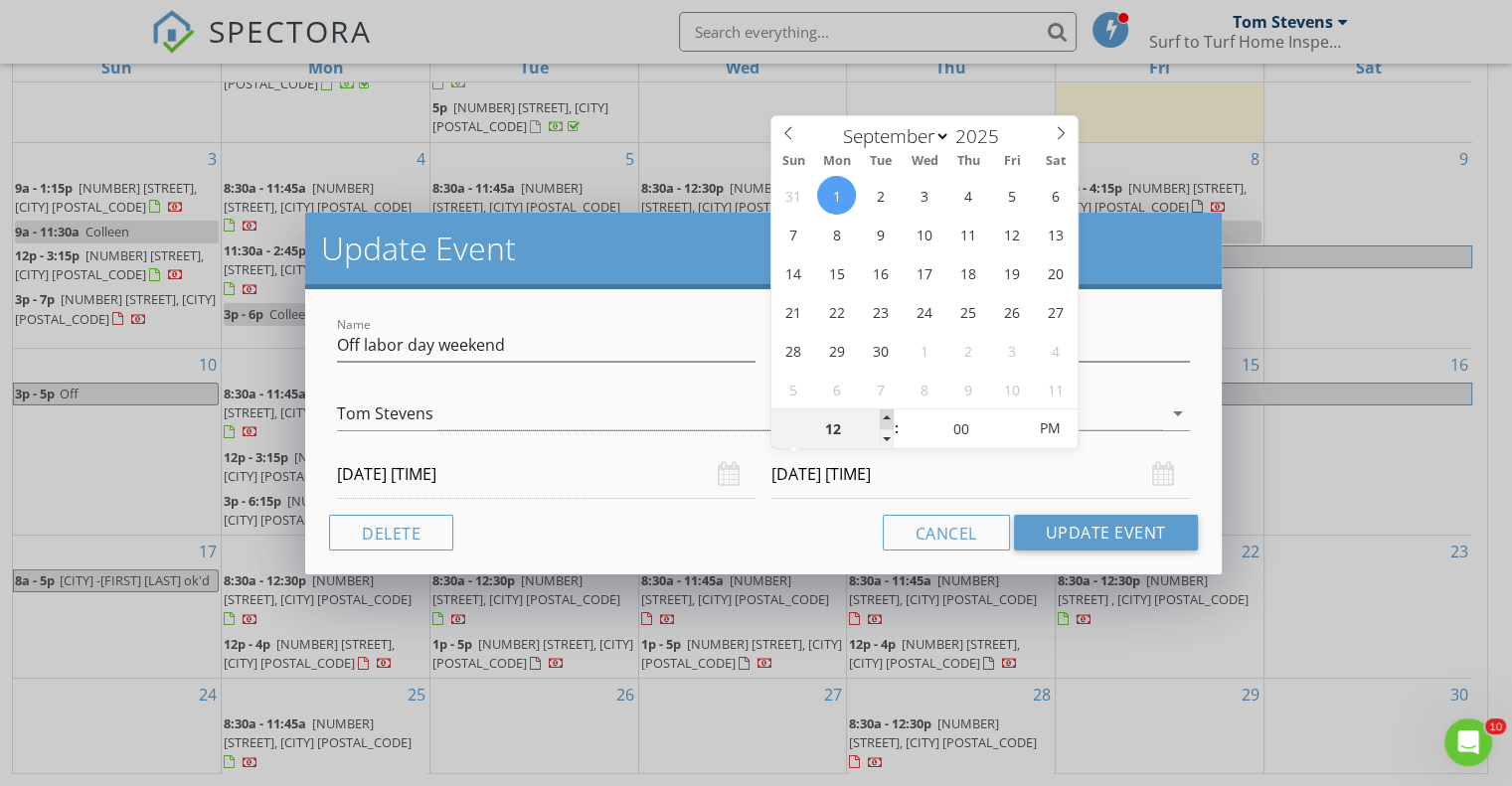 click at bounding box center (887, 419) 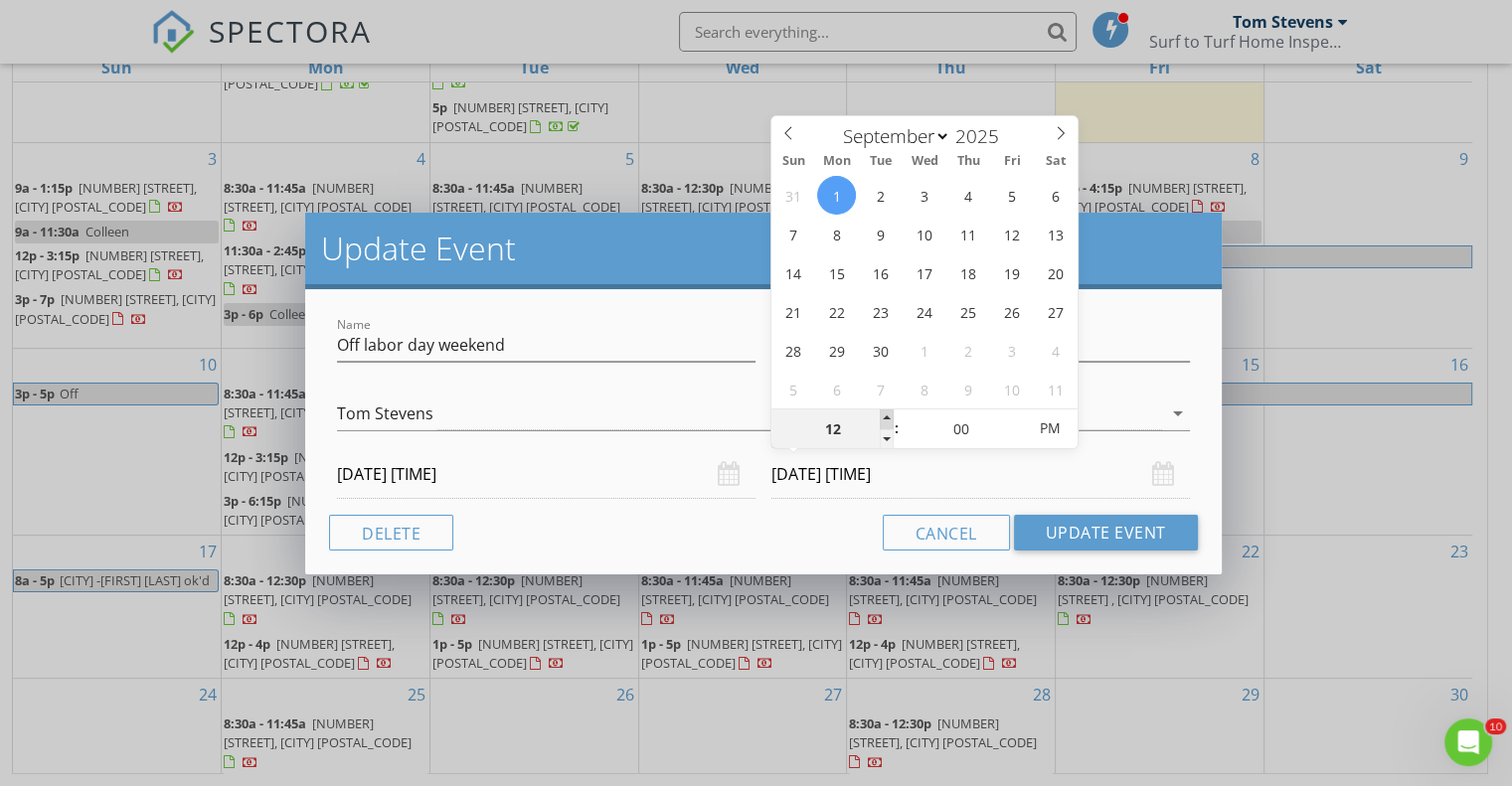 type on "01" 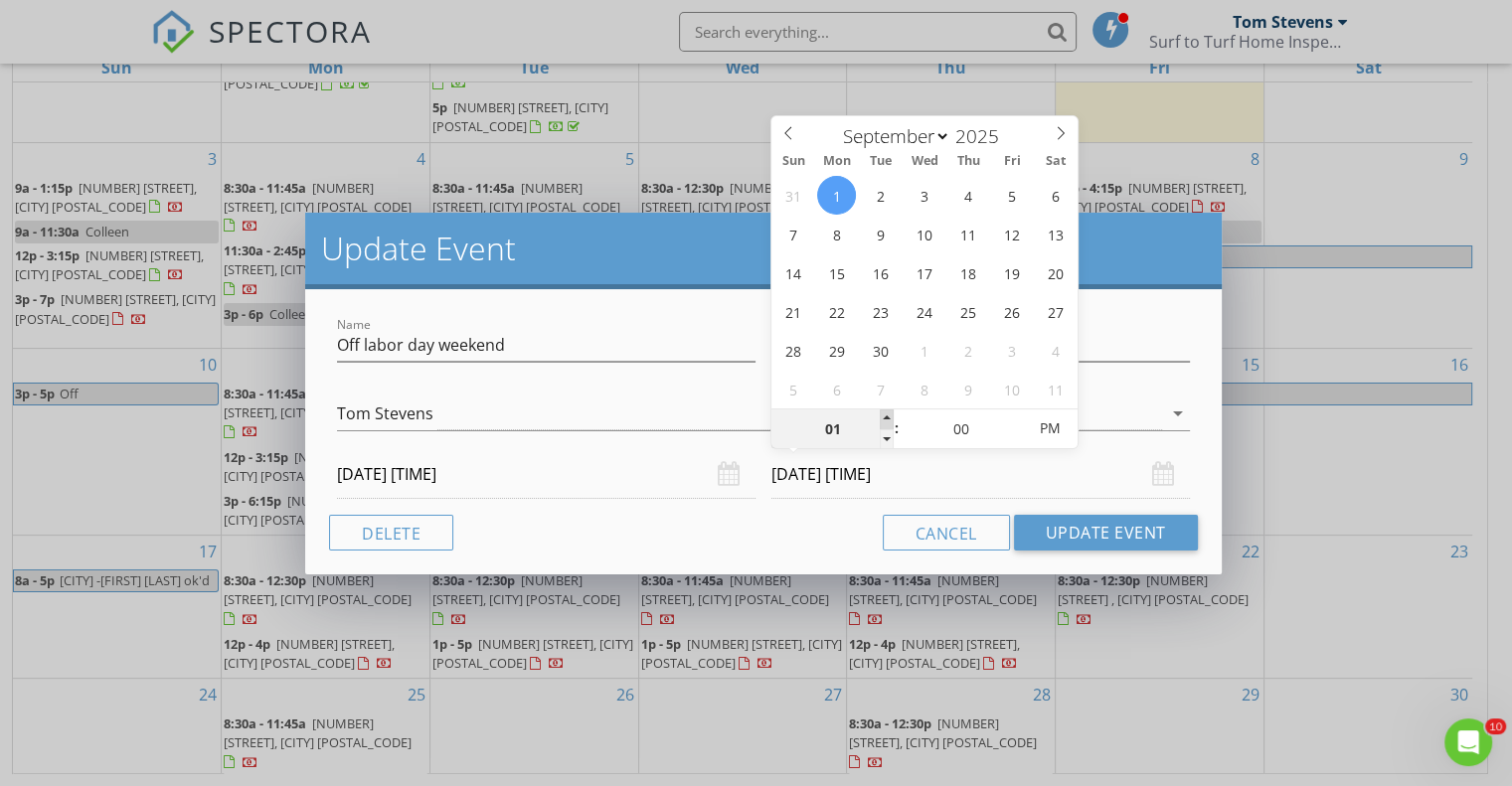 click at bounding box center (887, 419) 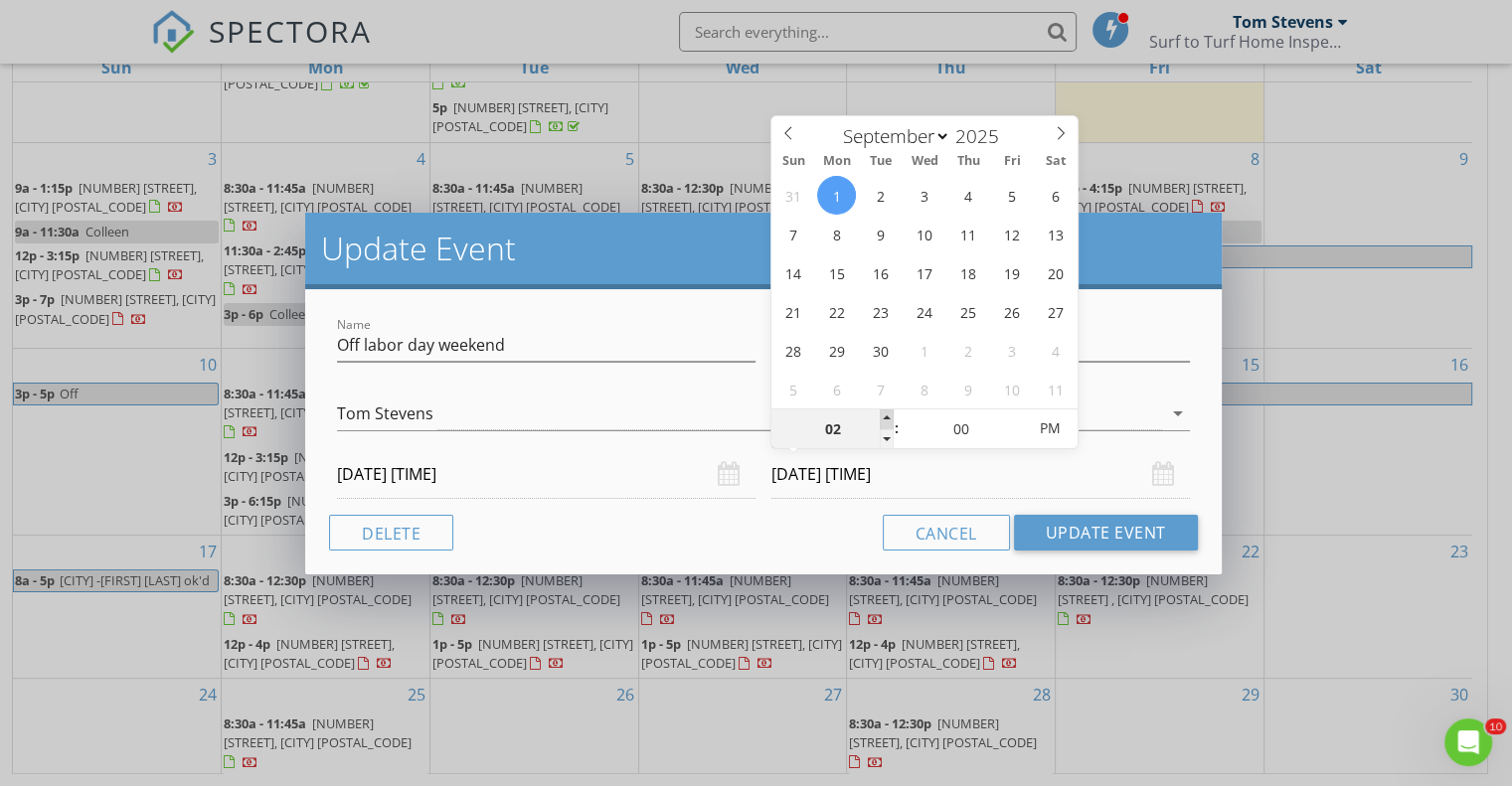 click at bounding box center (887, 419) 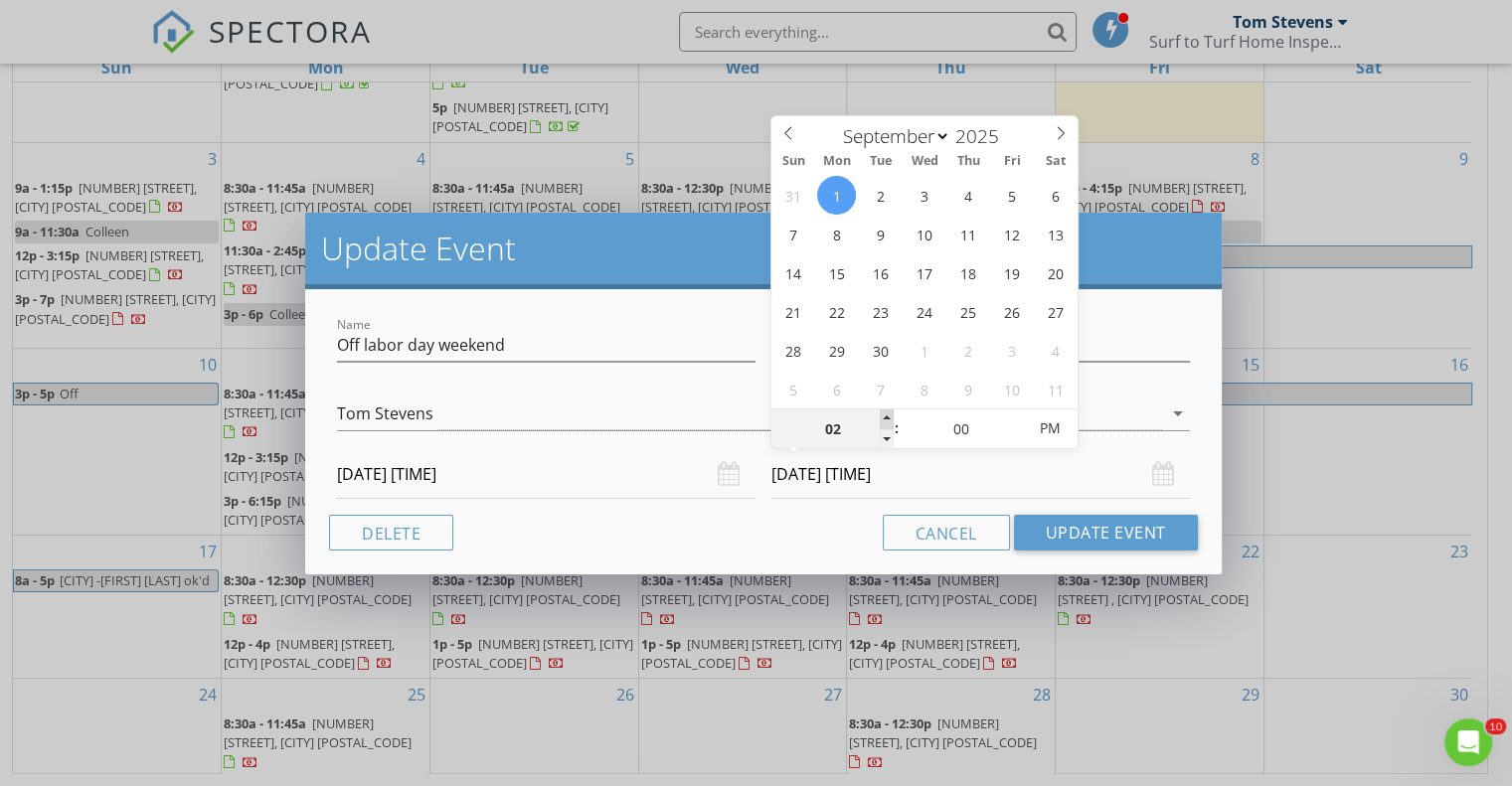type on "03" 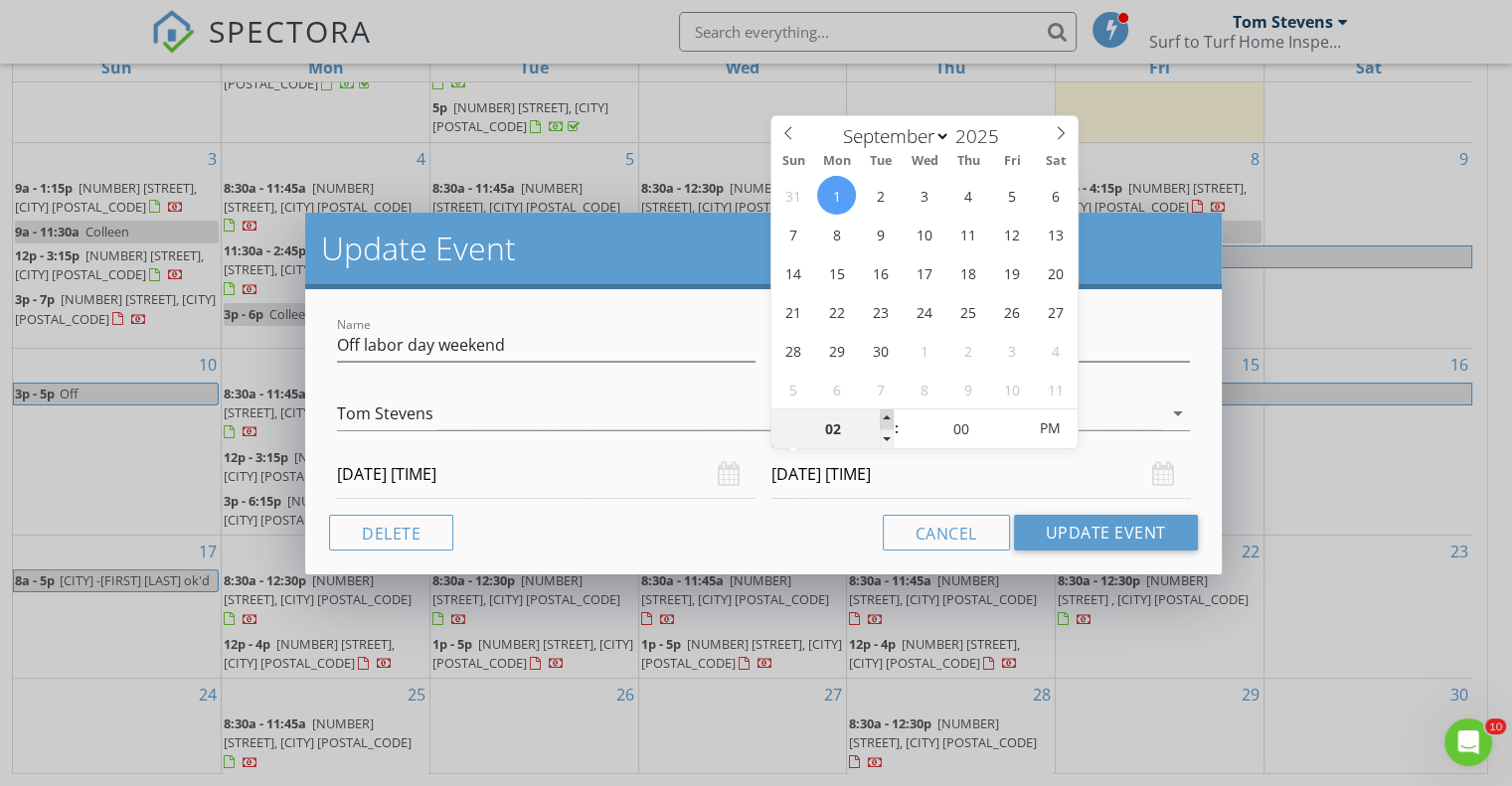 type on "09/01/2025 3:00 PM" 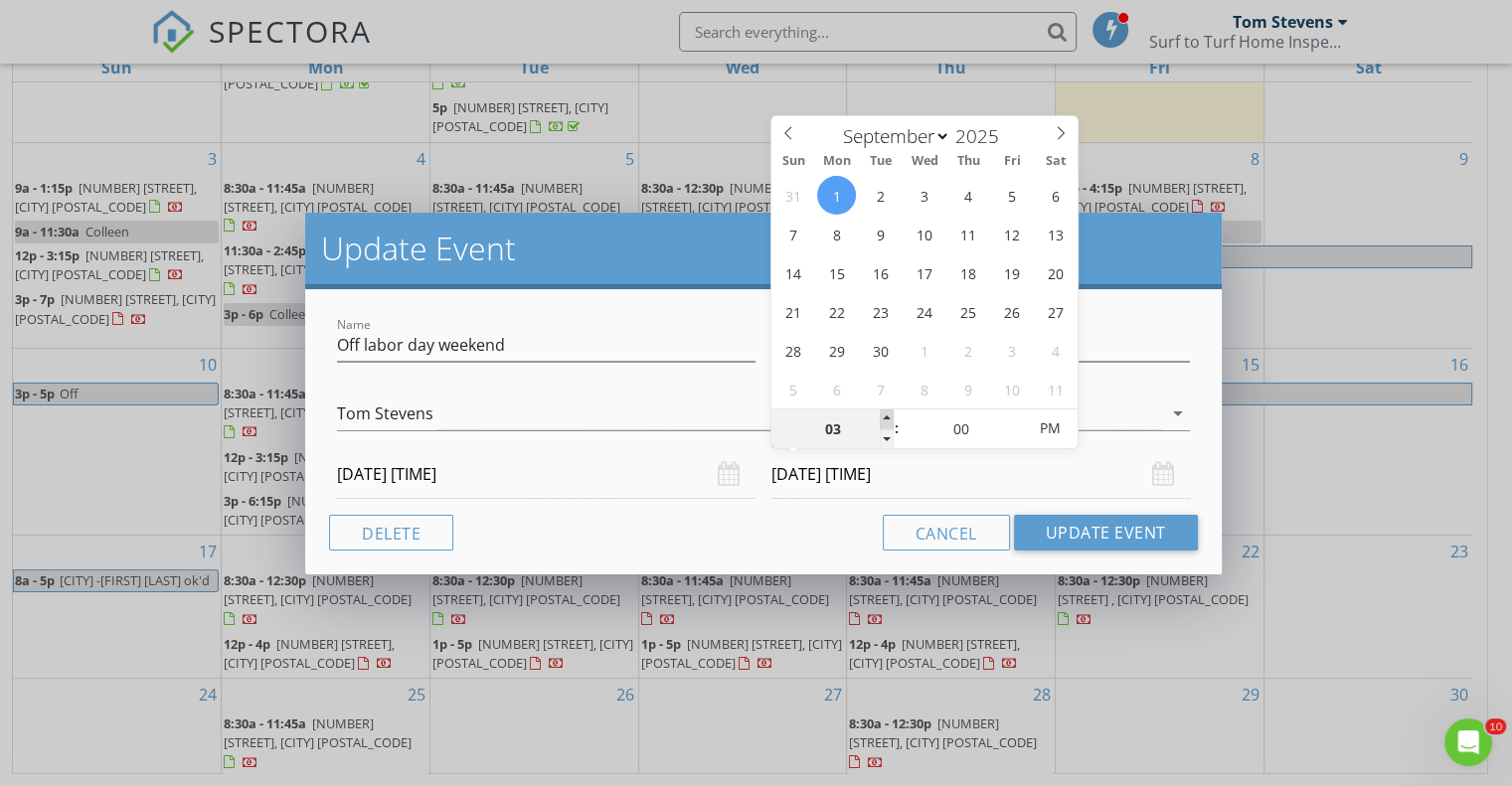 click at bounding box center (887, 419) 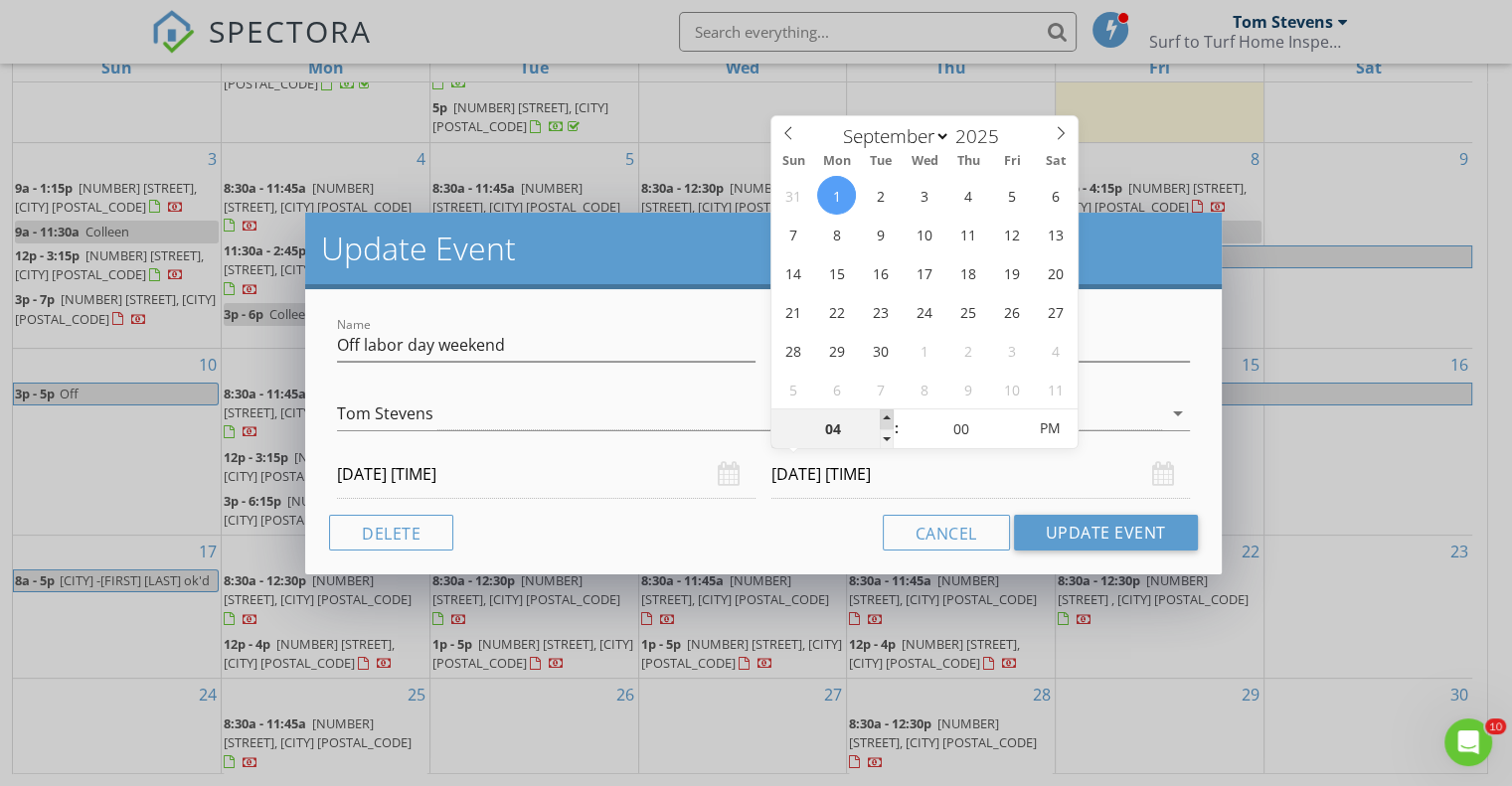 click at bounding box center (887, 419) 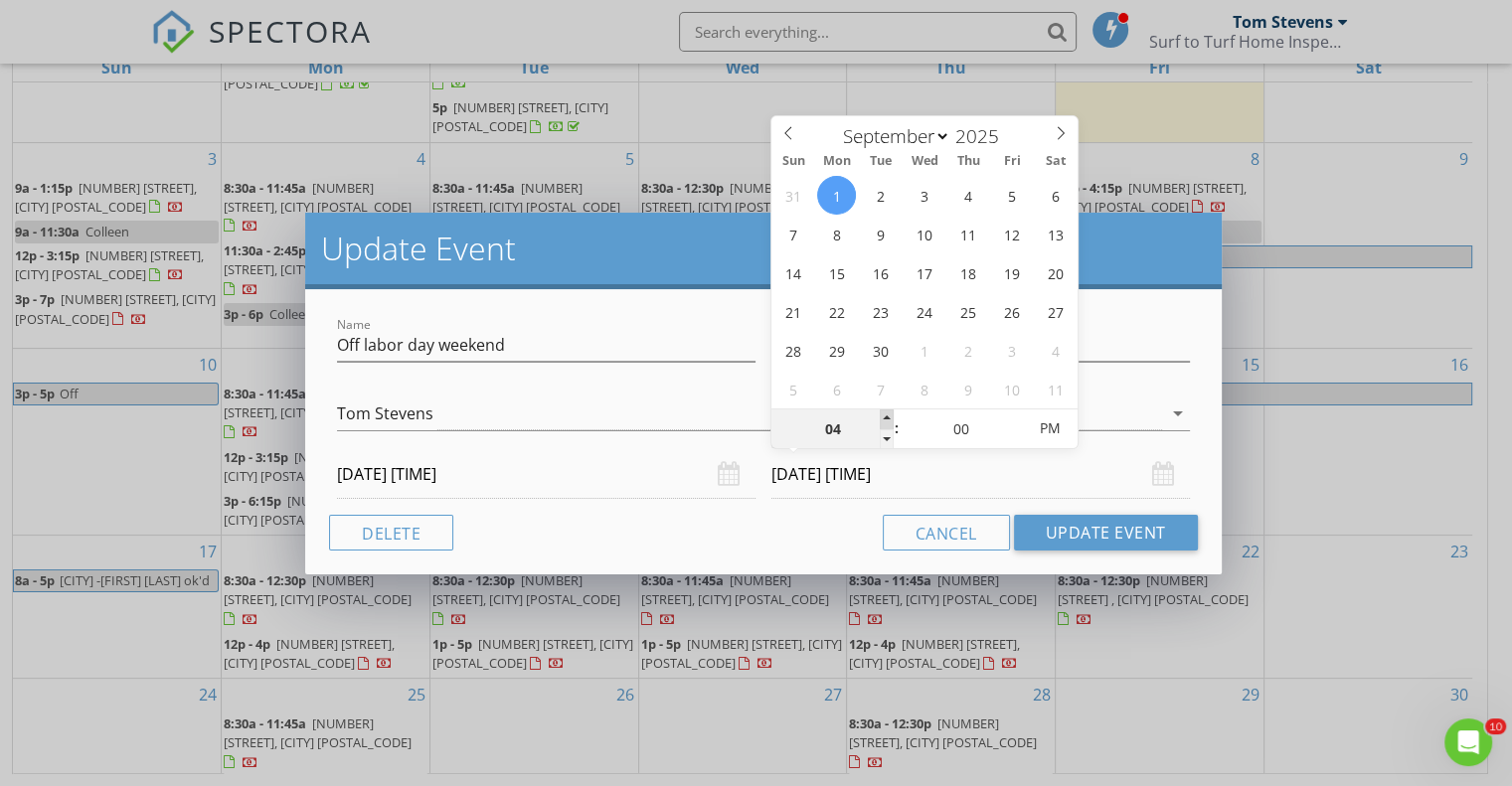 type on "05" 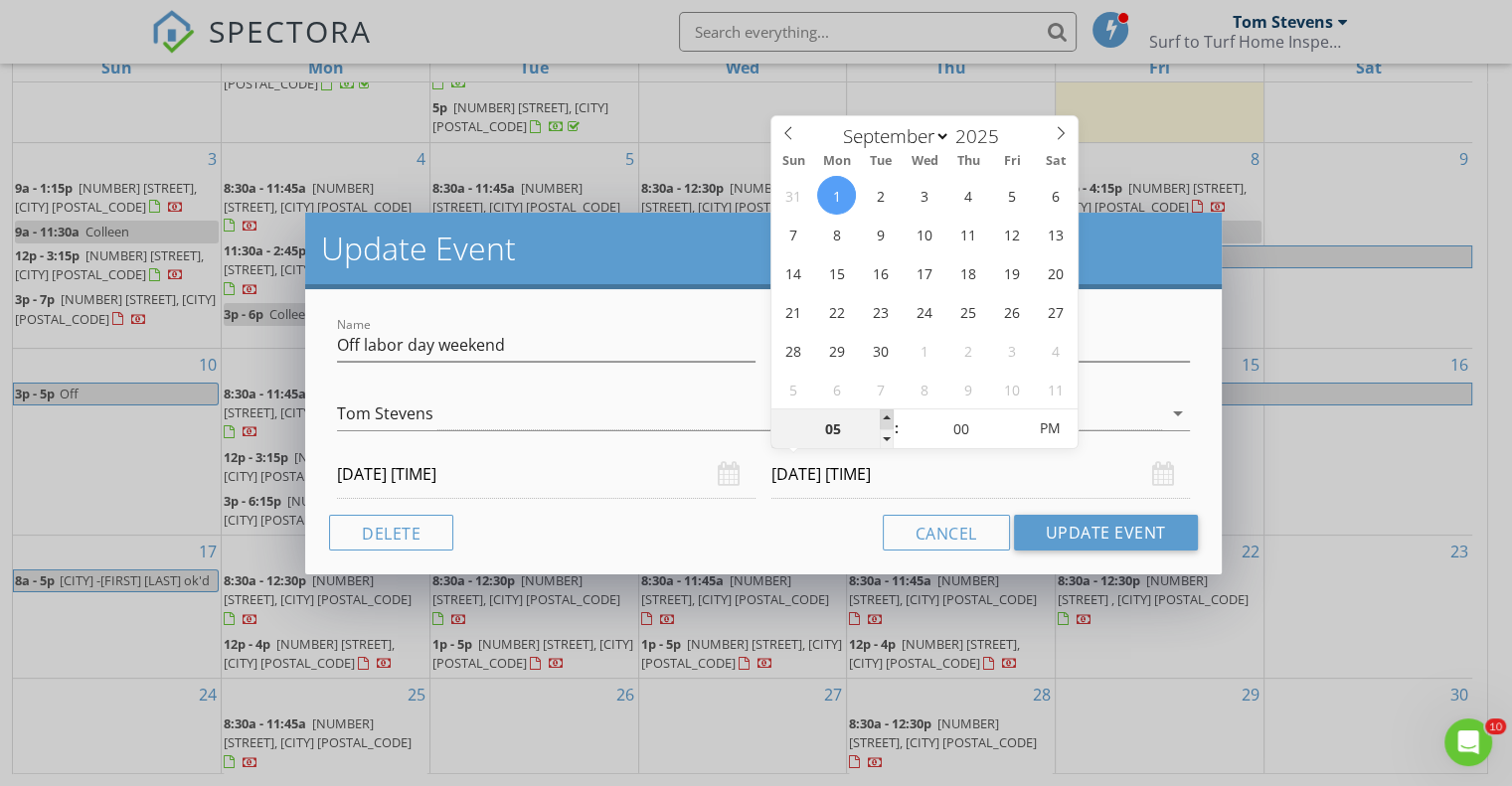 click at bounding box center [887, 419] 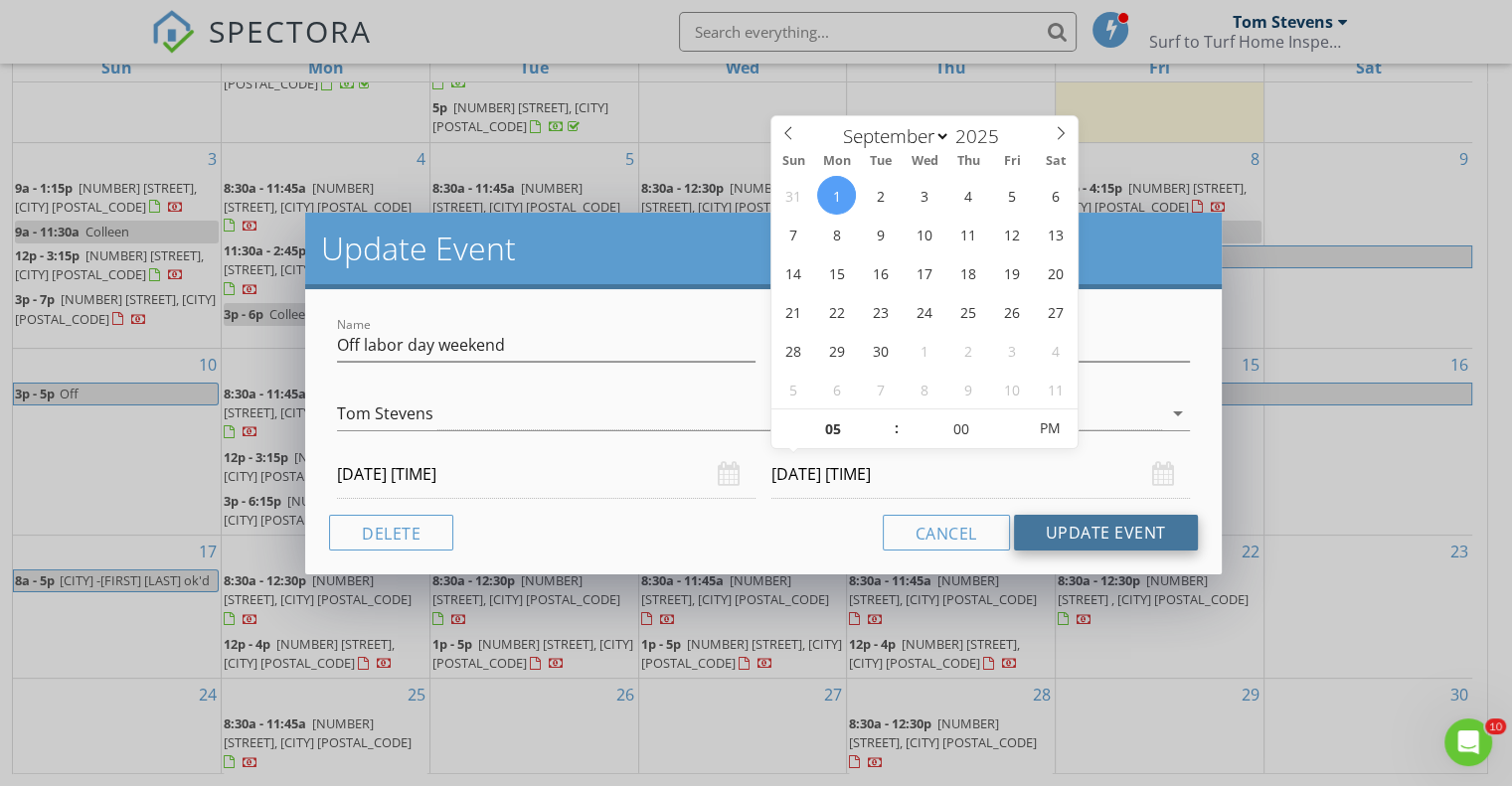 click on "Update Event" at bounding box center (1105, 533) 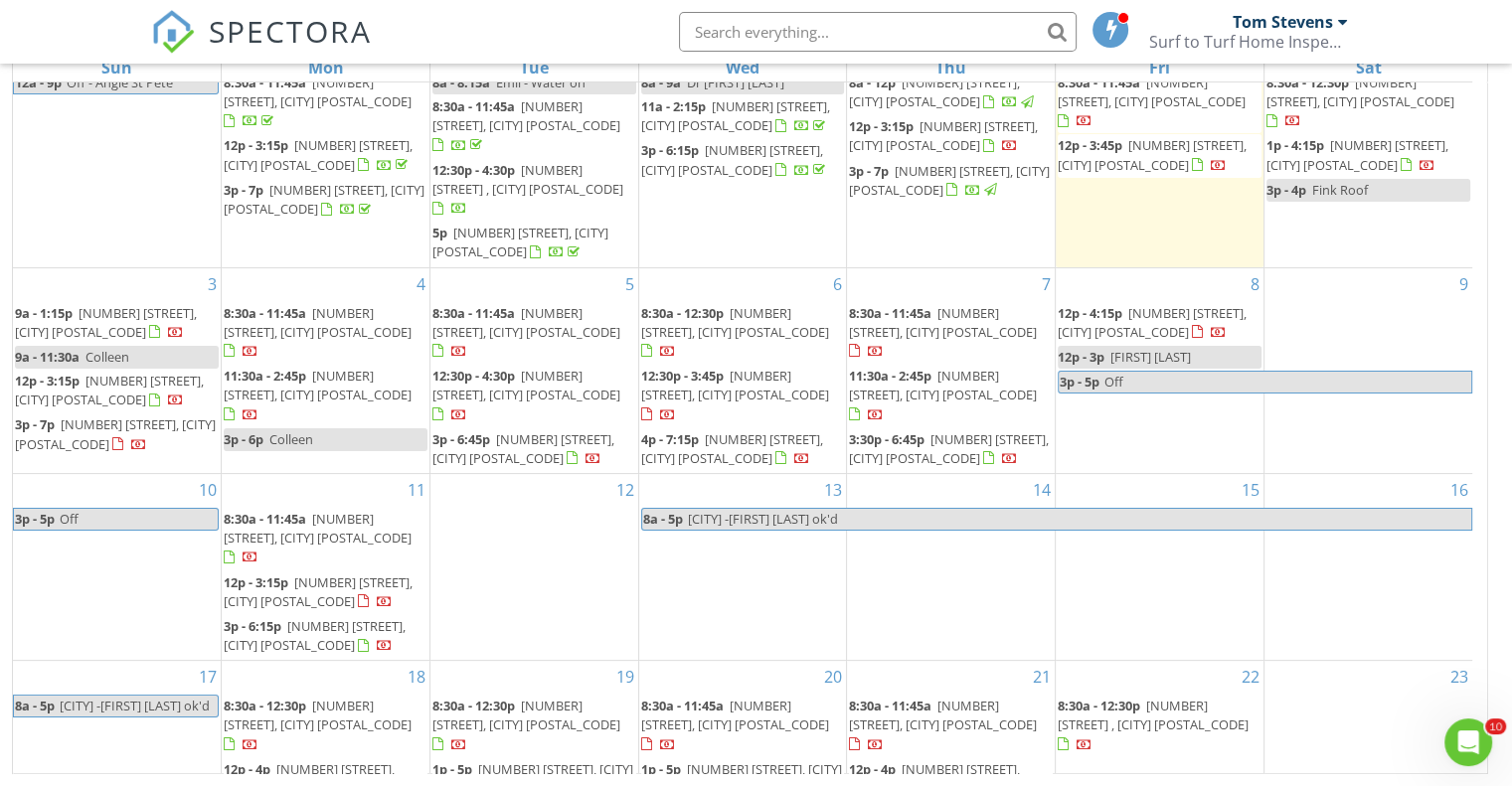 scroll, scrollTop: 146, scrollLeft: 0, axis: vertical 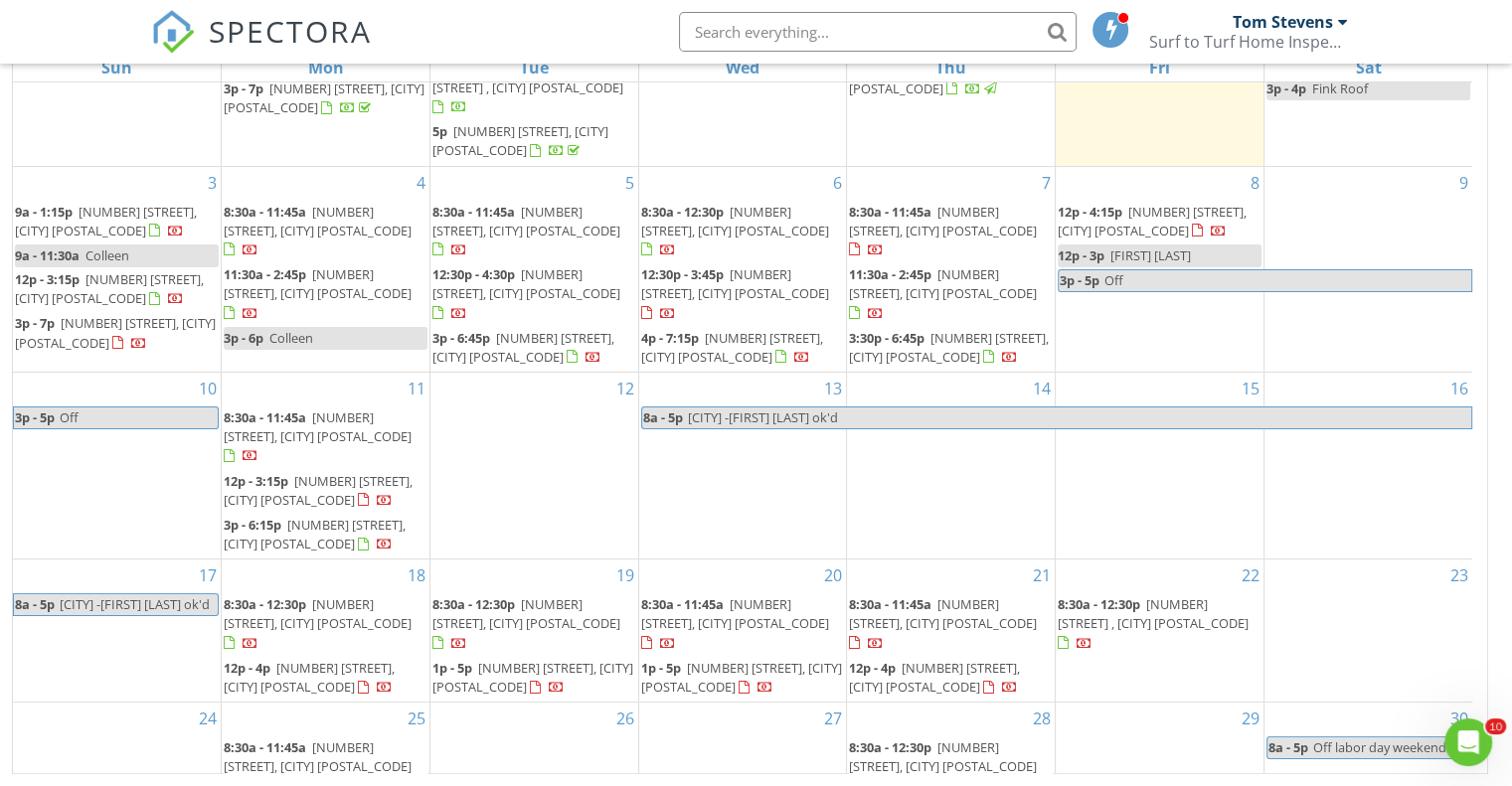 click on "12" at bounding box center [534, 465] 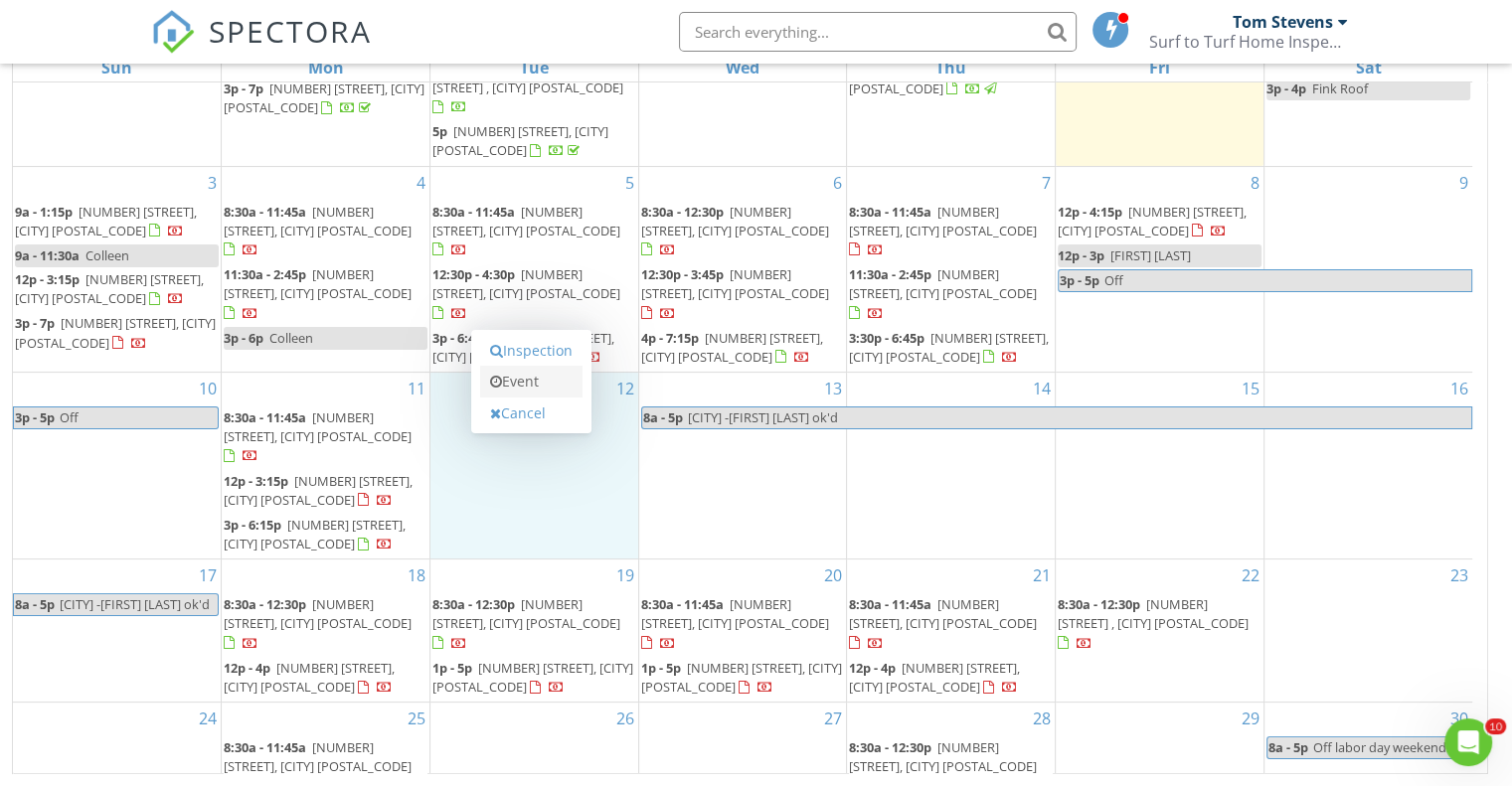 click on "Event" at bounding box center (531, 382) 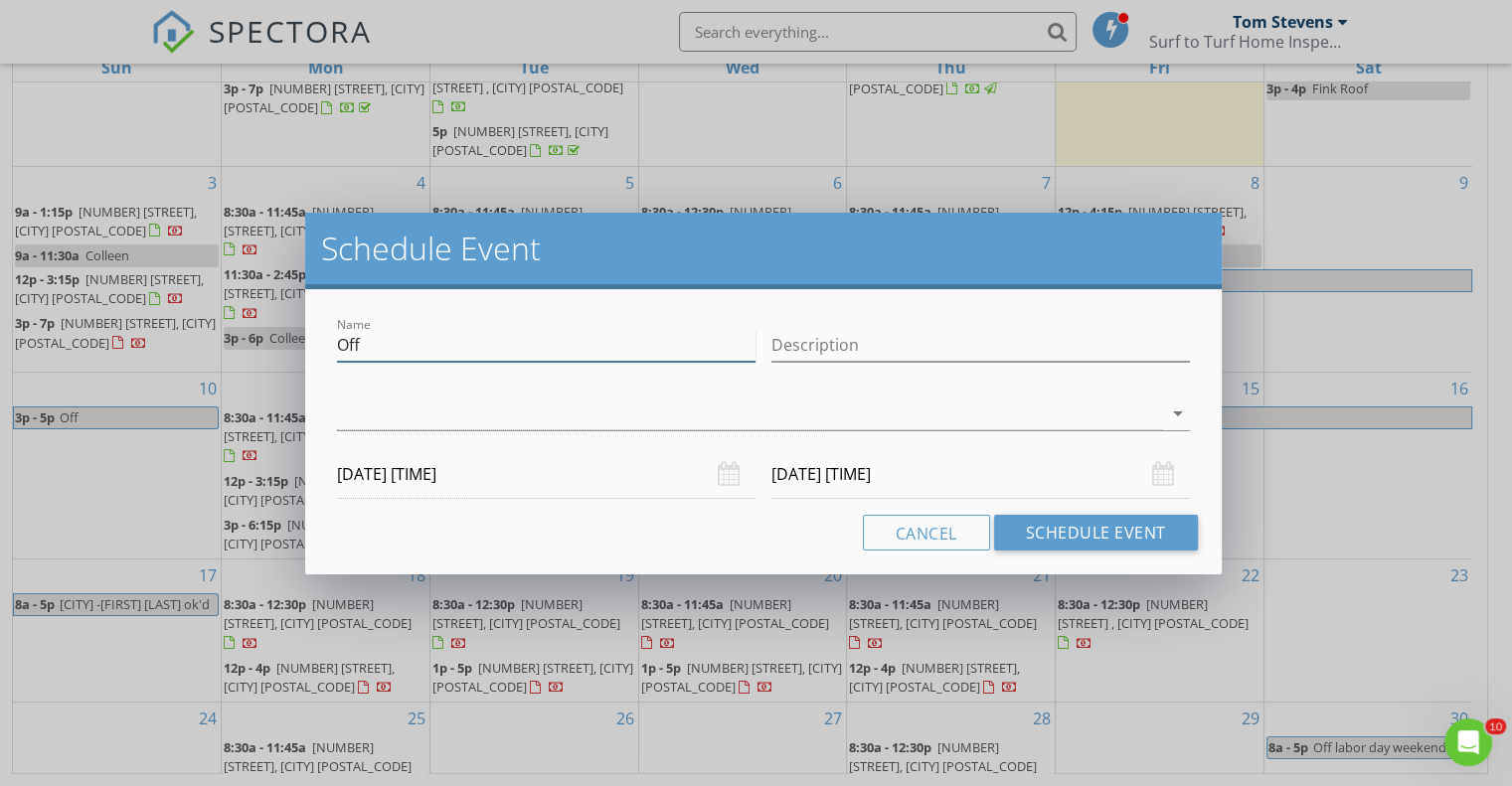 click on "Off" at bounding box center (546, 345) 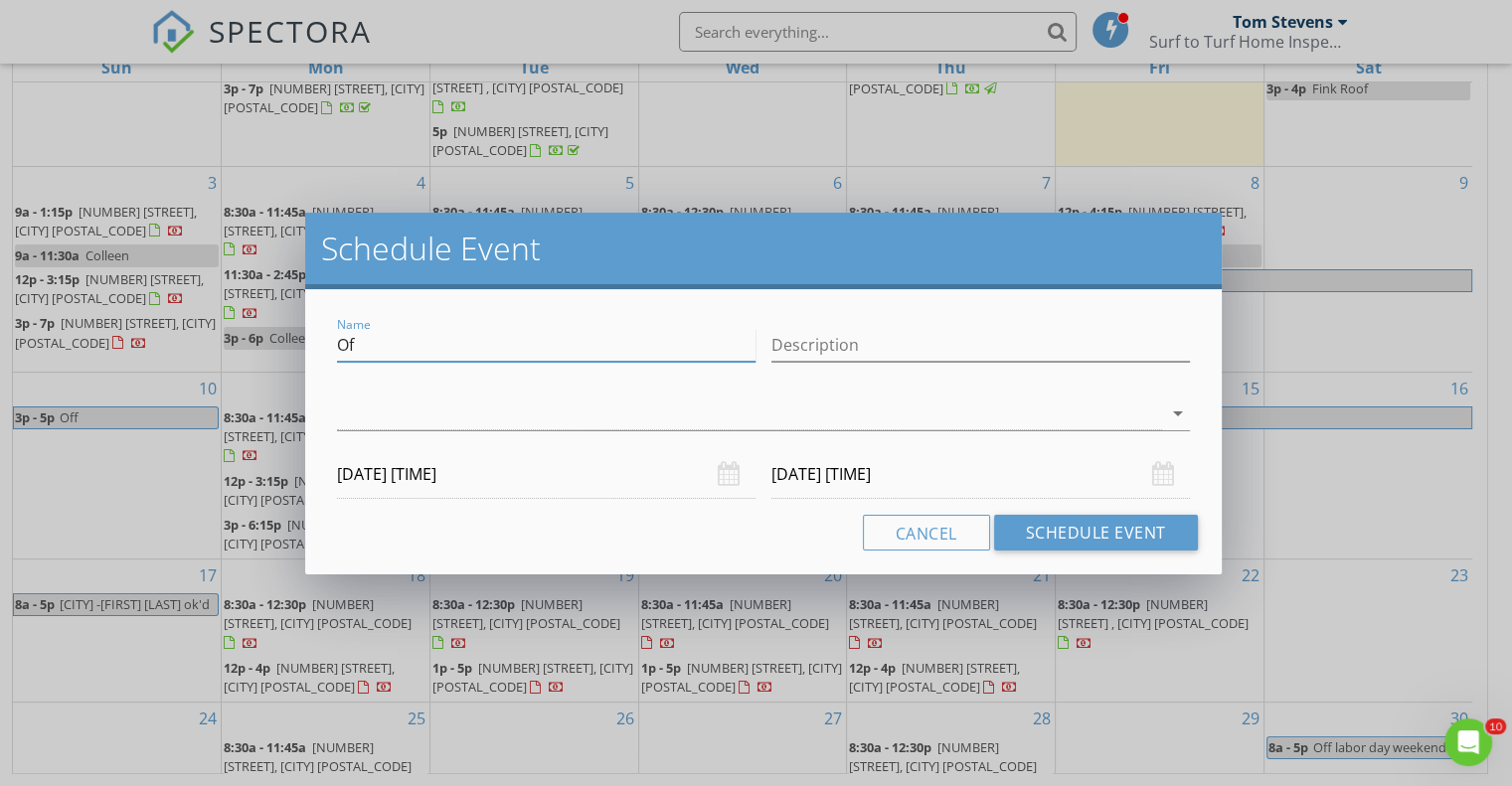 type on "O" 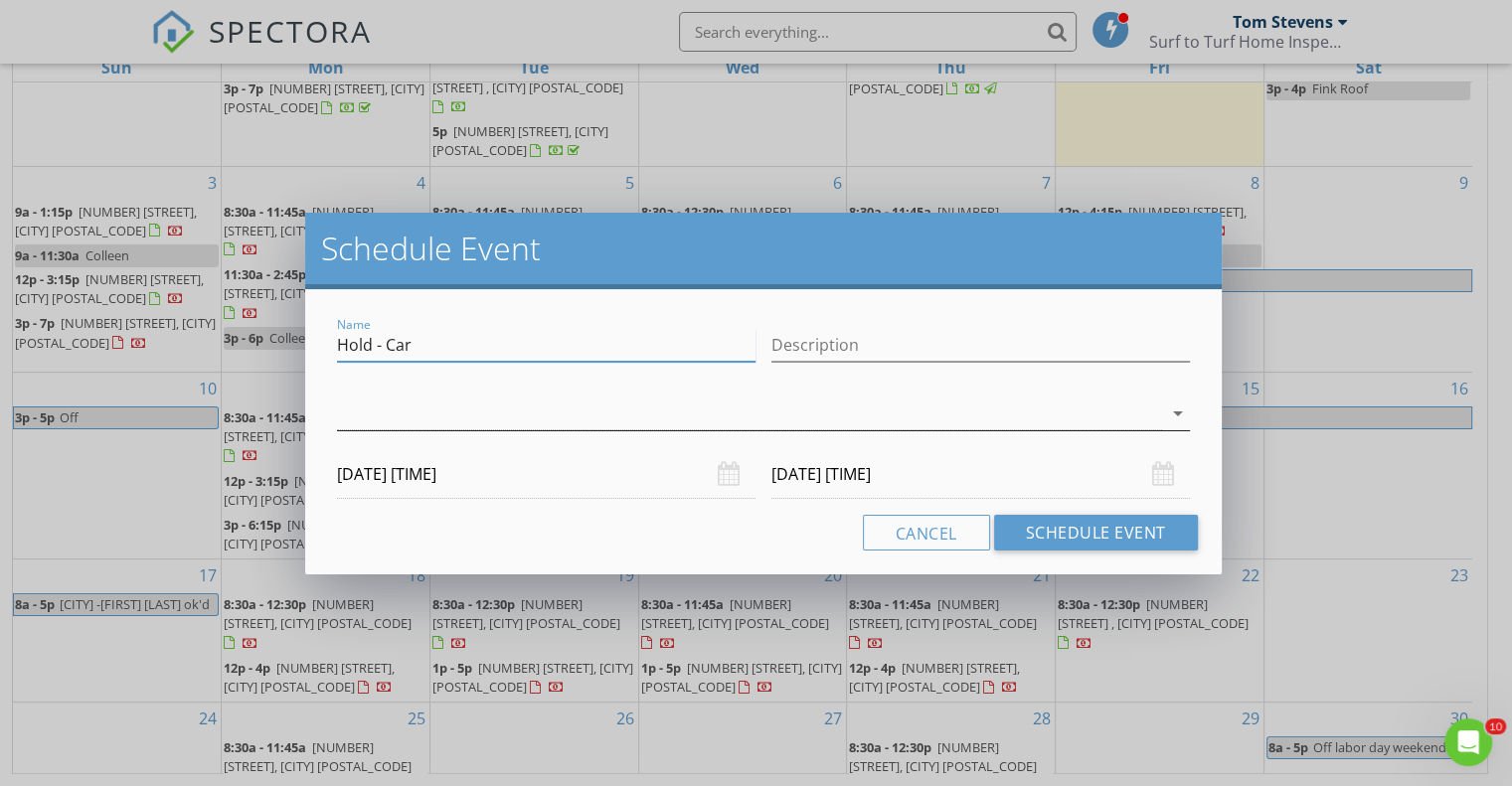 type on "Hold - Car" 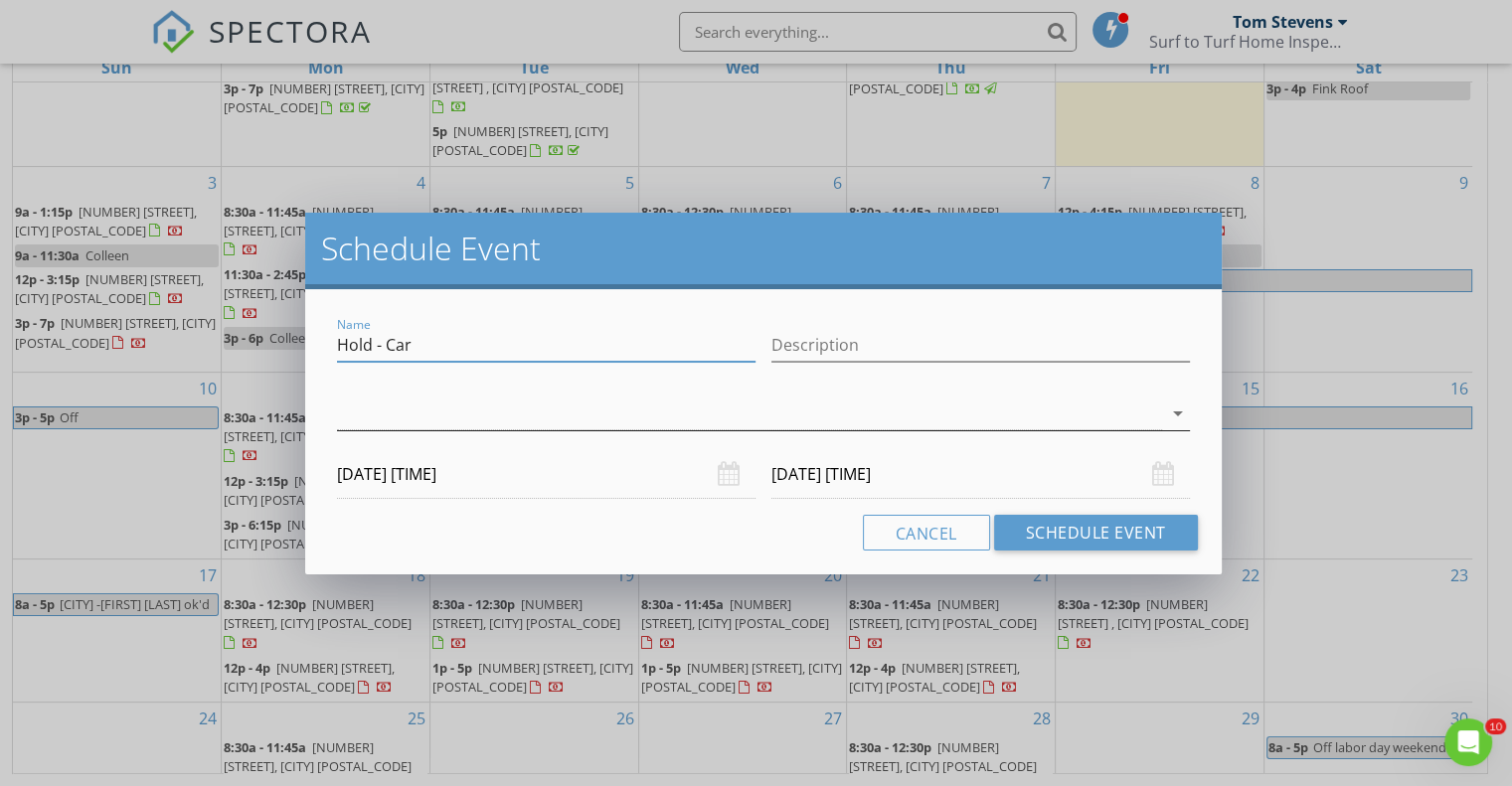click on "arrow_drop_down" at bounding box center [1178, 413] 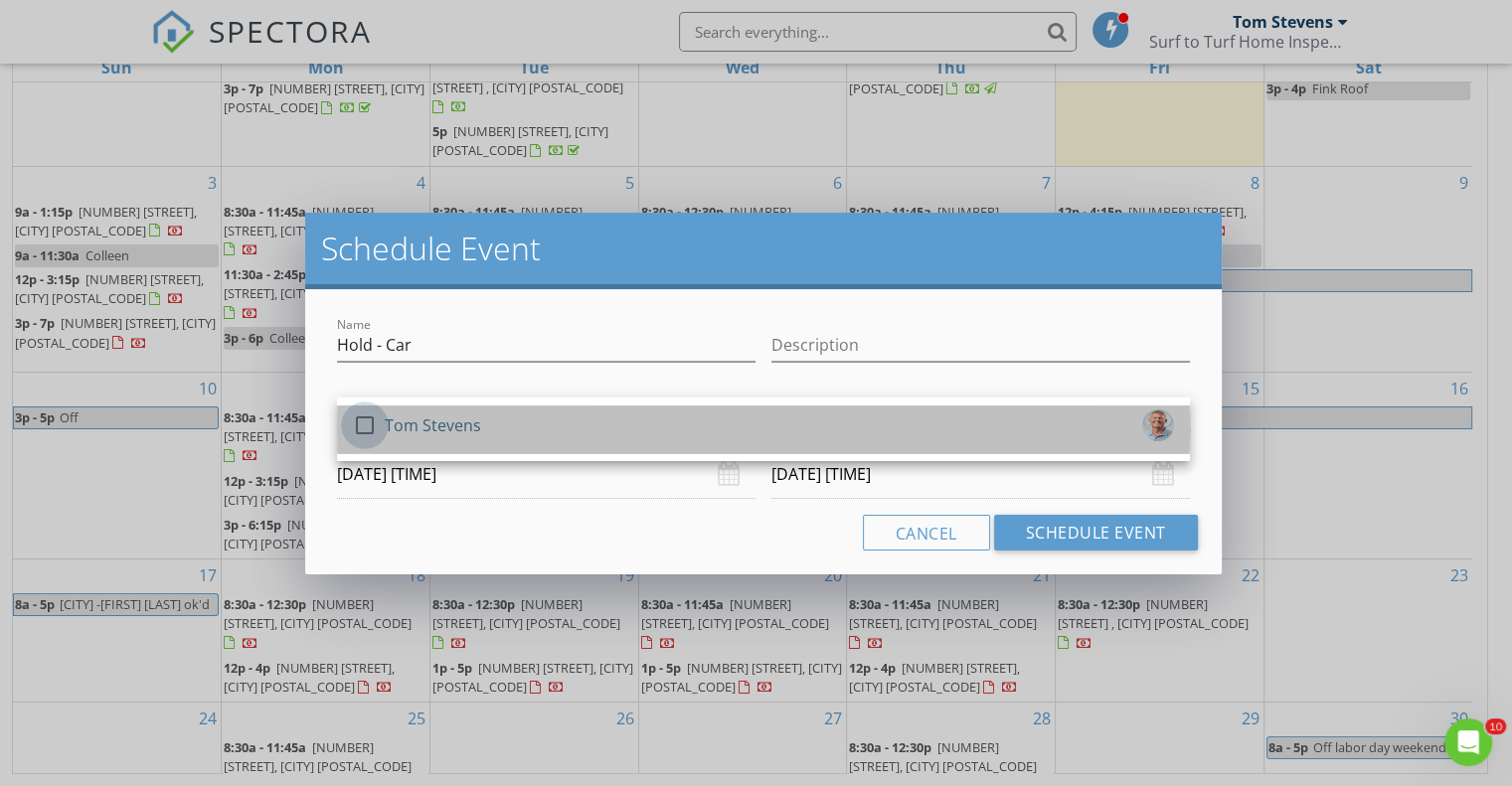 click at bounding box center (365, 425) 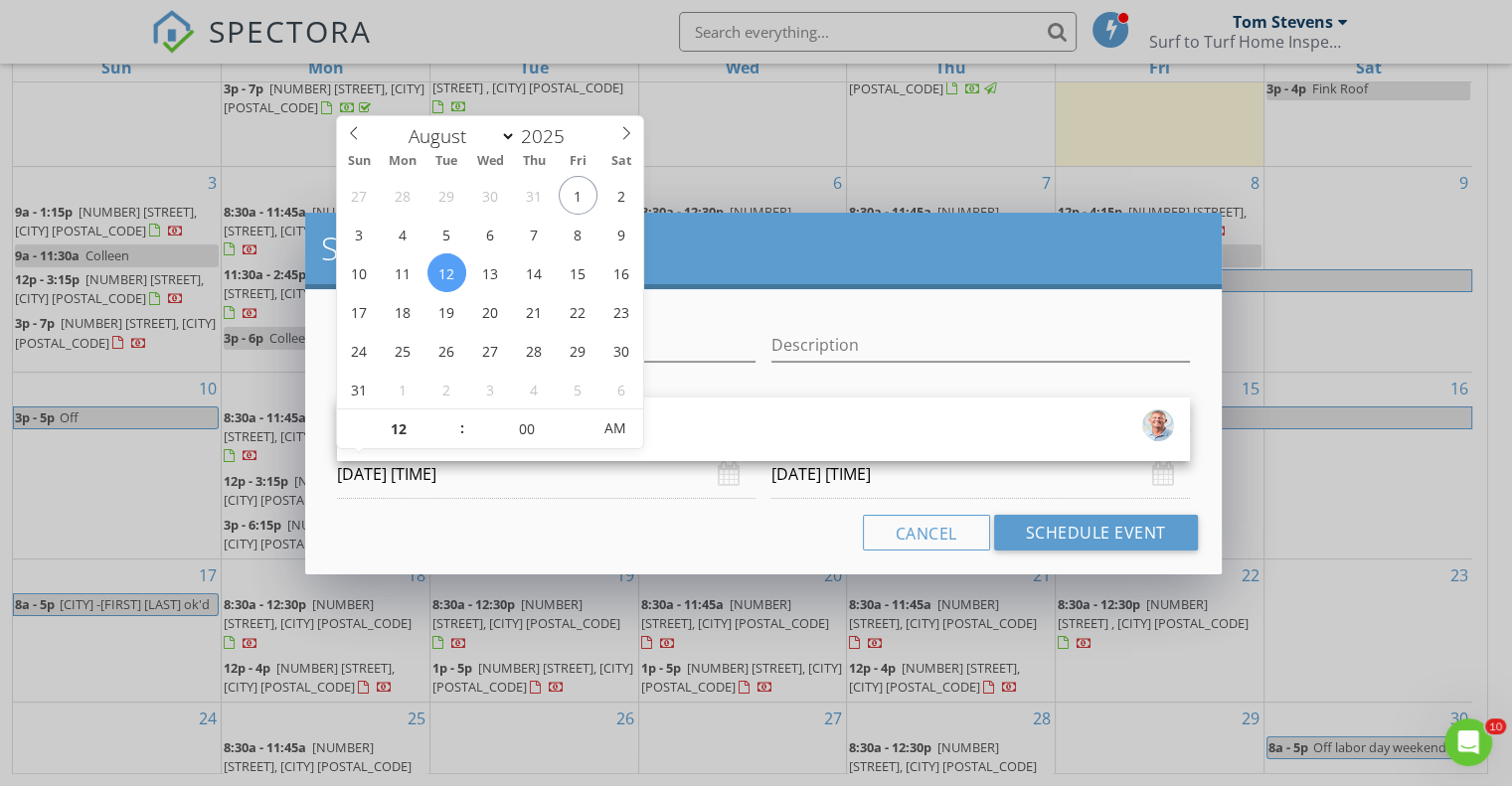 click on "08/12/2025 12:00 AM" at bounding box center [546, 474] 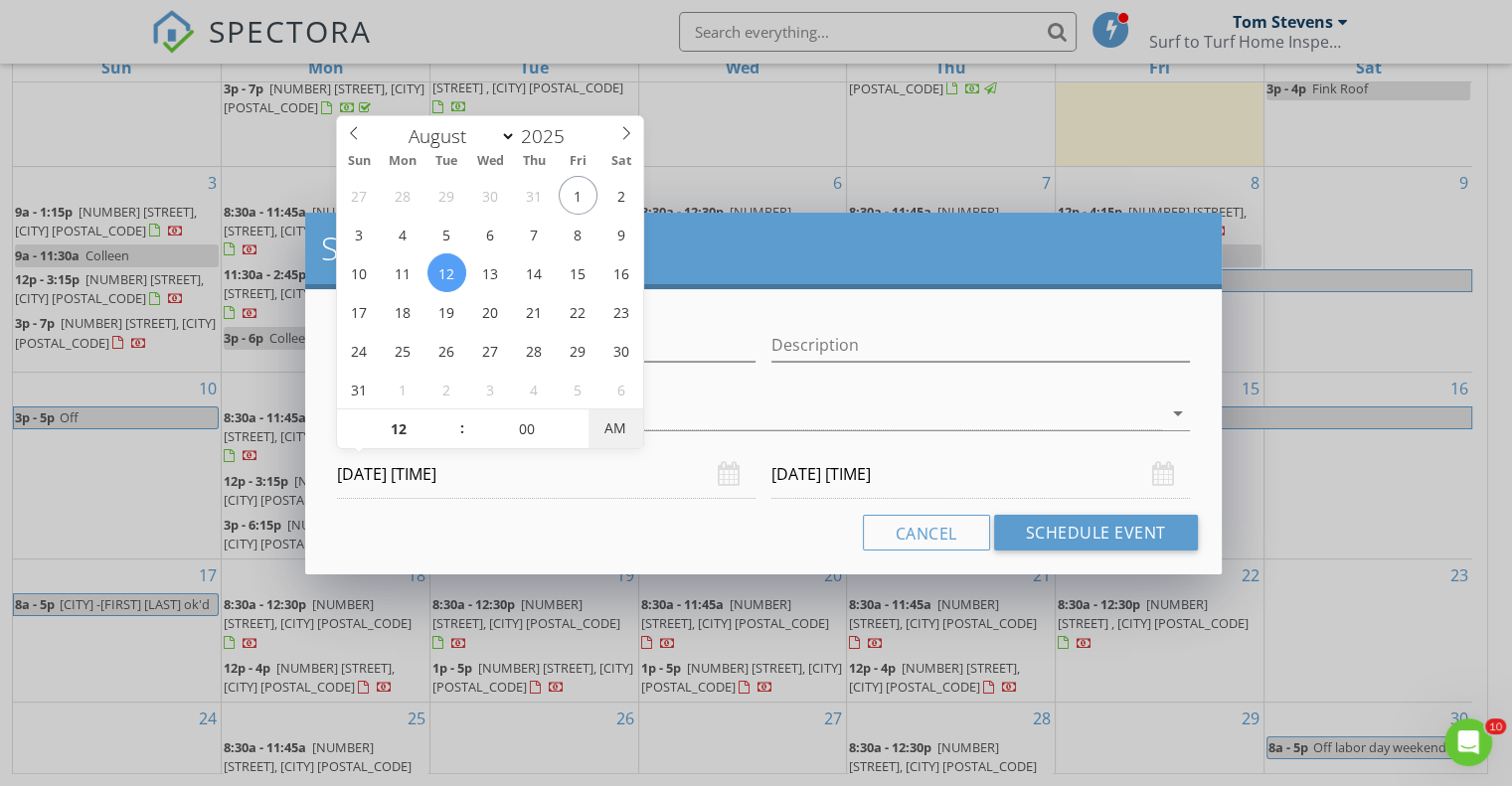 type on "08/12/2025 12:00 PM" 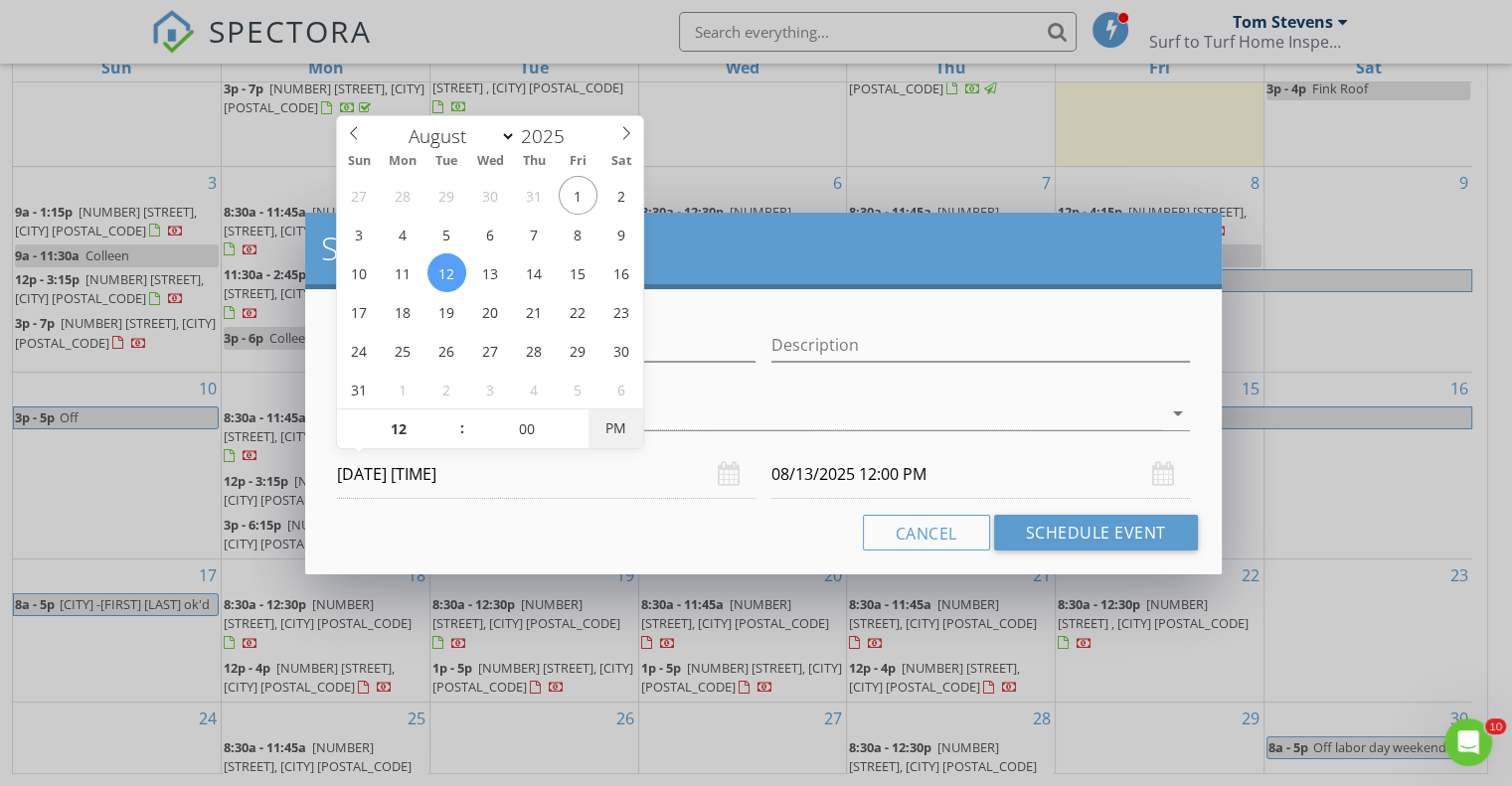 click on "PM" at bounding box center (615, 428) 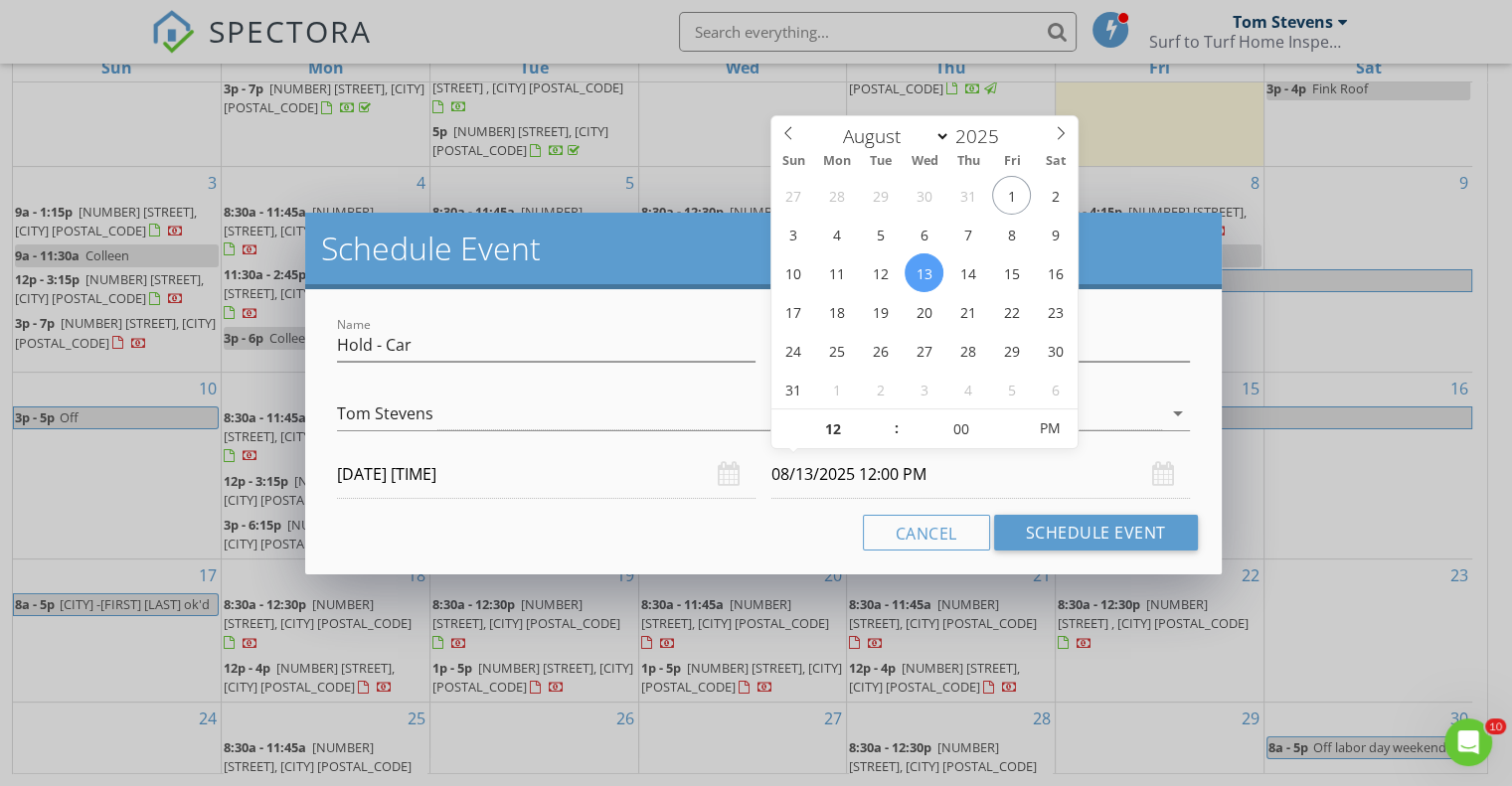 click on "08/13/2025 12:00 PM" at bounding box center [980, 474] 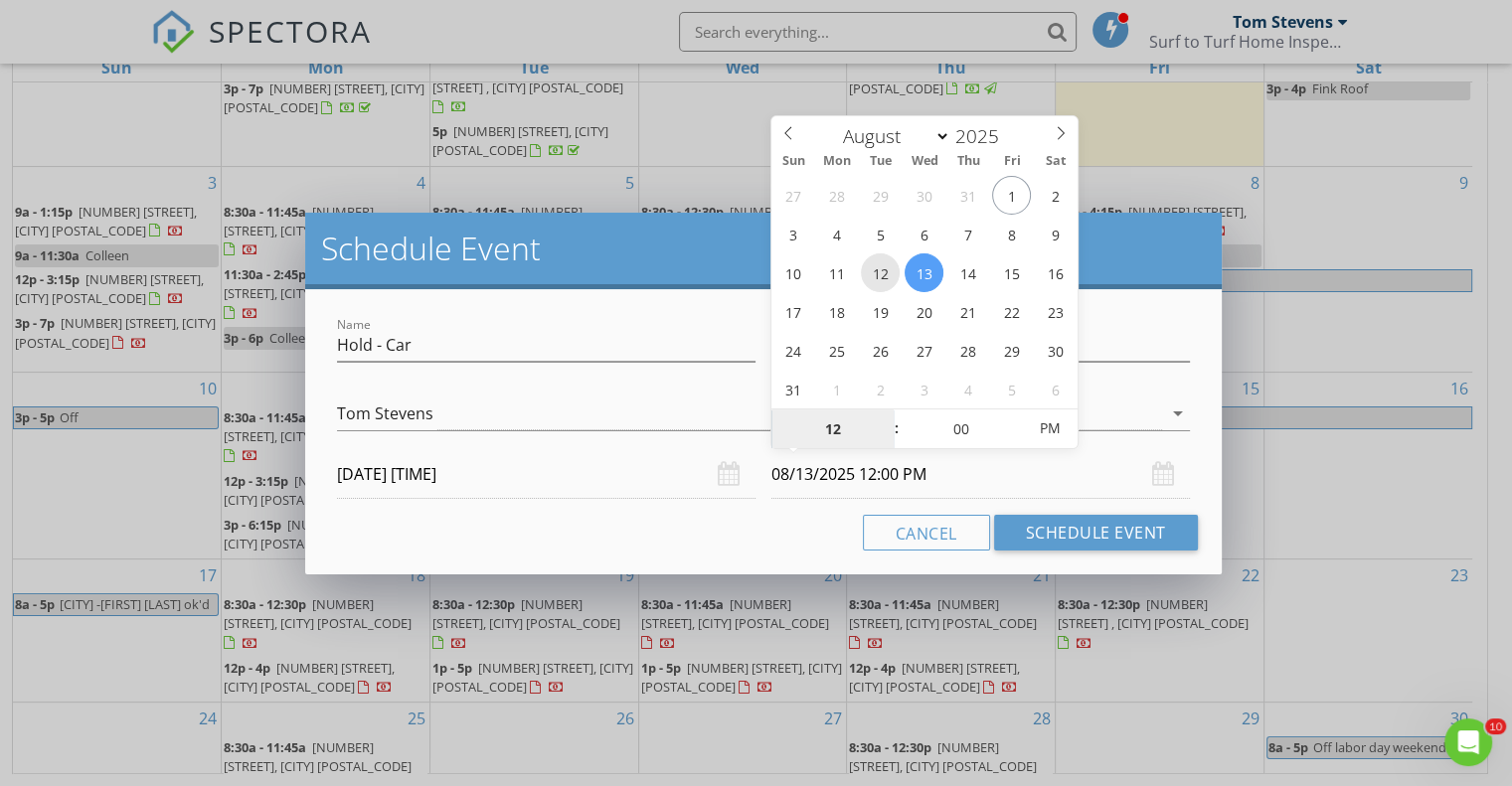 type on "08/12/2025 12:00 PM" 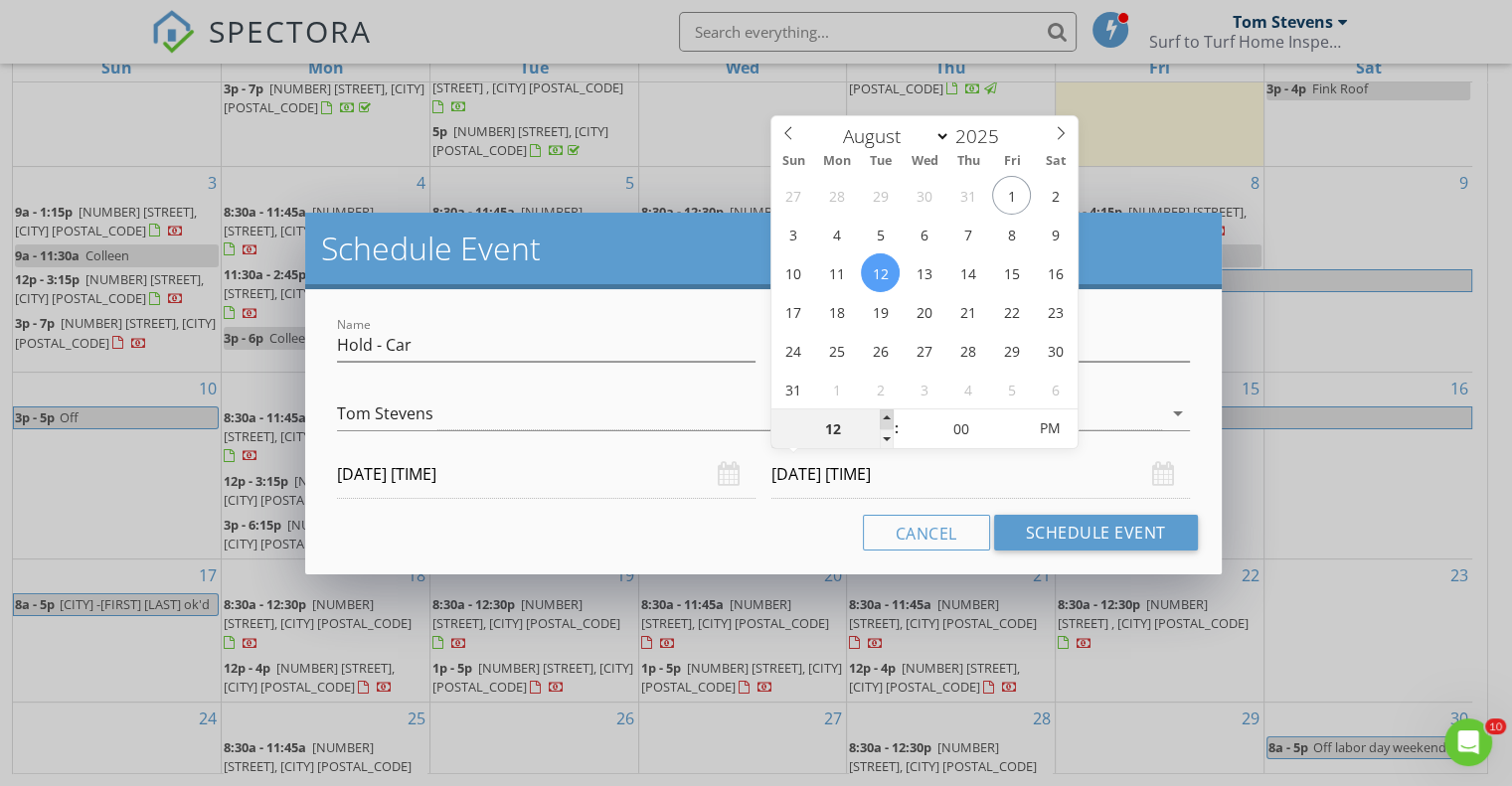 type on "01" 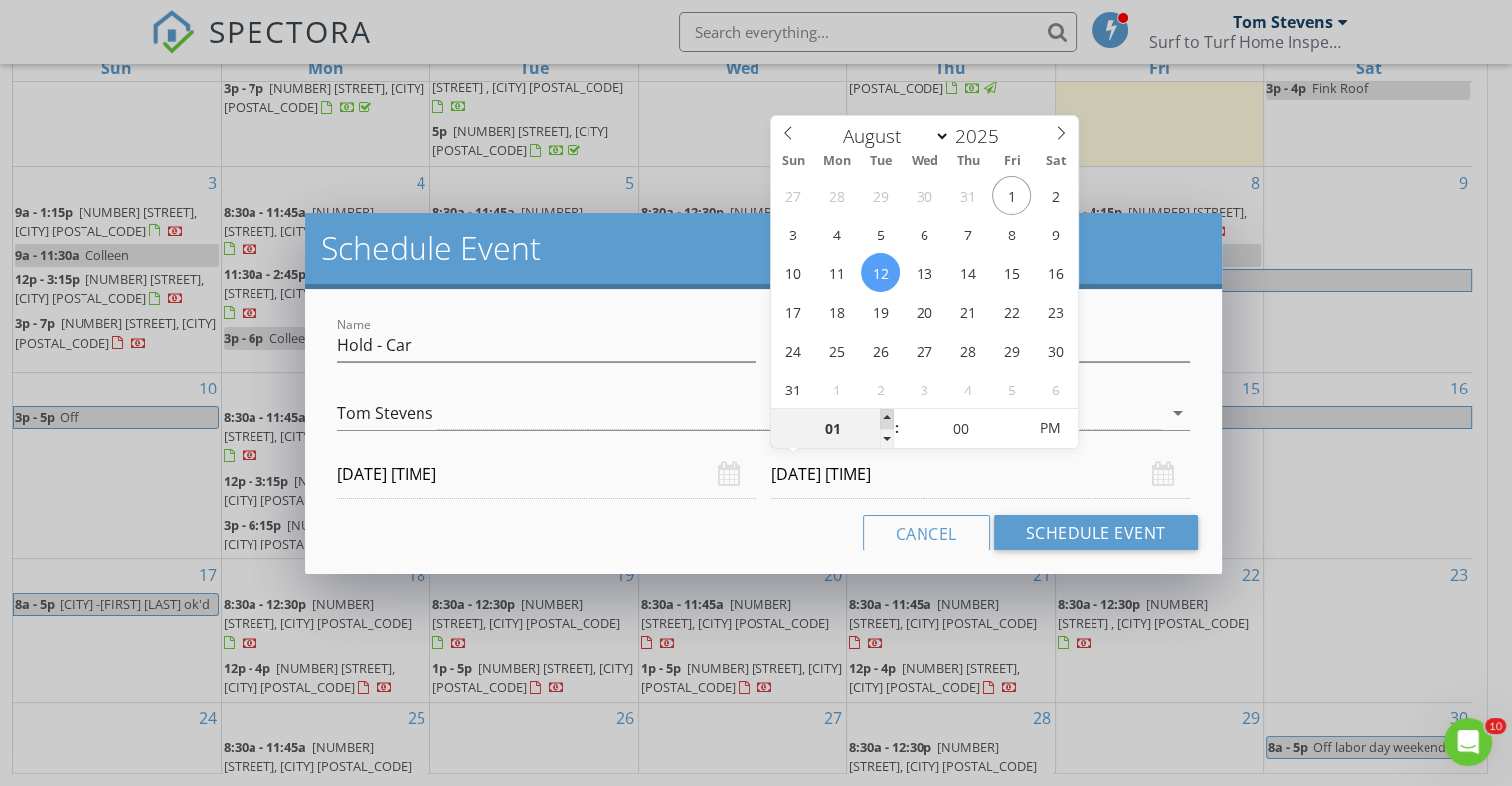 click at bounding box center (887, 419) 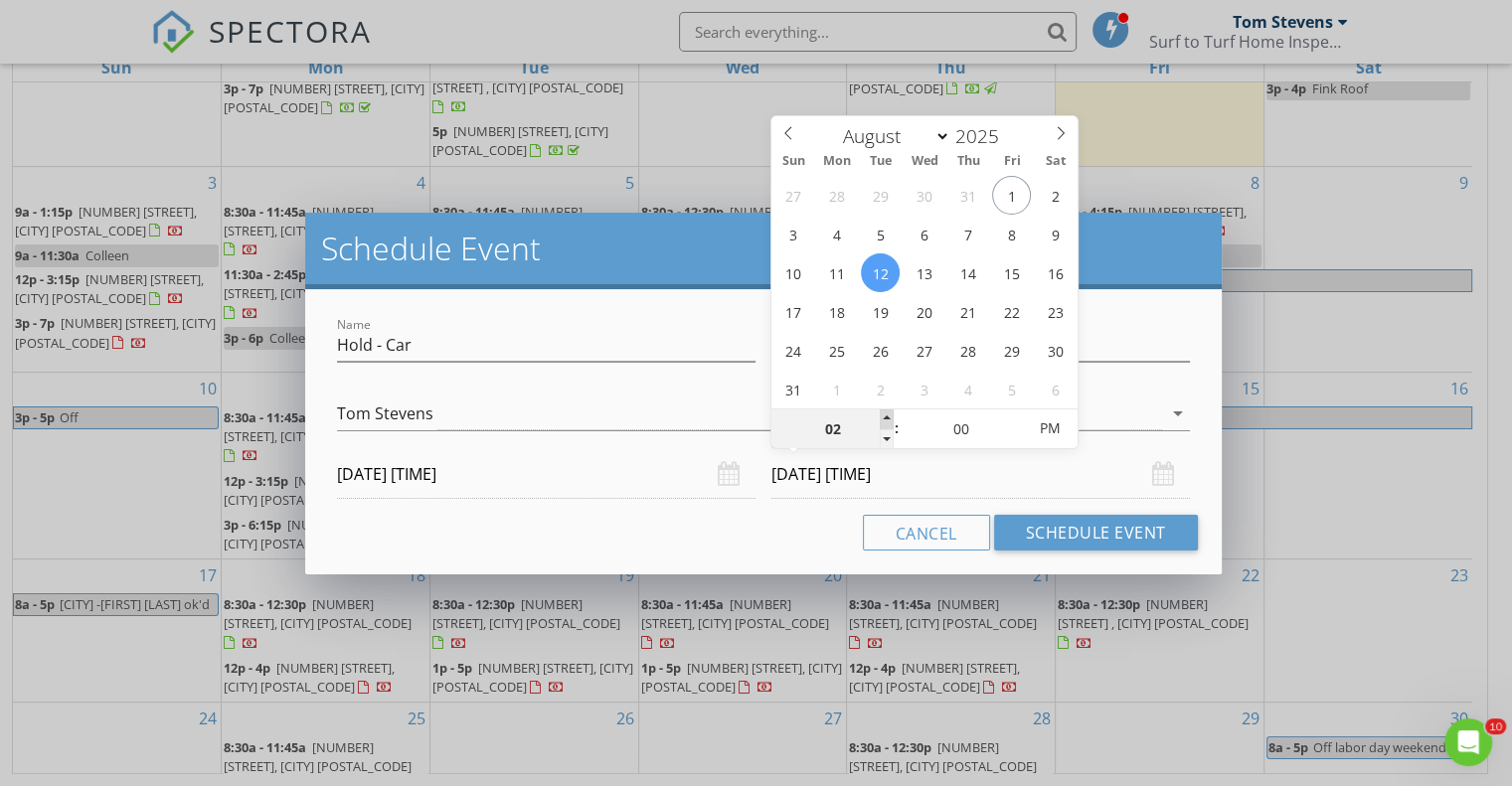 click at bounding box center [887, 419] 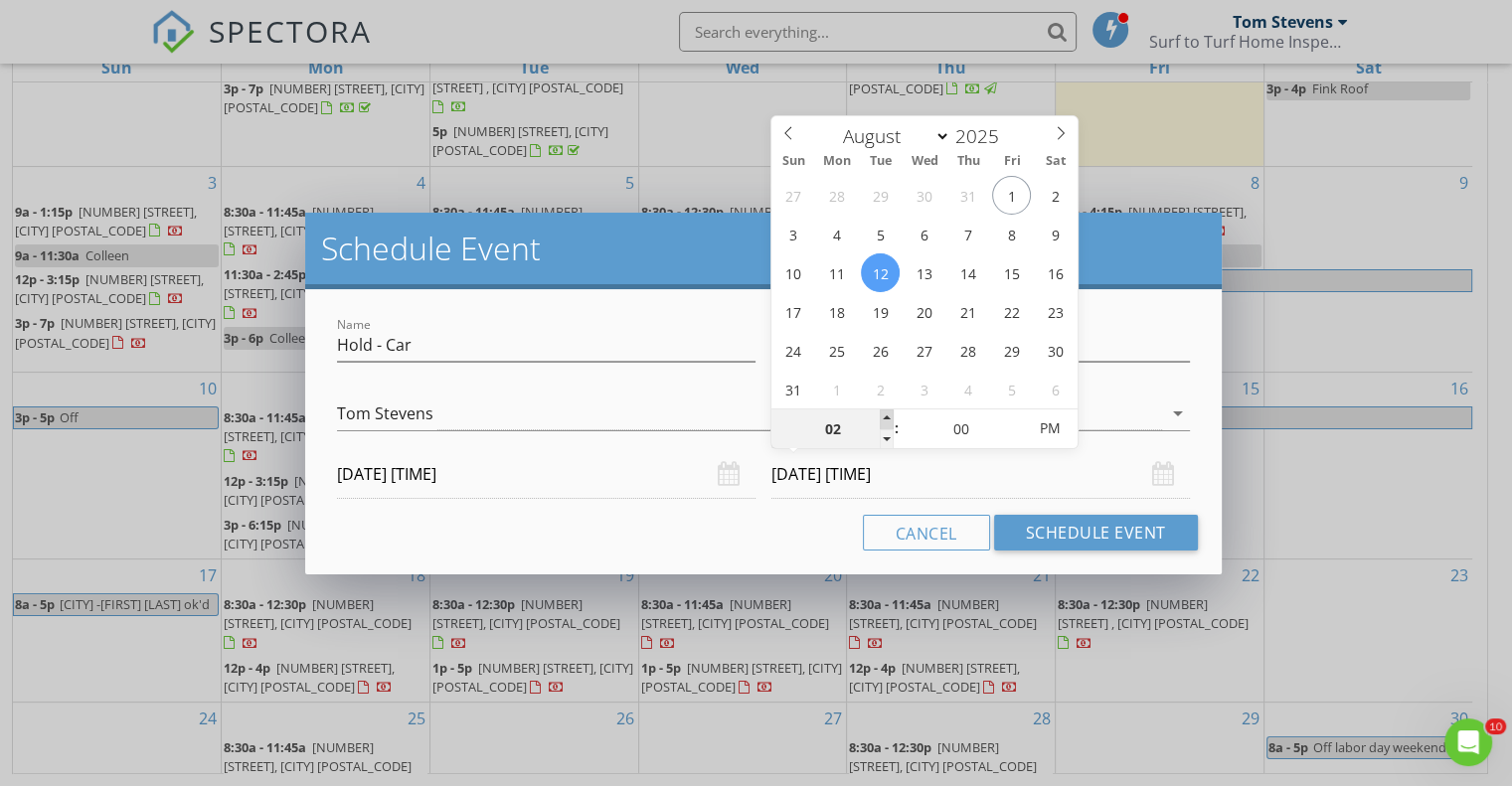 type on "03" 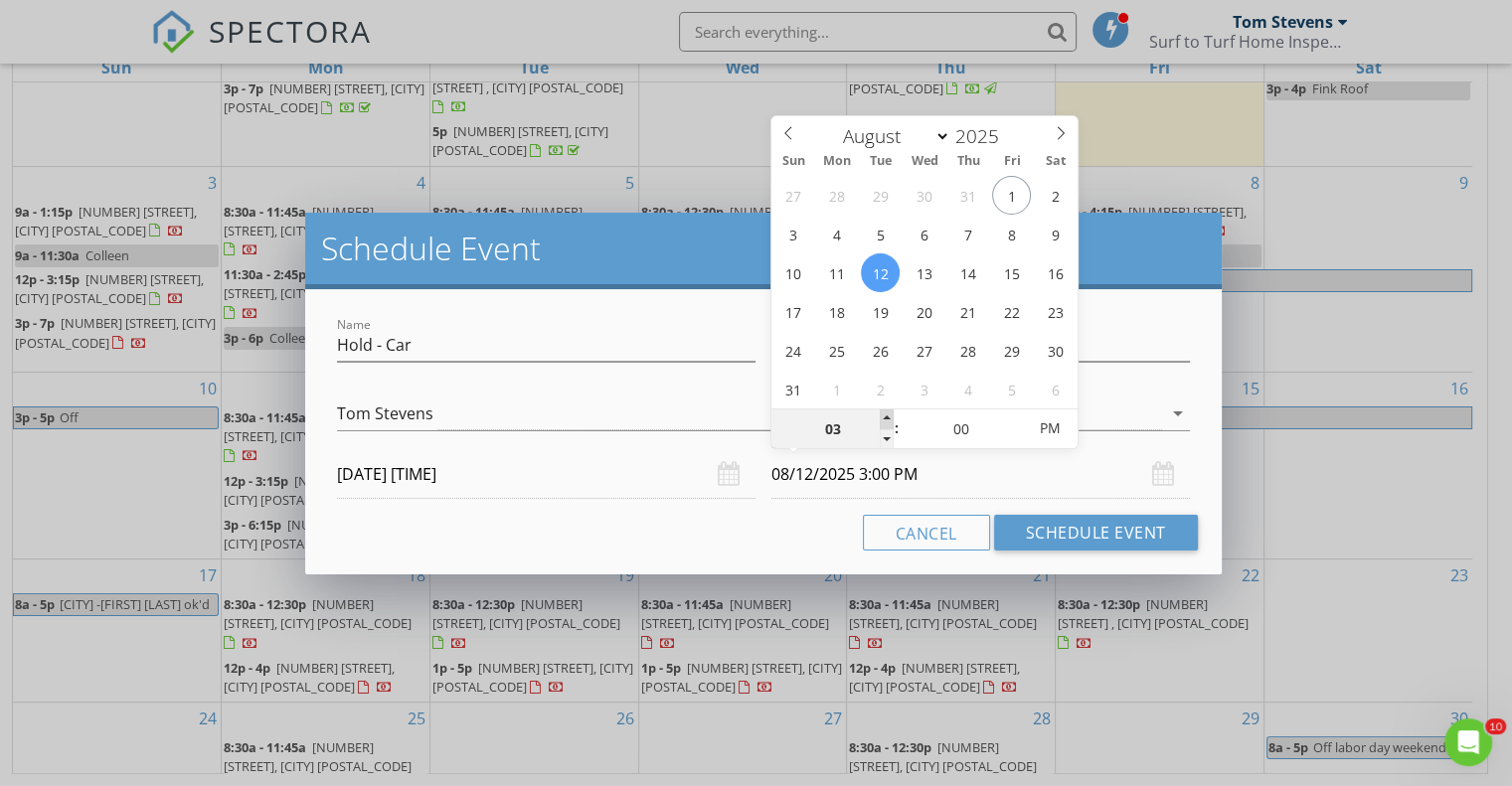 click at bounding box center (887, 419) 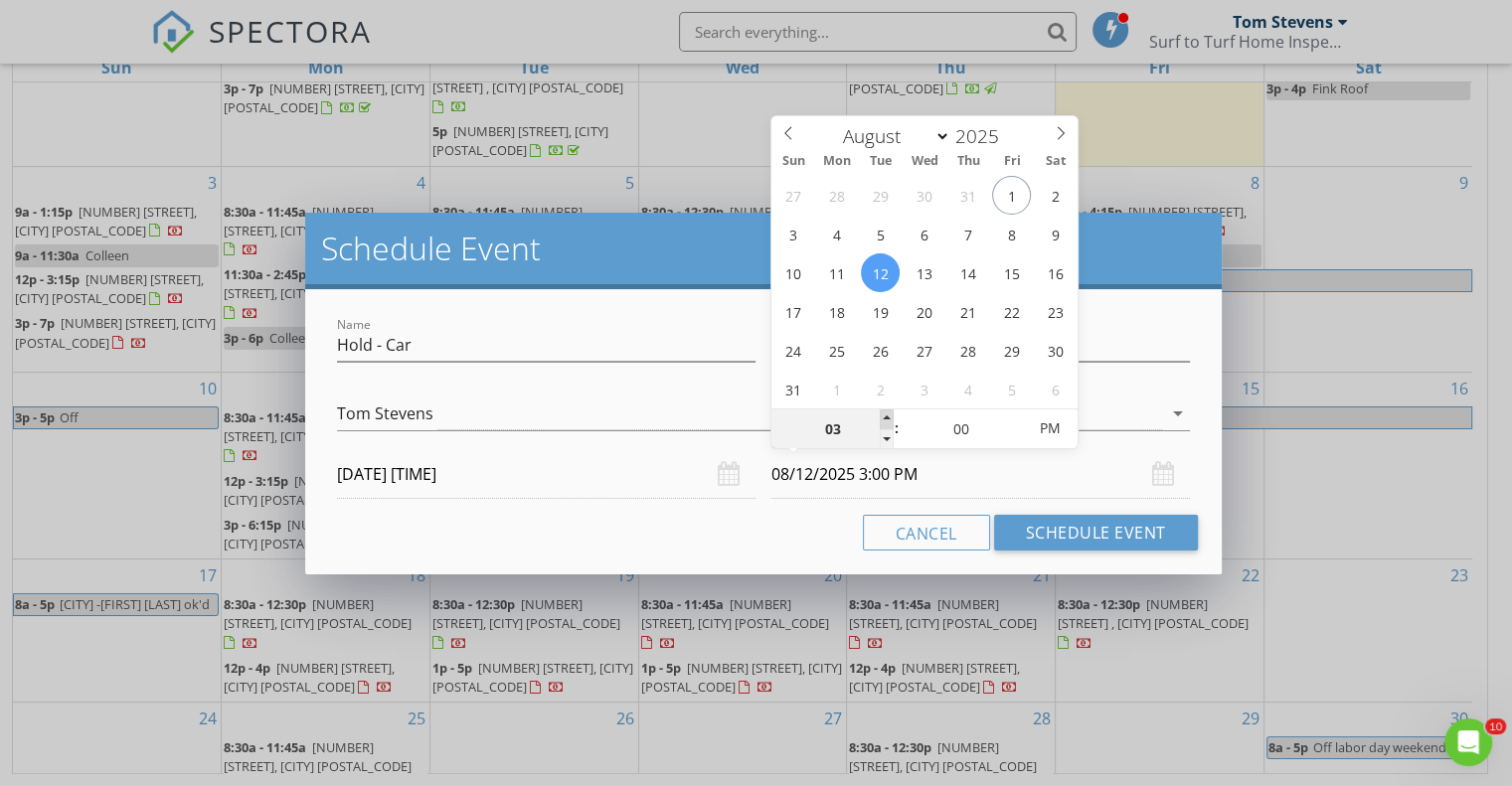 type on "04" 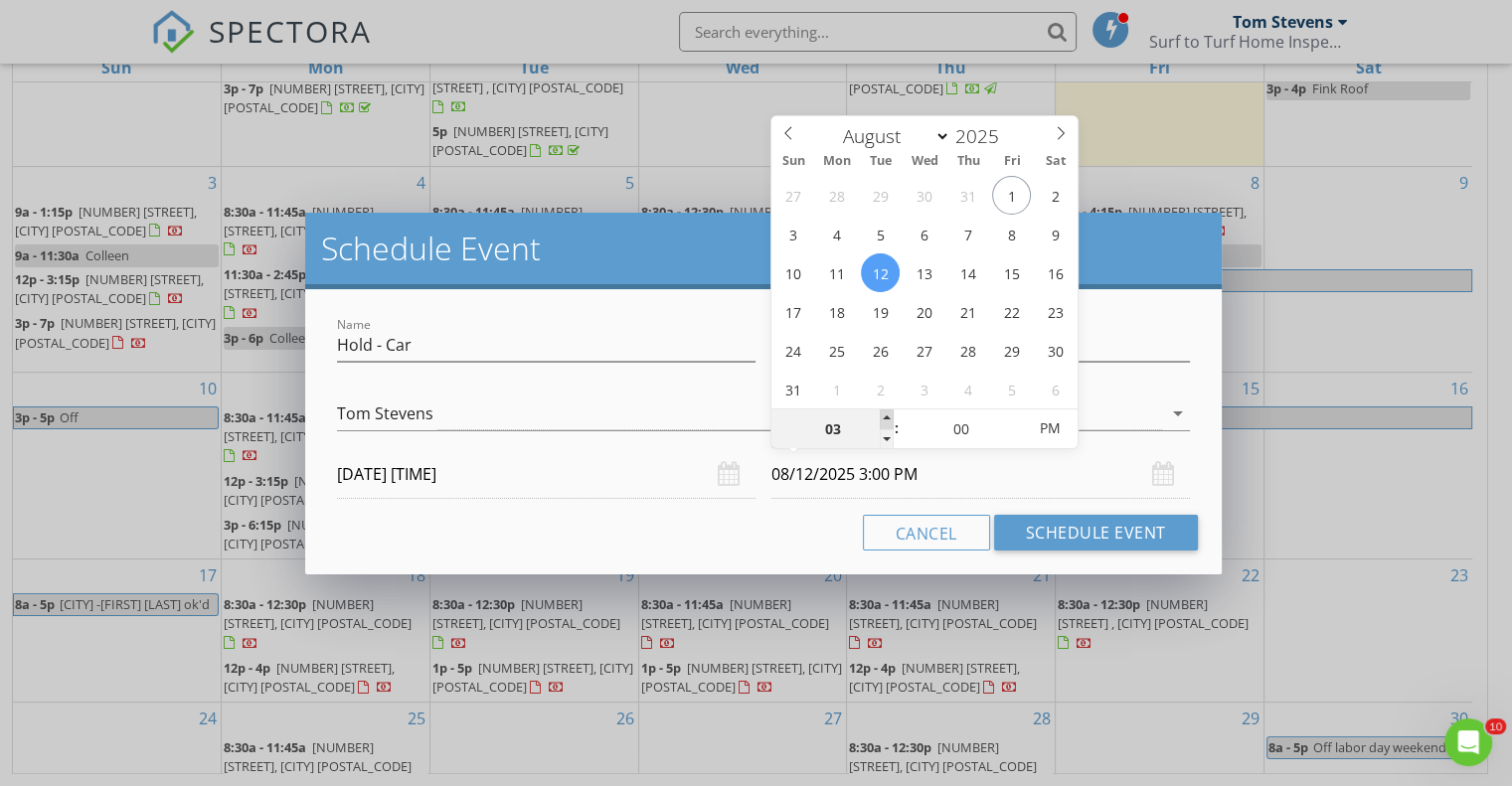 type on "08/12/2025 4:00 PM" 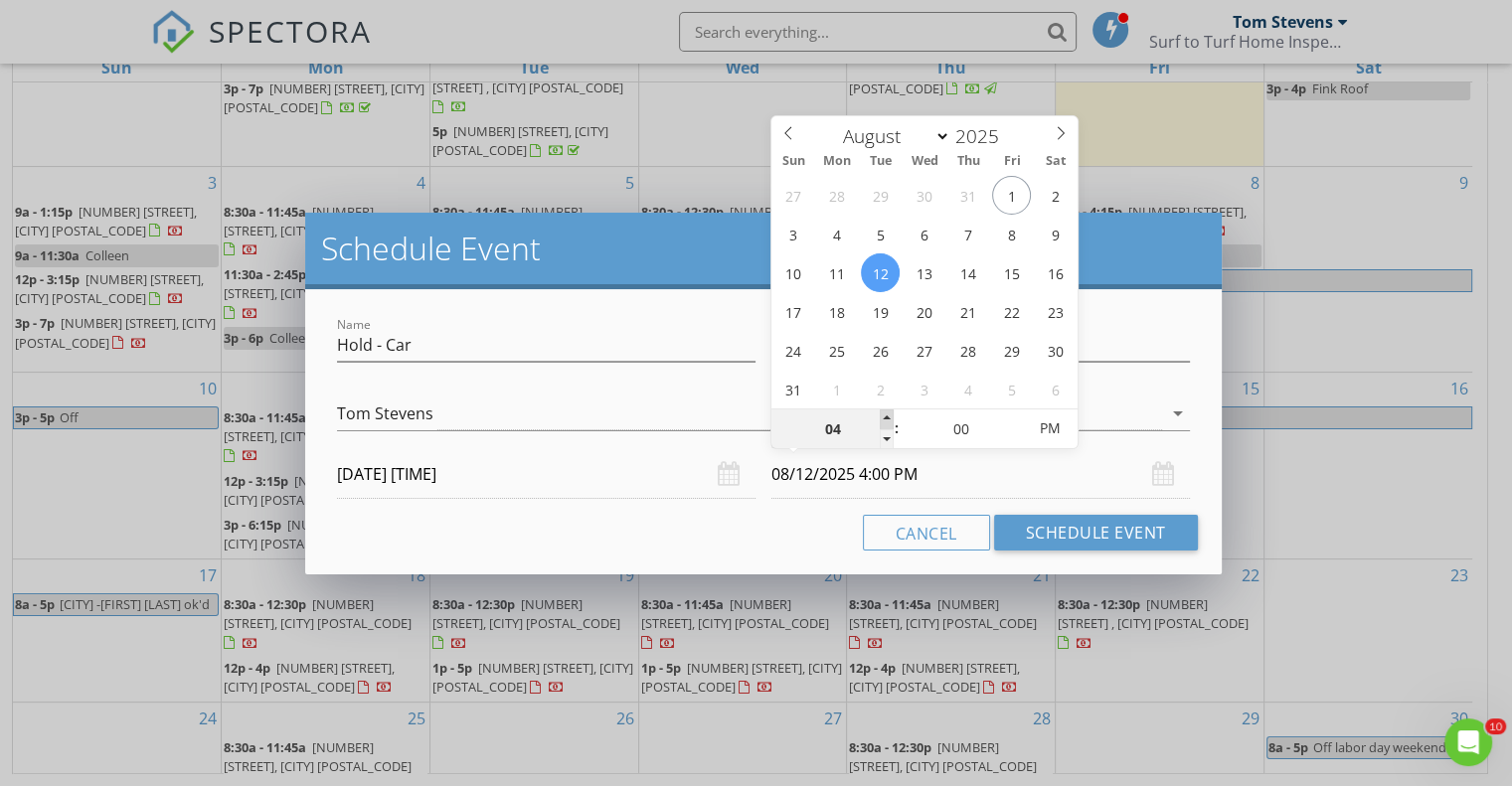 click at bounding box center [887, 419] 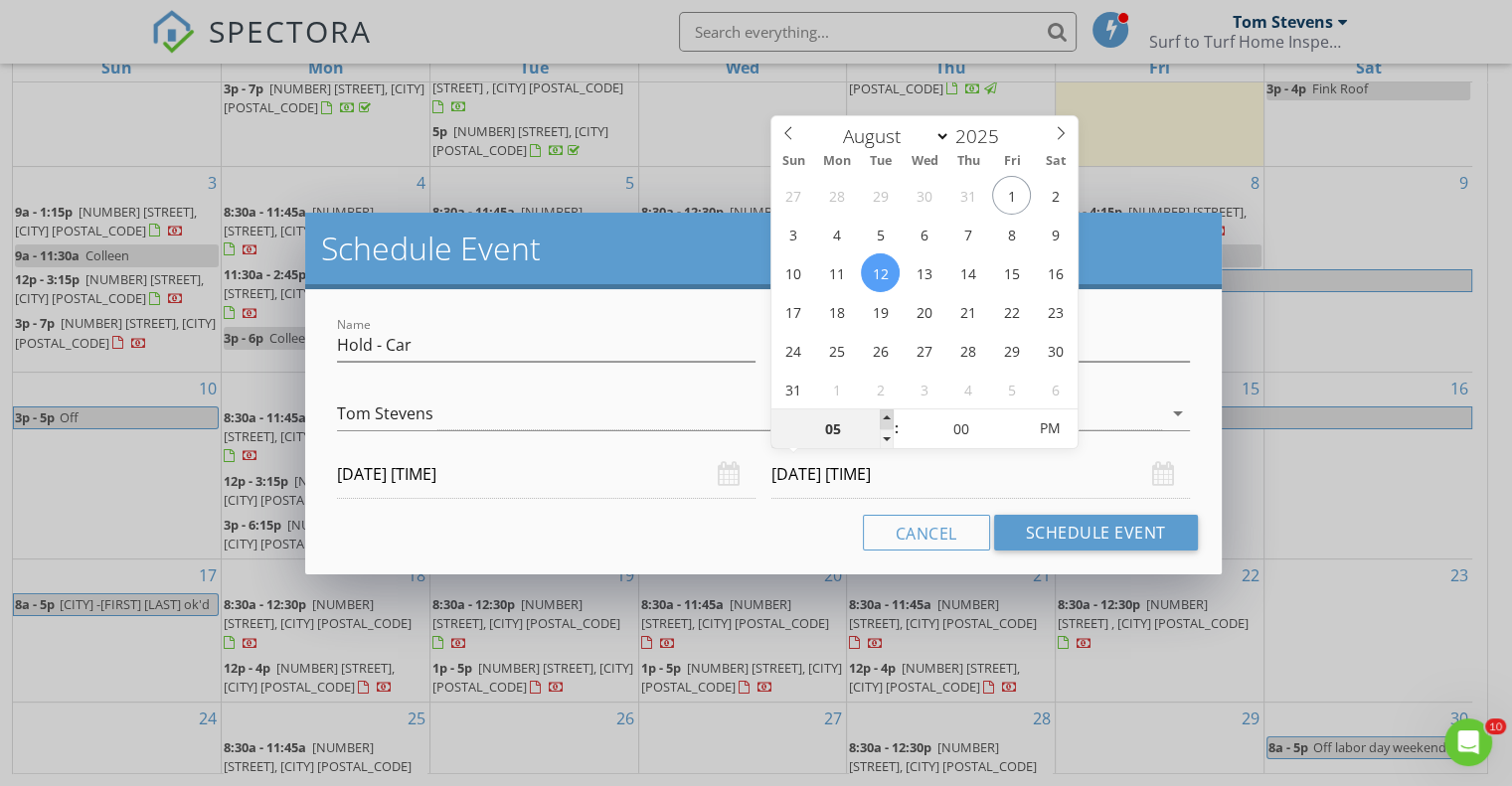 click at bounding box center (887, 419) 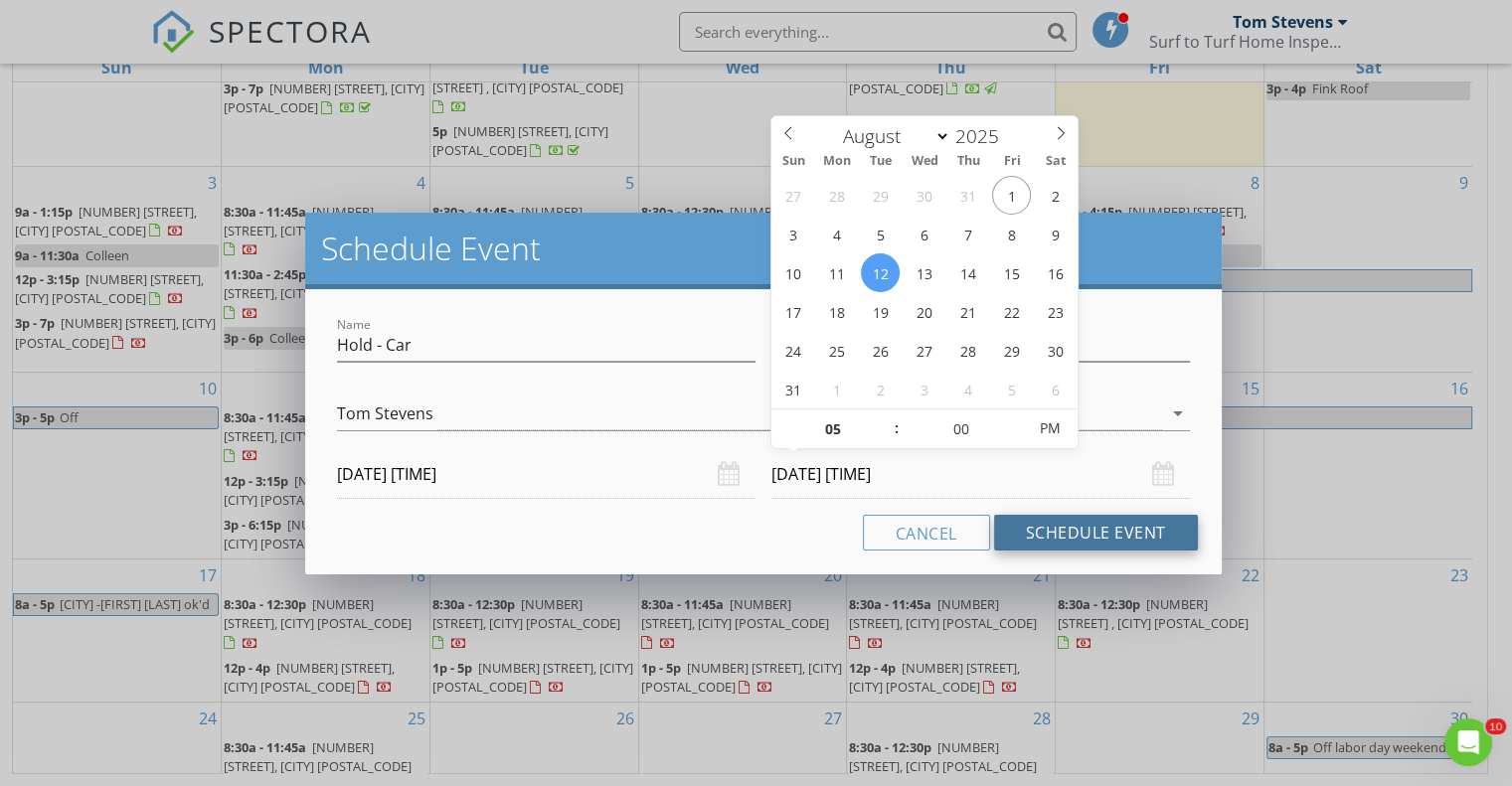 click on "Schedule Event" at bounding box center [1095, 533] 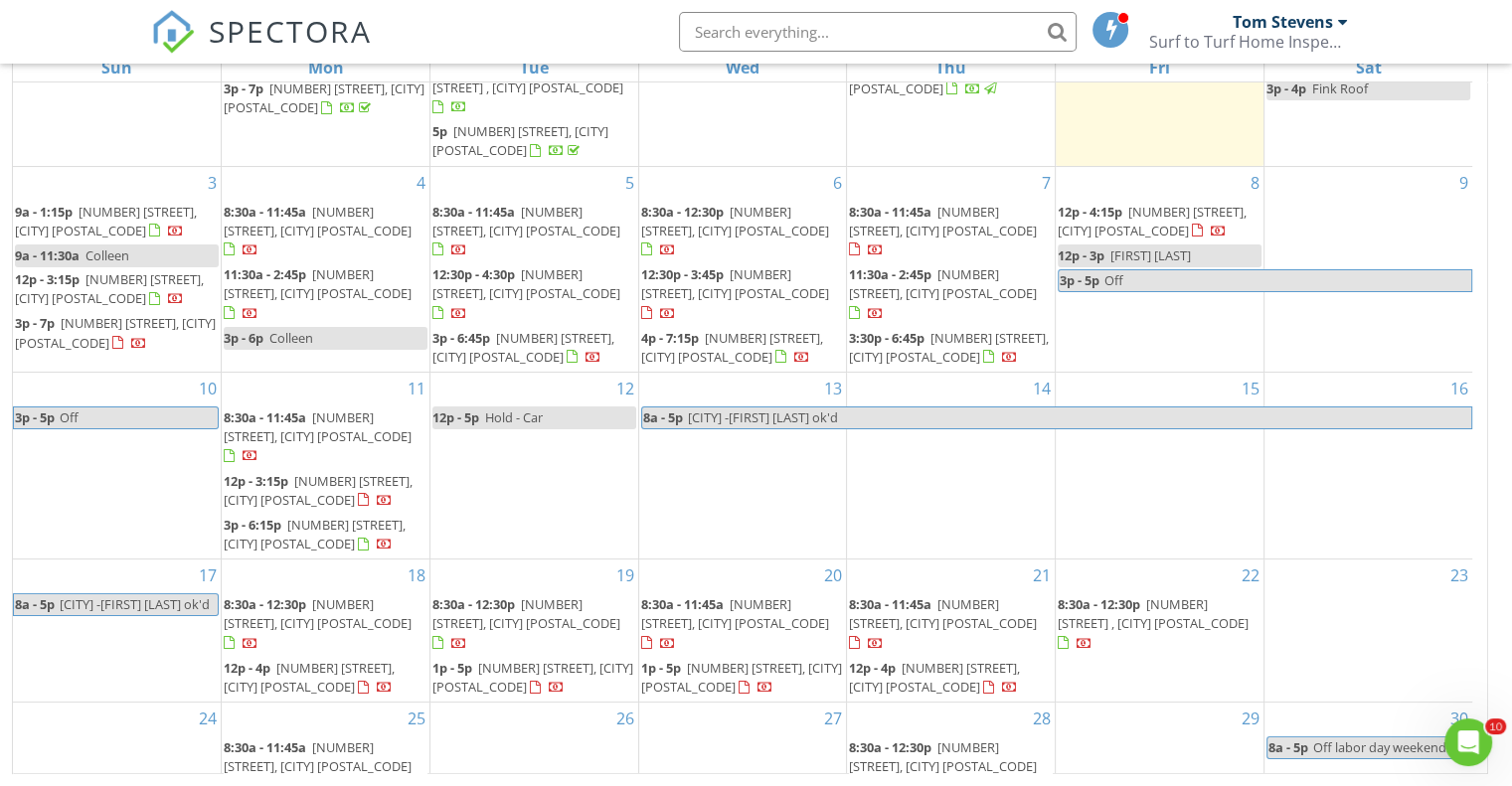 scroll, scrollTop: 0, scrollLeft: 0, axis: both 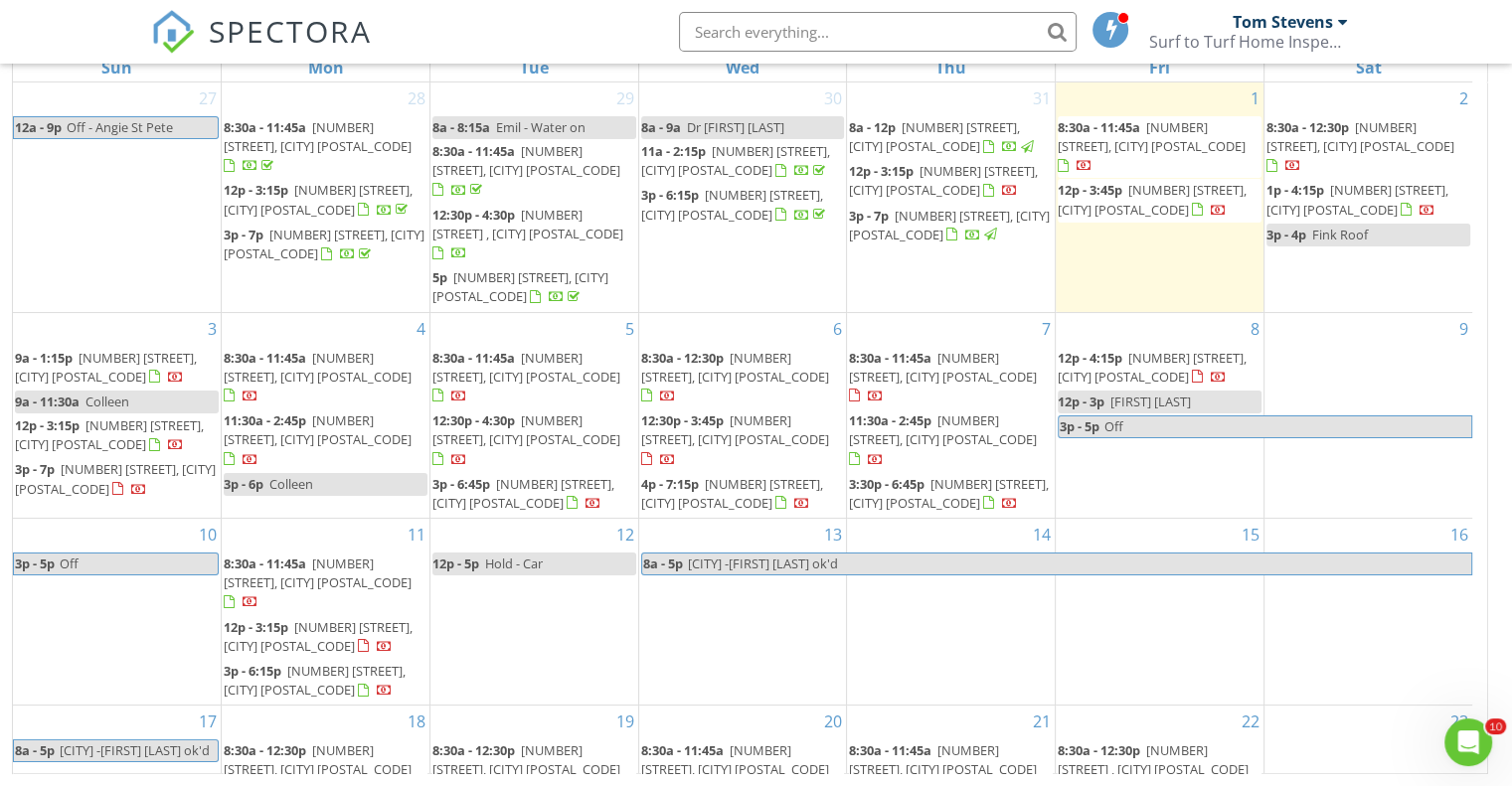 click on "Colleen" at bounding box center (107, 401) 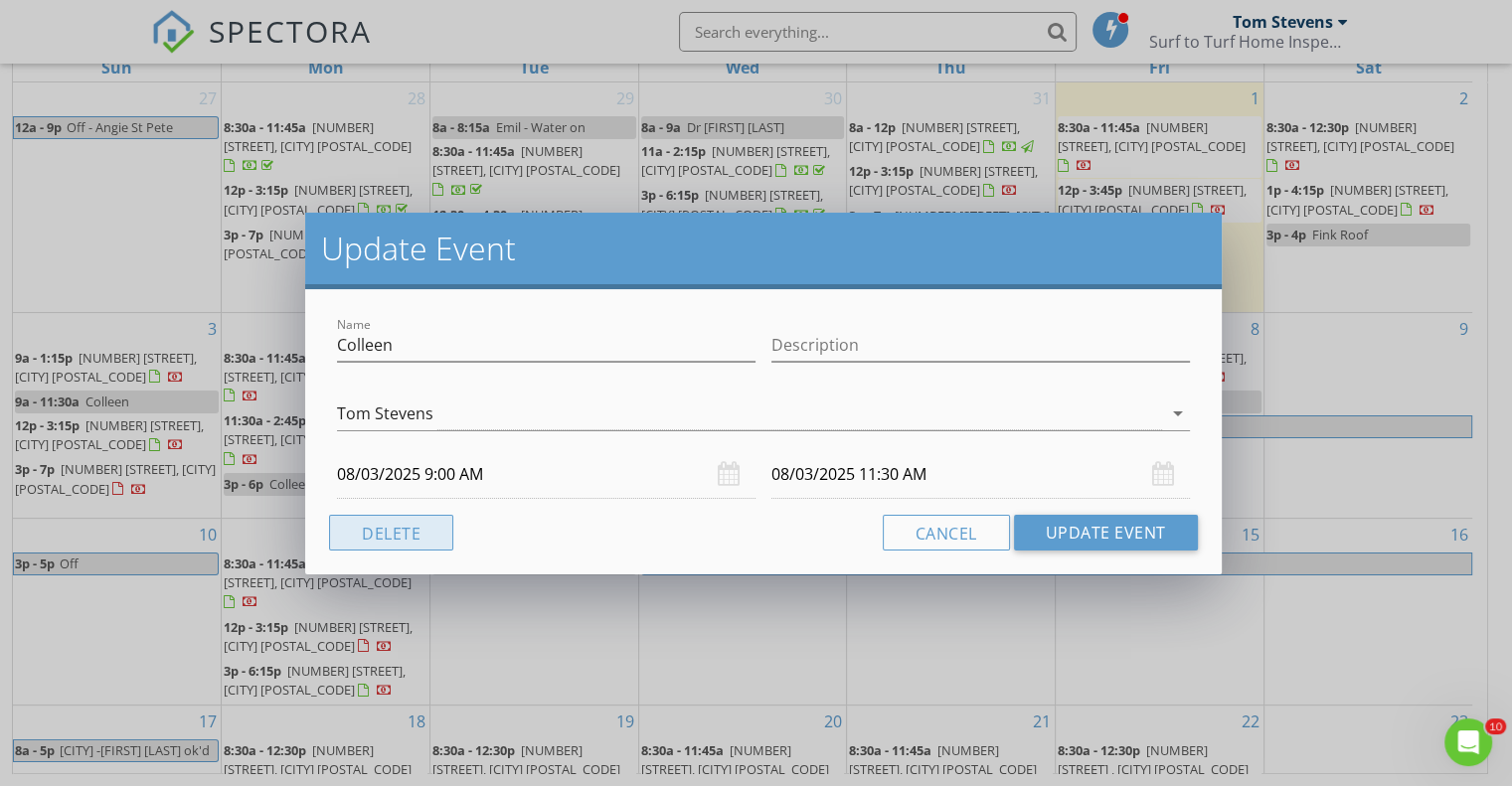 click on "Delete" at bounding box center (391, 533) 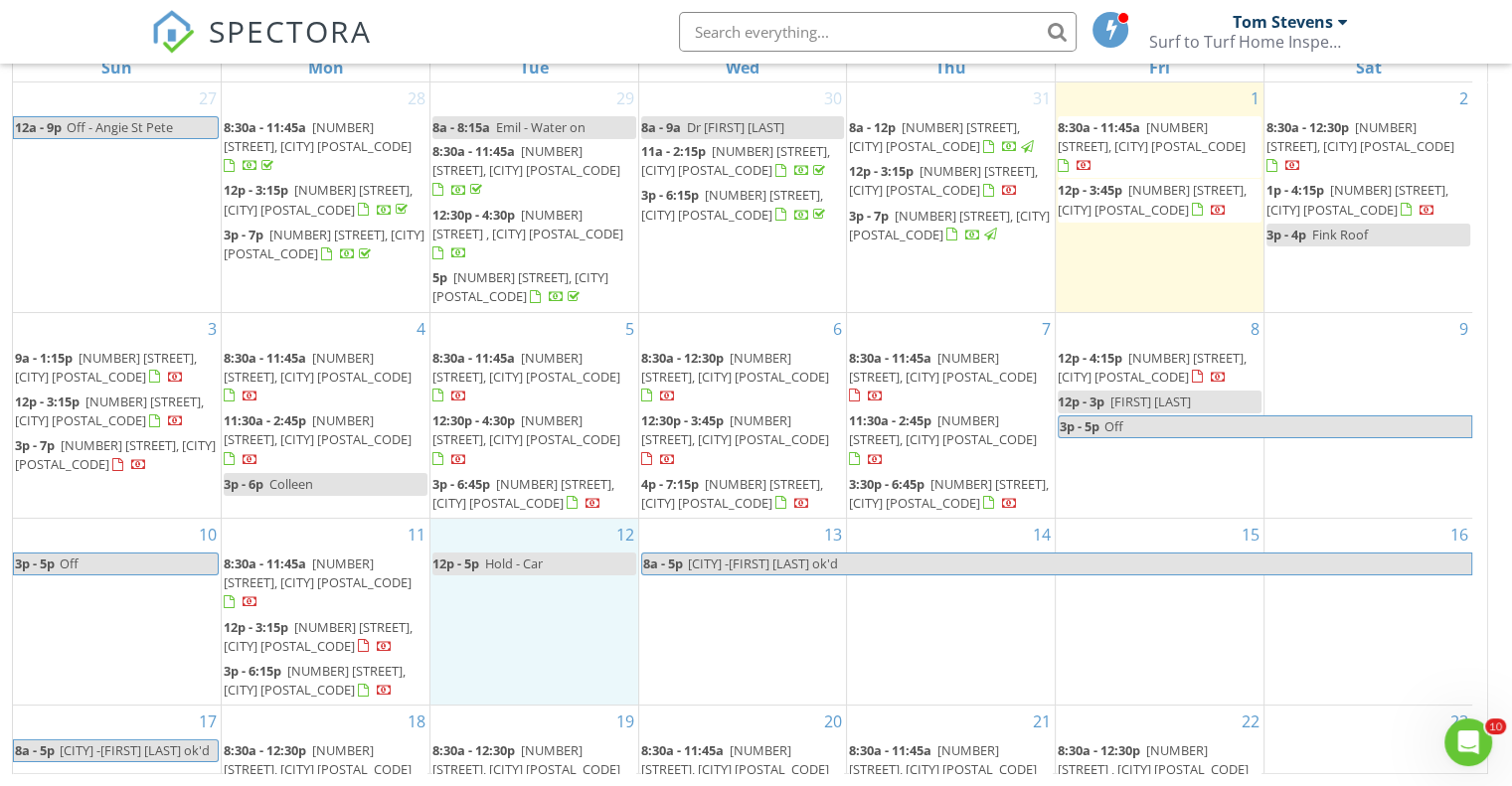 click on "12
12p - 5p
Hold - Car" at bounding box center [534, 611] 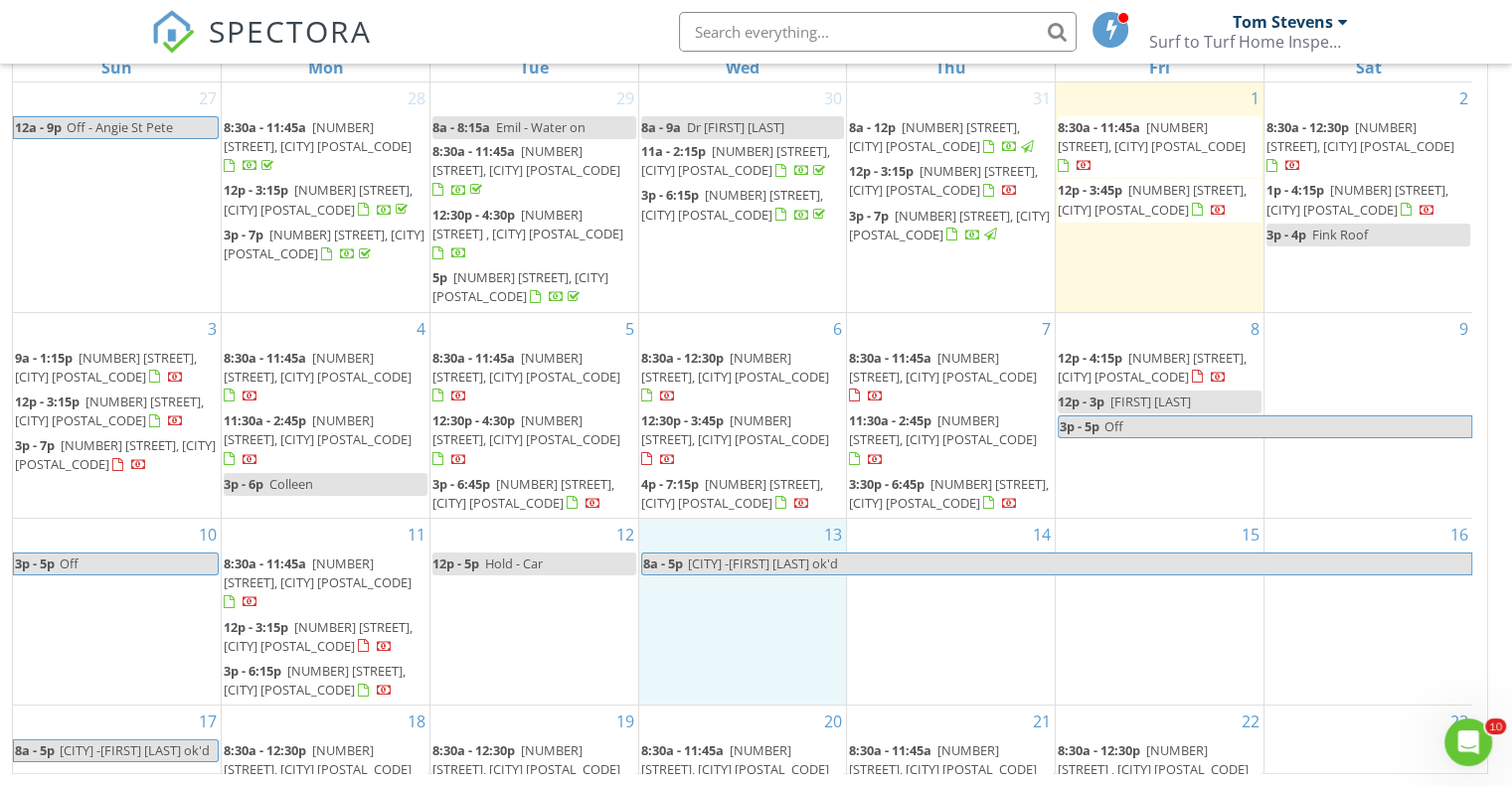 click on "13
8a - 5p
Louisville -Ann    Celeste ok'd" at bounding box center [743, 611] 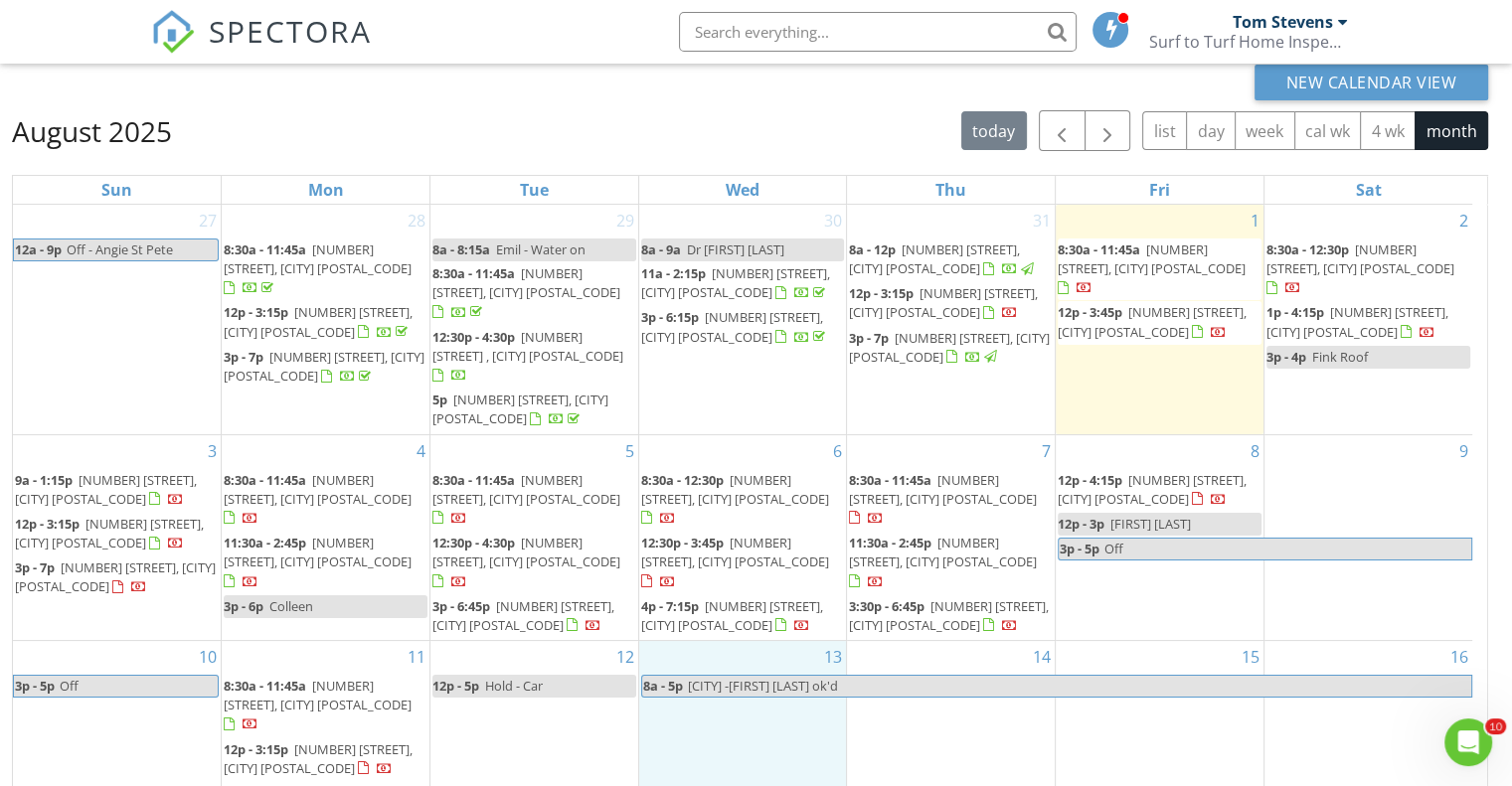 scroll, scrollTop: 15, scrollLeft: 0, axis: vertical 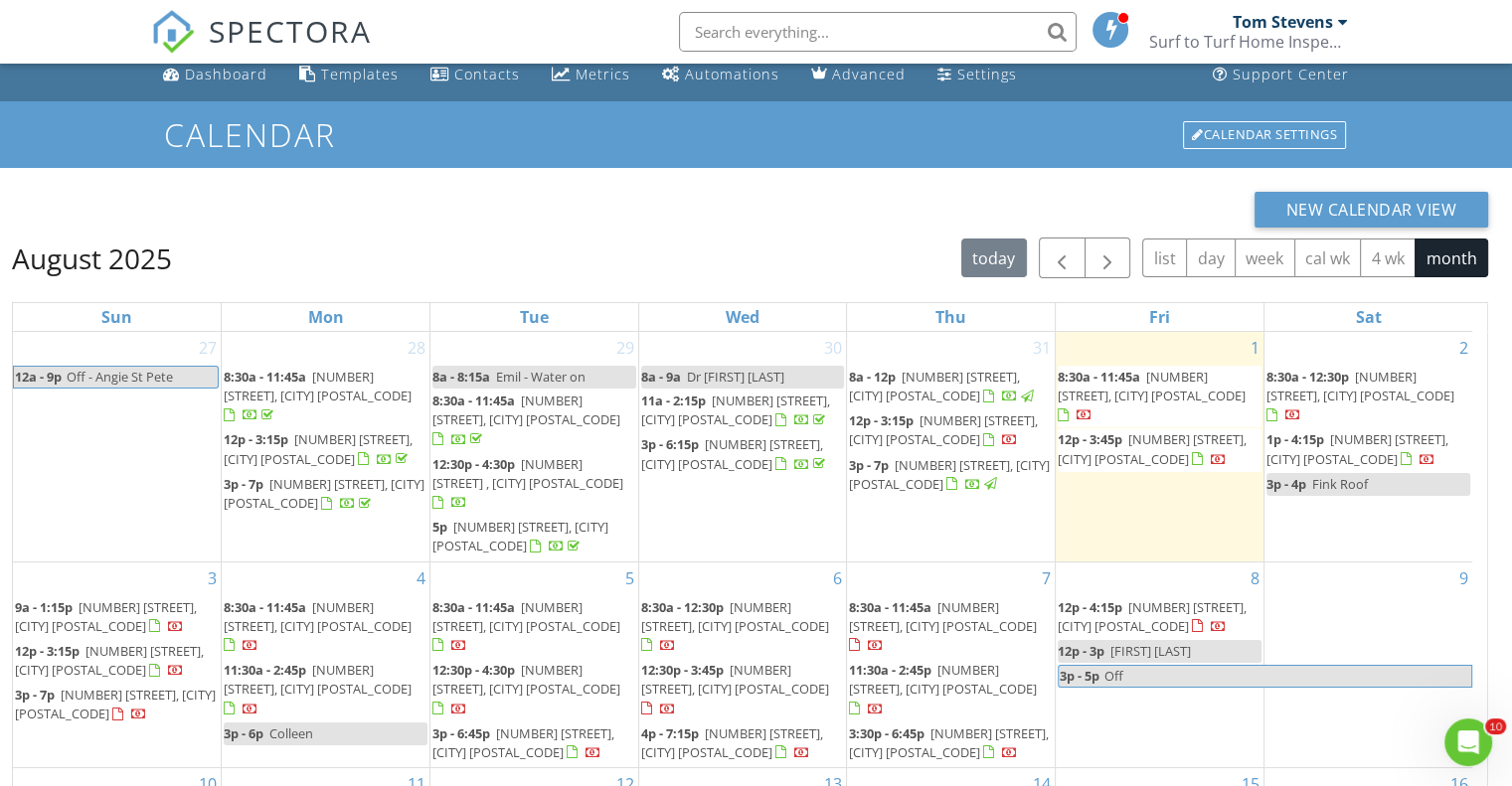 click on "Tom Stevens
Surf to Turf Home Inspections" at bounding box center (1251, 32) 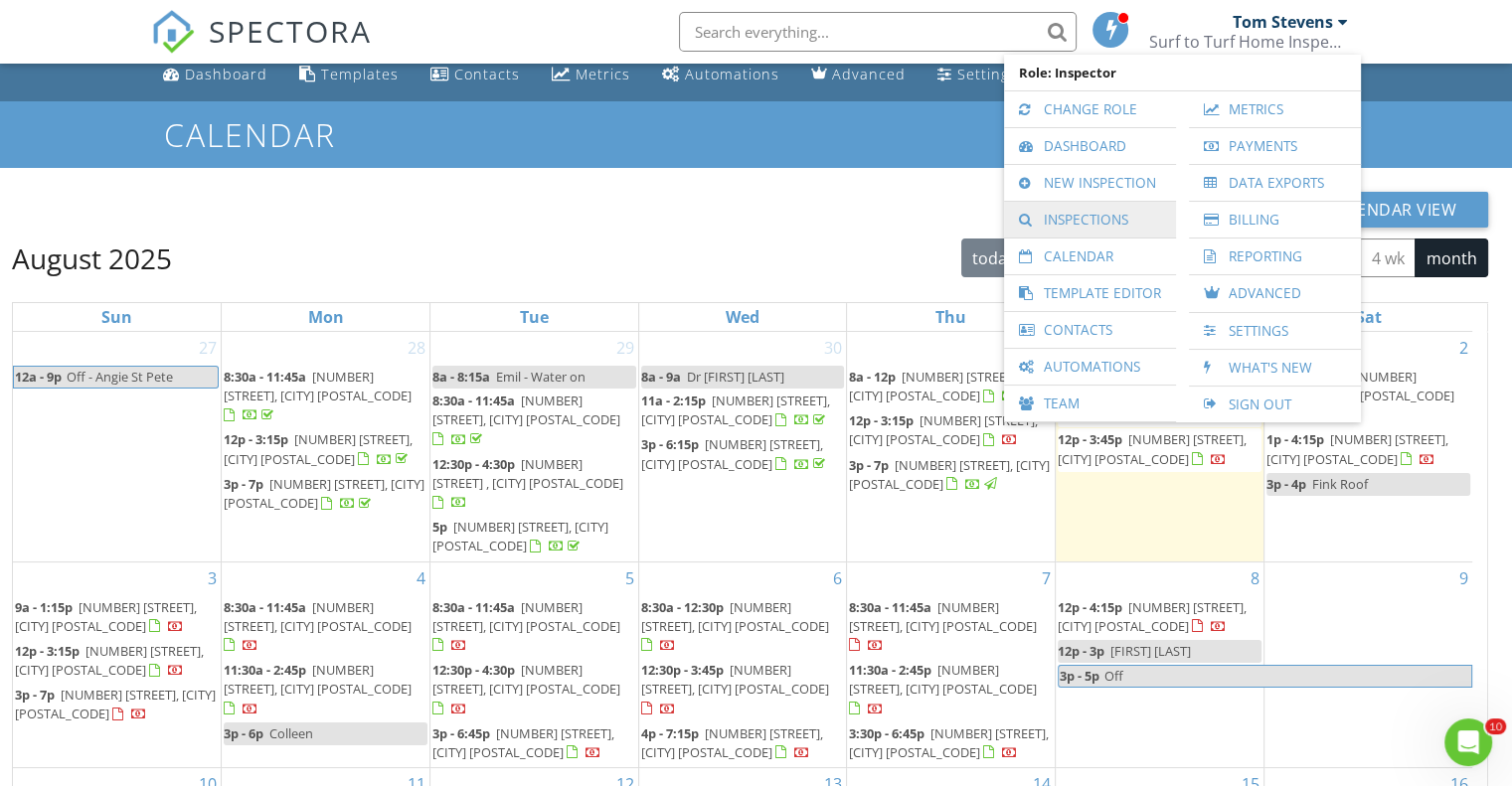 click on "Inspections" at bounding box center [1090, 220] 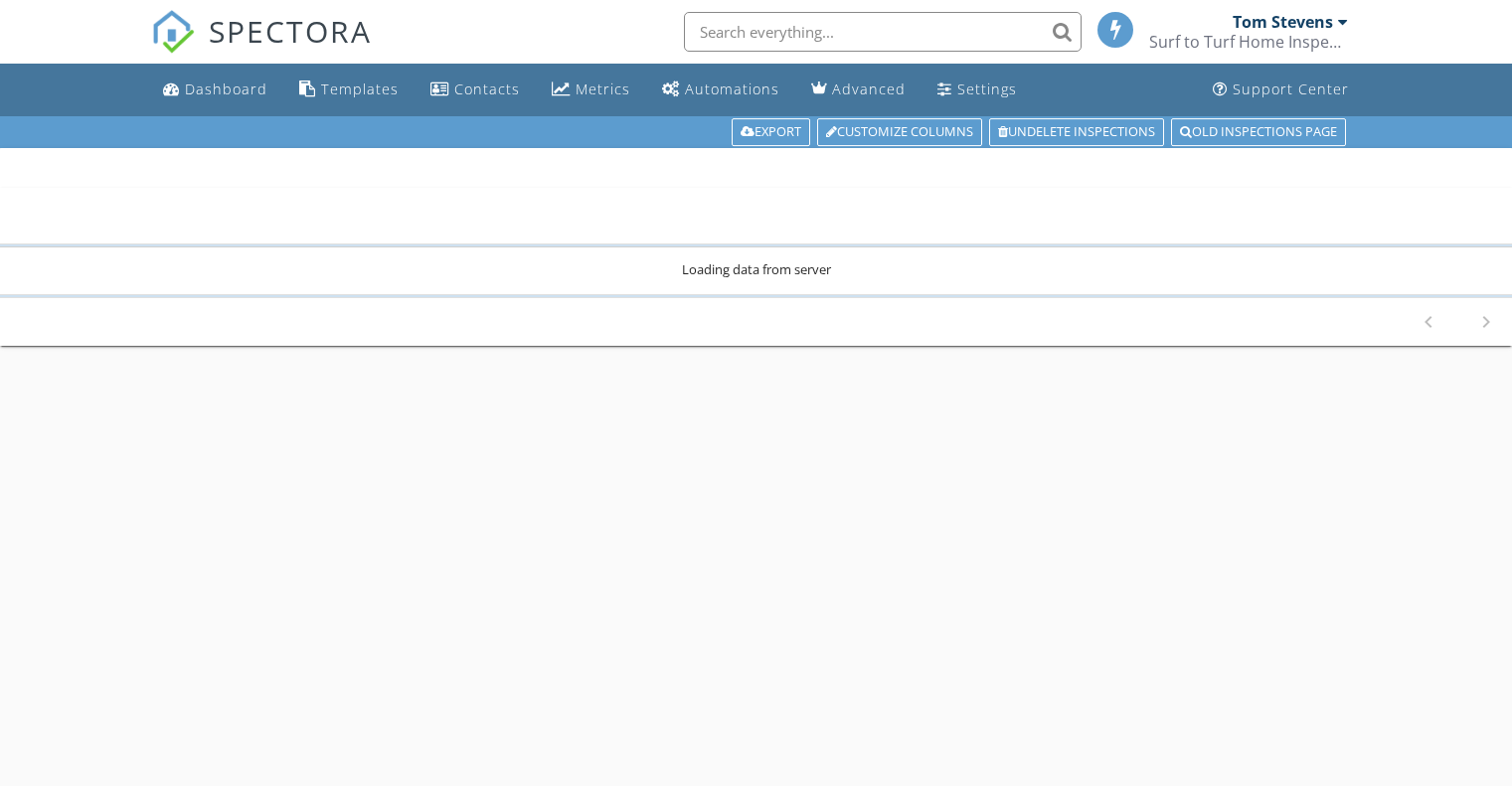scroll, scrollTop: 0, scrollLeft: 0, axis: both 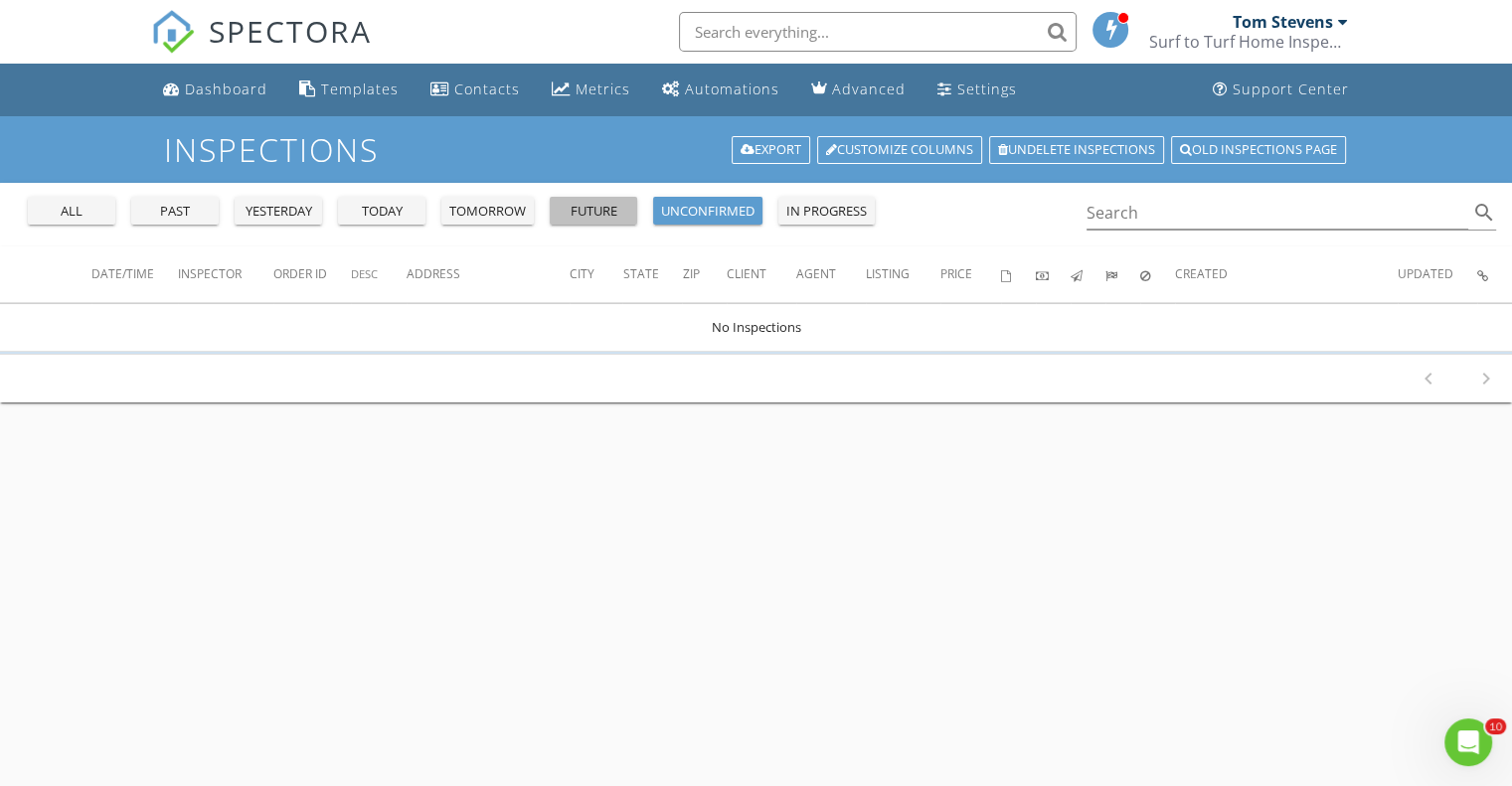 click on "future" at bounding box center [593, 212] 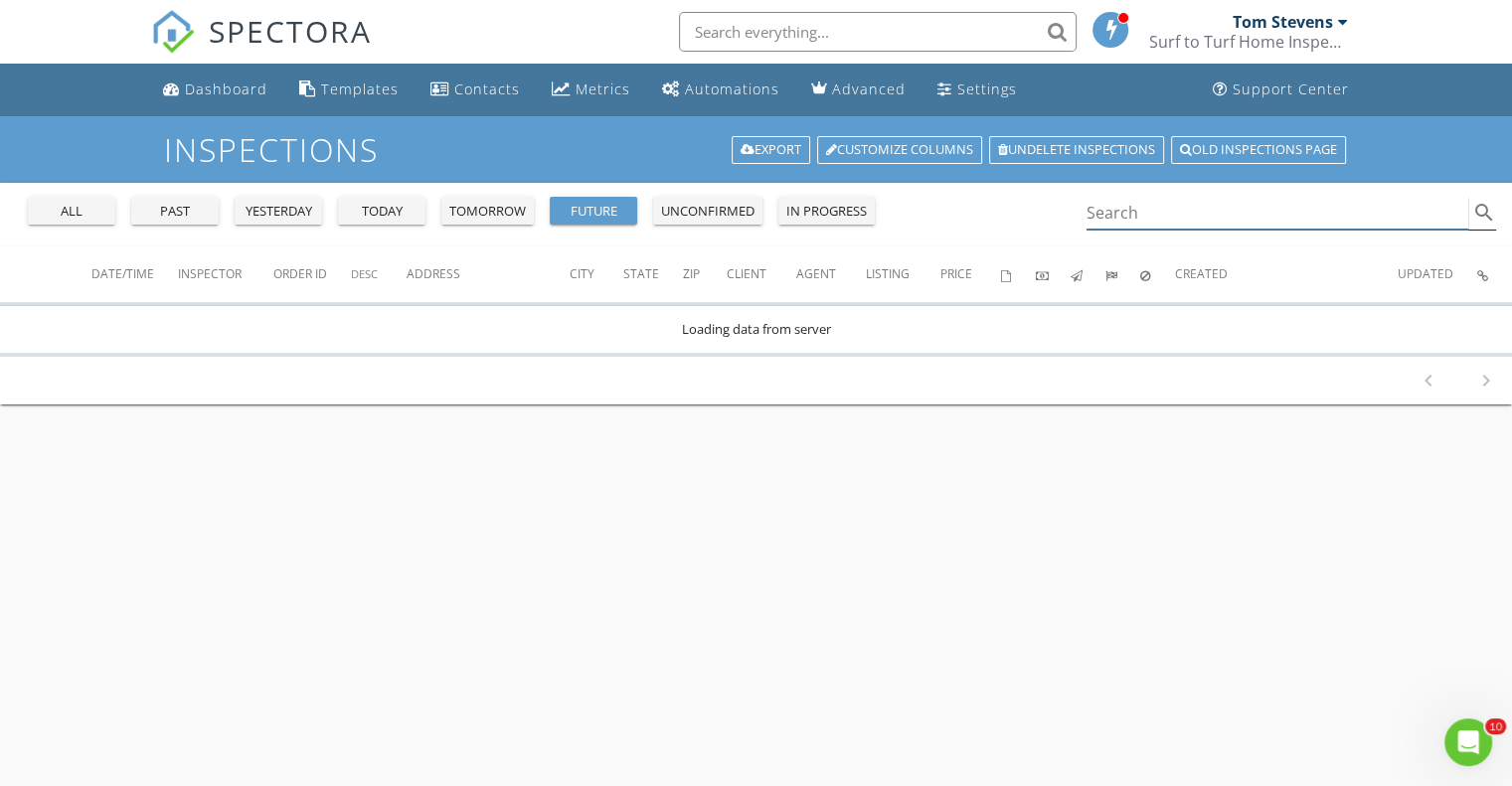 click at bounding box center (1277, 213) 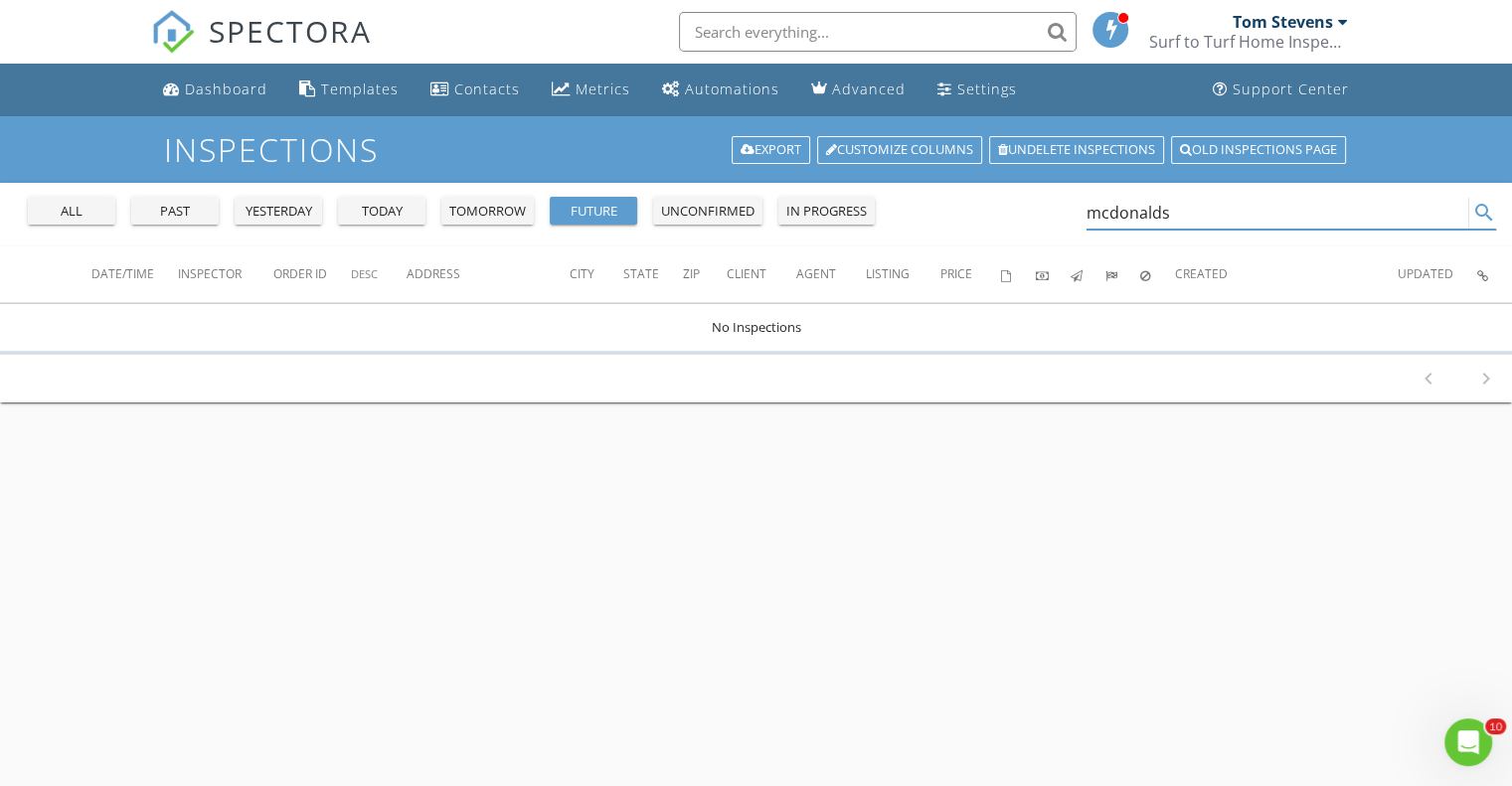 click on "mcdona" at bounding box center (1277, 213) 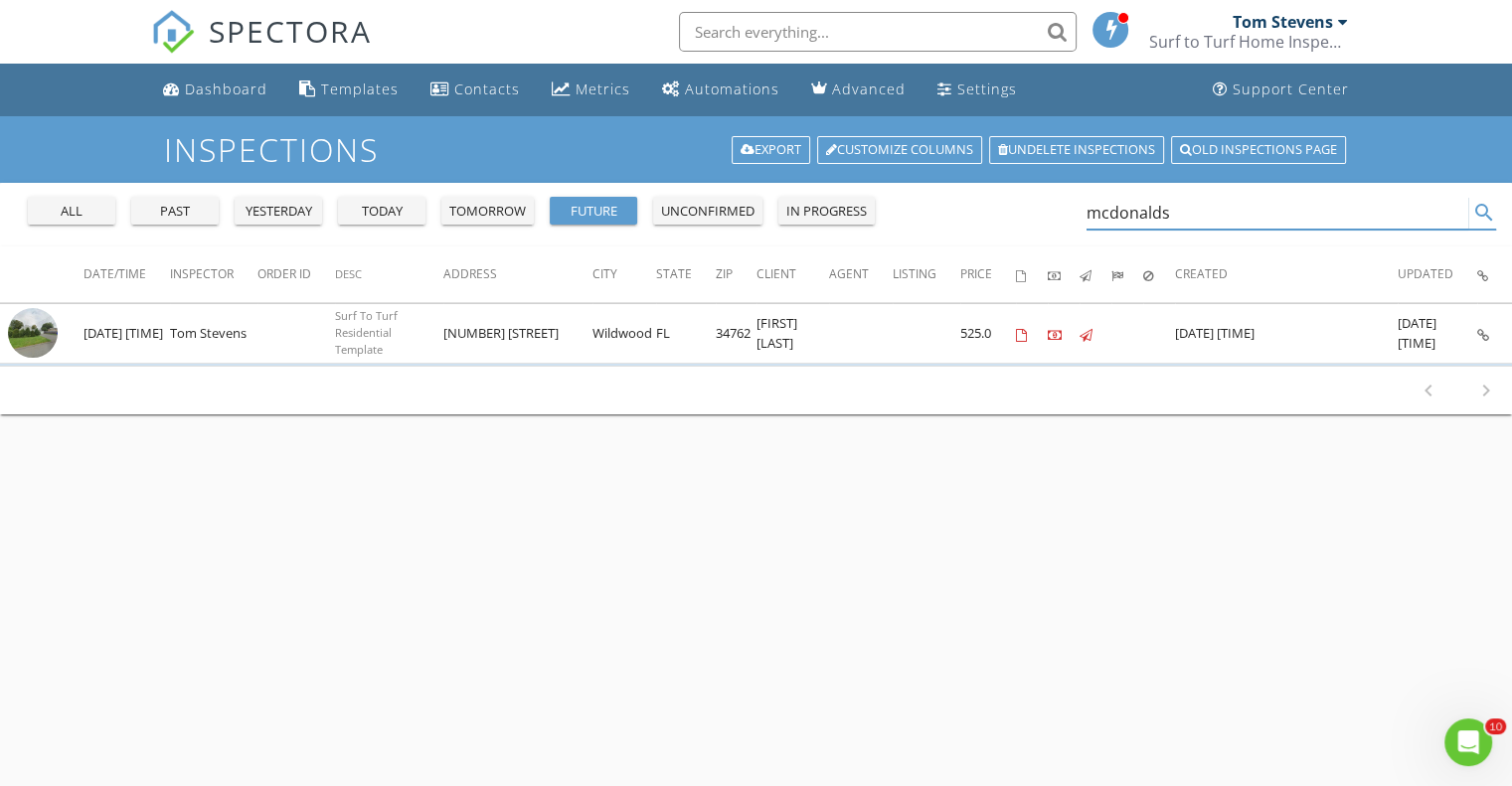 type on "macdona" 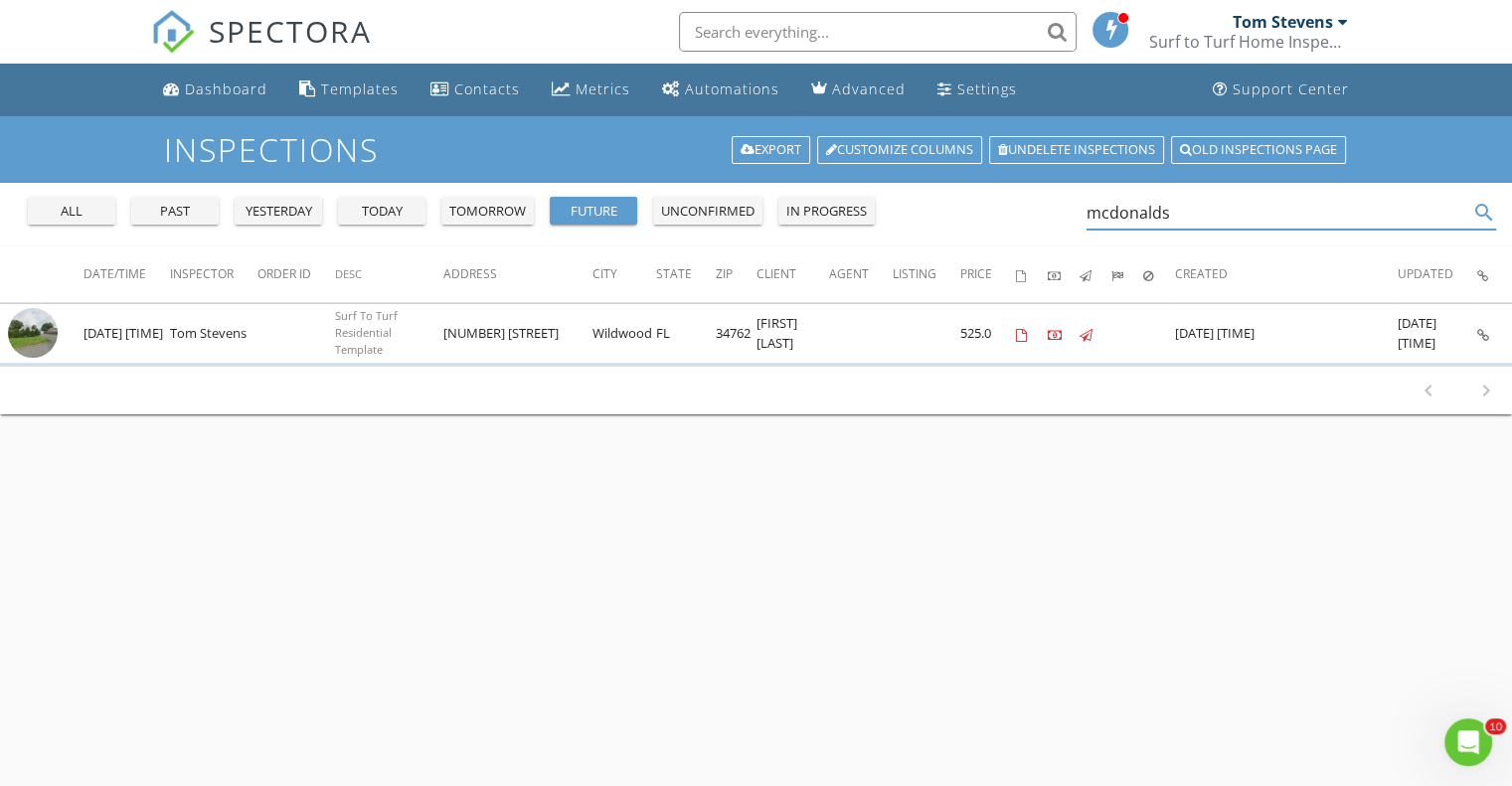 click at bounding box center (1343, 22) 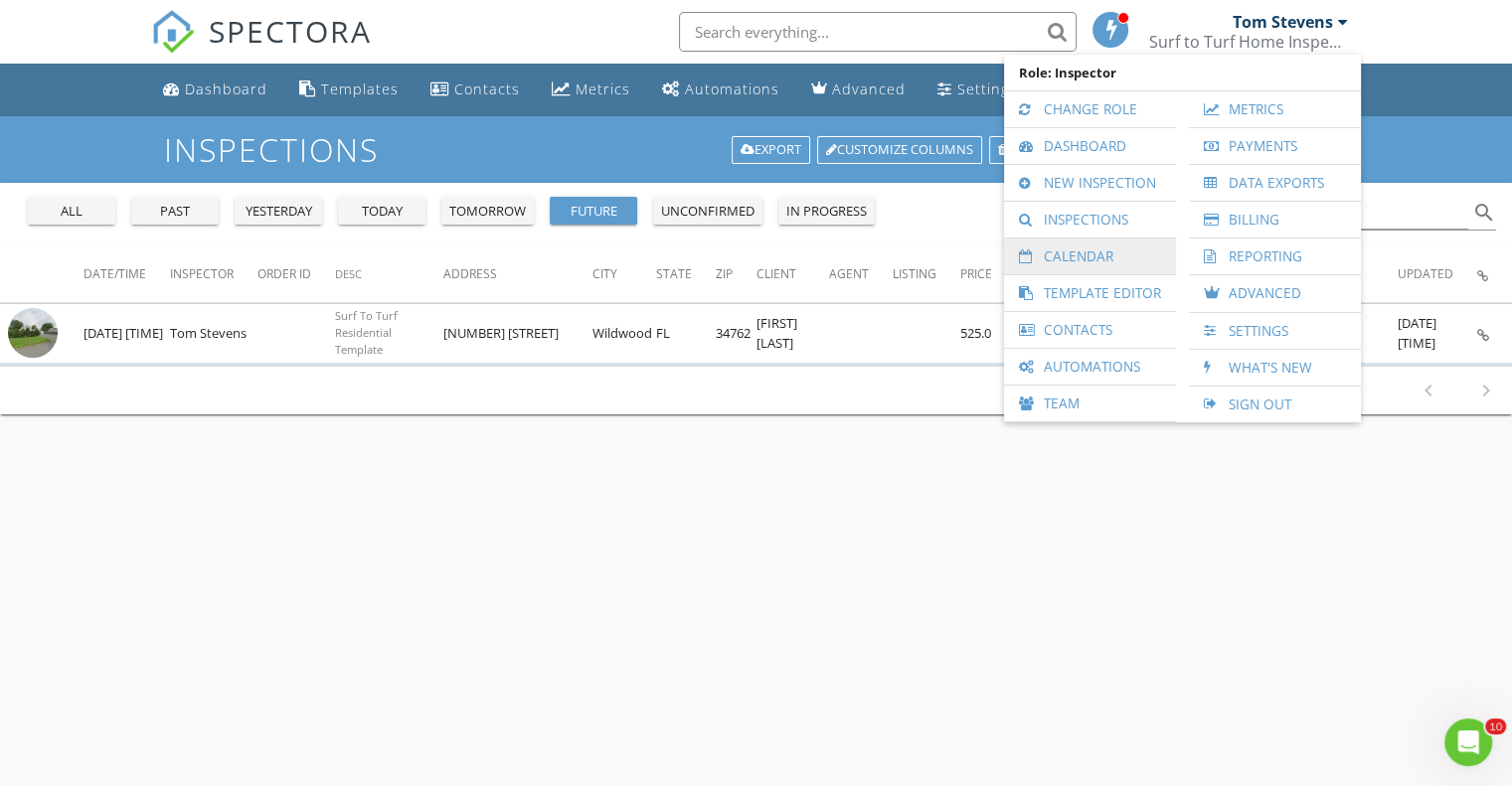 click on "Calendar" at bounding box center [1090, 256] 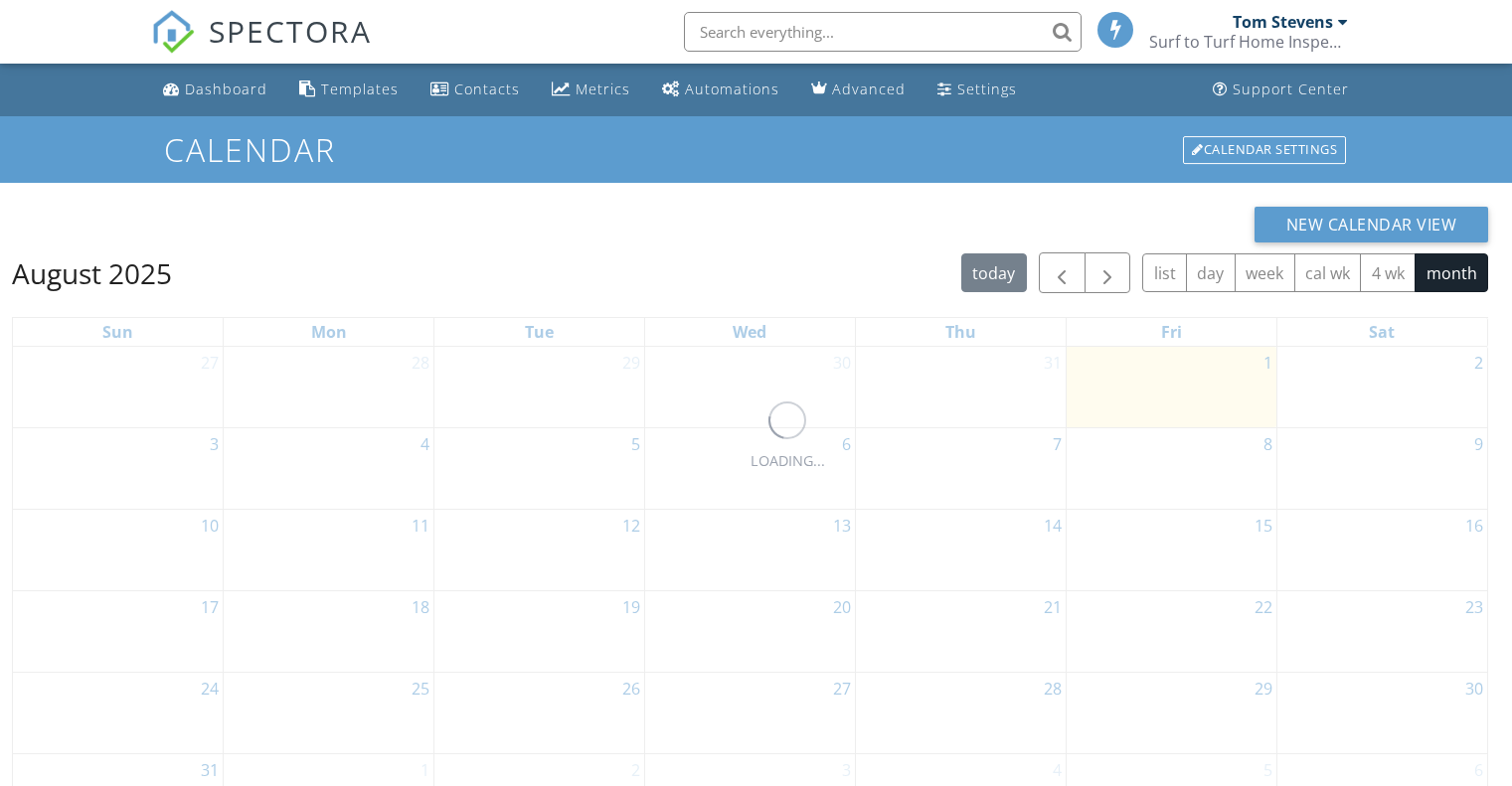scroll, scrollTop: 0, scrollLeft: 0, axis: both 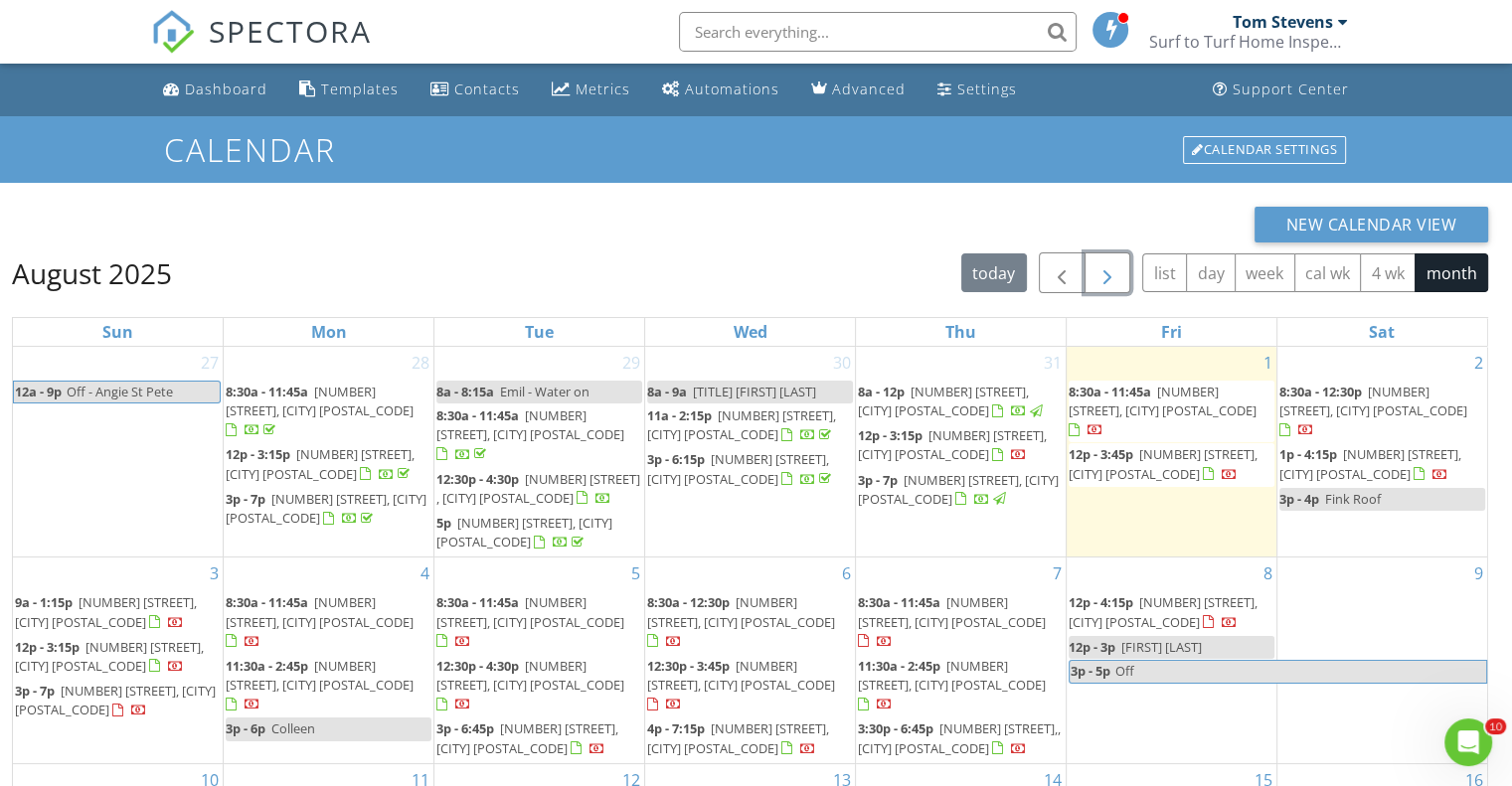 click at bounding box center [1107, 273] 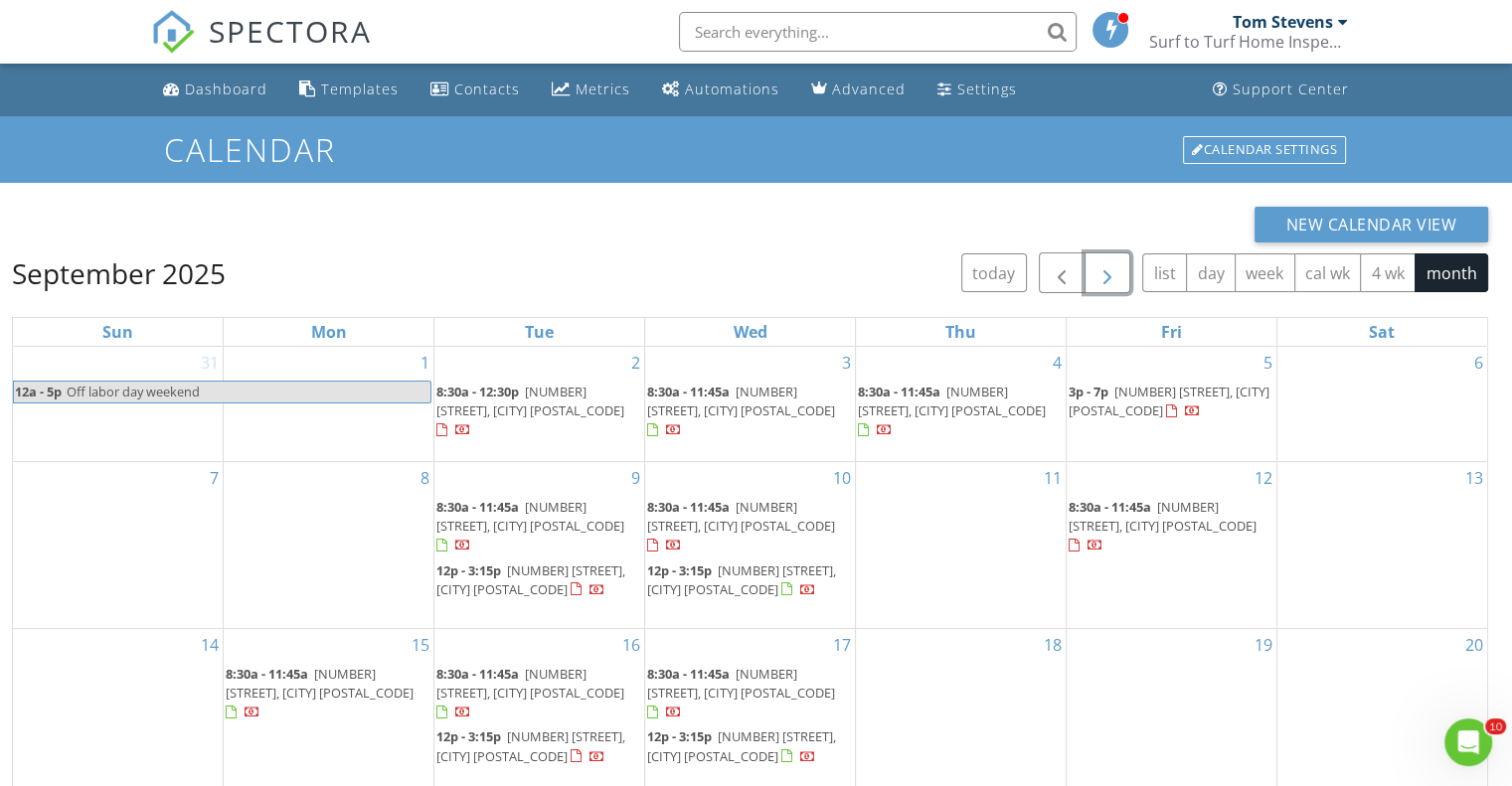 click at bounding box center [1107, 273] 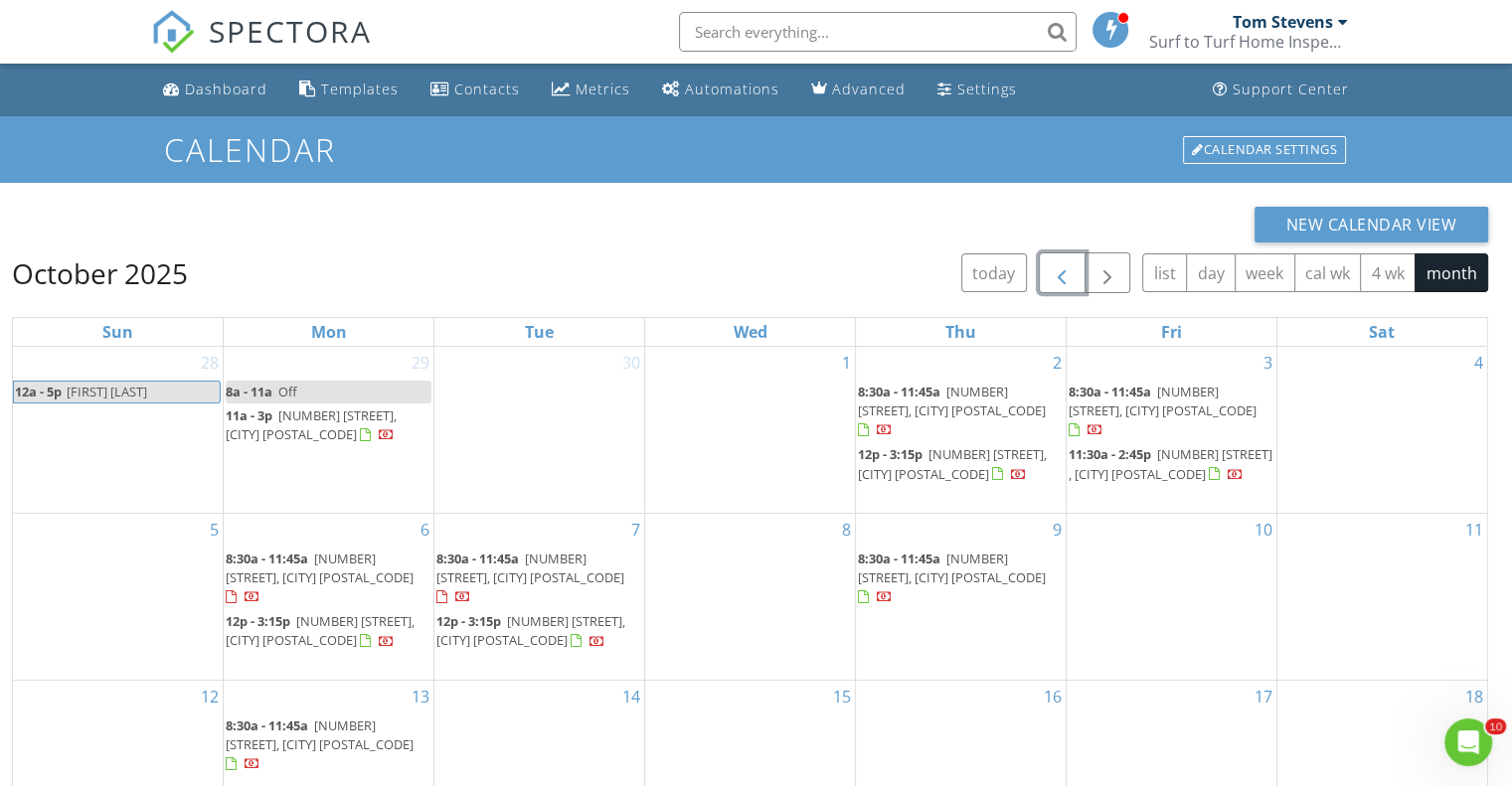 click at bounding box center (1062, 273) 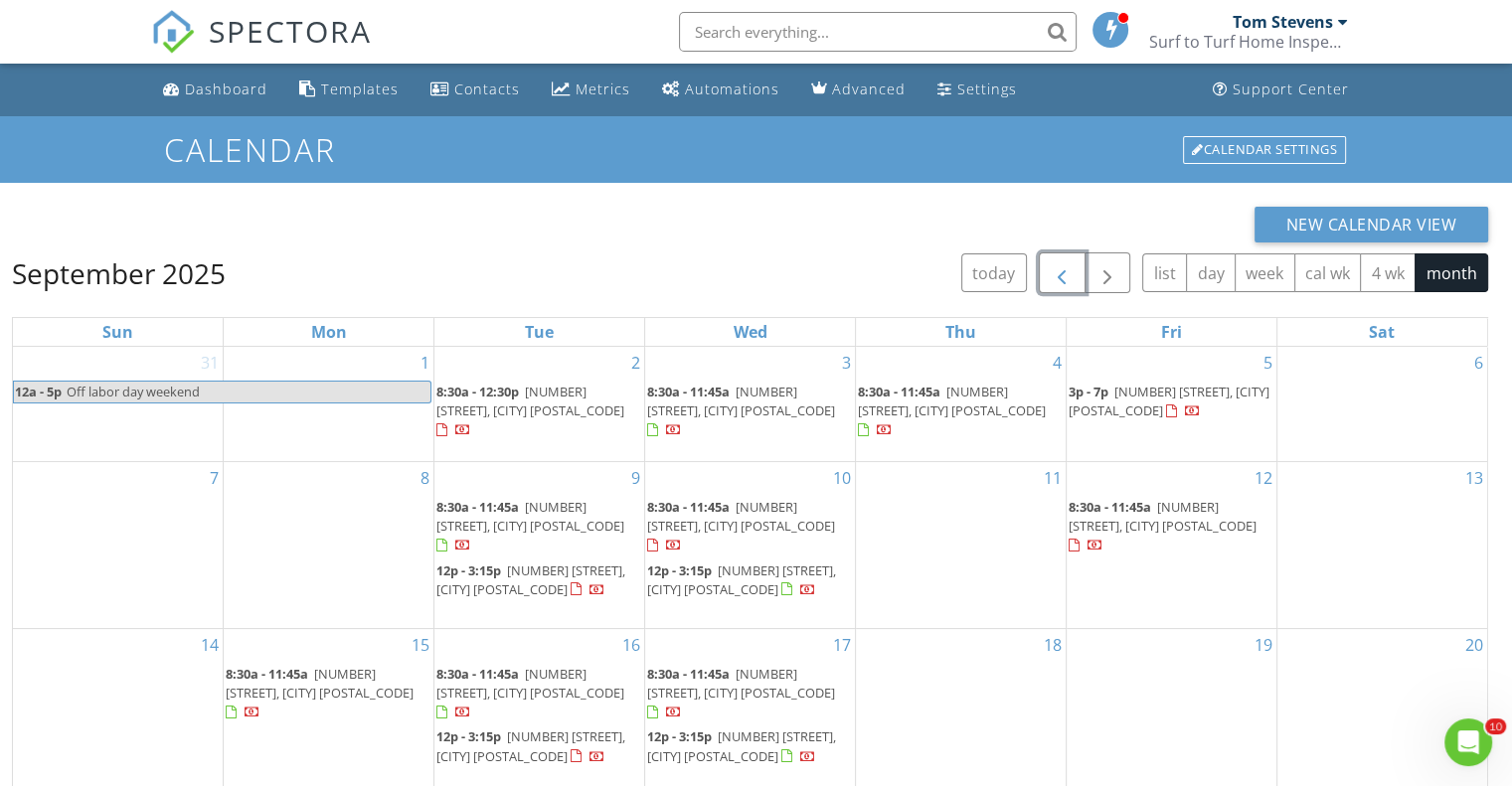 click at bounding box center (1062, 273) 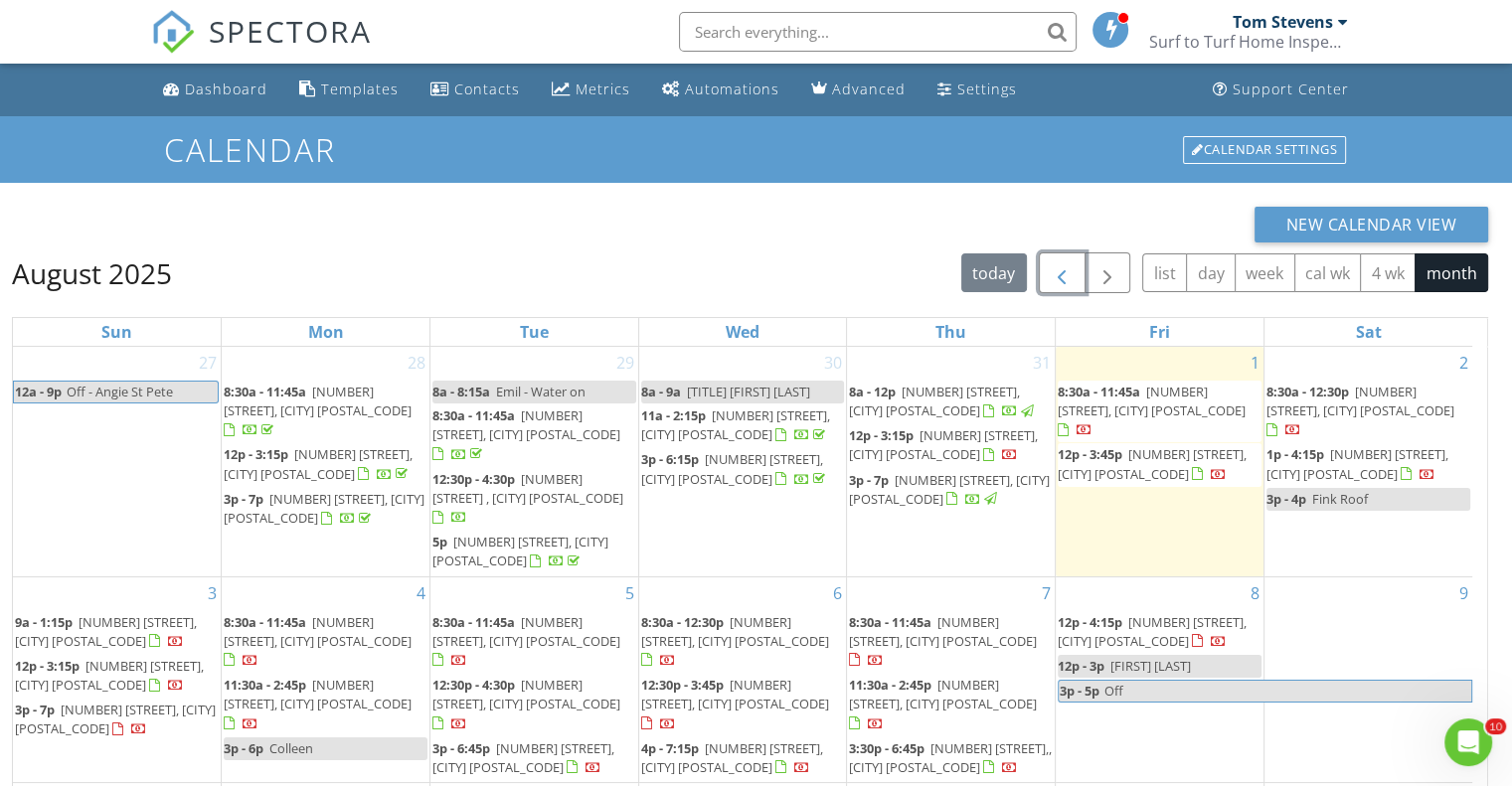 click at bounding box center (449, 661) 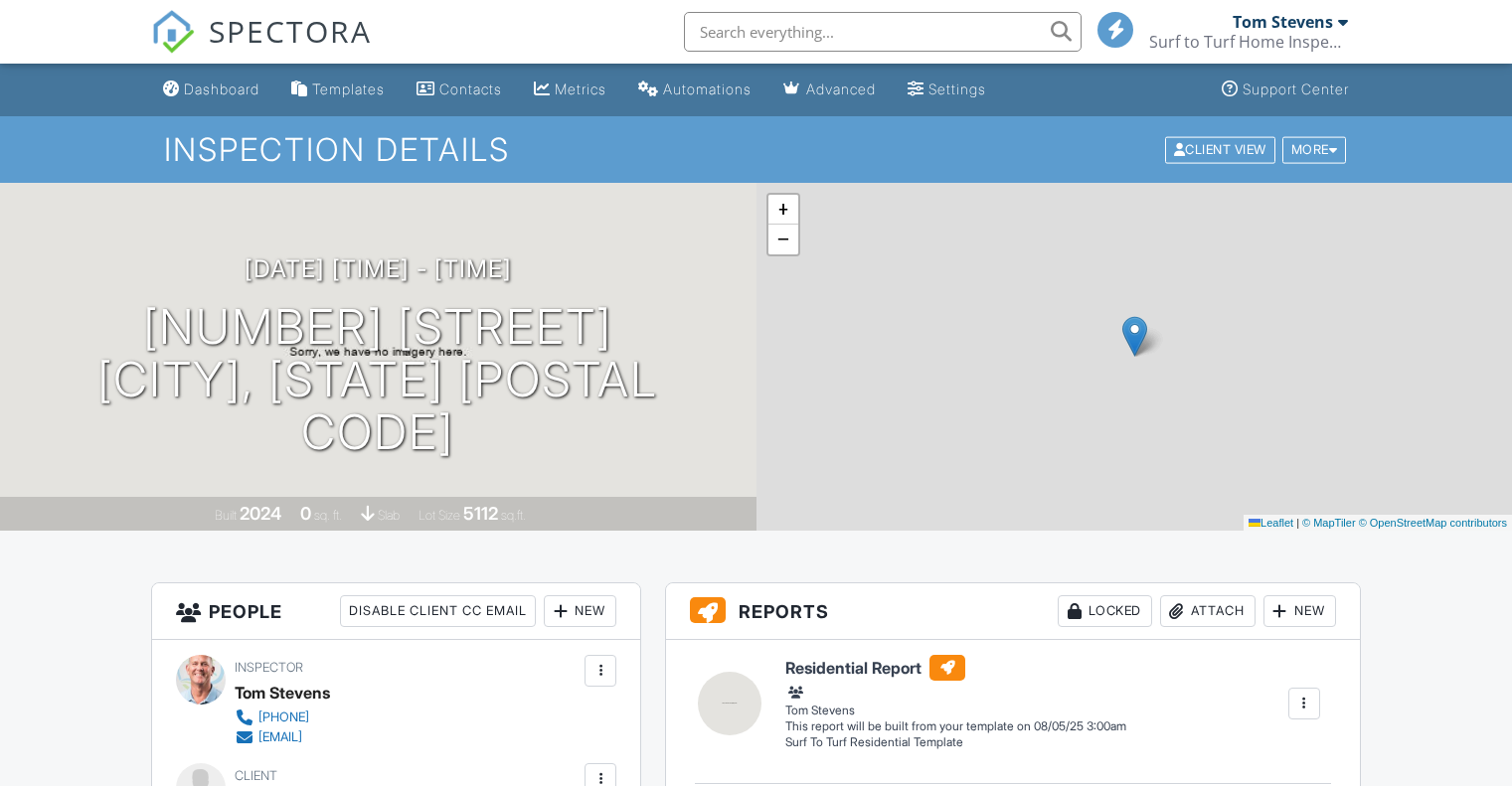 scroll, scrollTop: 0, scrollLeft: 0, axis: both 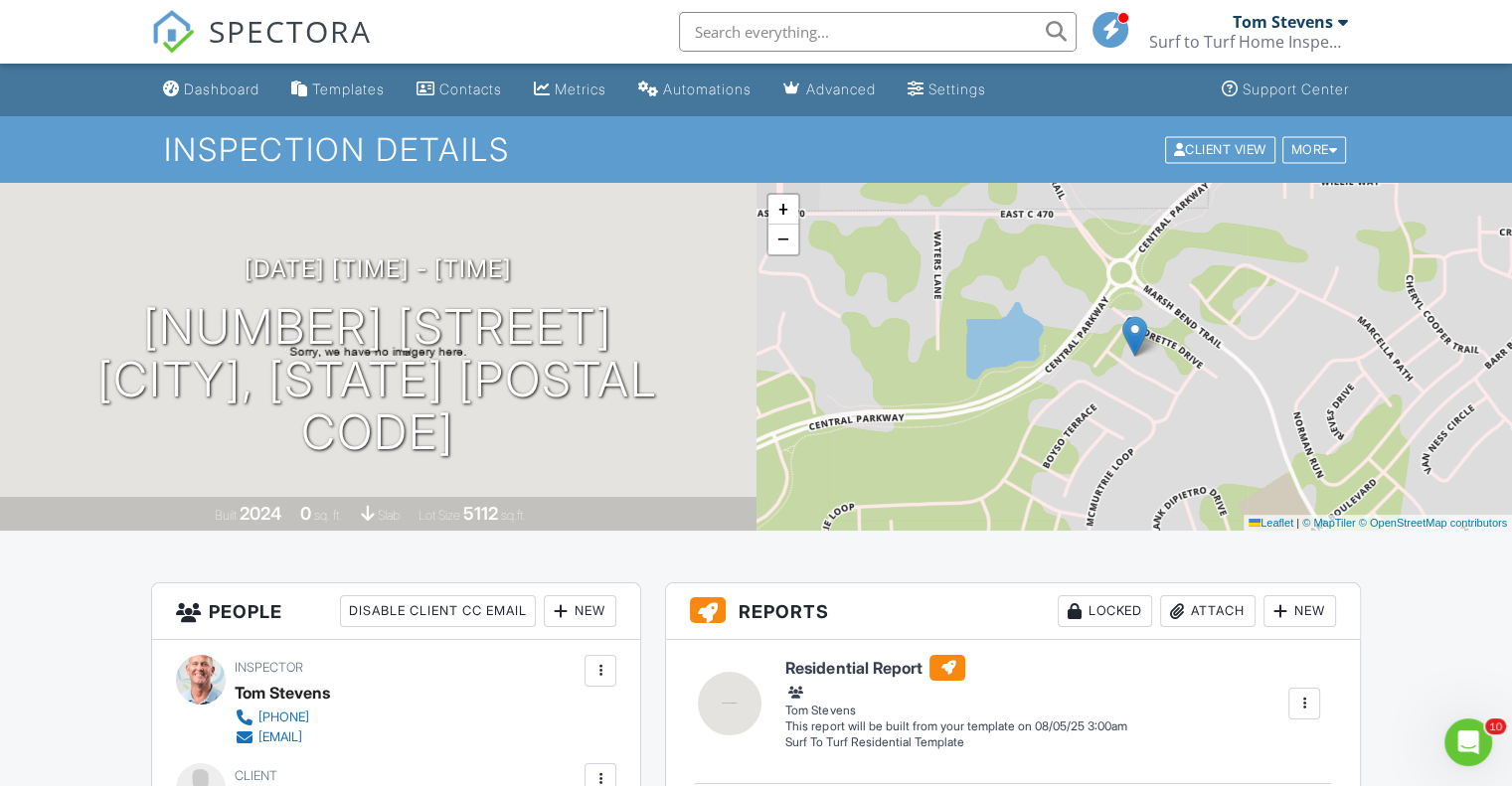 click at bounding box center [1343, 22] 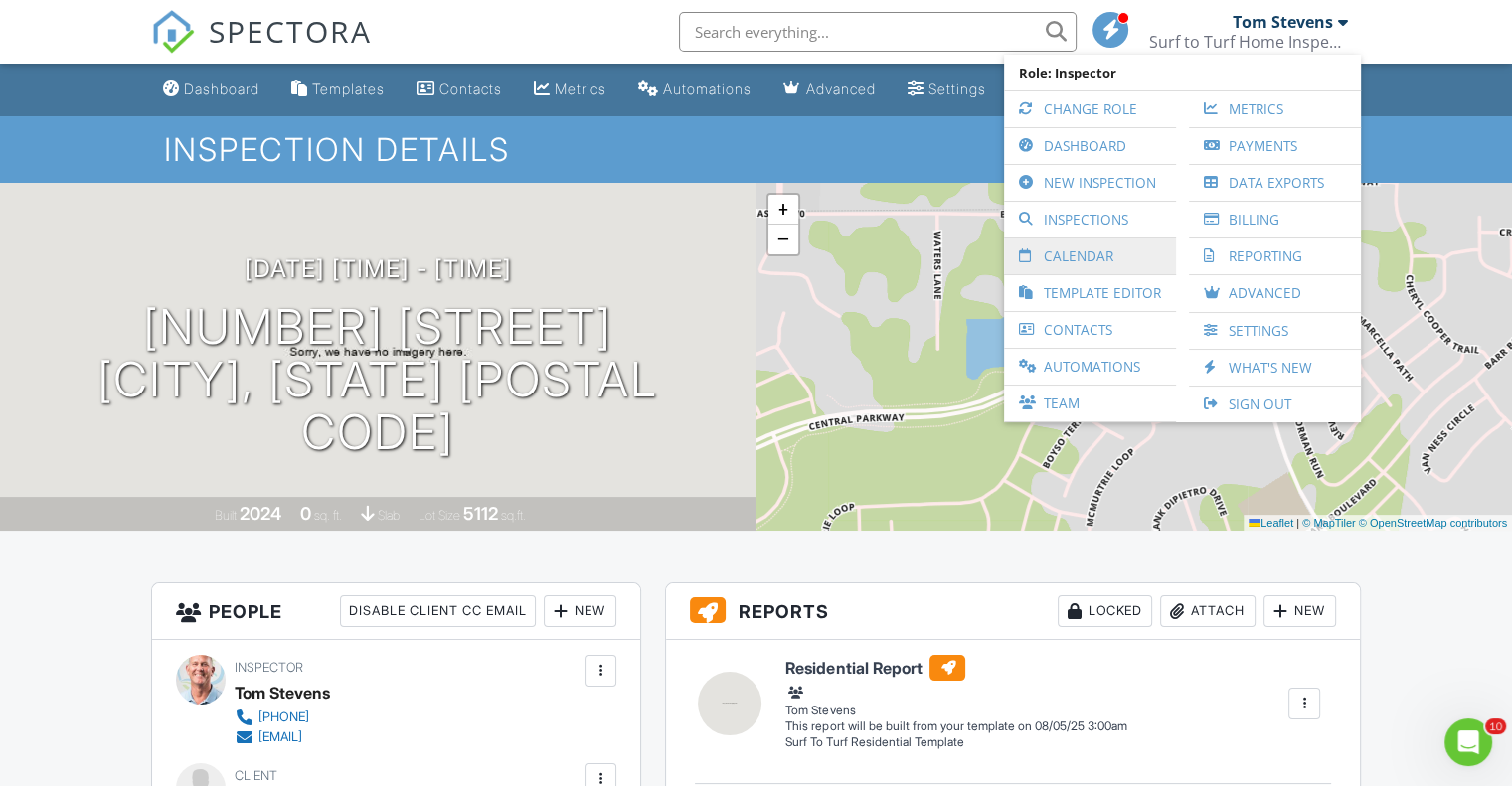 click on "Calendar" at bounding box center (1090, 256) 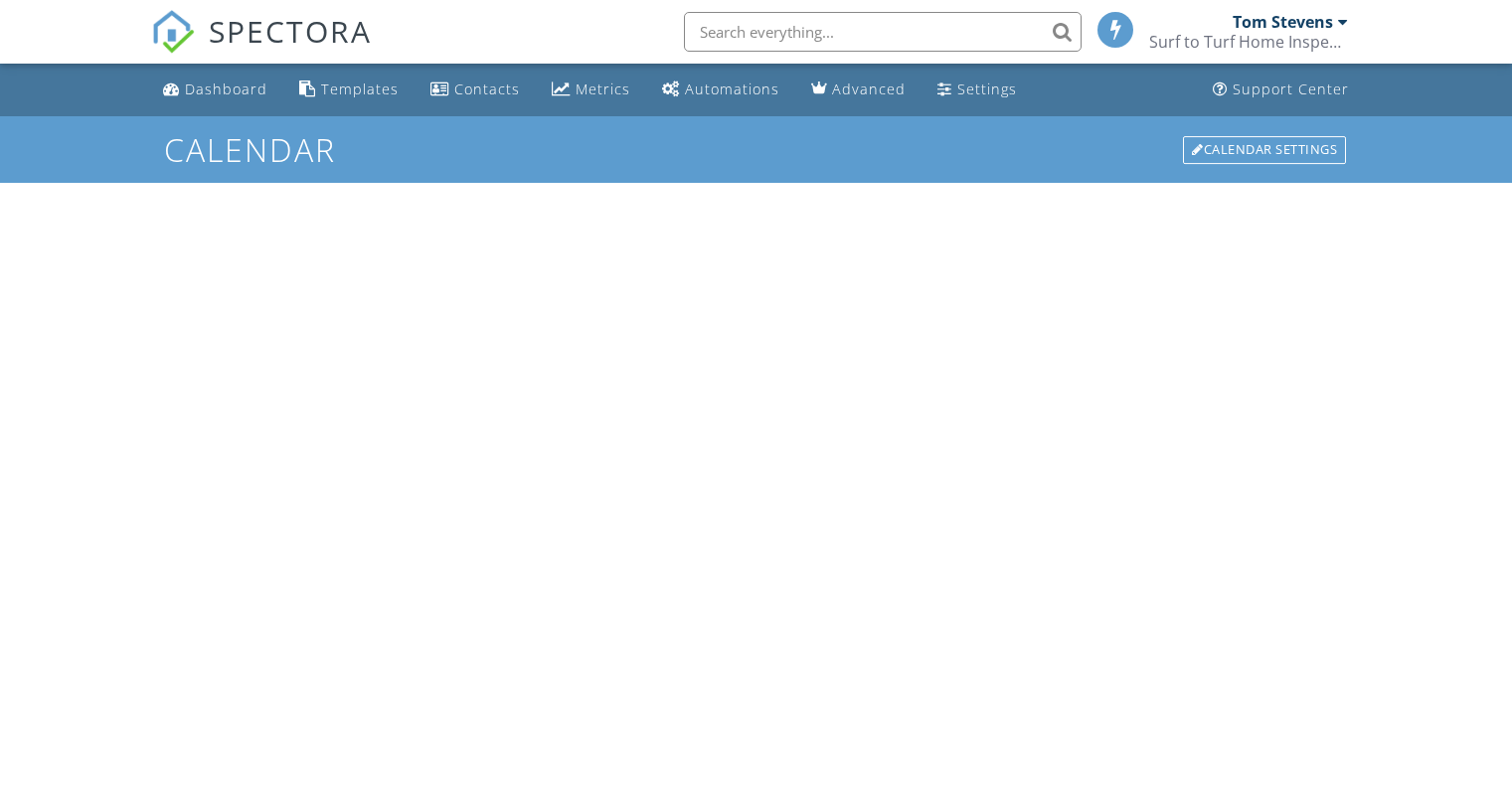 scroll, scrollTop: 0, scrollLeft: 0, axis: both 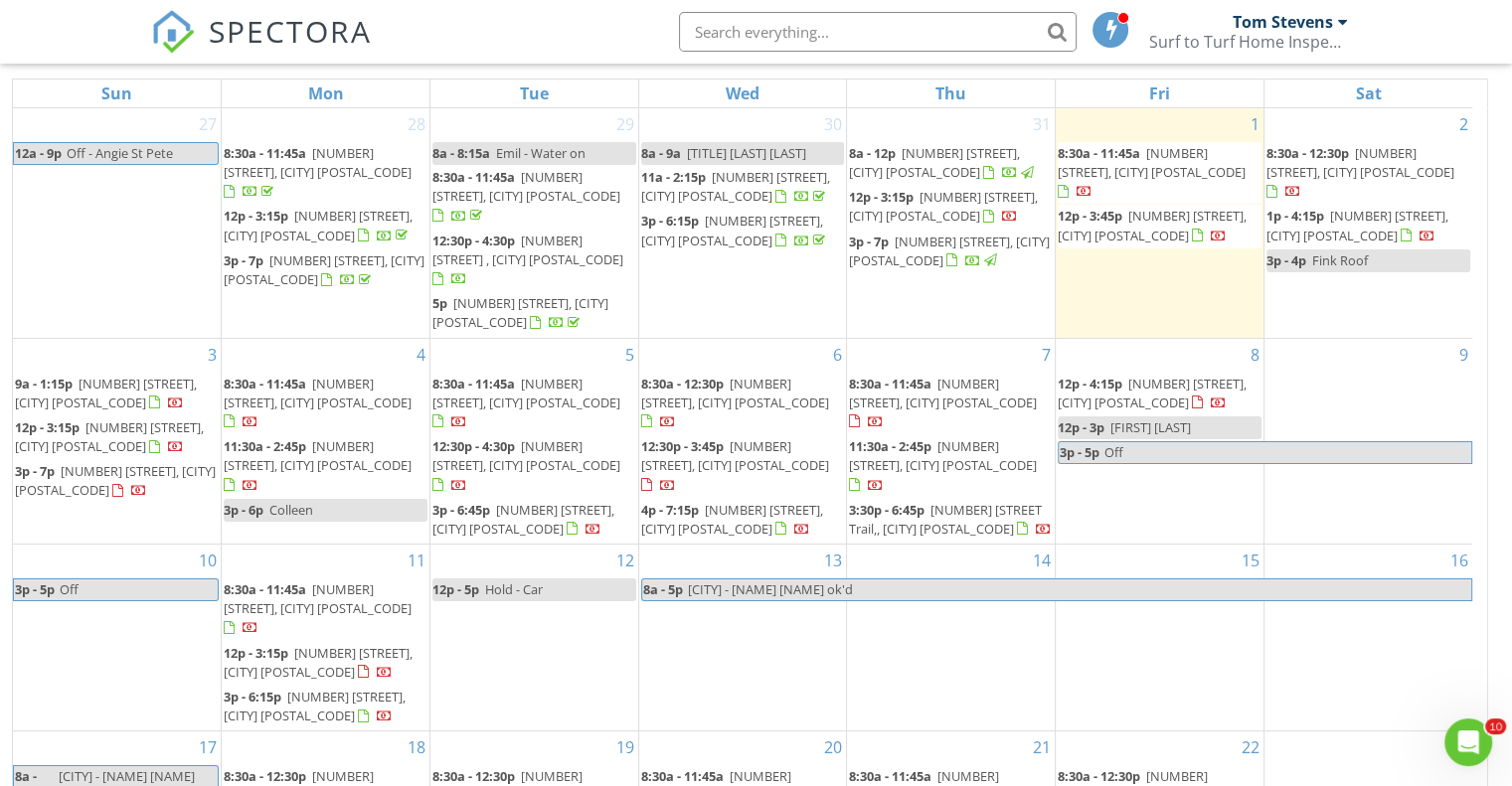 click on "[NUMBER] [STREET], [CITY] [POSTAL_CODE]" at bounding box center (317, 455) 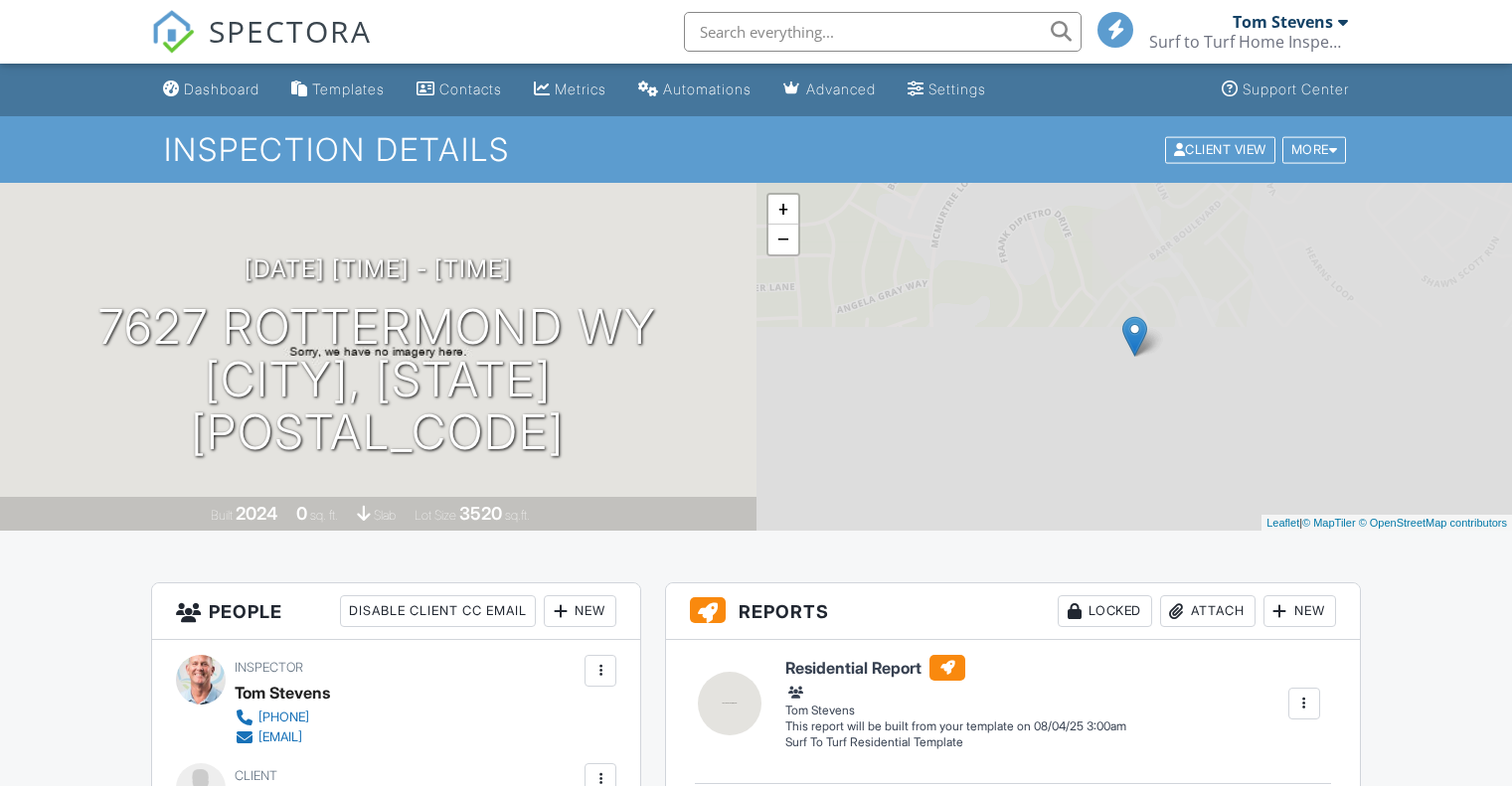 scroll, scrollTop: 0, scrollLeft: 0, axis: both 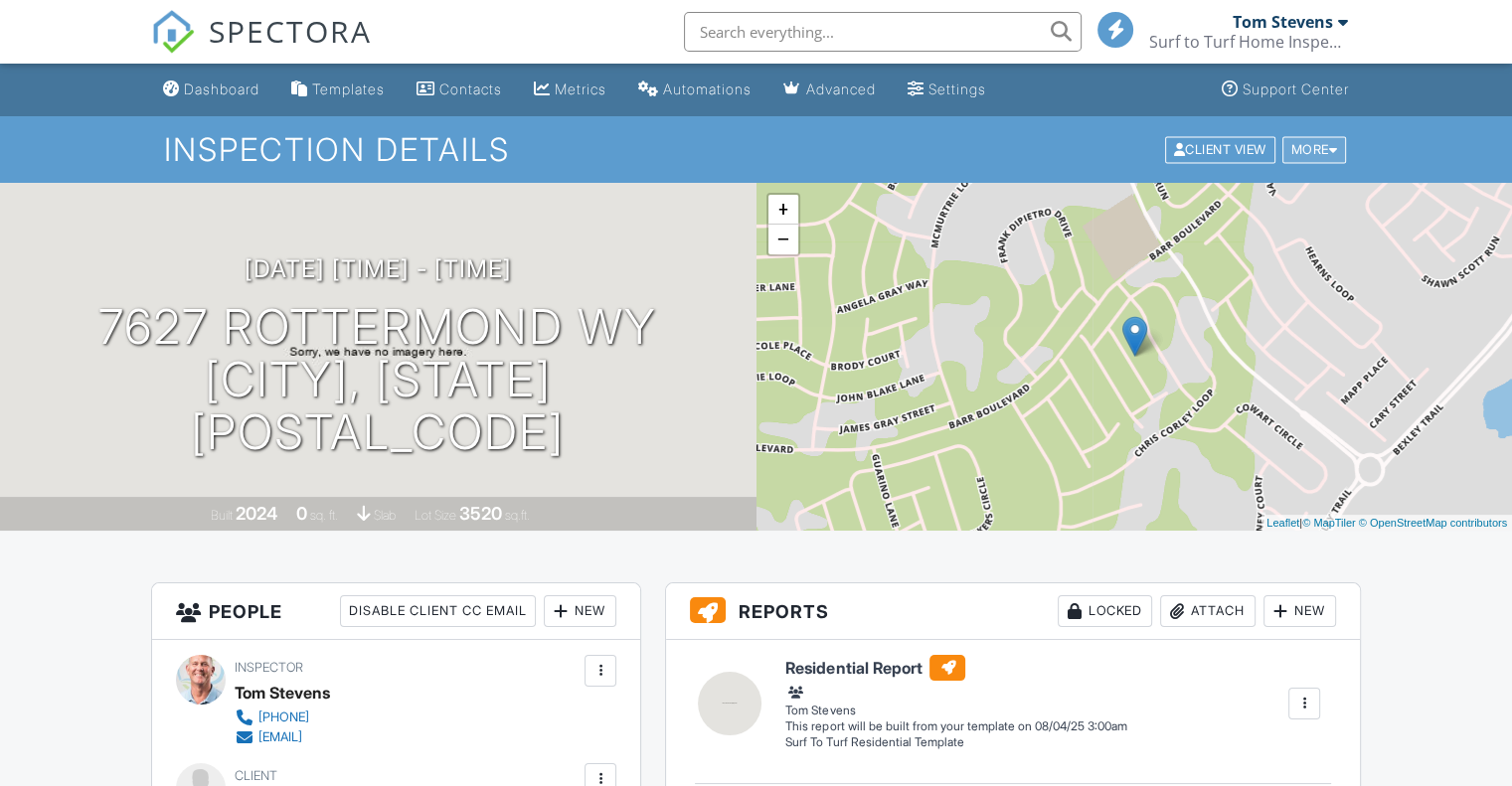 click at bounding box center [1333, 149] 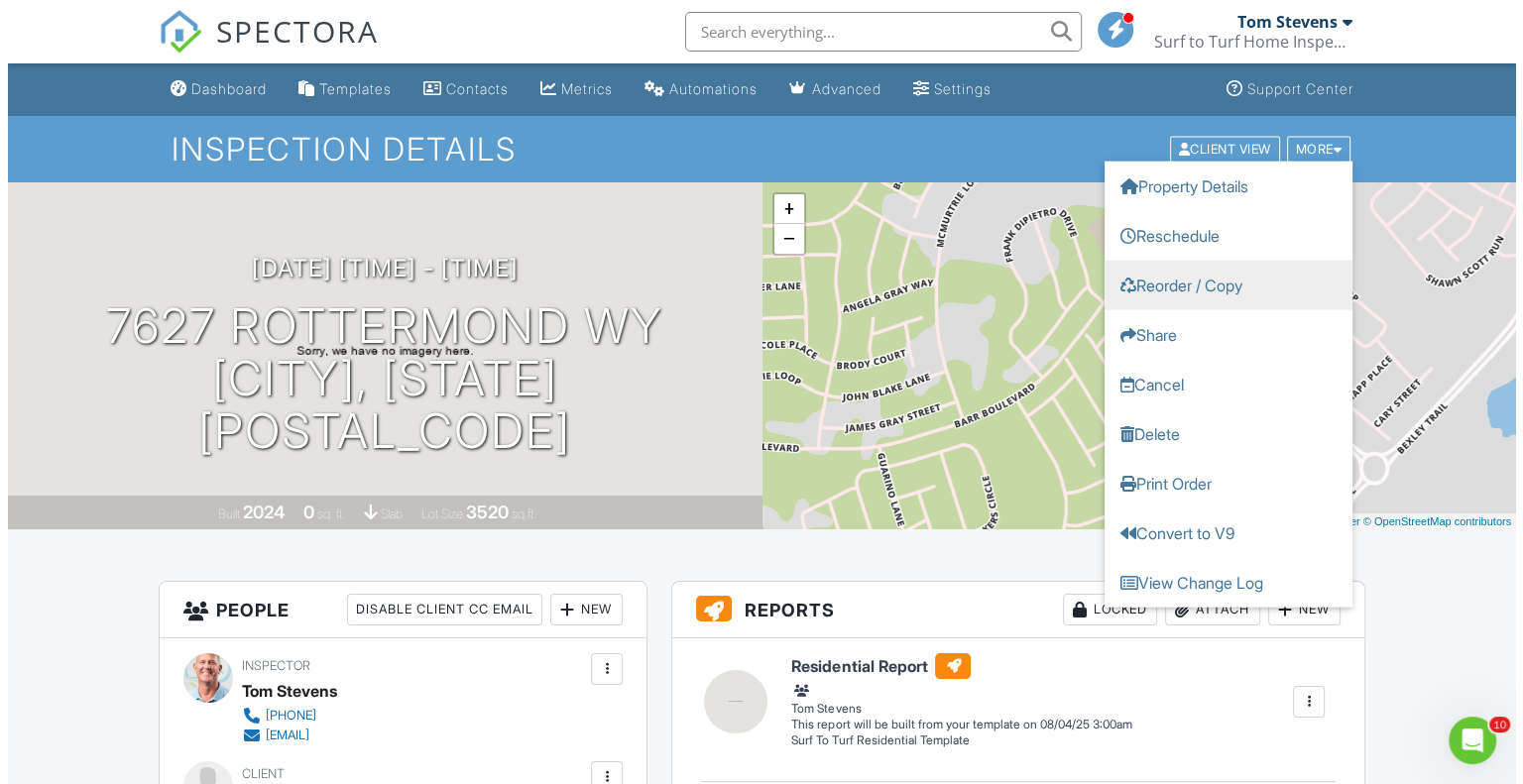 scroll, scrollTop: 0, scrollLeft: 0, axis: both 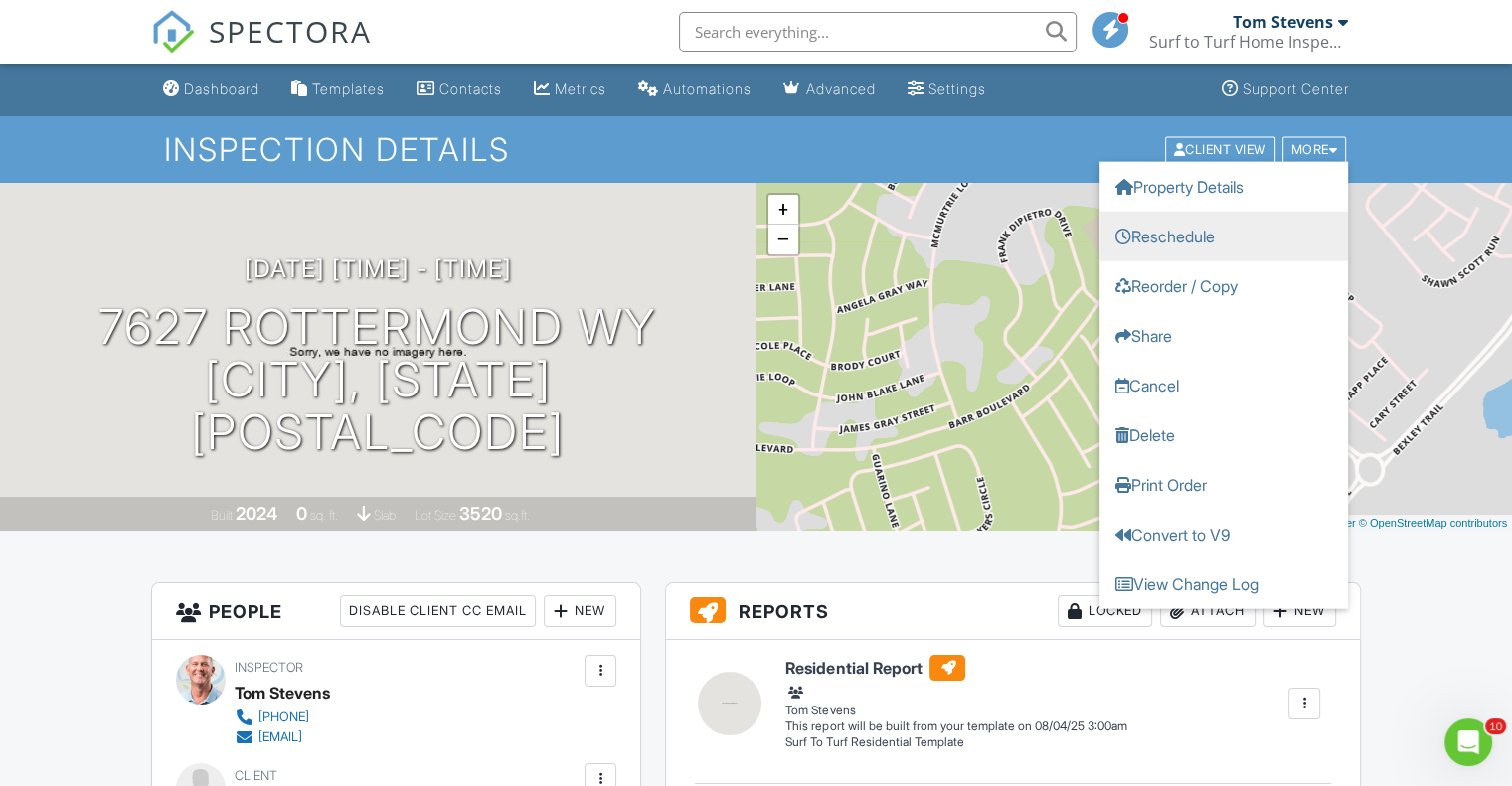 click on "Reschedule" at bounding box center [1224, 236] 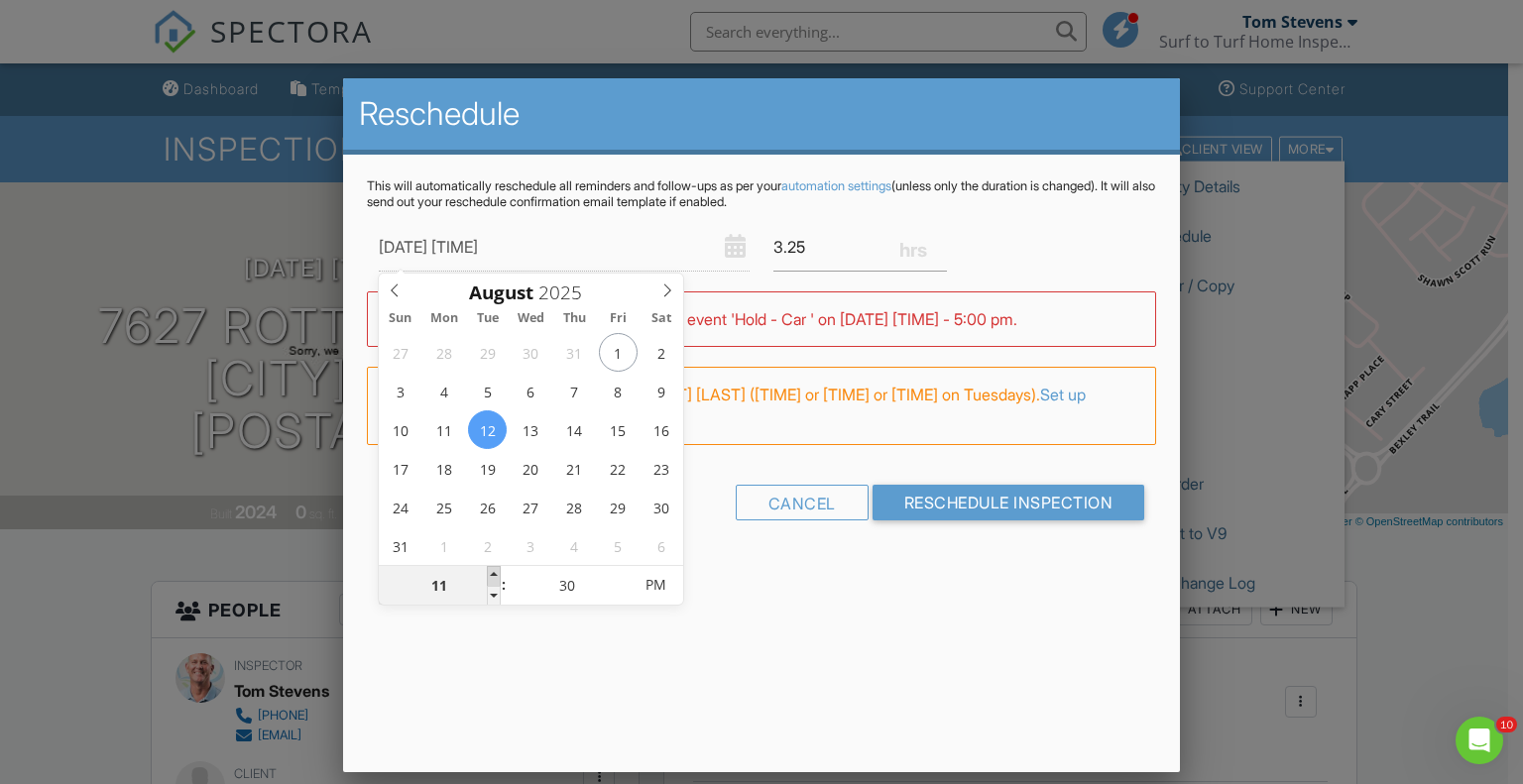 type on "08/12/2025 12:30 PM" 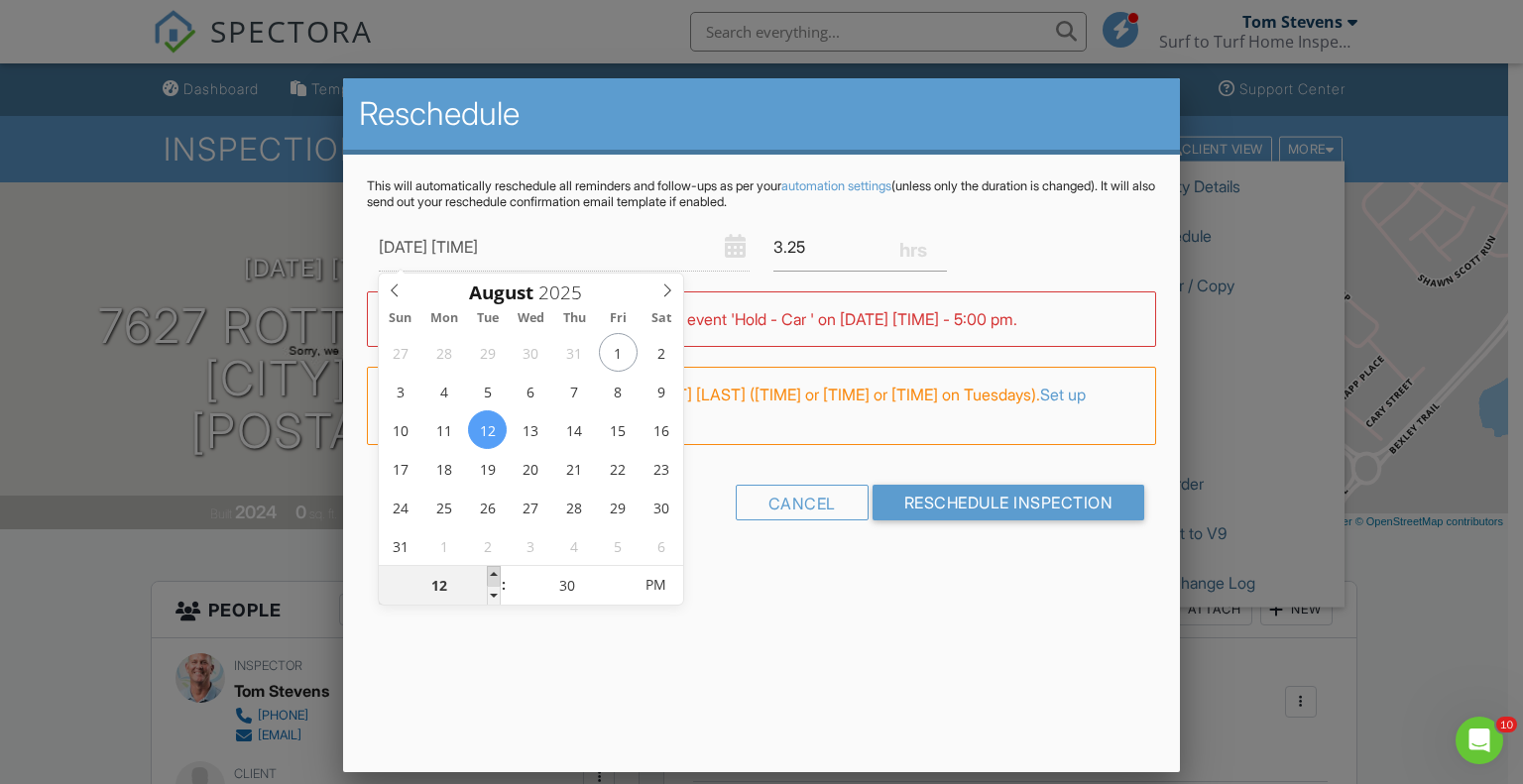 click at bounding box center [494, 576] 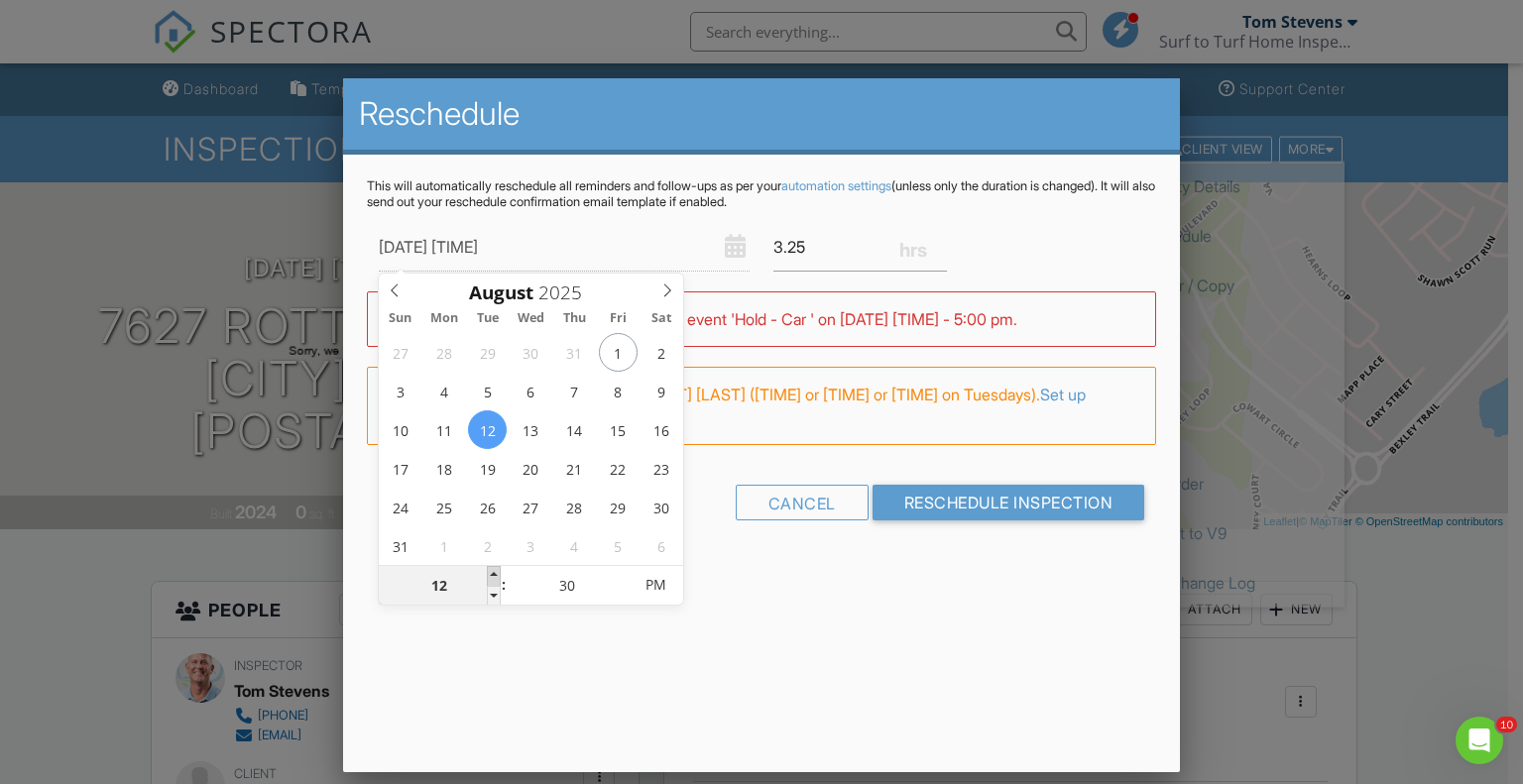 type on "01" 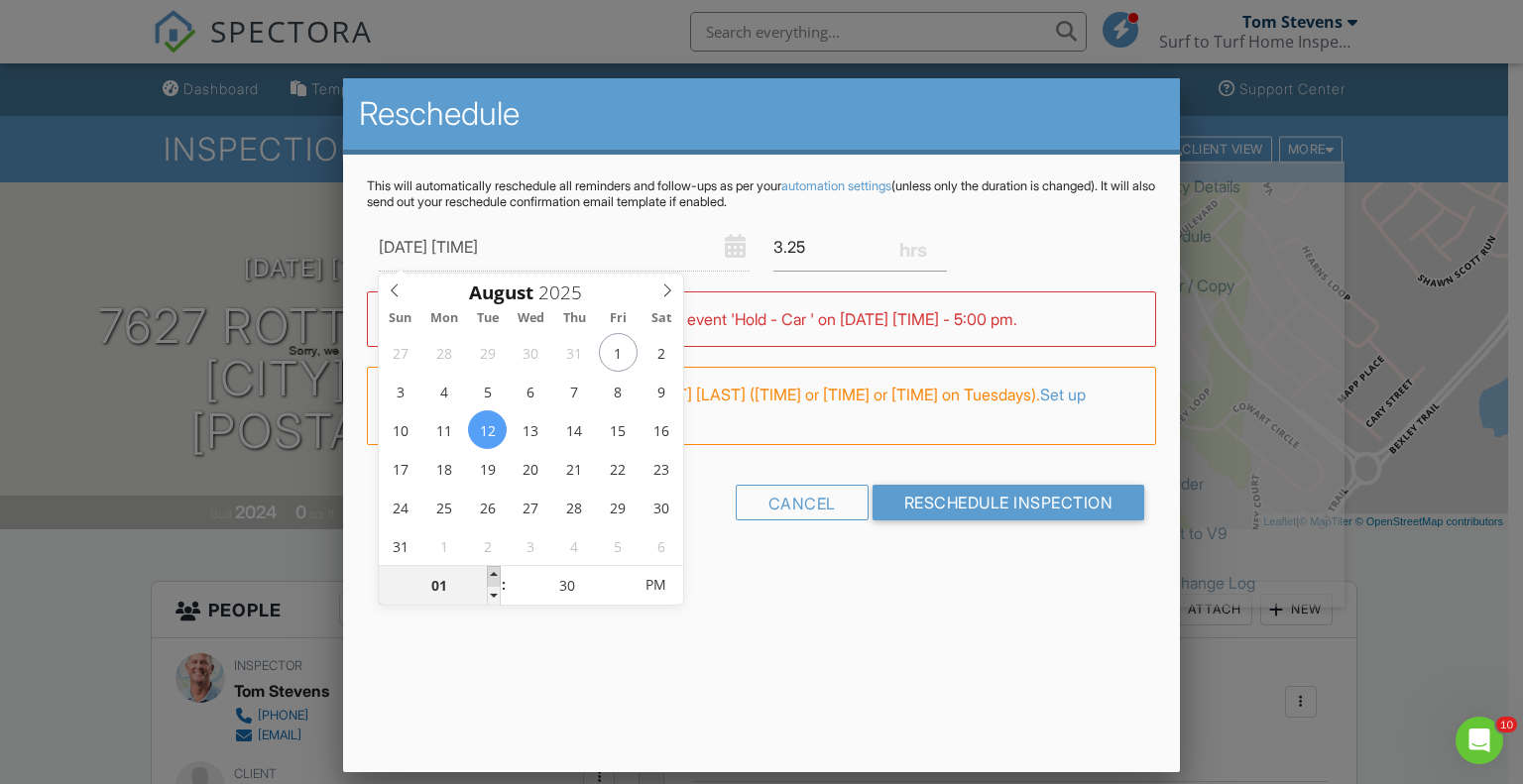 click at bounding box center (494, 576) 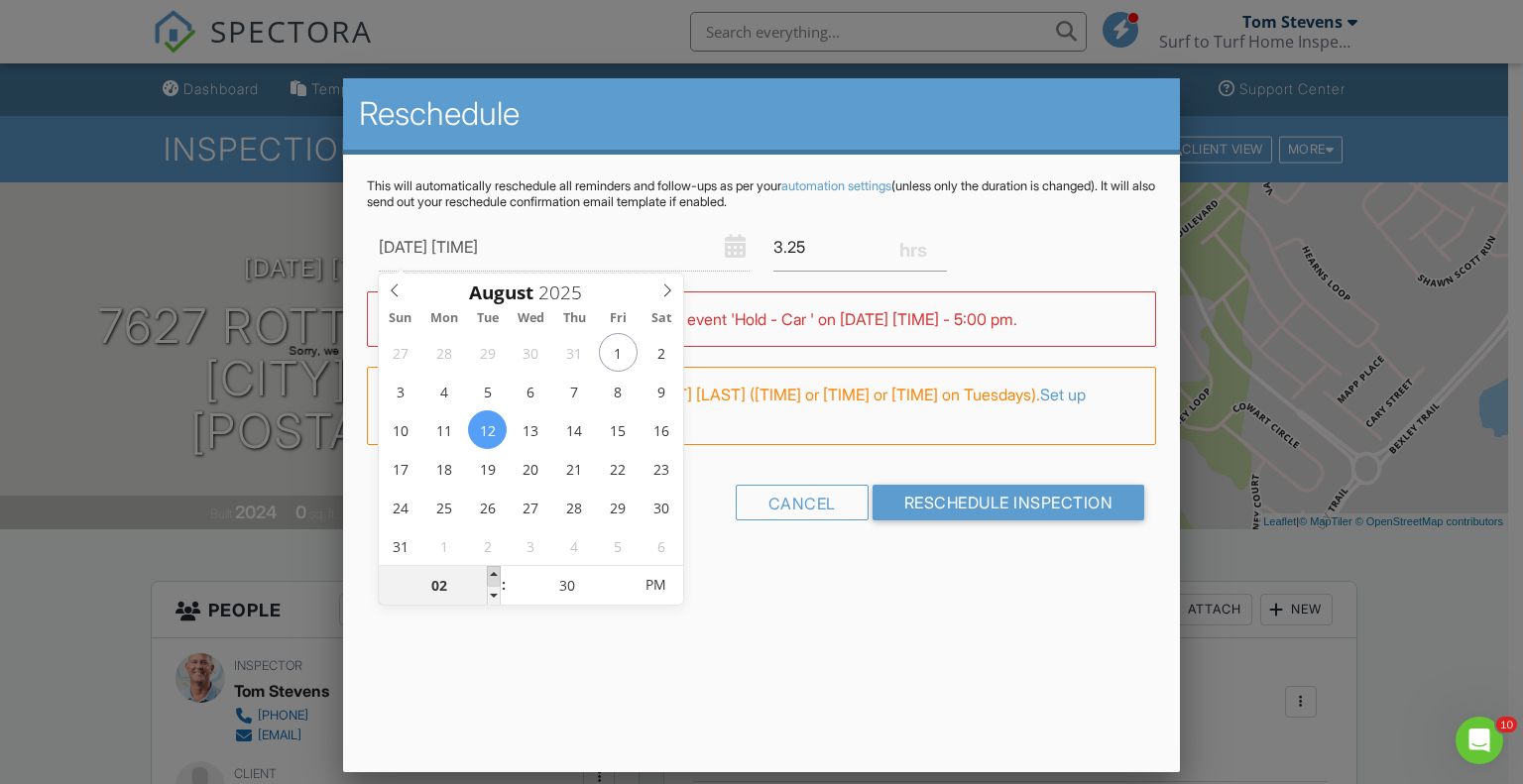 click at bounding box center [494, 576] 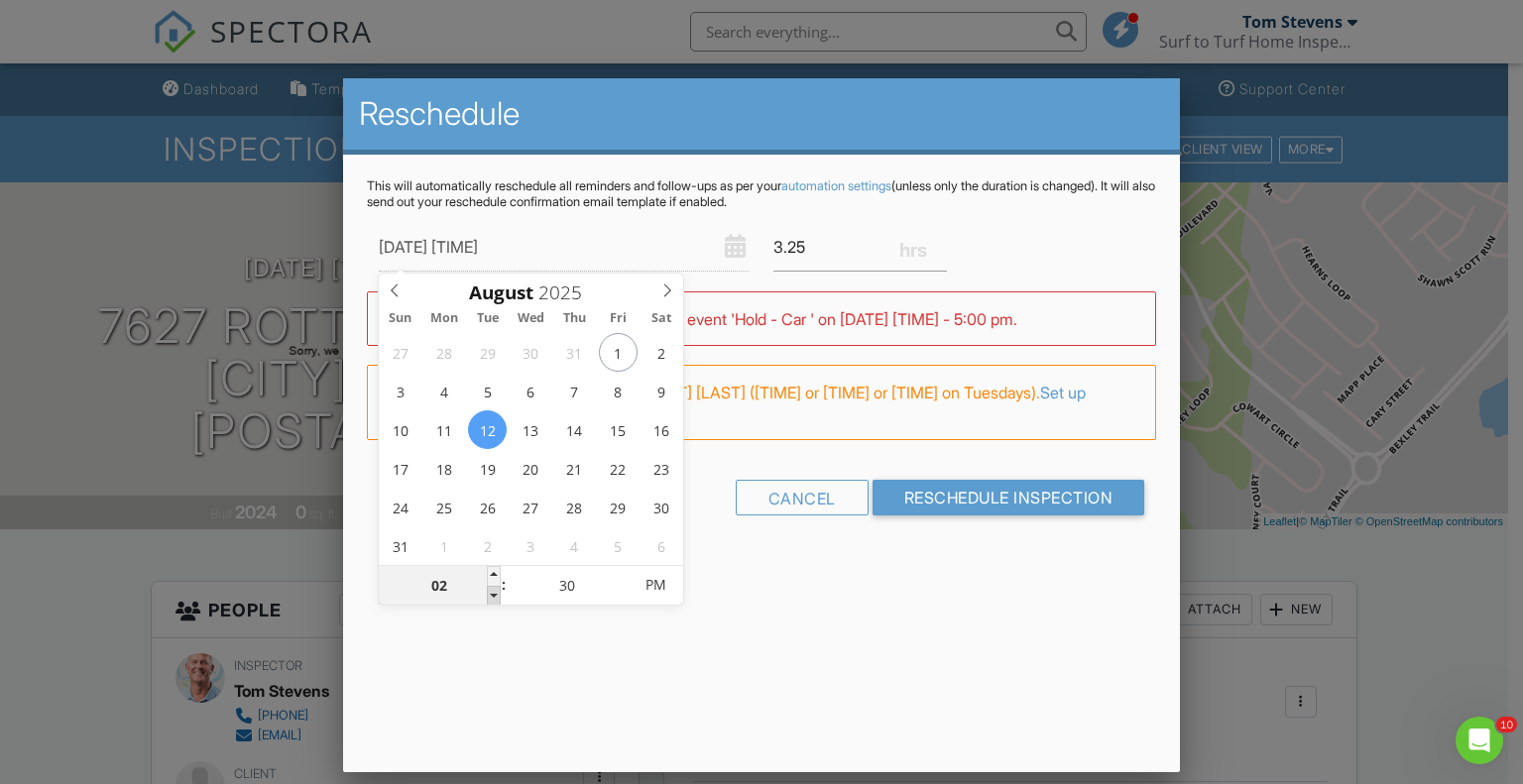 type on "08/12/2025 1:30 PM" 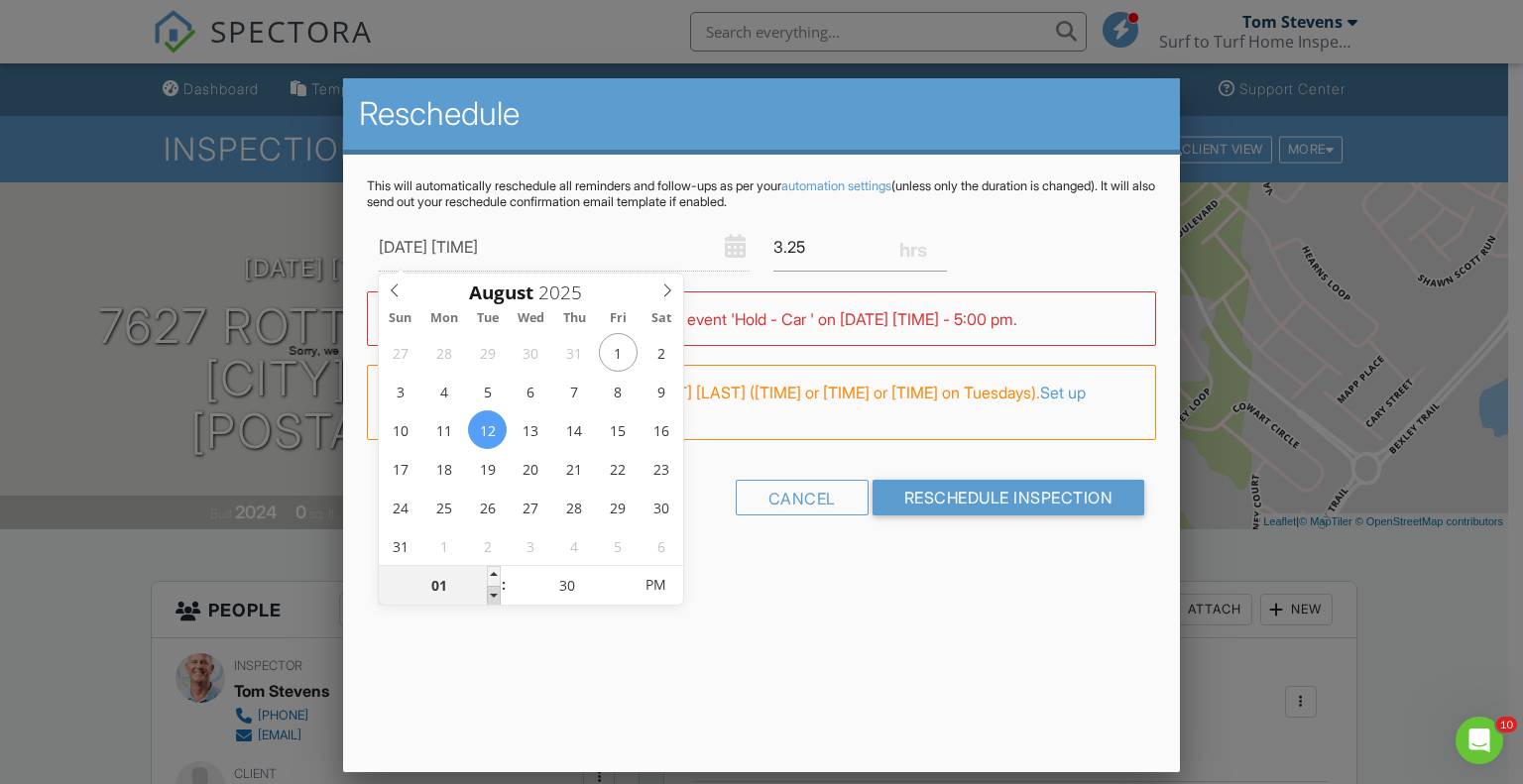 click at bounding box center [494, 596] 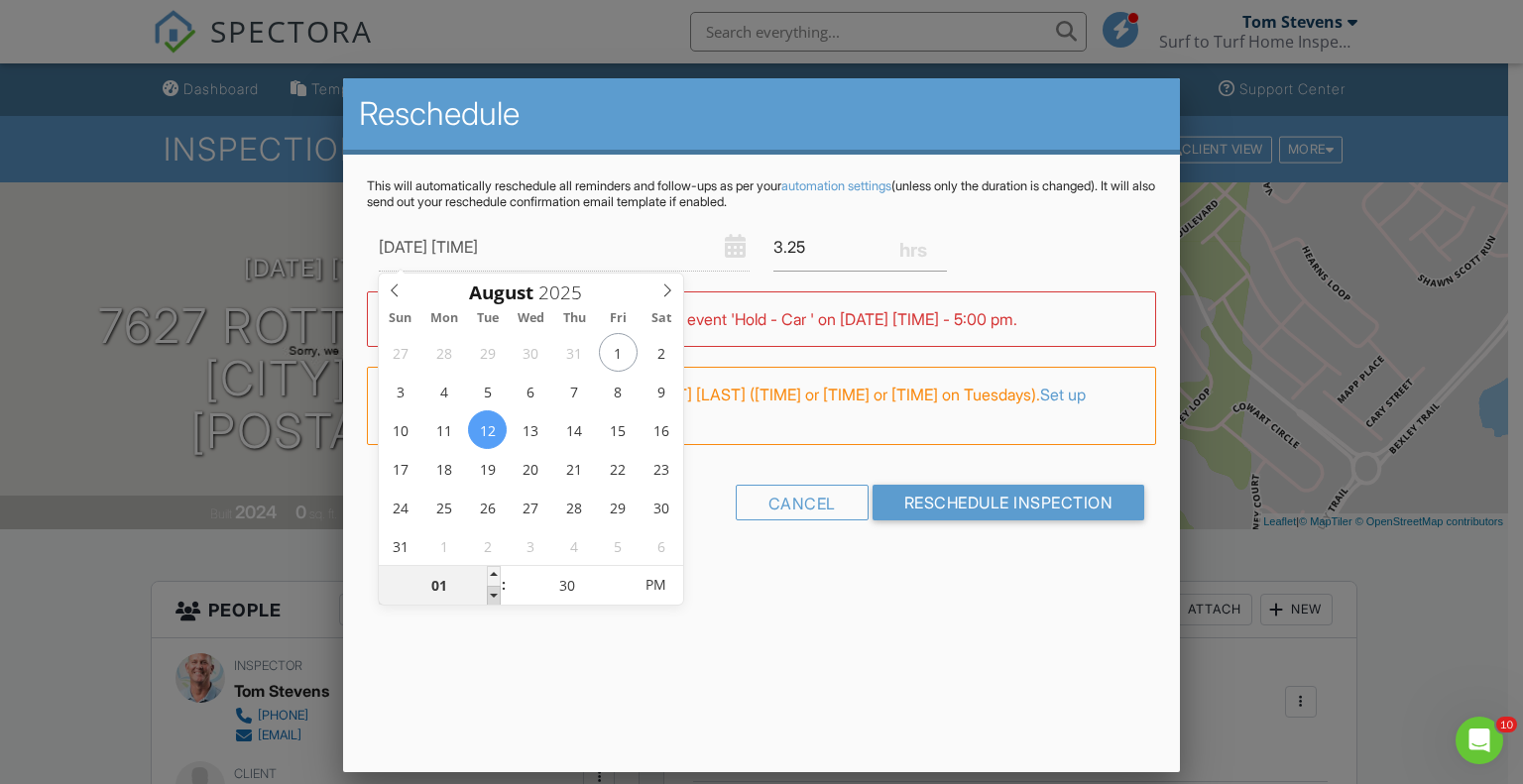 type on "08/12/2025 12:30 PM" 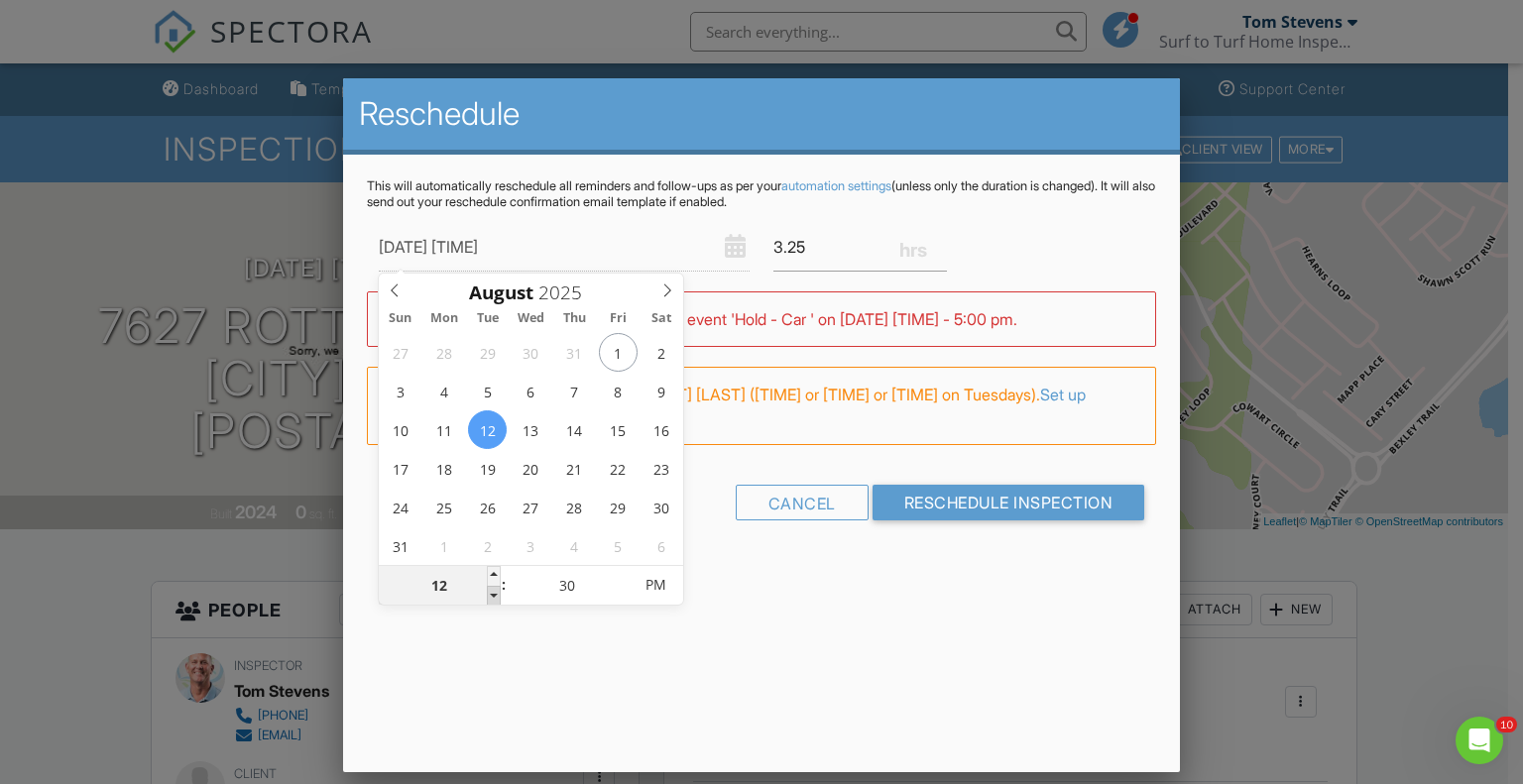 click at bounding box center (494, 596) 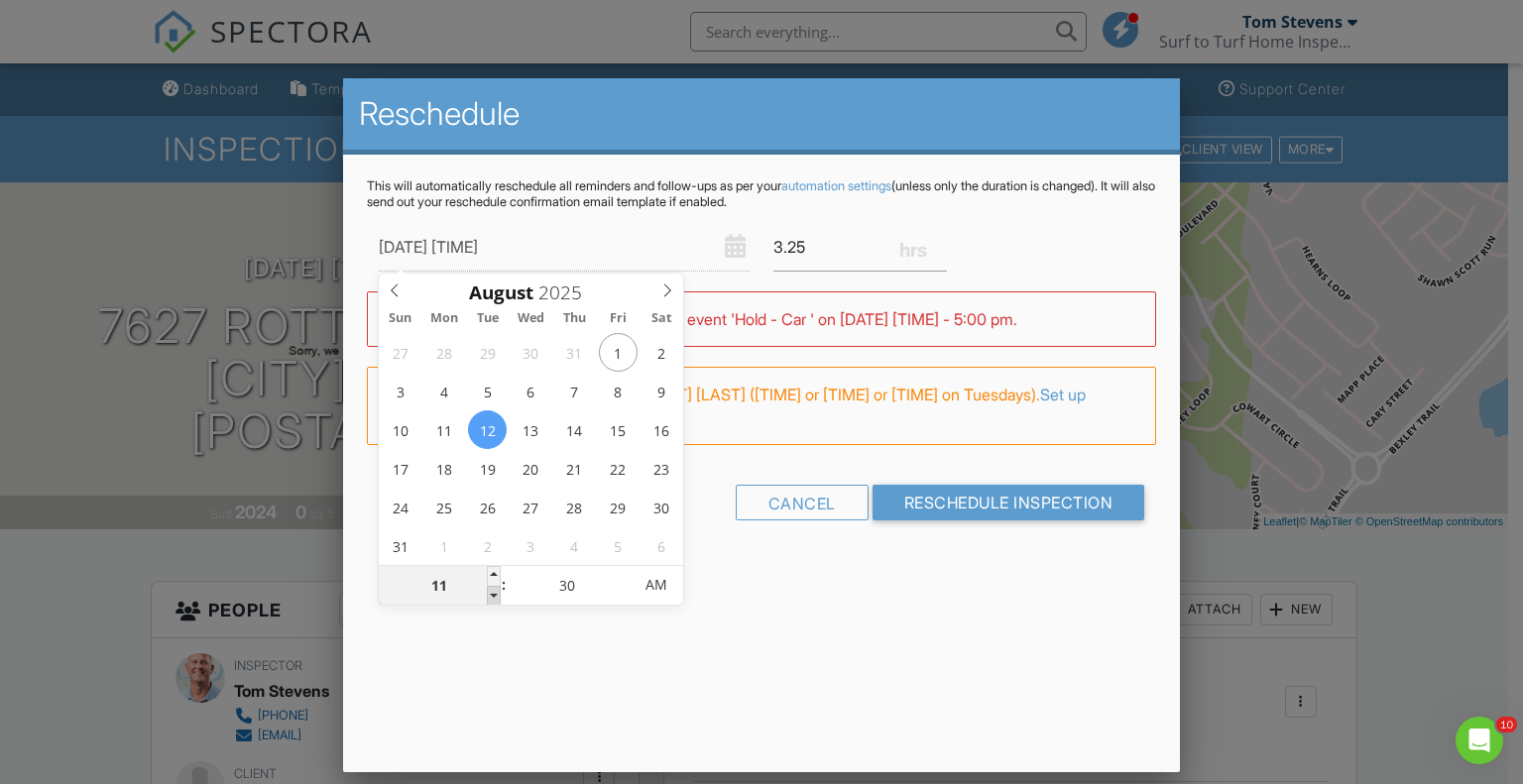 click at bounding box center [494, 596] 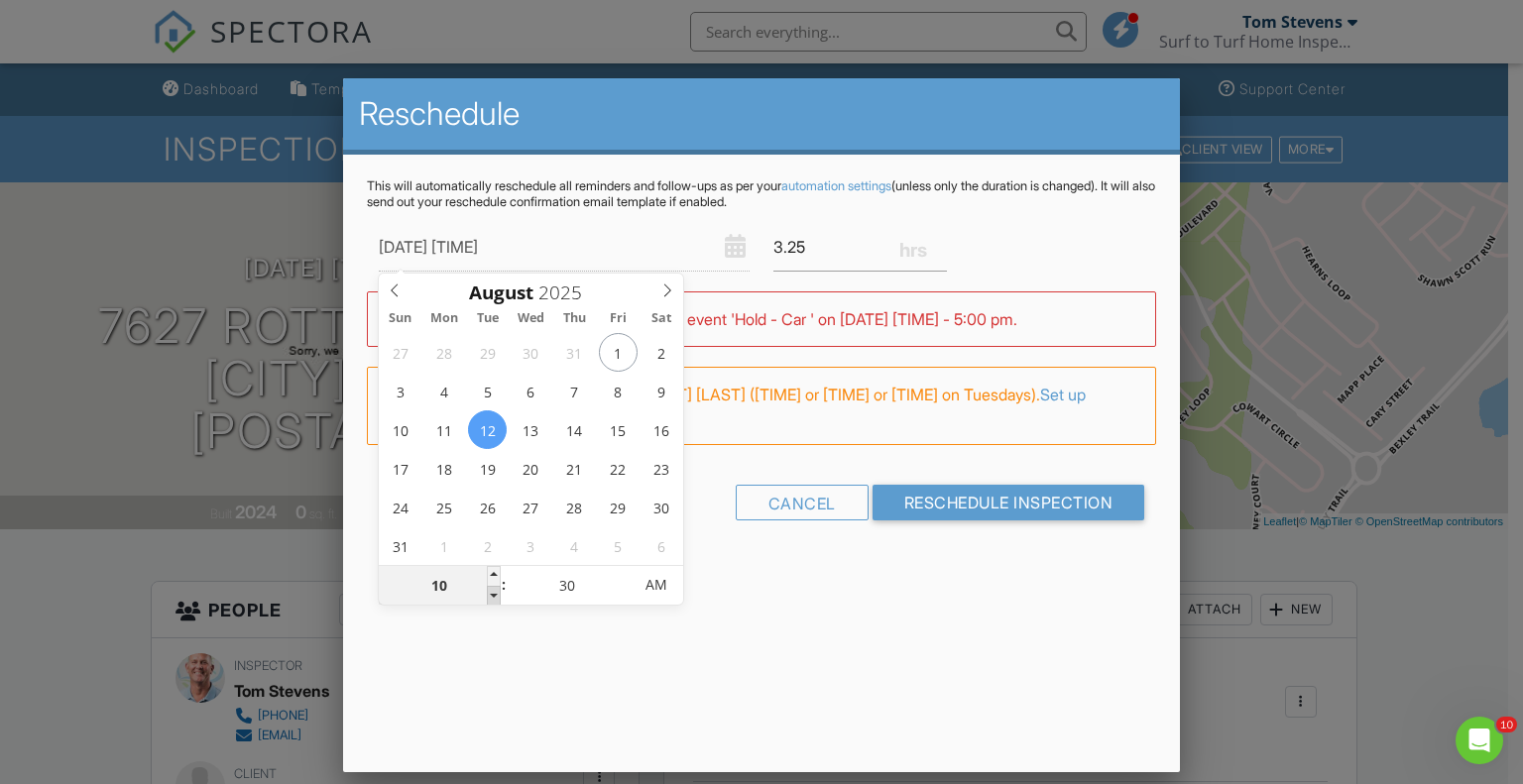 click at bounding box center [494, 596] 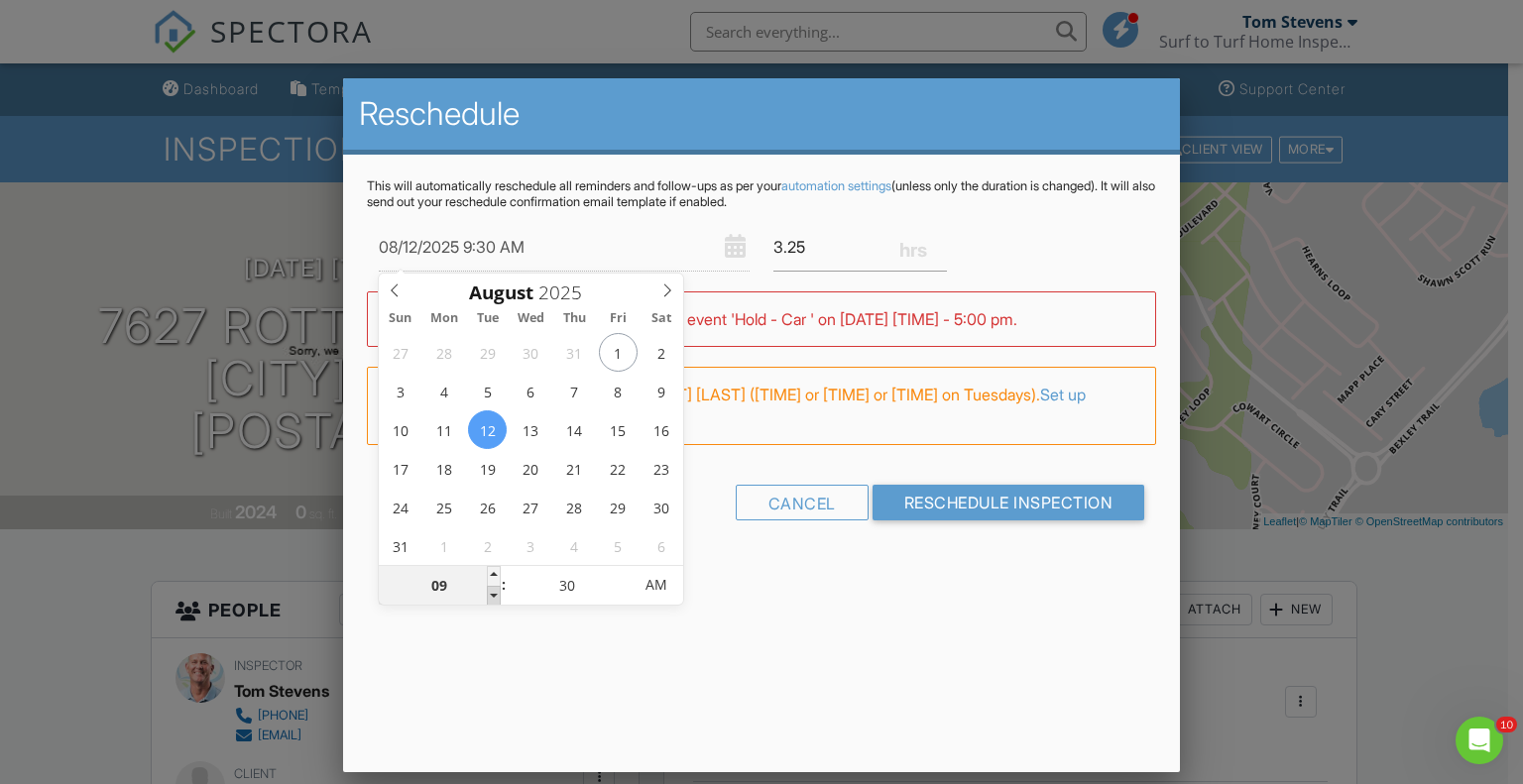 click at bounding box center (494, 596) 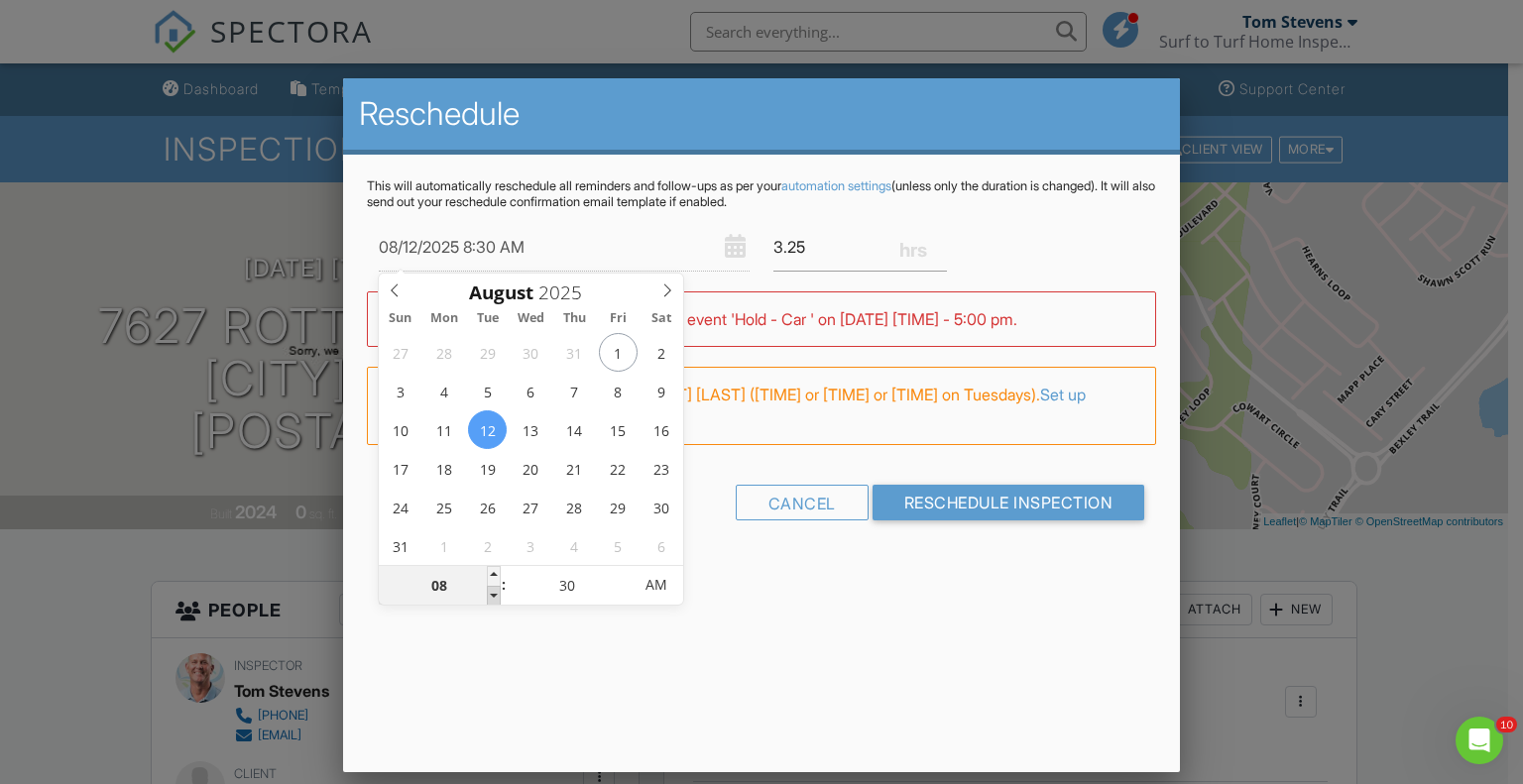 click at bounding box center [494, 596] 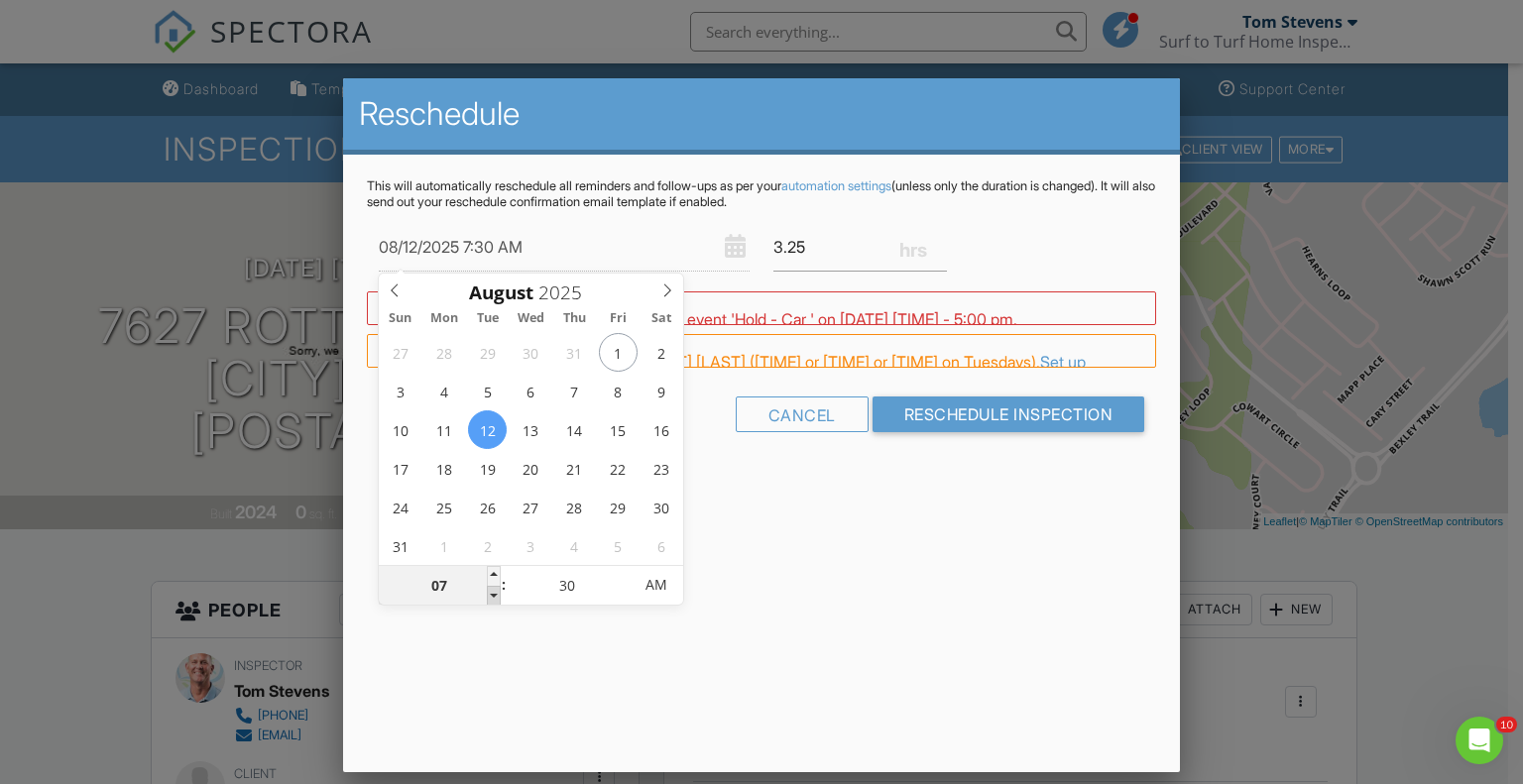 click at bounding box center (494, 596) 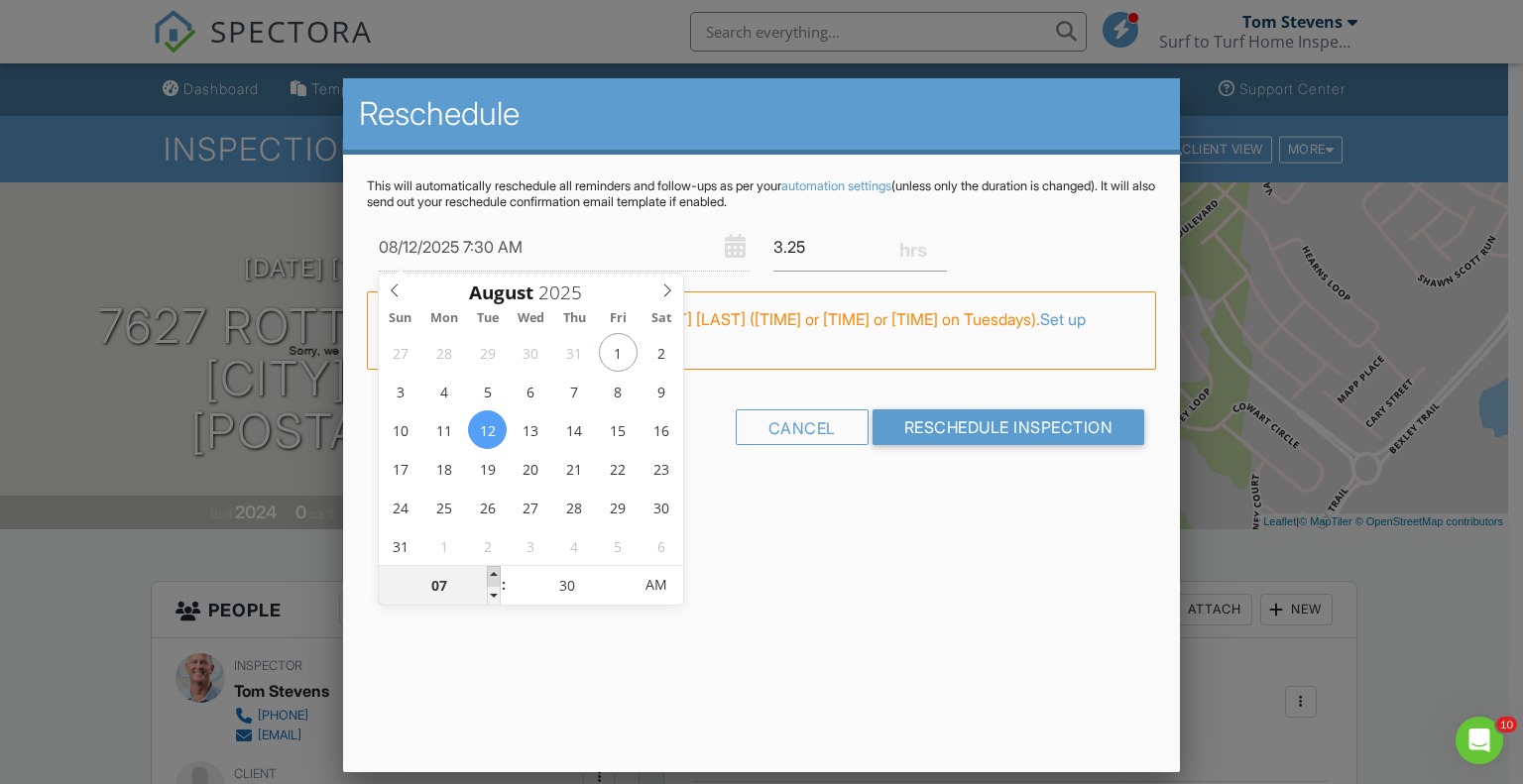 type on "08/12/2025 8:30 AM" 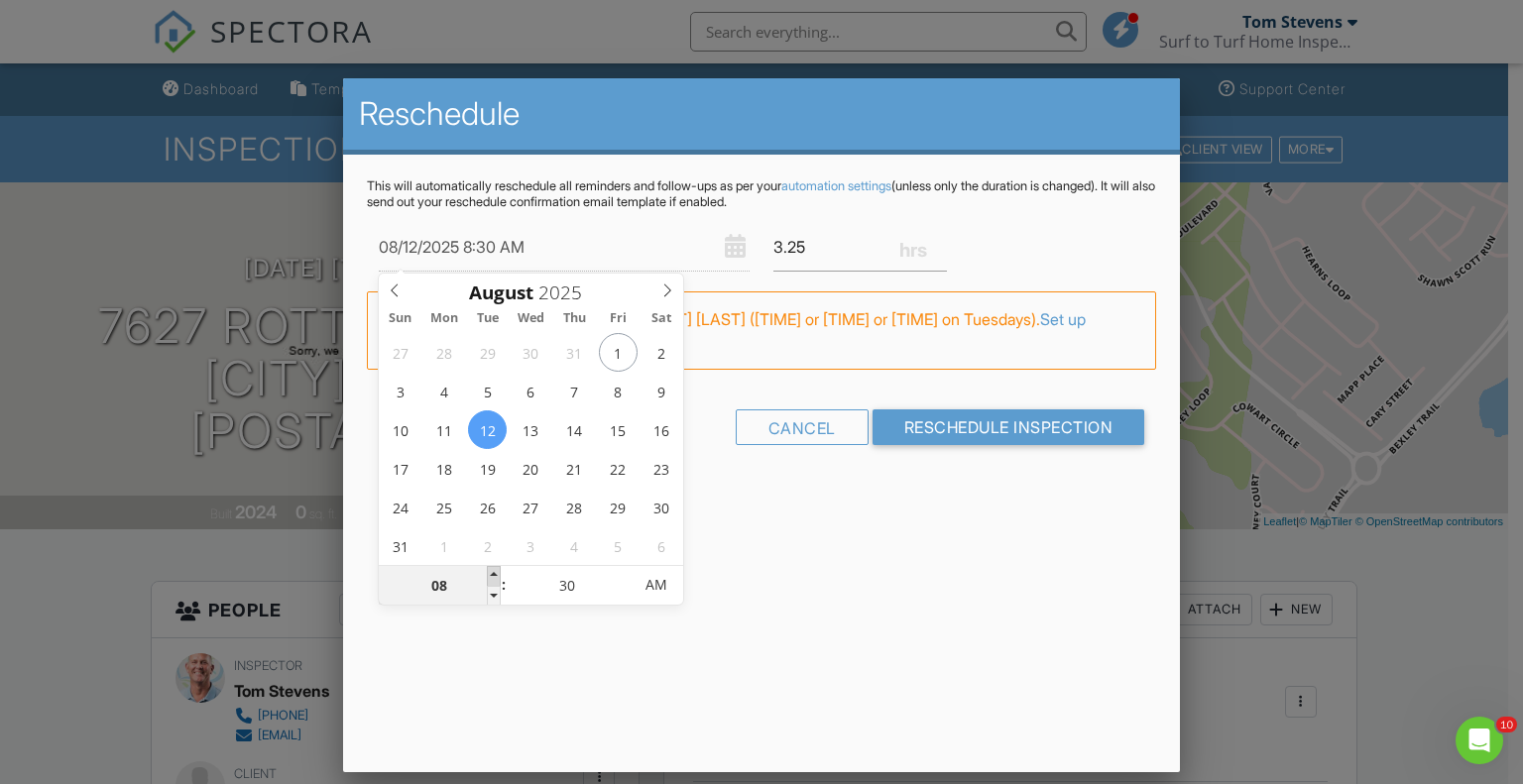 click at bounding box center (494, 576) 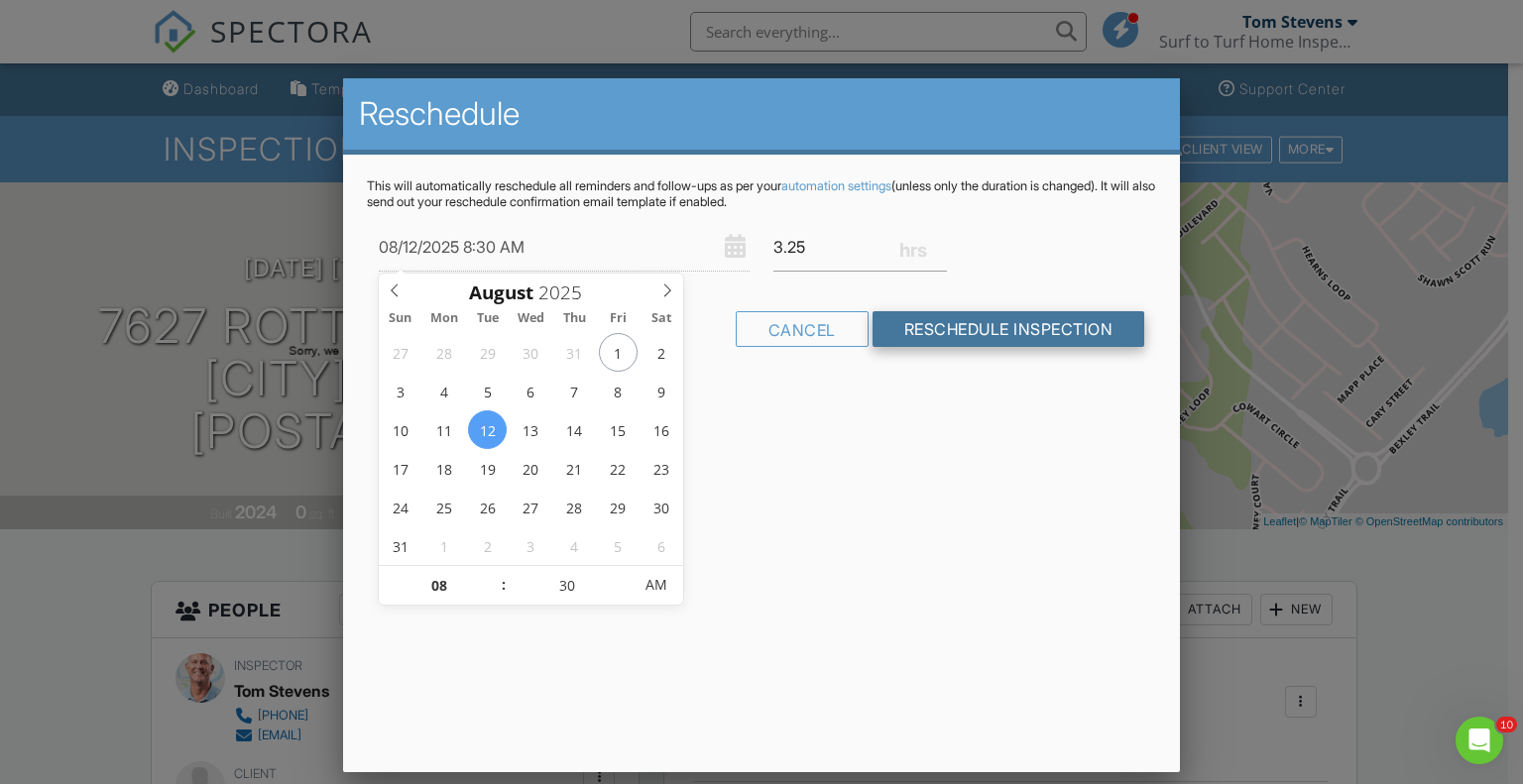 click on "Reschedule Inspection" at bounding box center [1008, 329] 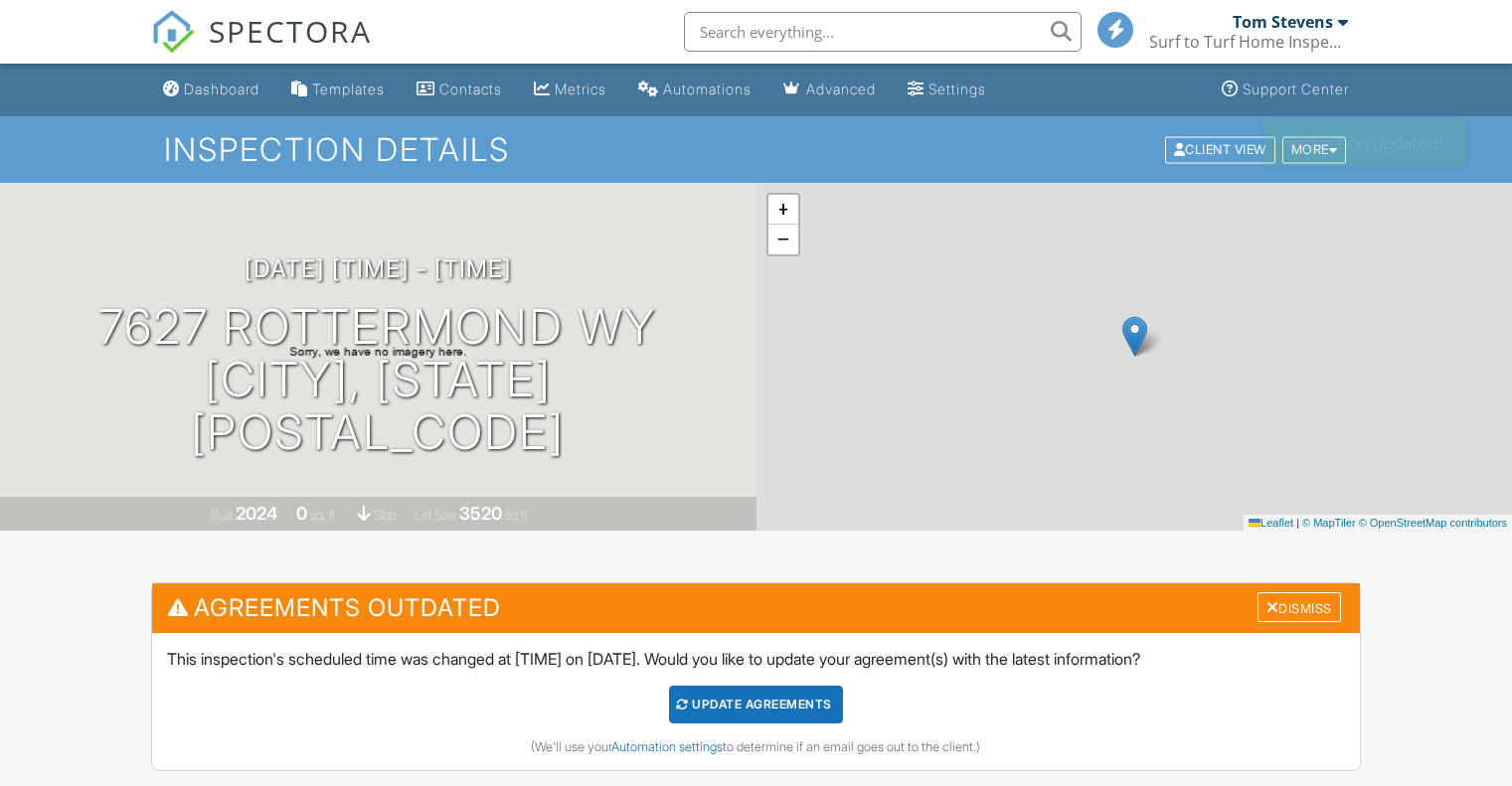 scroll, scrollTop: 0, scrollLeft: 0, axis: both 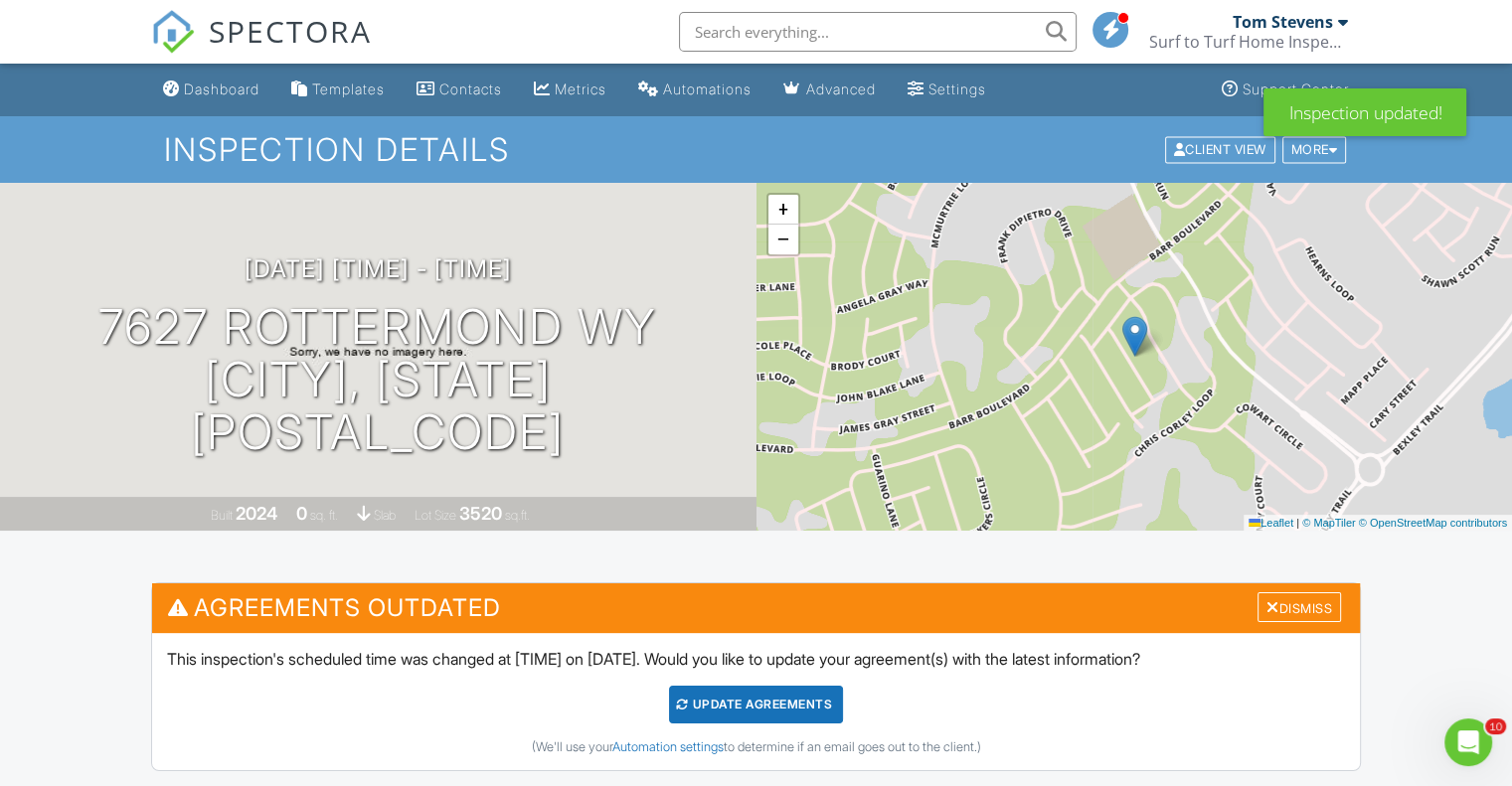 click on "Update Agreements" at bounding box center [756, 705] 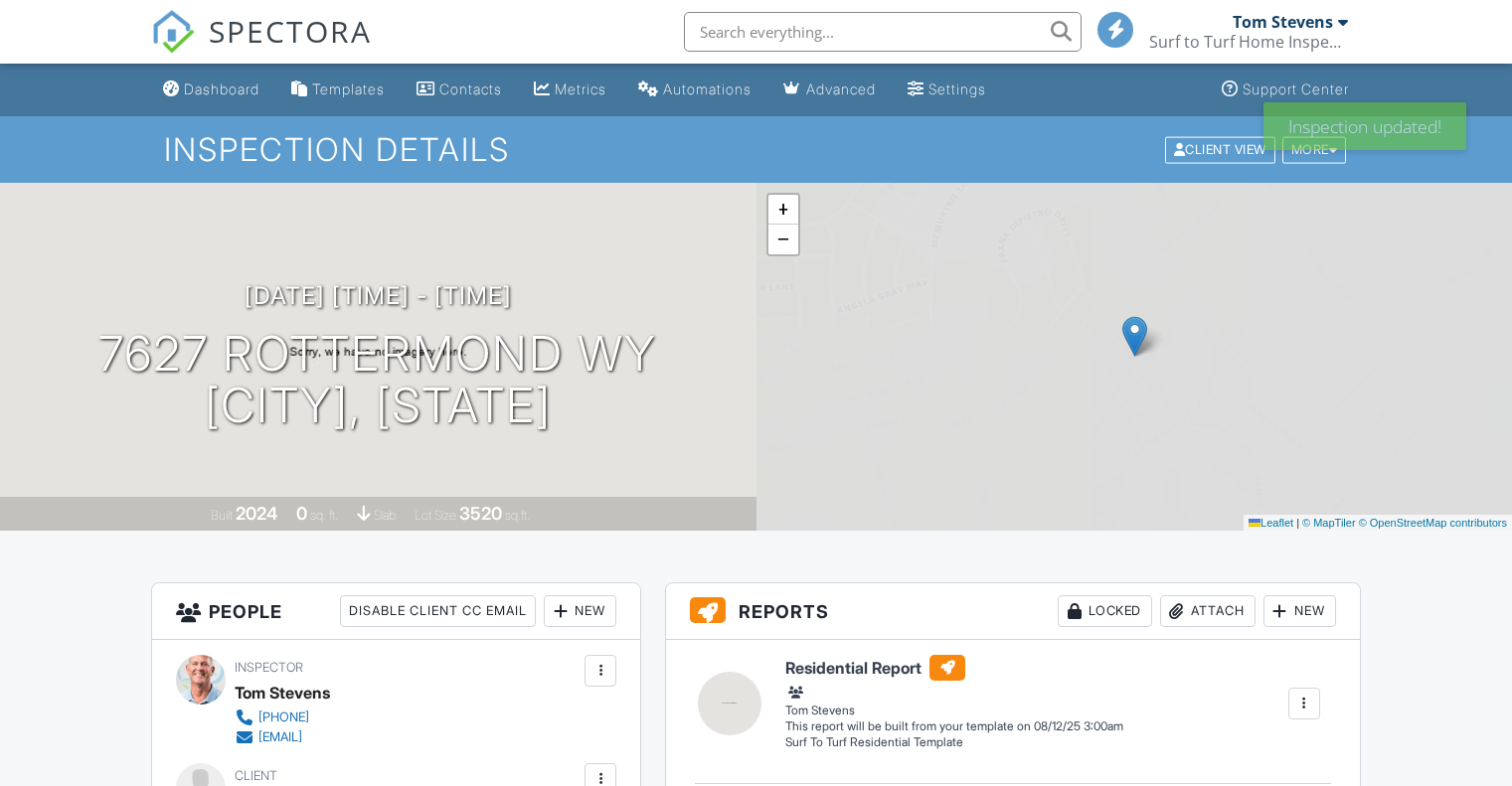 scroll, scrollTop: 0, scrollLeft: 0, axis: both 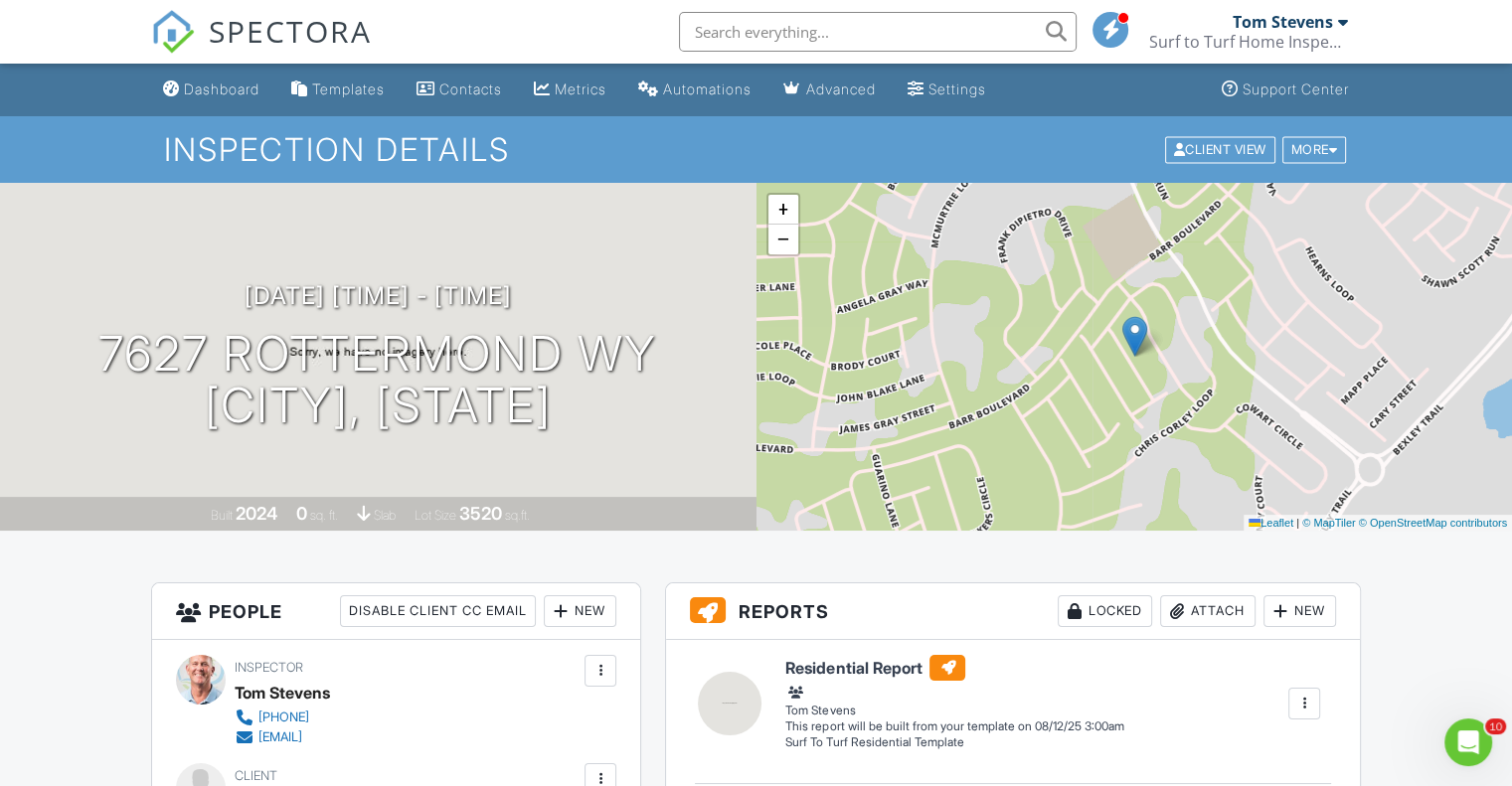 click at bounding box center (1343, 22) 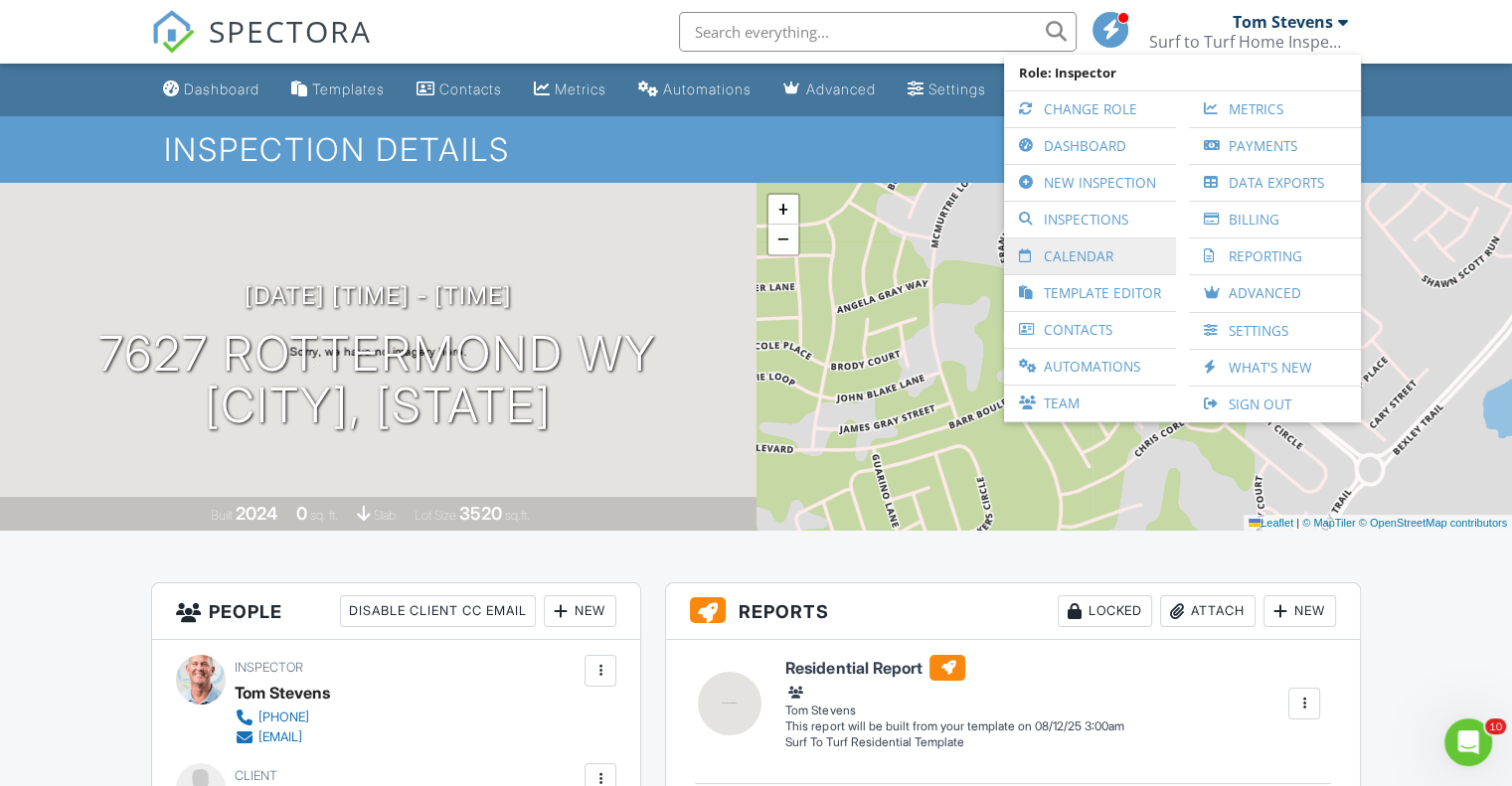 click on "Calendar" at bounding box center [1090, 256] 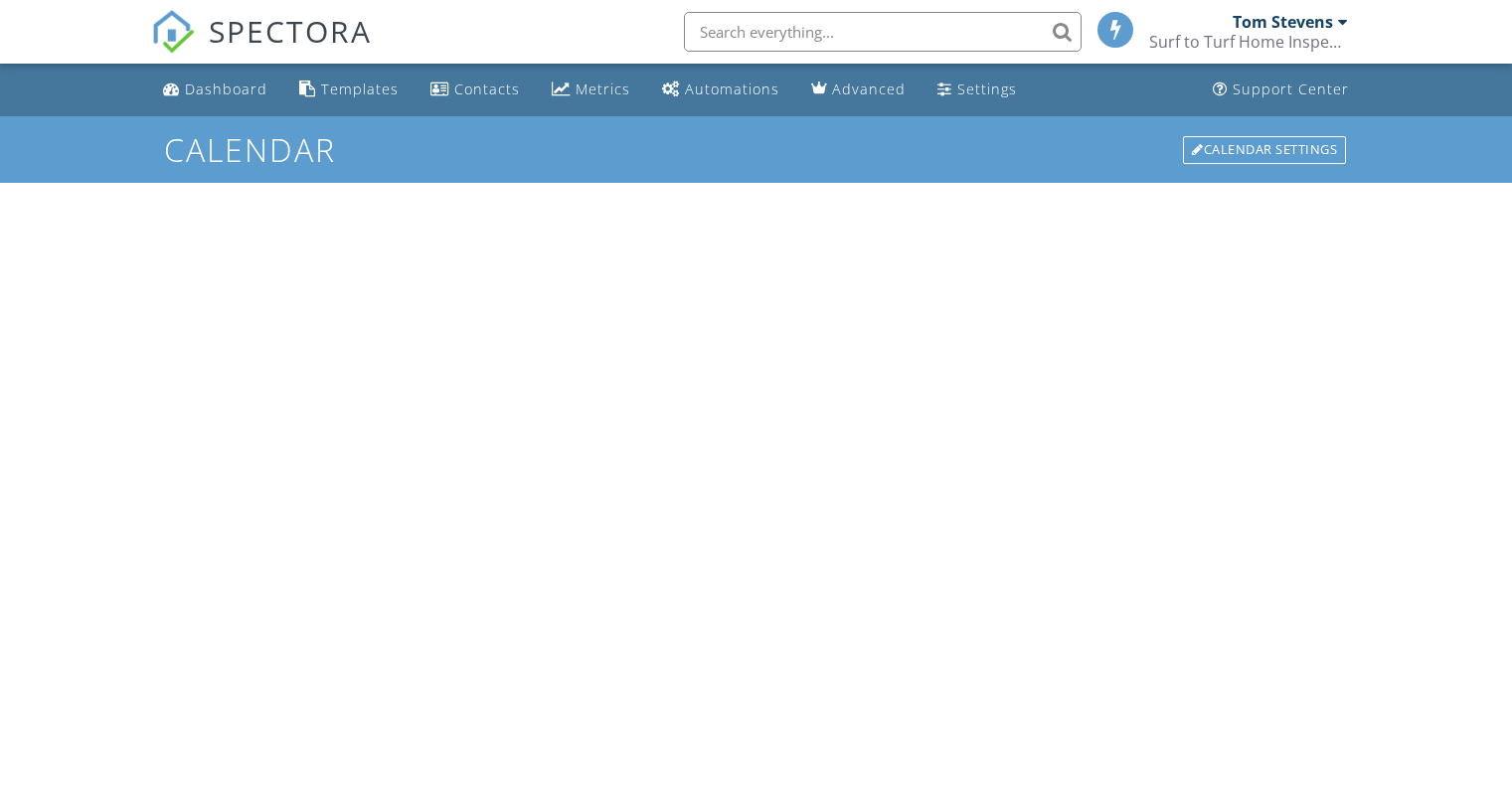 scroll, scrollTop: 0, scrollLeft: 0, axis: both 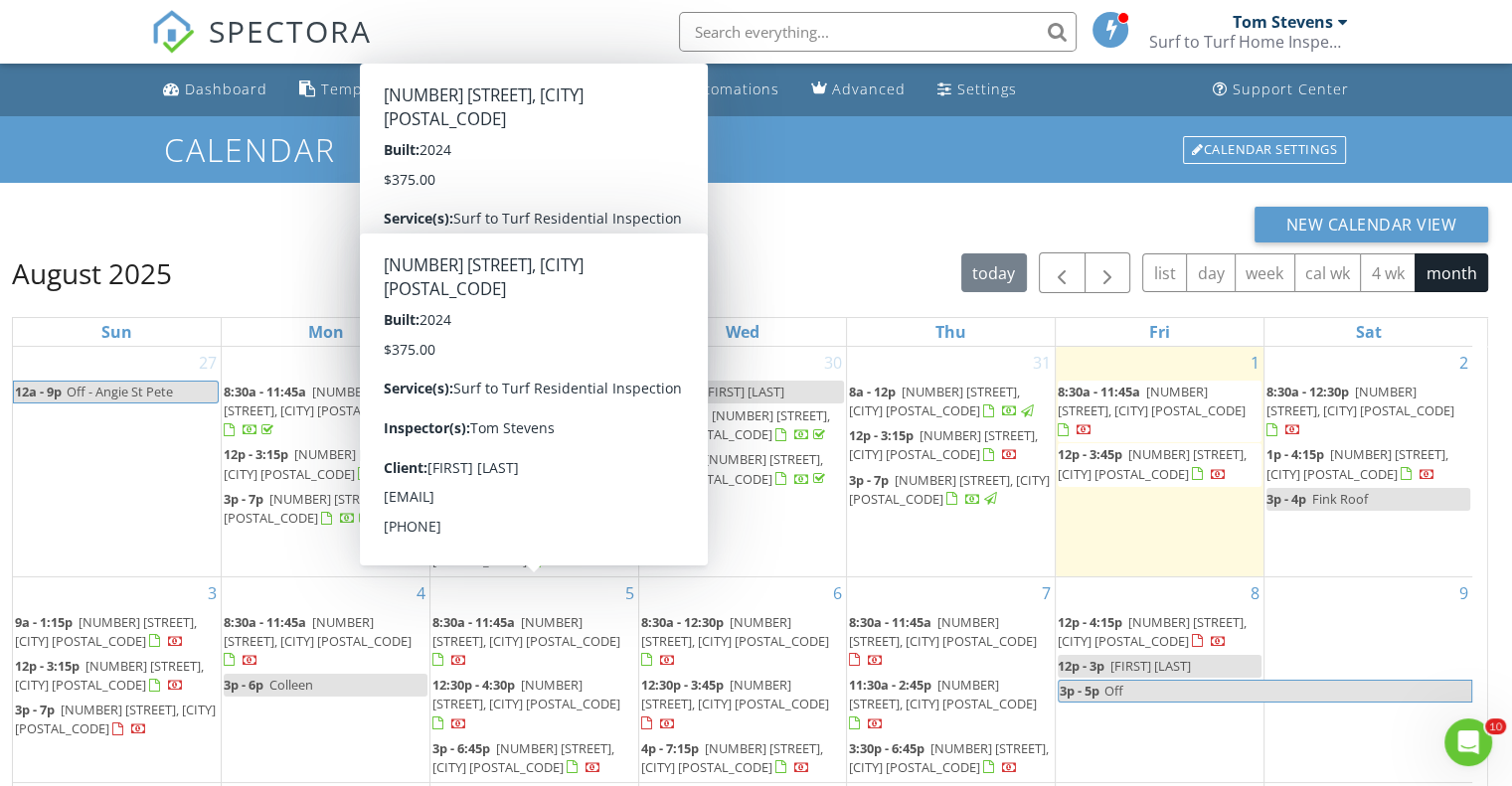 click at bounding box center (440, 662) 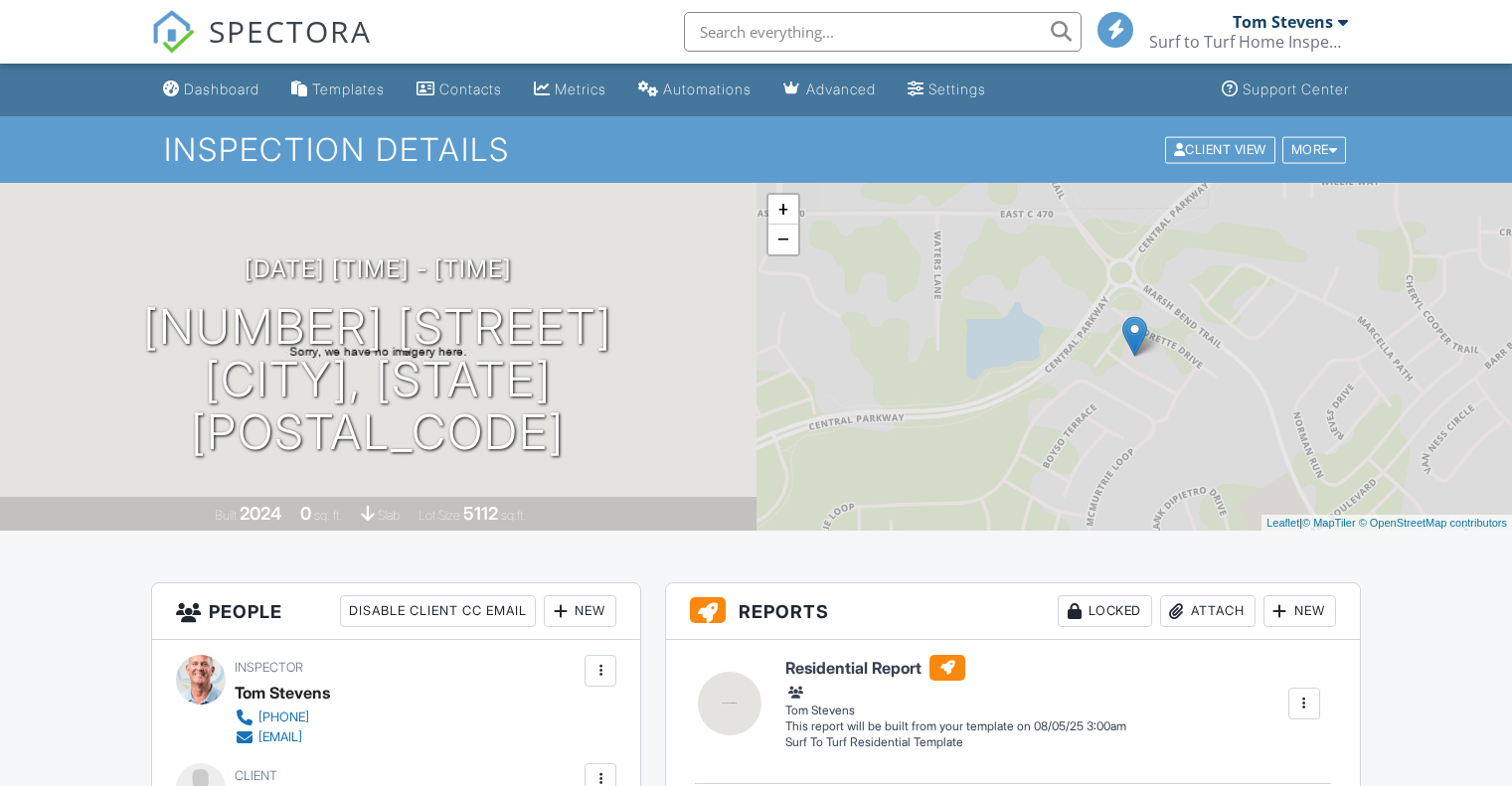 scroll, scrollTop: 0, scrollLeft: 0, axis: both 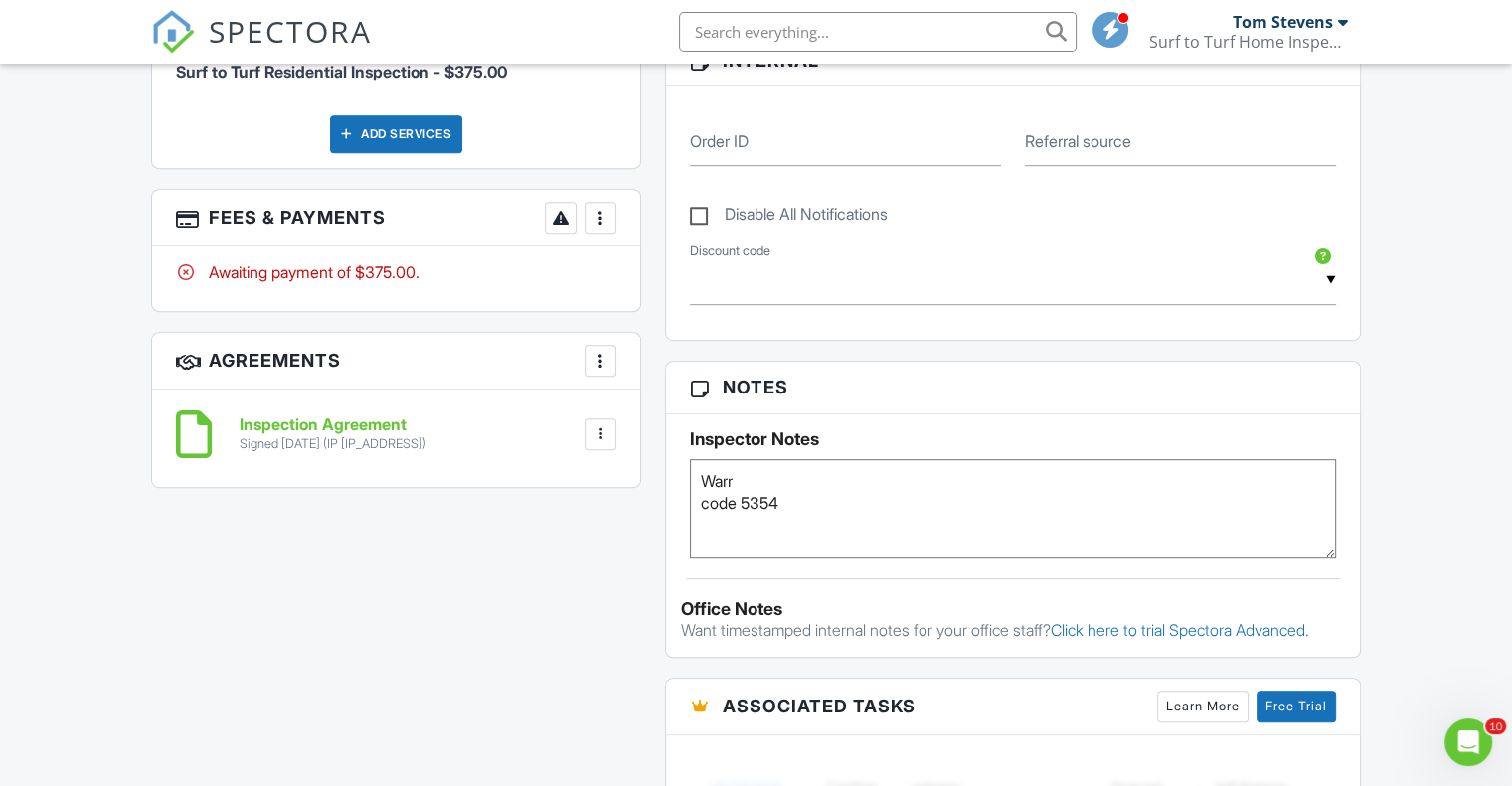 click on "Warr
code 5354" at bounding box center (1013, 509) 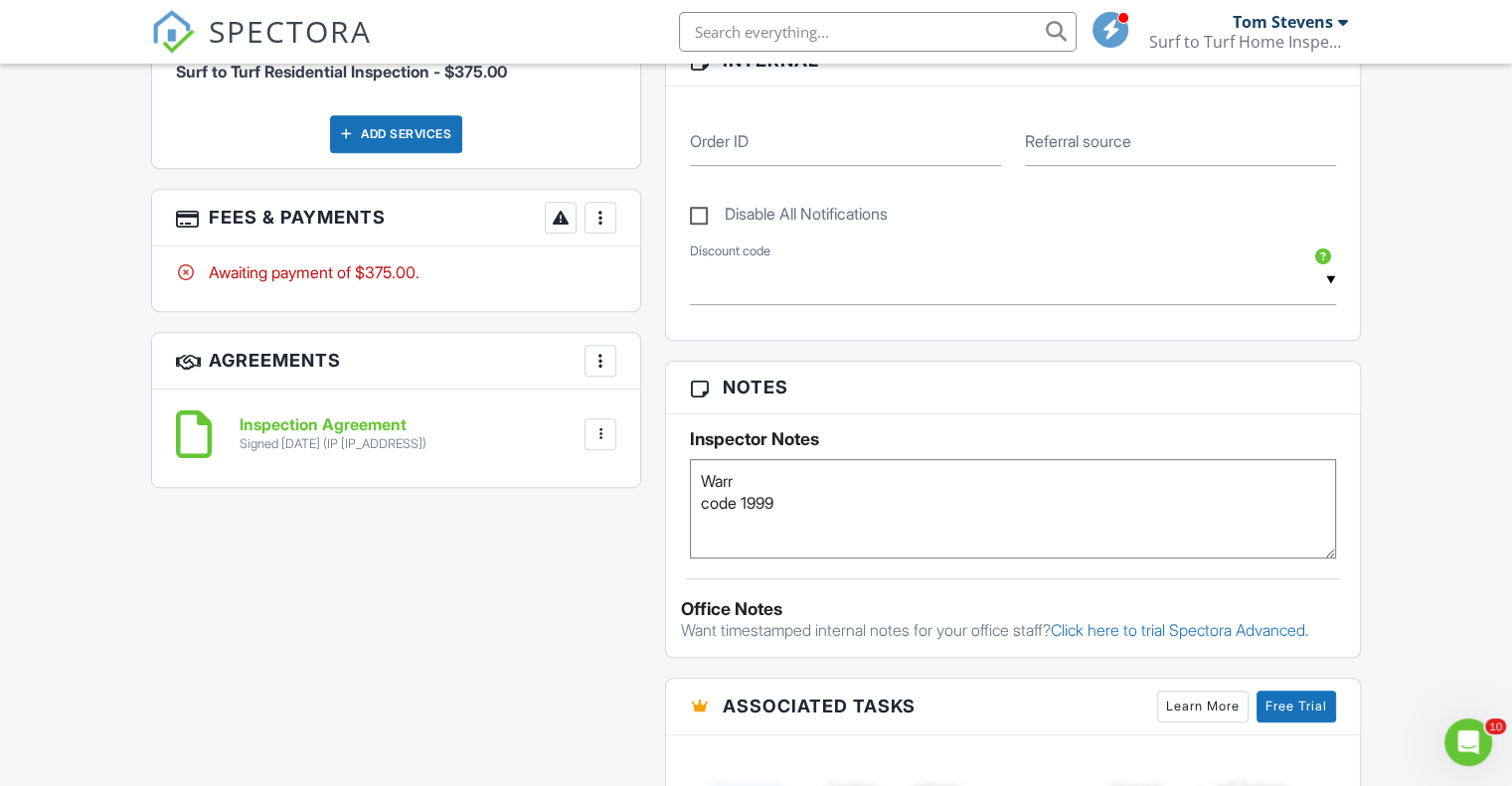 type on "Warr
code 1999" 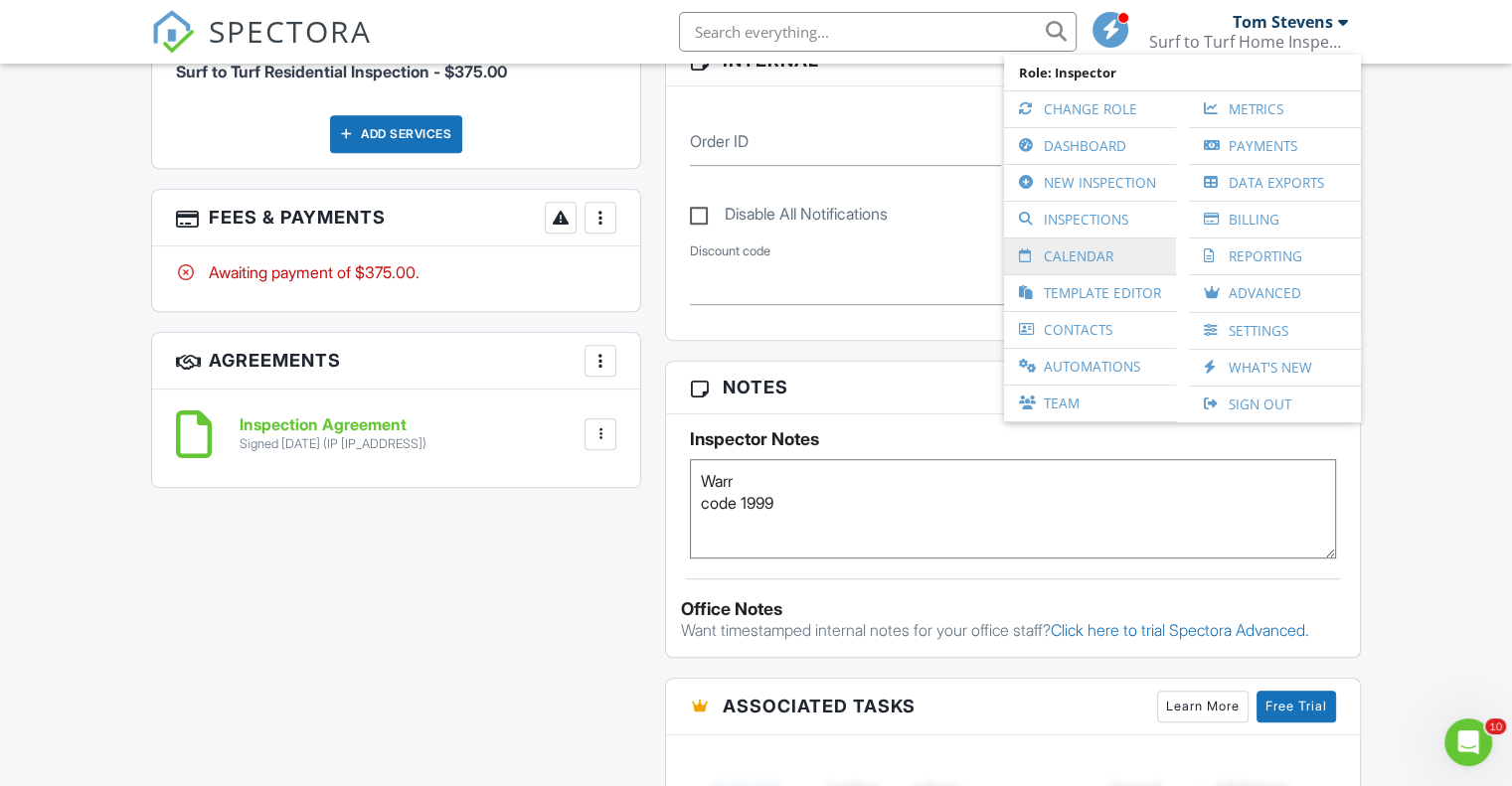 click on "Calendar" at bounding box center [1090, 256] 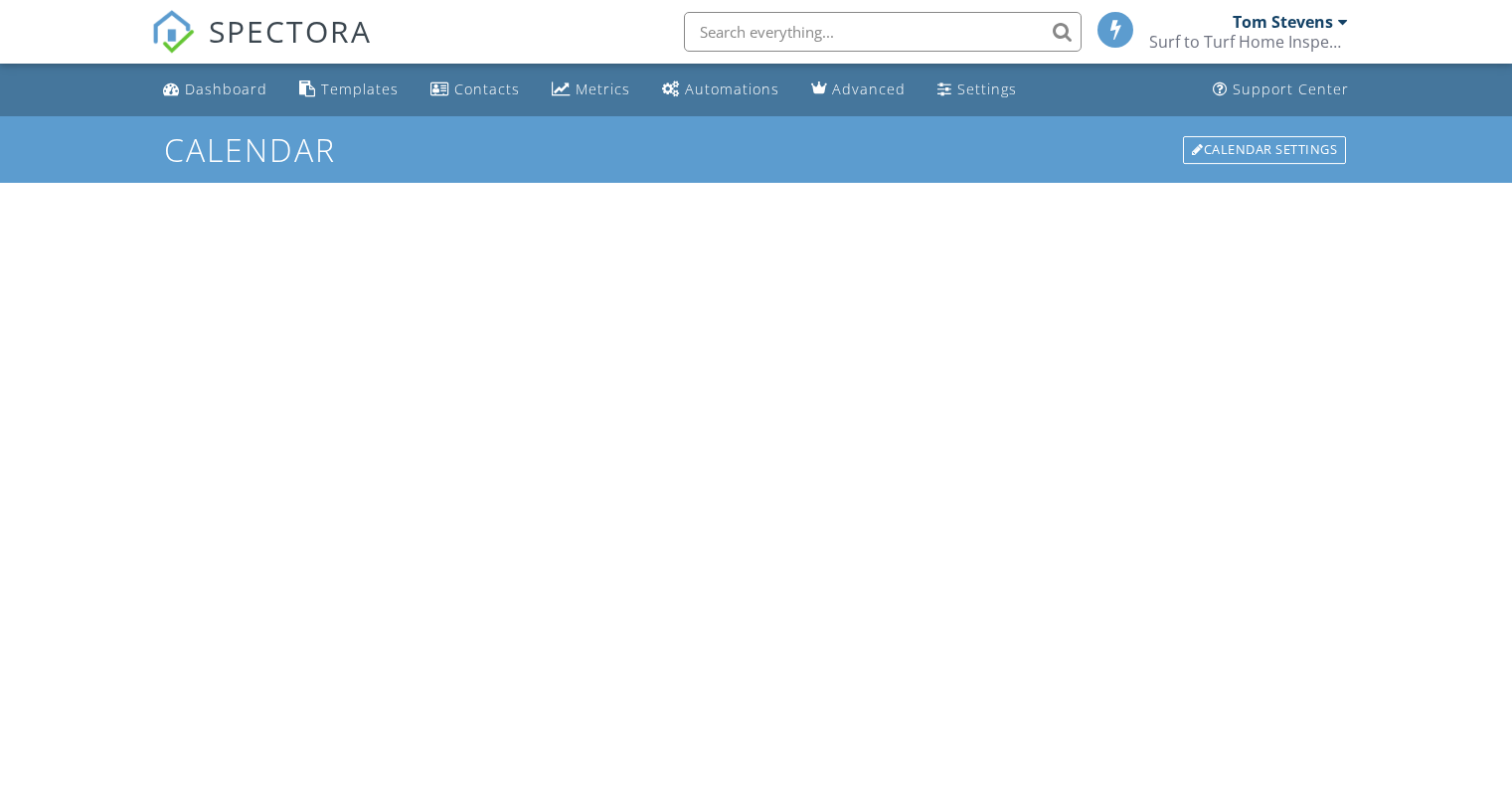 scroll, scrollTop: 0, scrollLeft: 0, axis: both 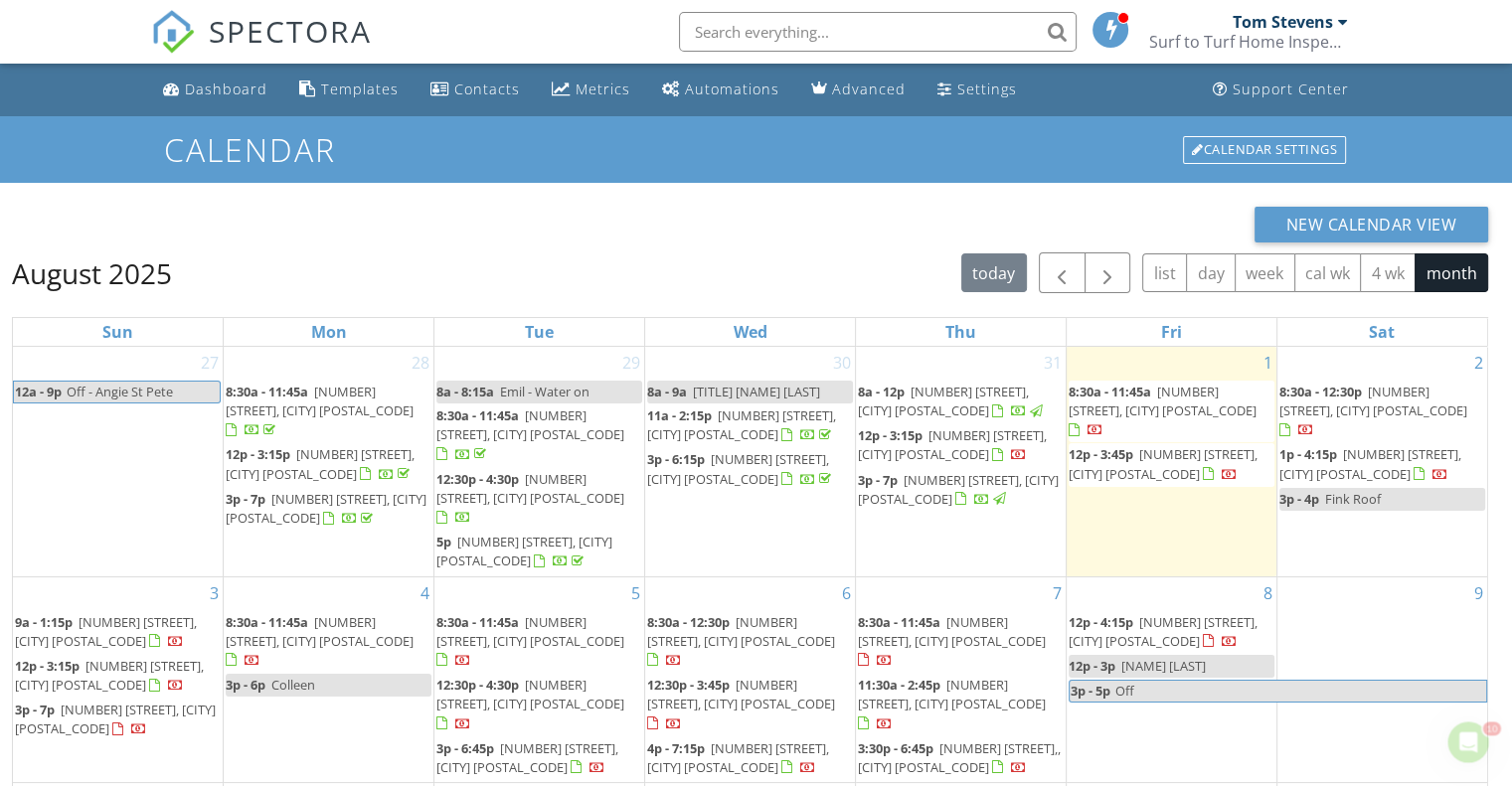 click at bounding box center [1343, 22] 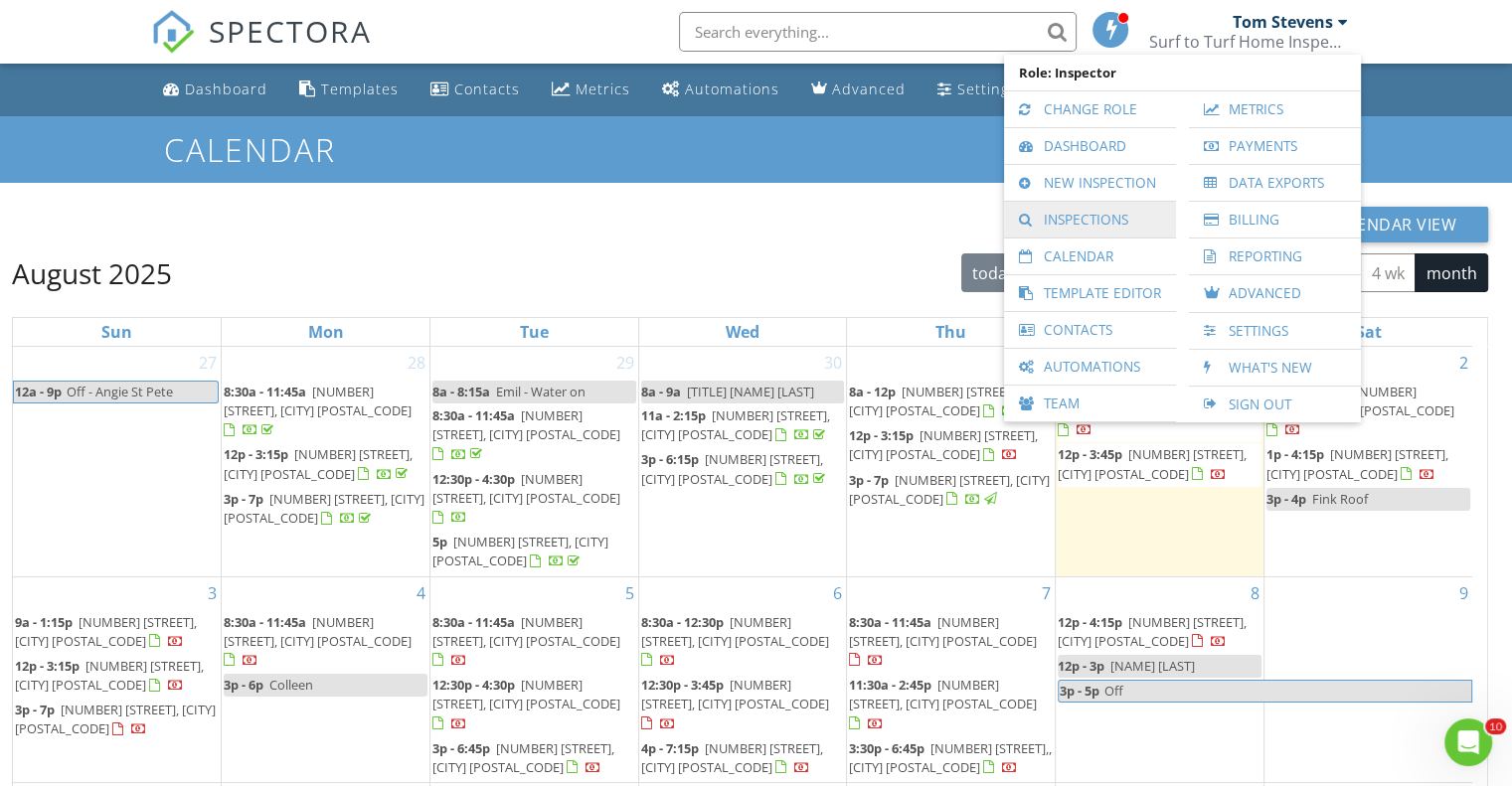 click on "Inspections" at bounding box center [1090, 220] 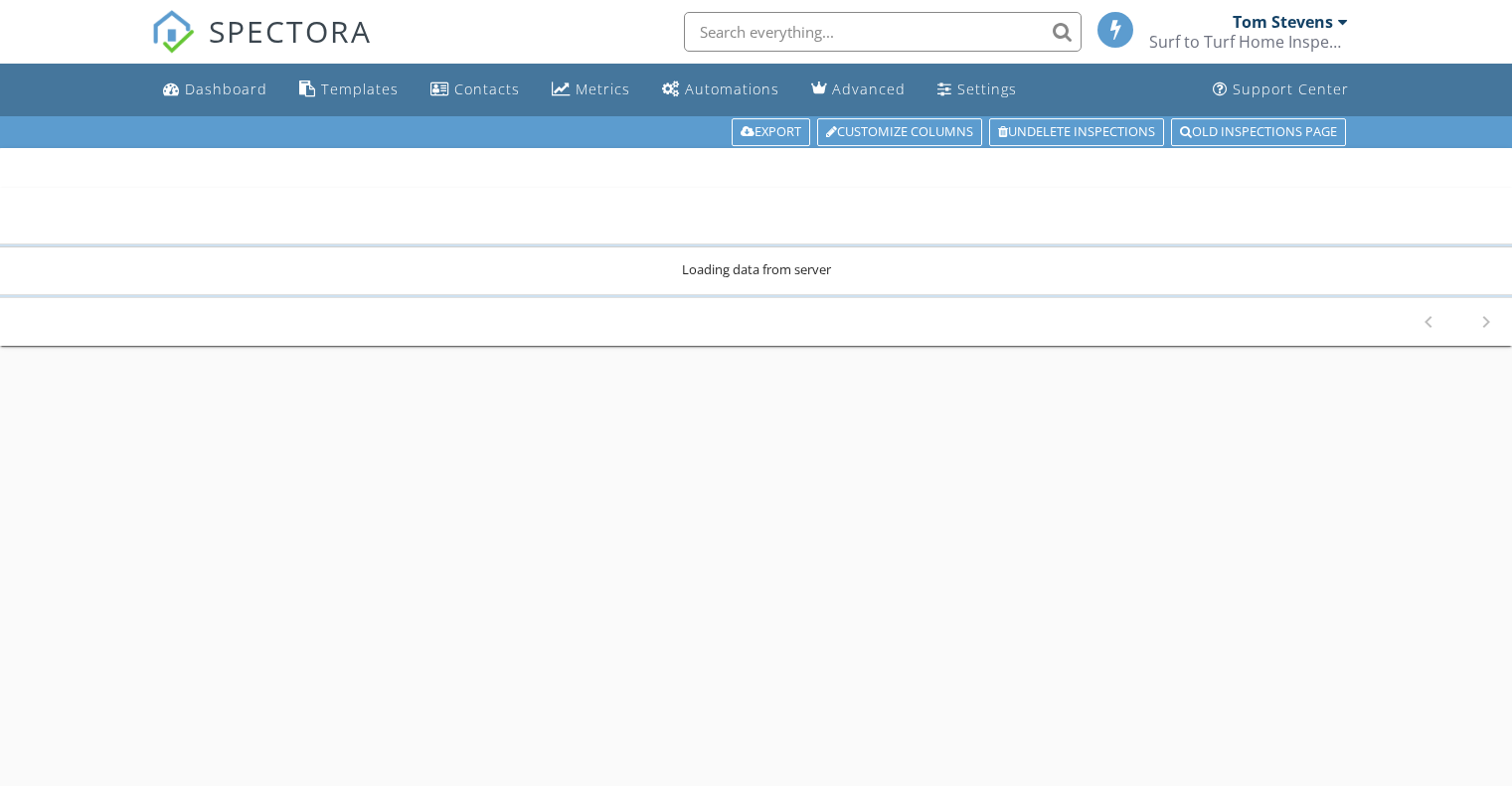scroll, scrollTop: 0, scrollLeft: 0, axis: both 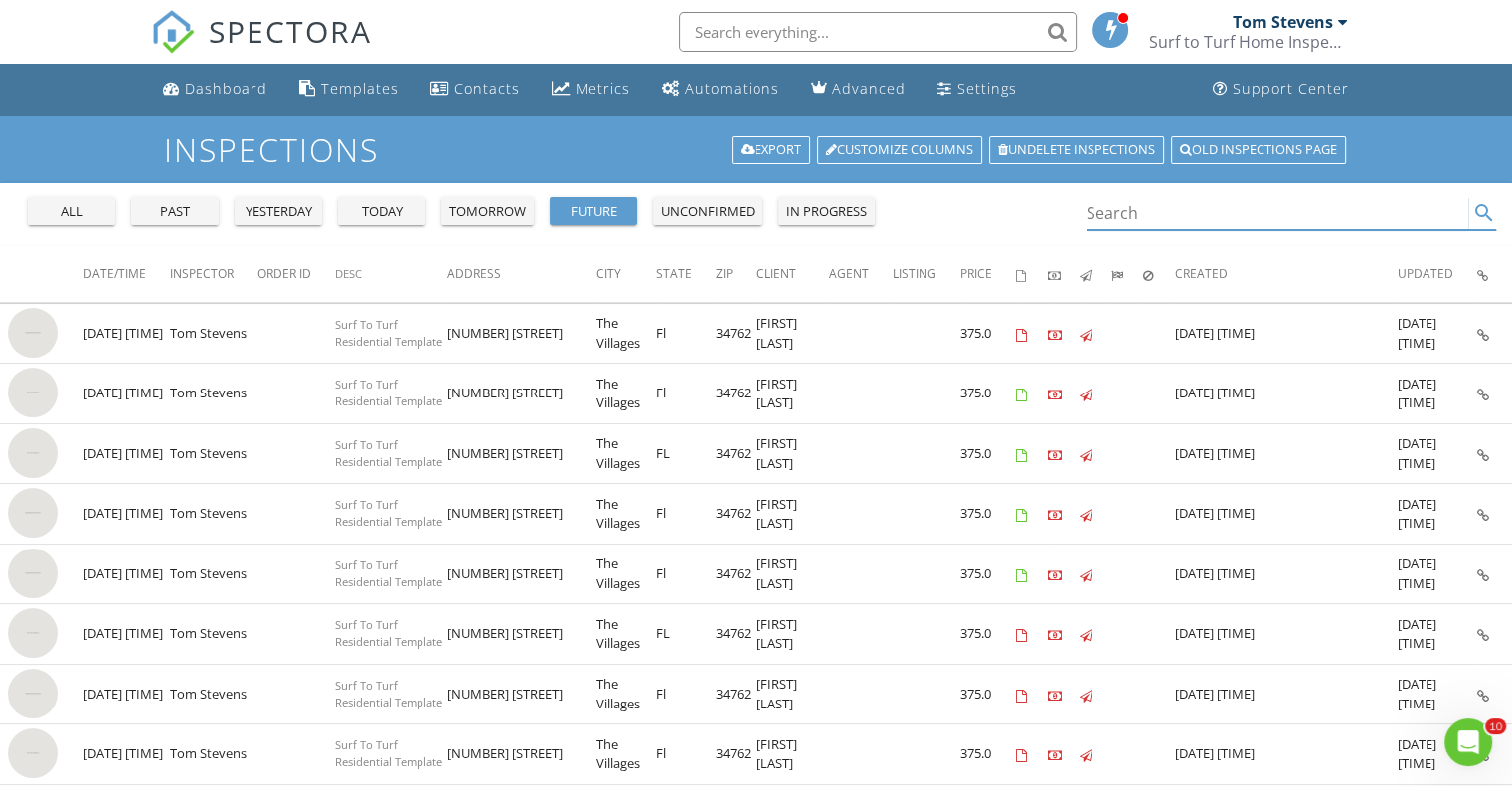 click at bounding box center (1277, 213) 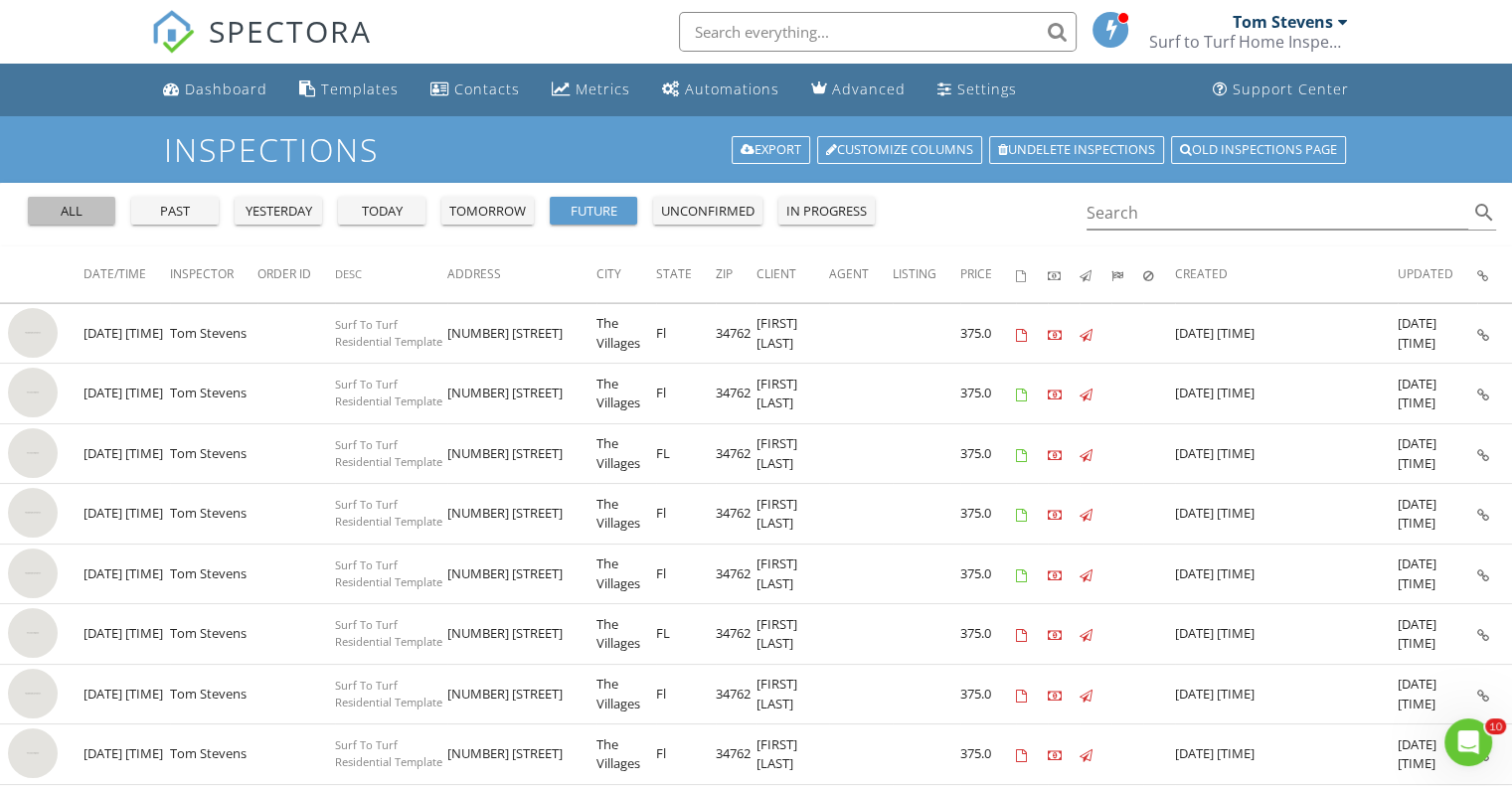 click on "all" at bounding box center (72, 212) 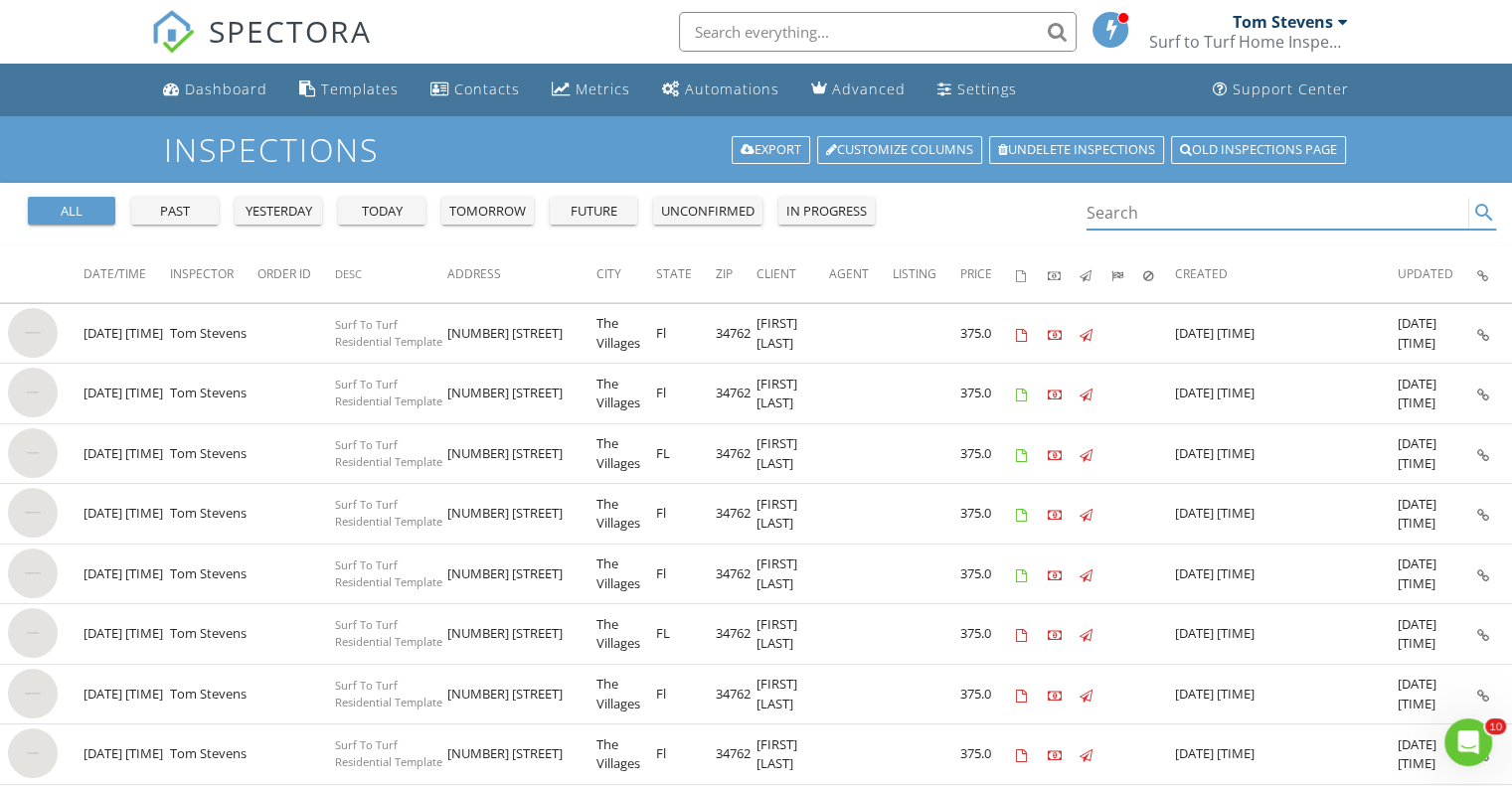 click at bounding box center [1277, 213] 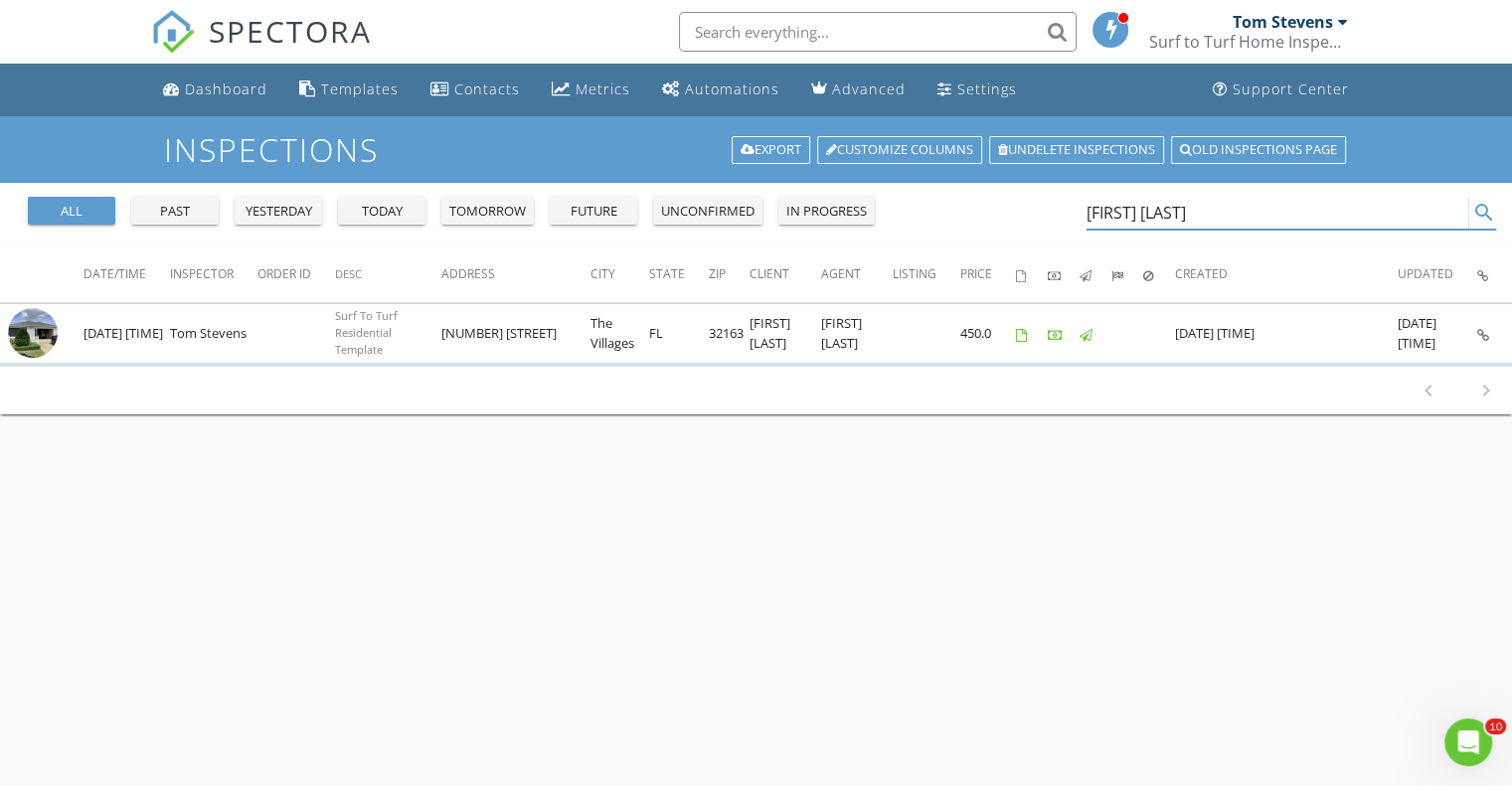 type on "[FIRST] [LAST]" 